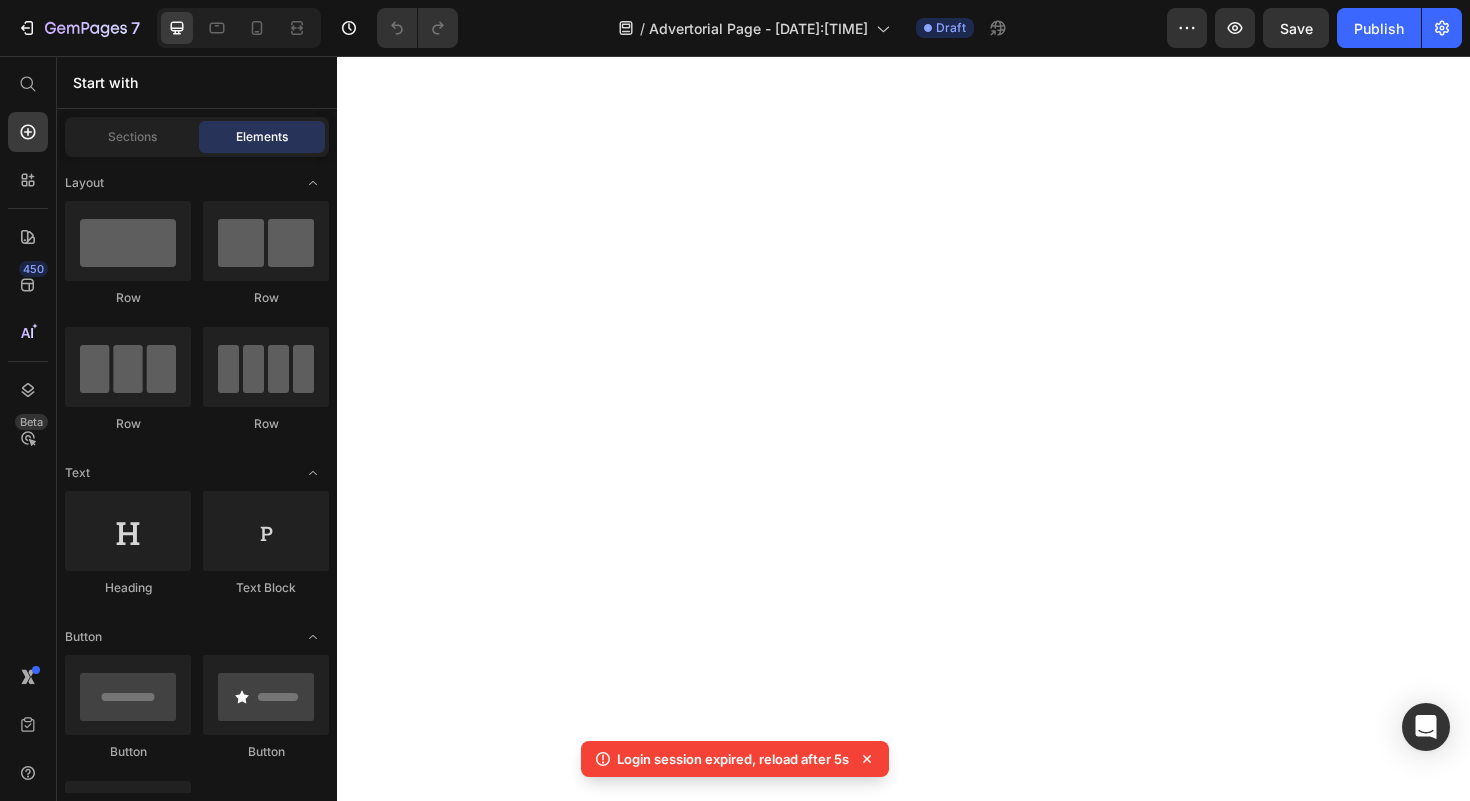 scroll, scrollTop: 0, scrollLeft: 0, axis: both 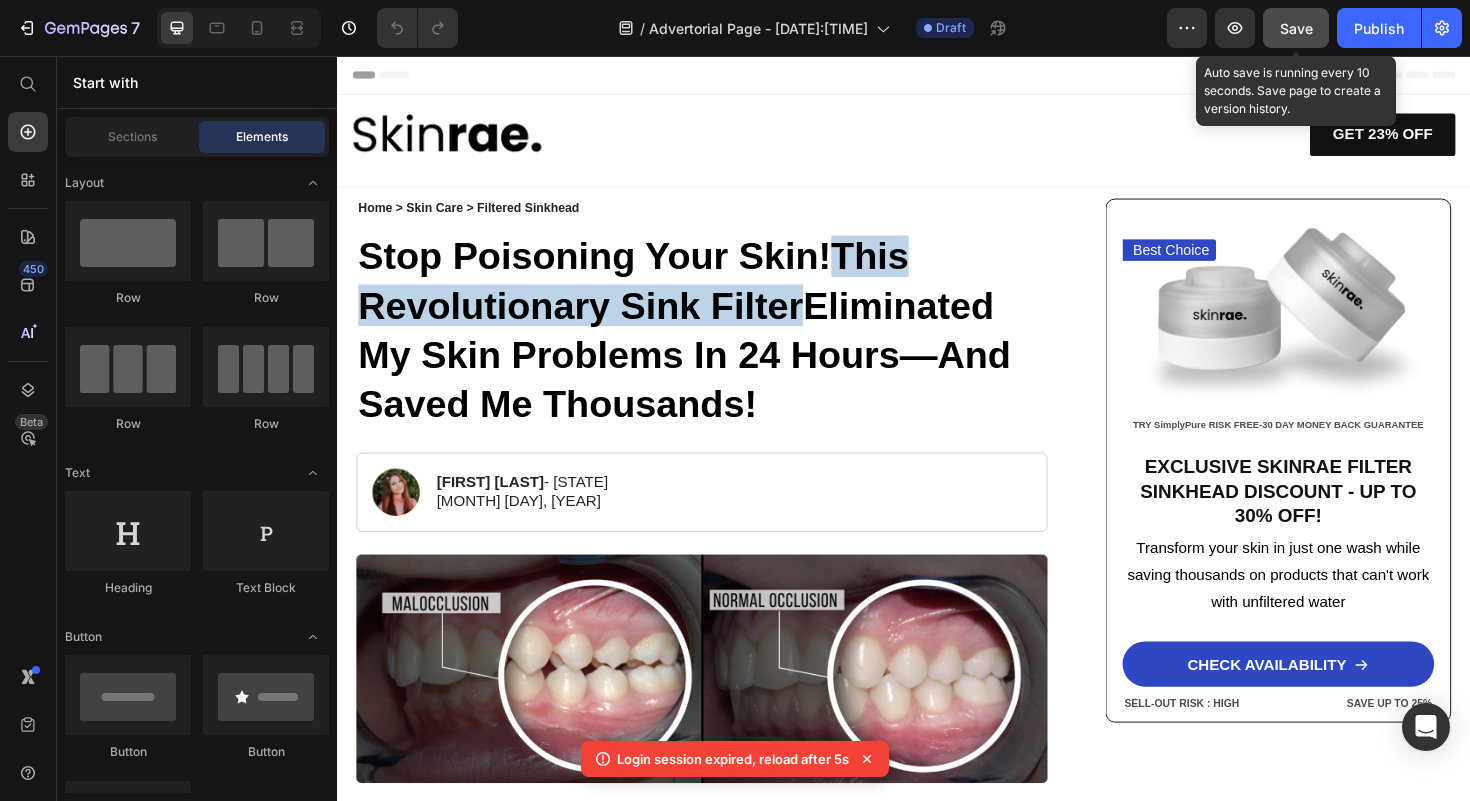 click on "Save" at bounding box center (1296, 28) 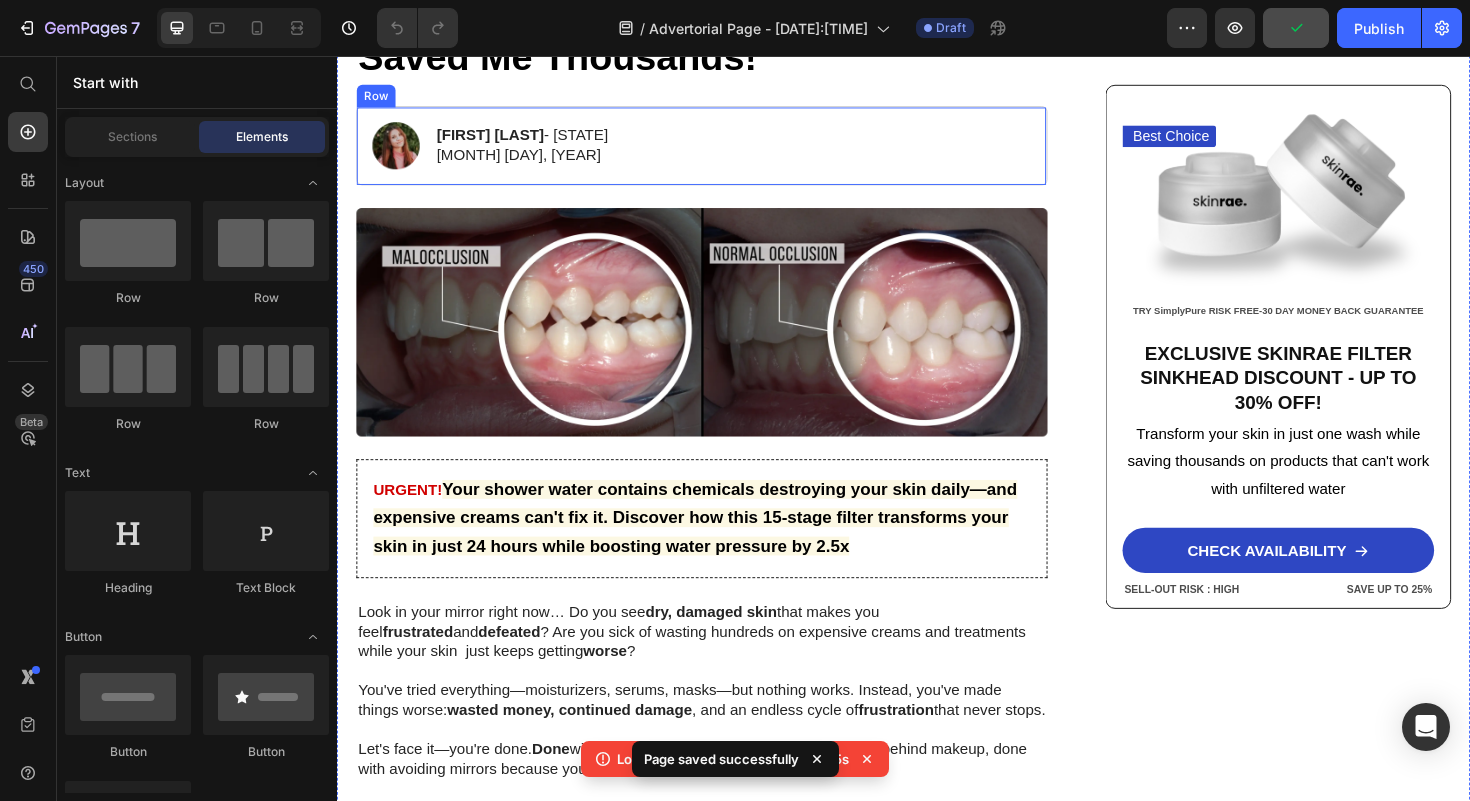 scroll, scrollTop: 374, scrollLeft: 0, axis: vertical 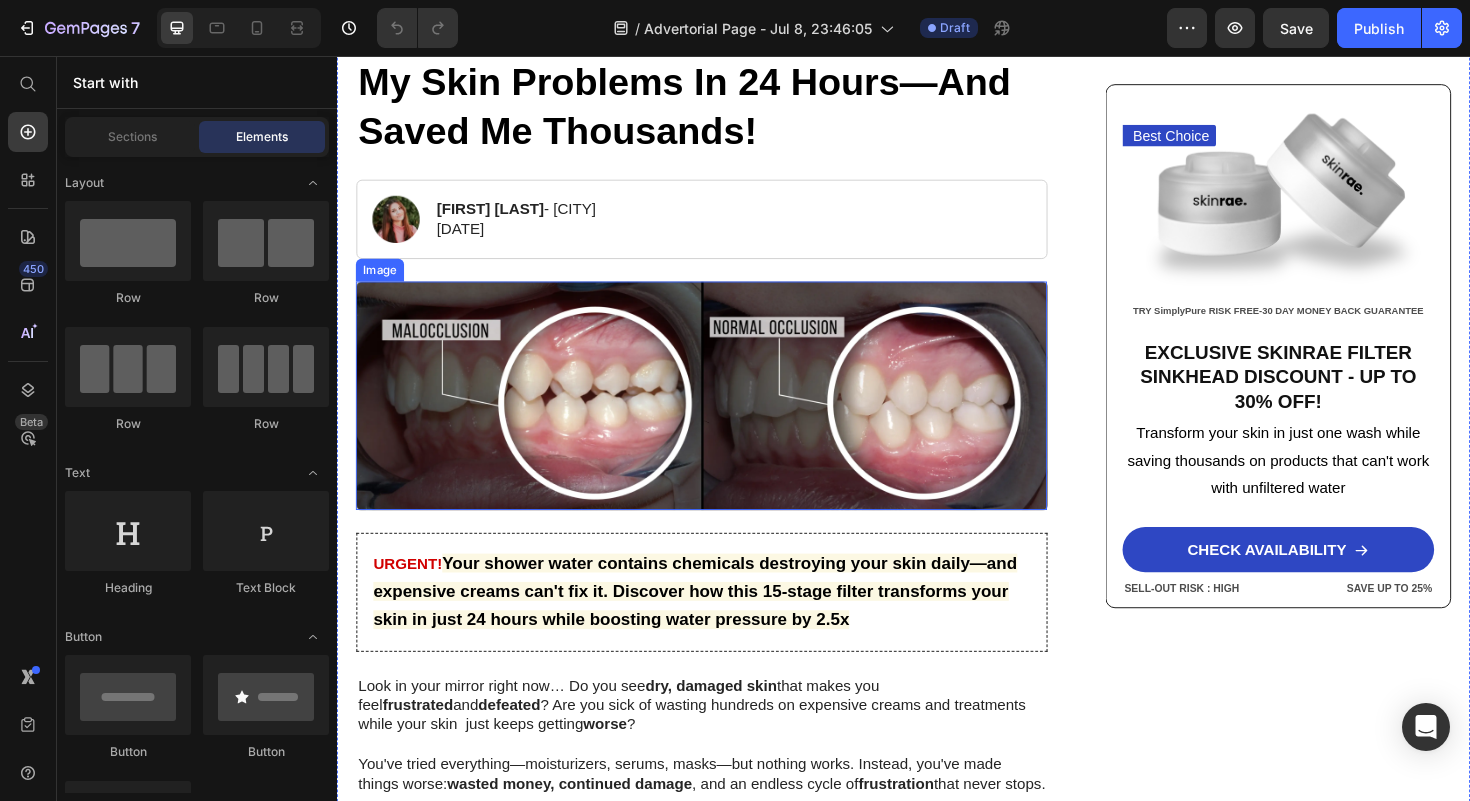 click at bounding box center [723, 416] 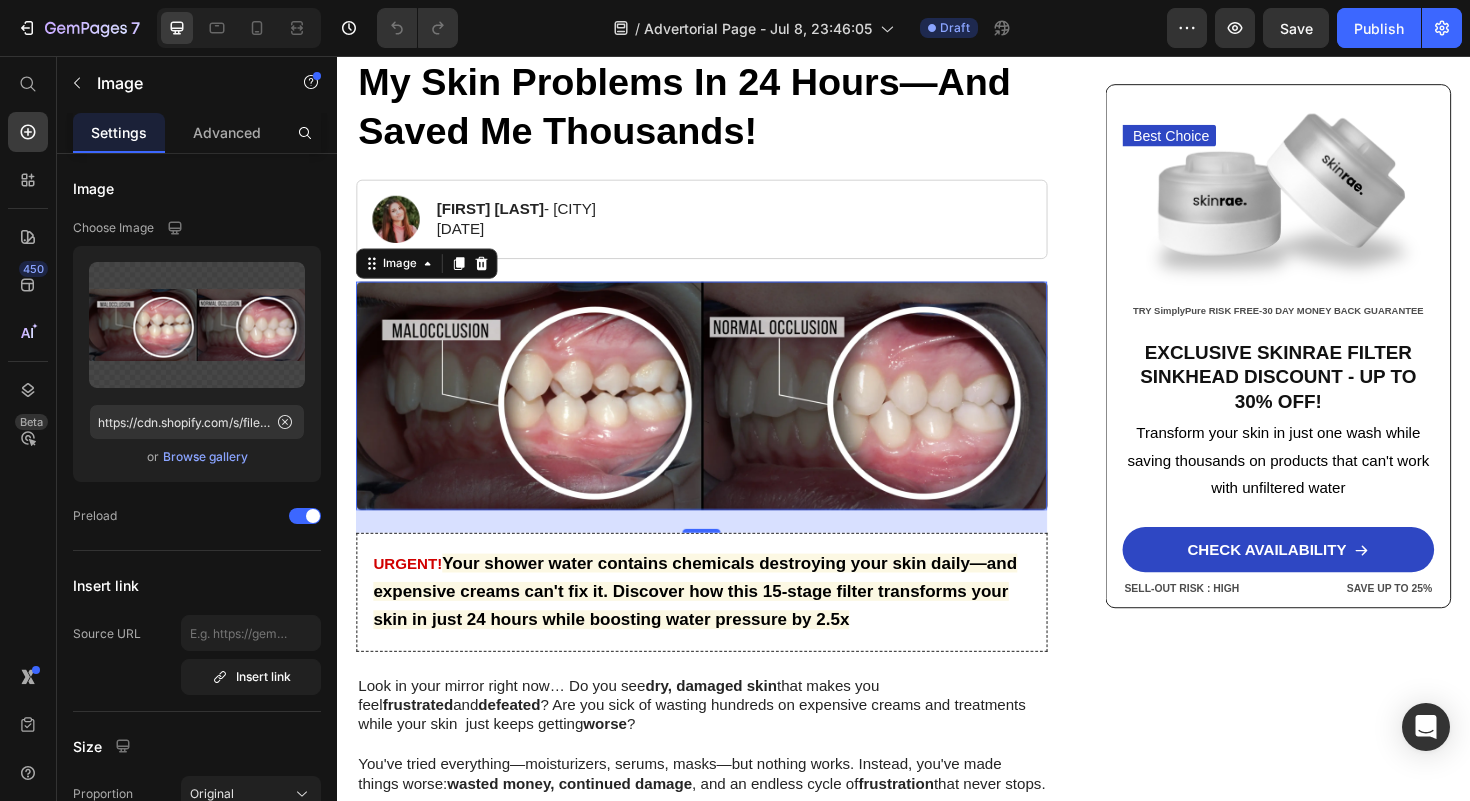 click at bounding box center (723, 416) 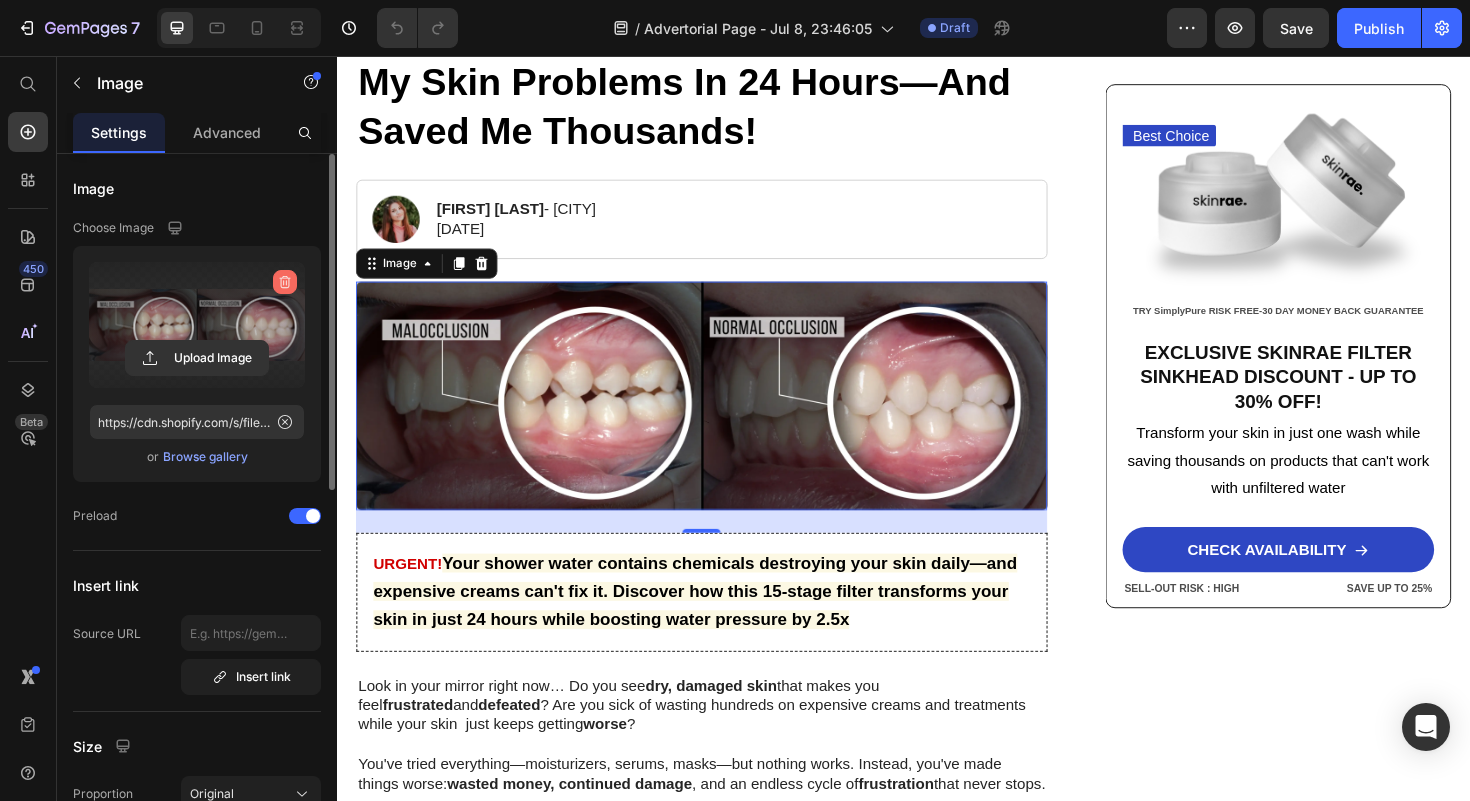 click 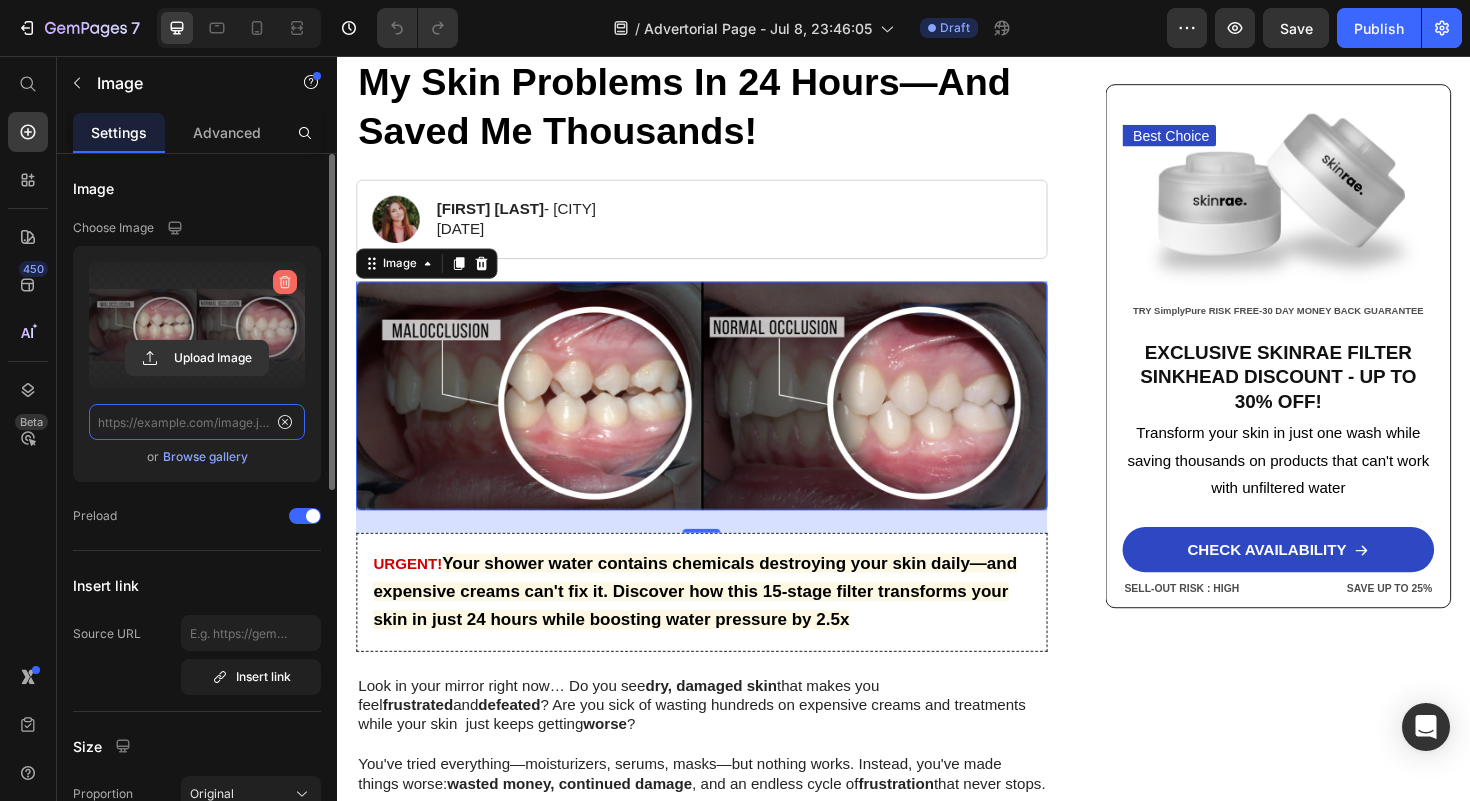 scroll, scrollTop: 0, scrollLeft: 0, axis: both 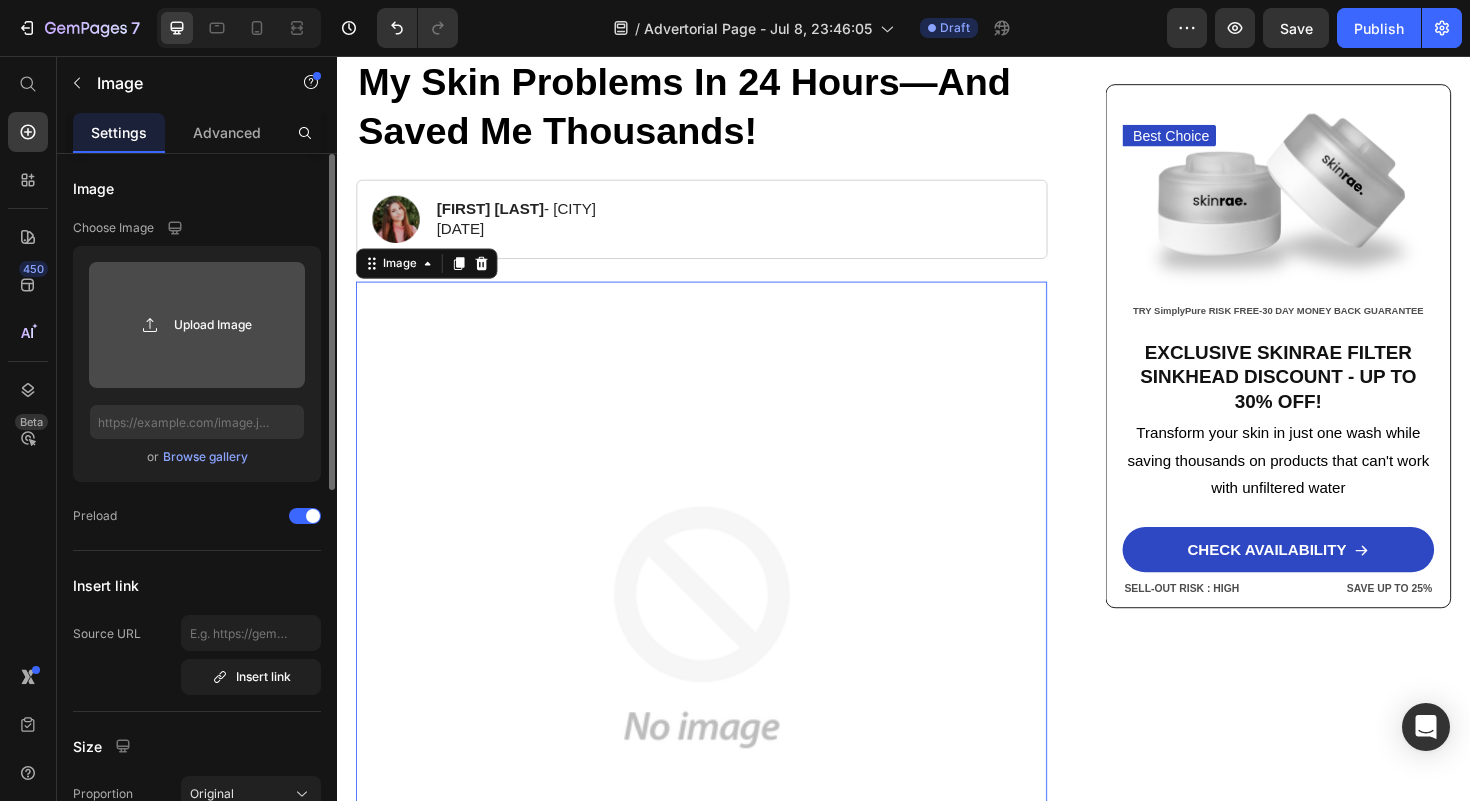 click 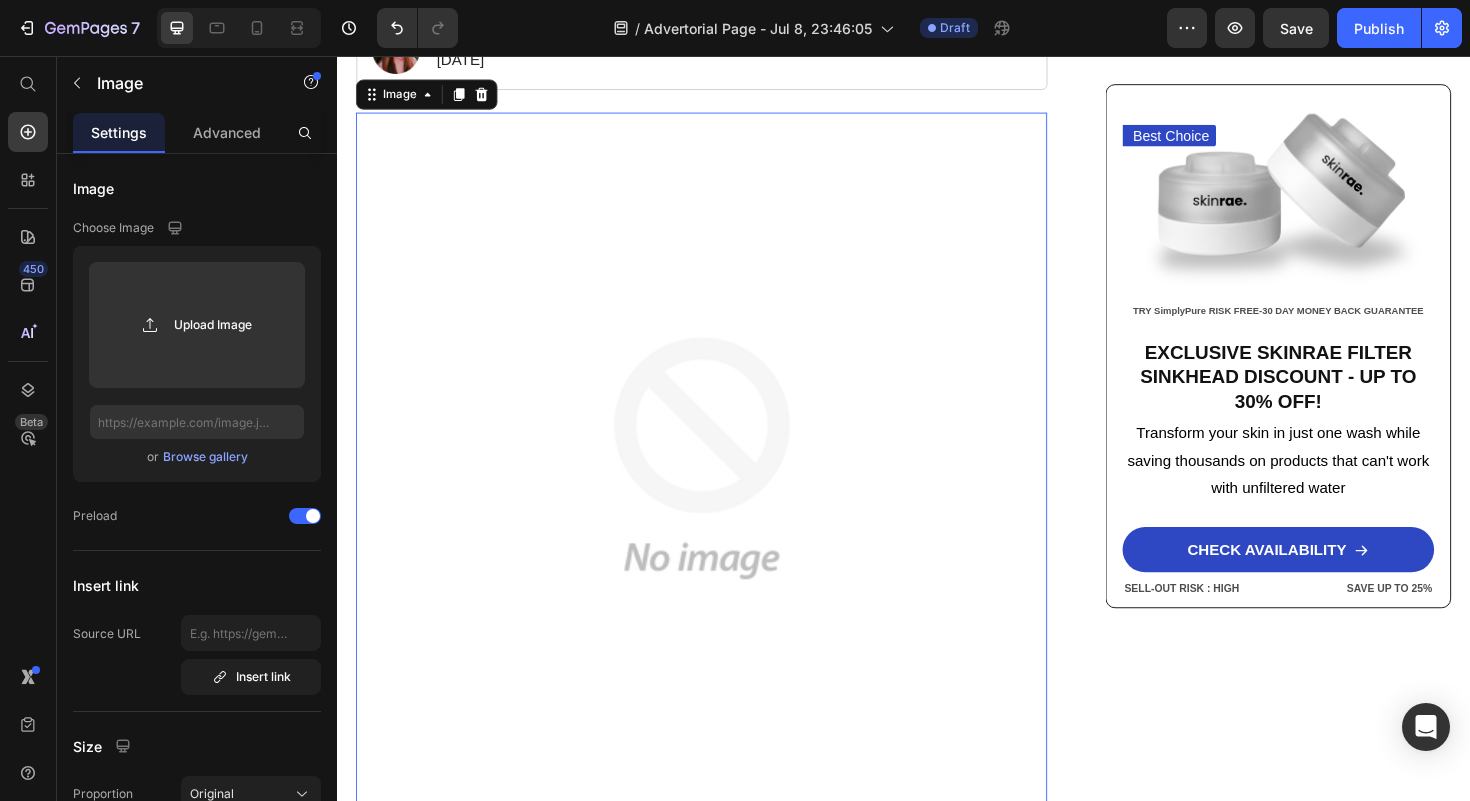 scroll, scrollTop: 469, scrollLeft: 0, axis: vertical 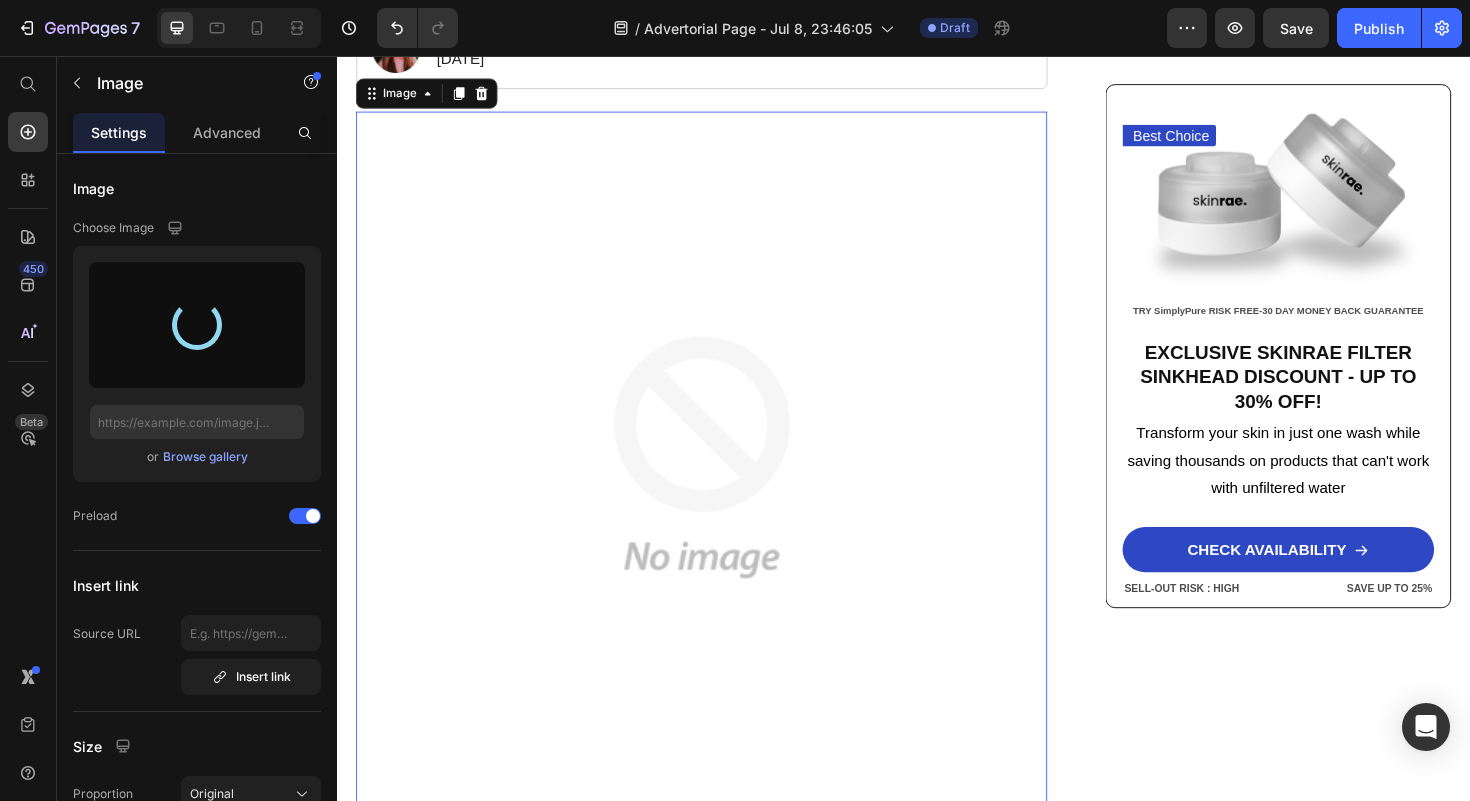 type on "https://cdn.shopify.com/s/files/1/0628/9617/7236/files/gempages_571725872814359776-582ecd39-c040-4850-97e3-16248699d588.png" 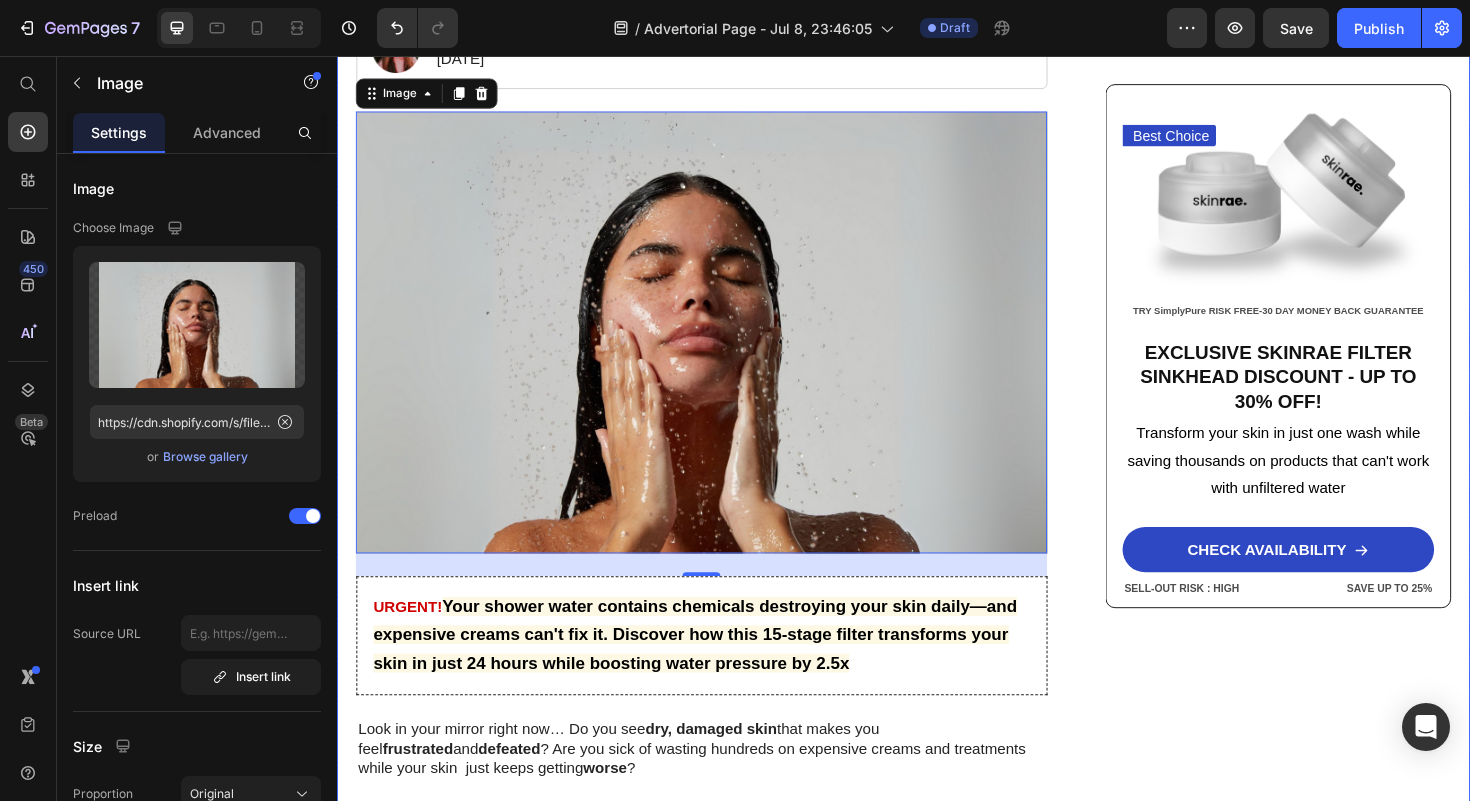 click on "Home > Skin Care > Filtered Sinkhead Text Block Stop Poisoning Your Skin!  This Revolutionary Sink Filter  Eliminated My Skin Problems In 24 Hours—And Saved Me Thousands! Heading Image [FIRST] [LAST]  - [CITY] [DATE] Text Block Row Image   24 URGENT!  Your shower water contains chemicals destroying your skin daily—and expensive creams can't fix it. Discover how this 15-stage filter transforms your skin in just 24 hours while boosting water pressure by 2.5x Text Block Look in your mirror right now… Do you see  dry, damaged skin  that makes you feel  frustrated  and  defeated ? Are you sick of wasting hundreds on expensive creams and treatments while your skin  just keeps getting  worse ?   You've tried everything—moisturizers, serums, masks—but nothing works. Instead, you've made things worse:  wasted money, continued damage , and an endless cycle of  frustration  that never stops.   Let's face it—you're done.  Done   Want to know why those expensive products are  failing you     Line" at bounding box center (937, 3070) 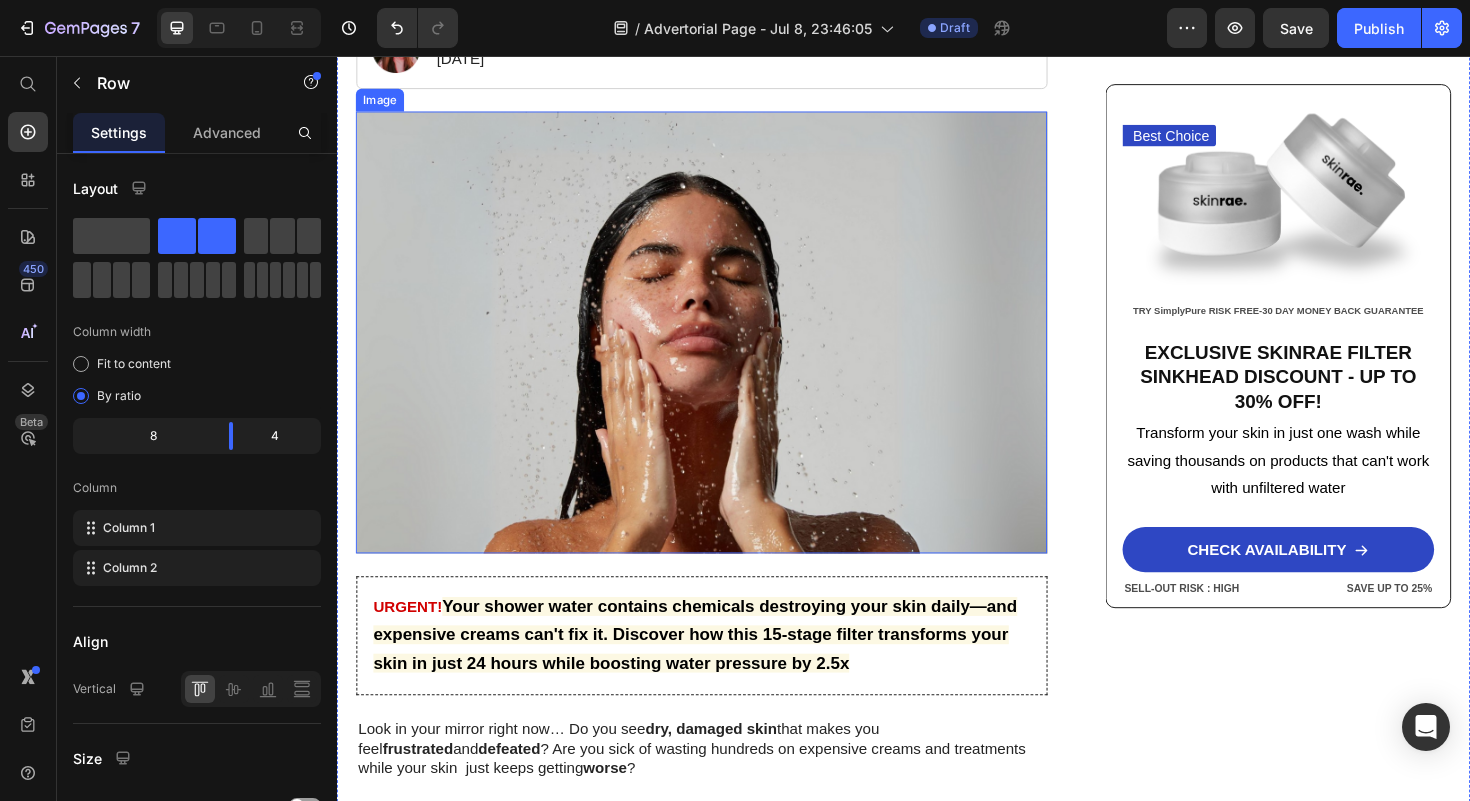 click at bounding box center (723, 349) 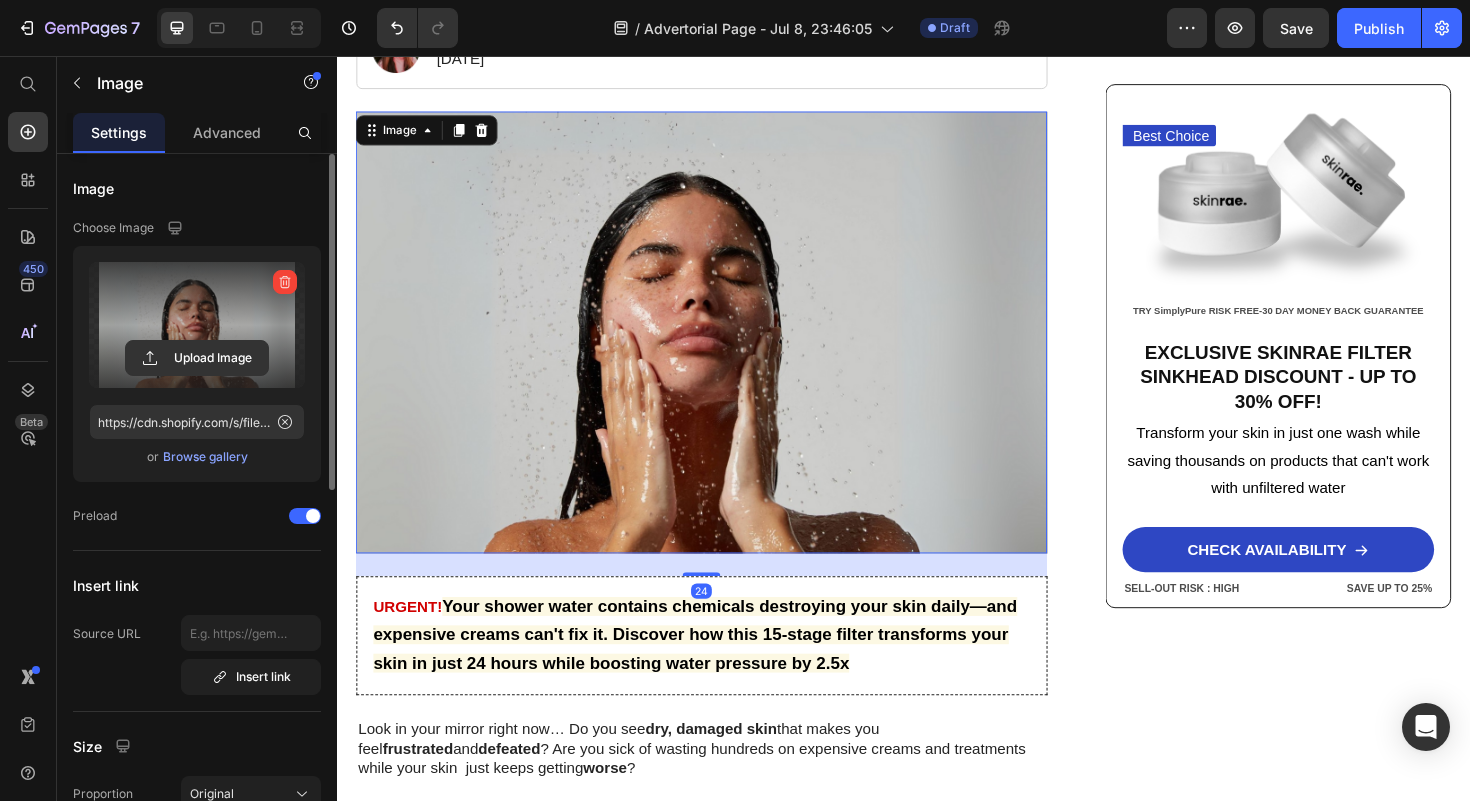click at bounding box center [197, 325] 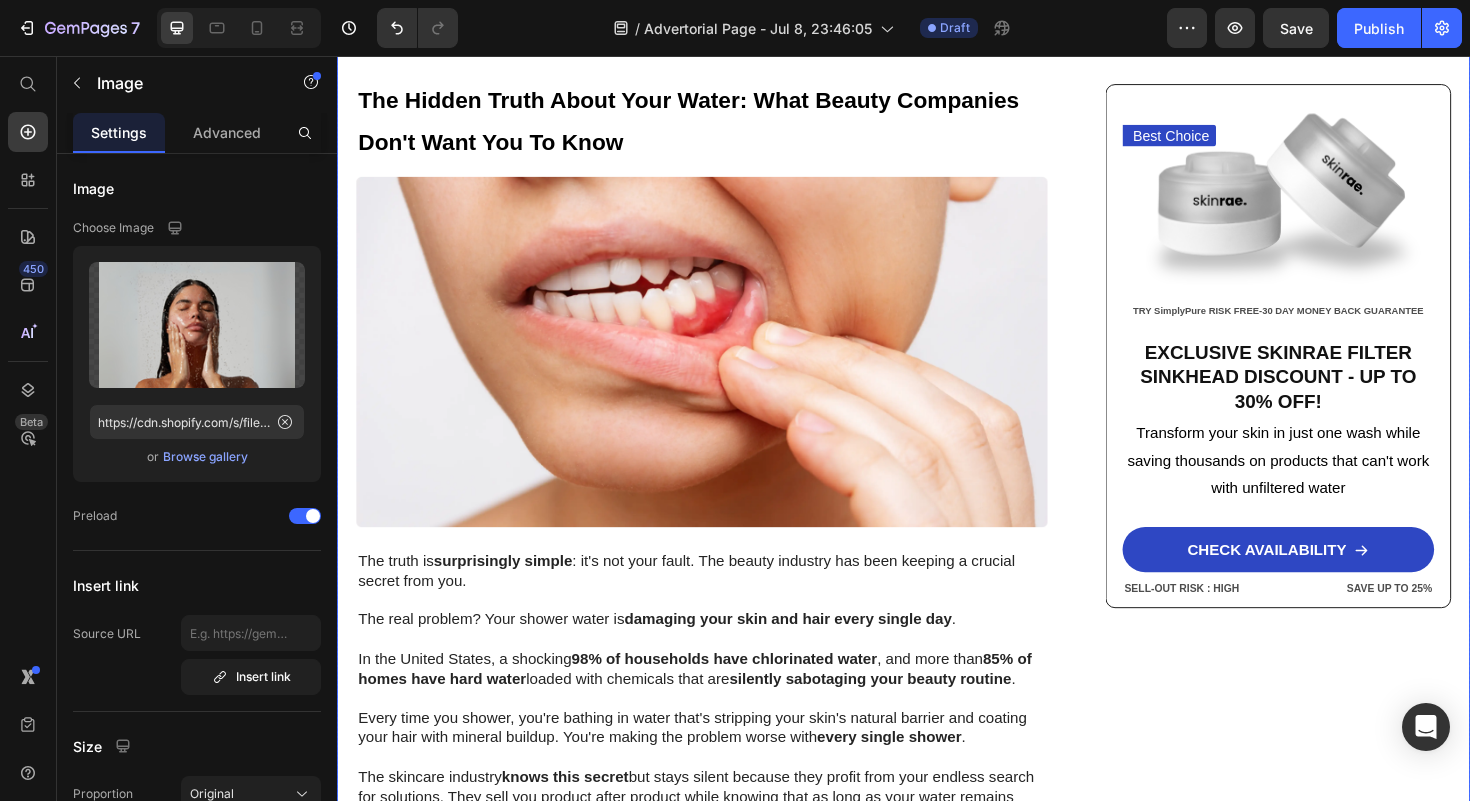scroll, scrollTop: 1565, scrollLeft: 0, axis: vertical 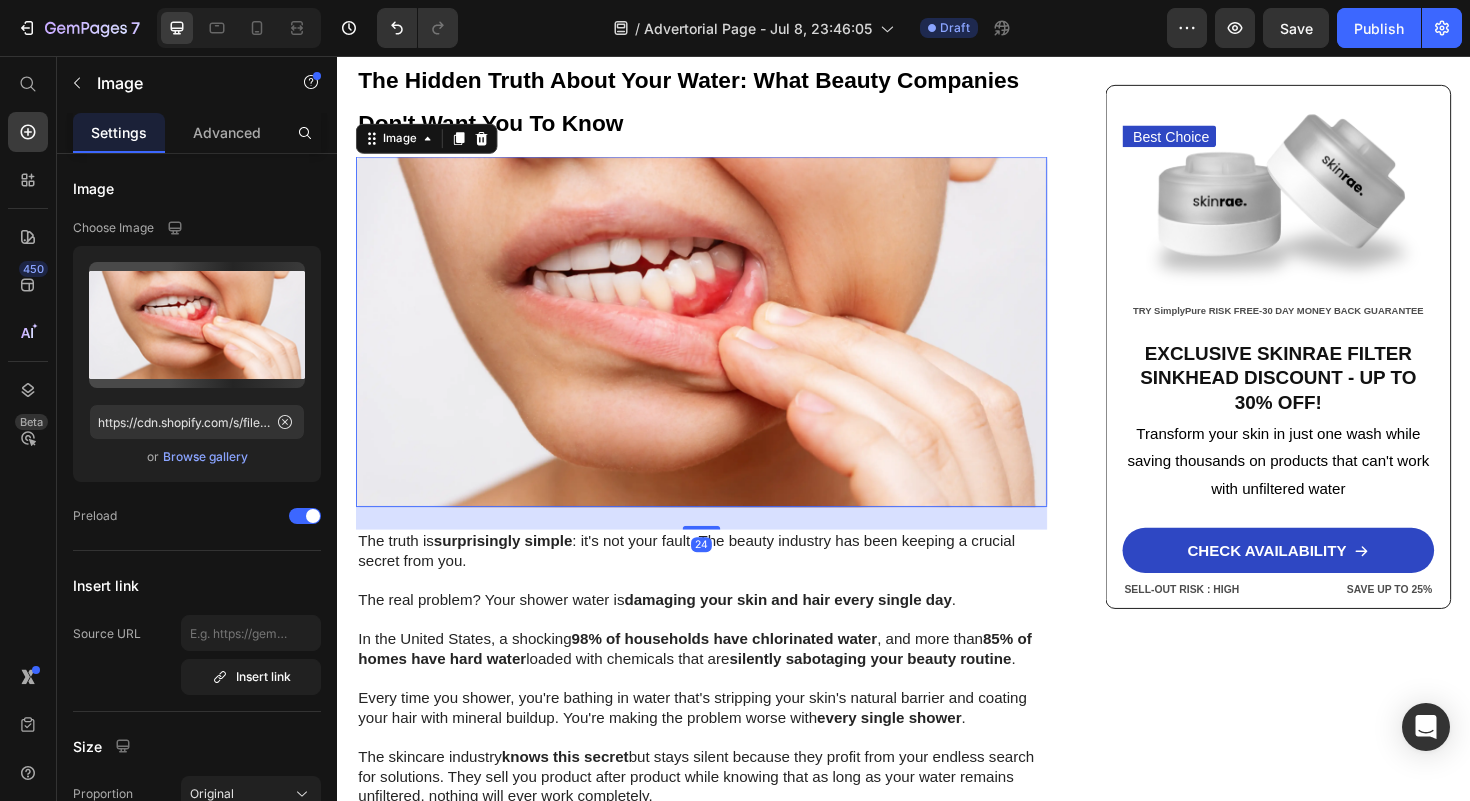 click at bounding box center [723, 348] 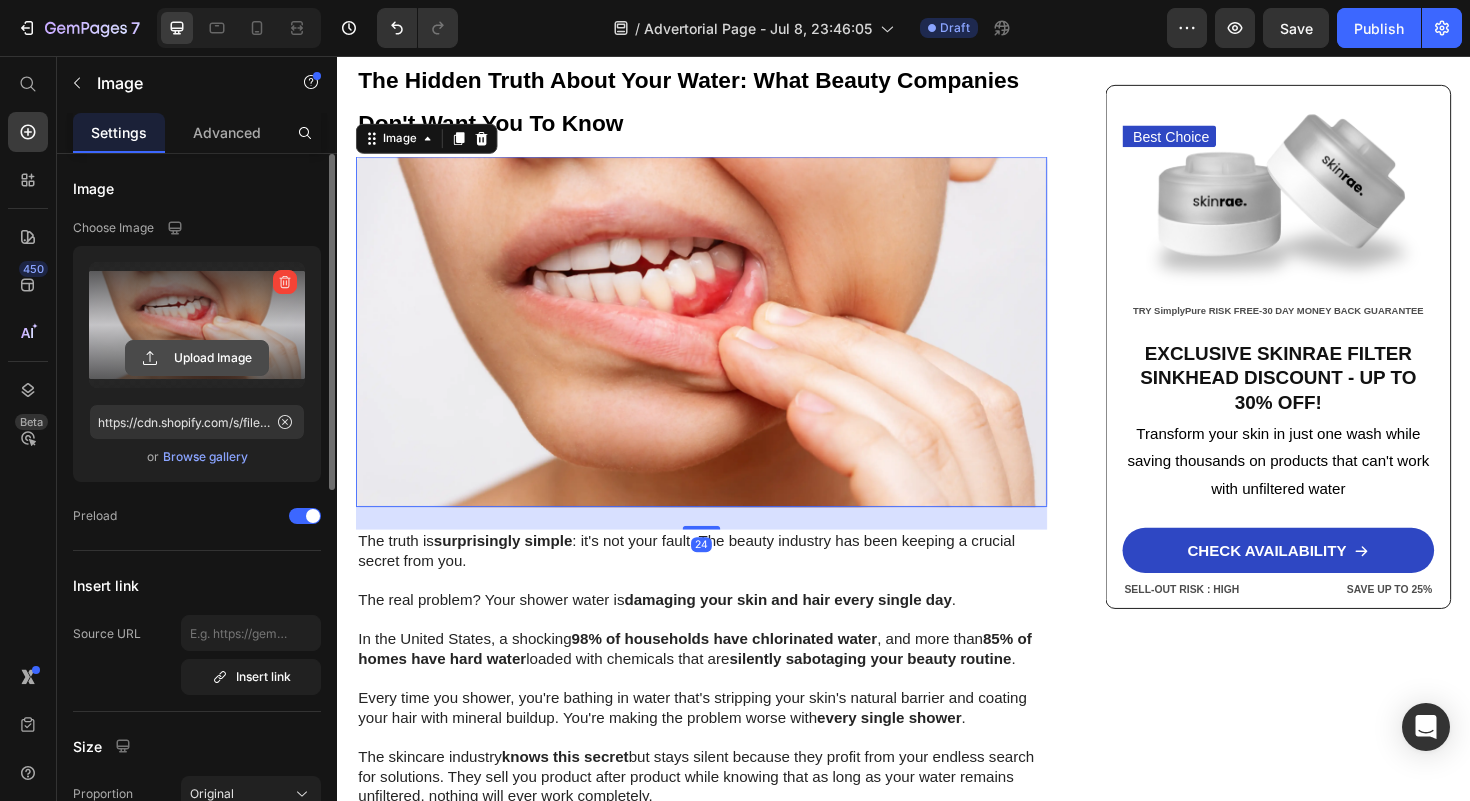 click 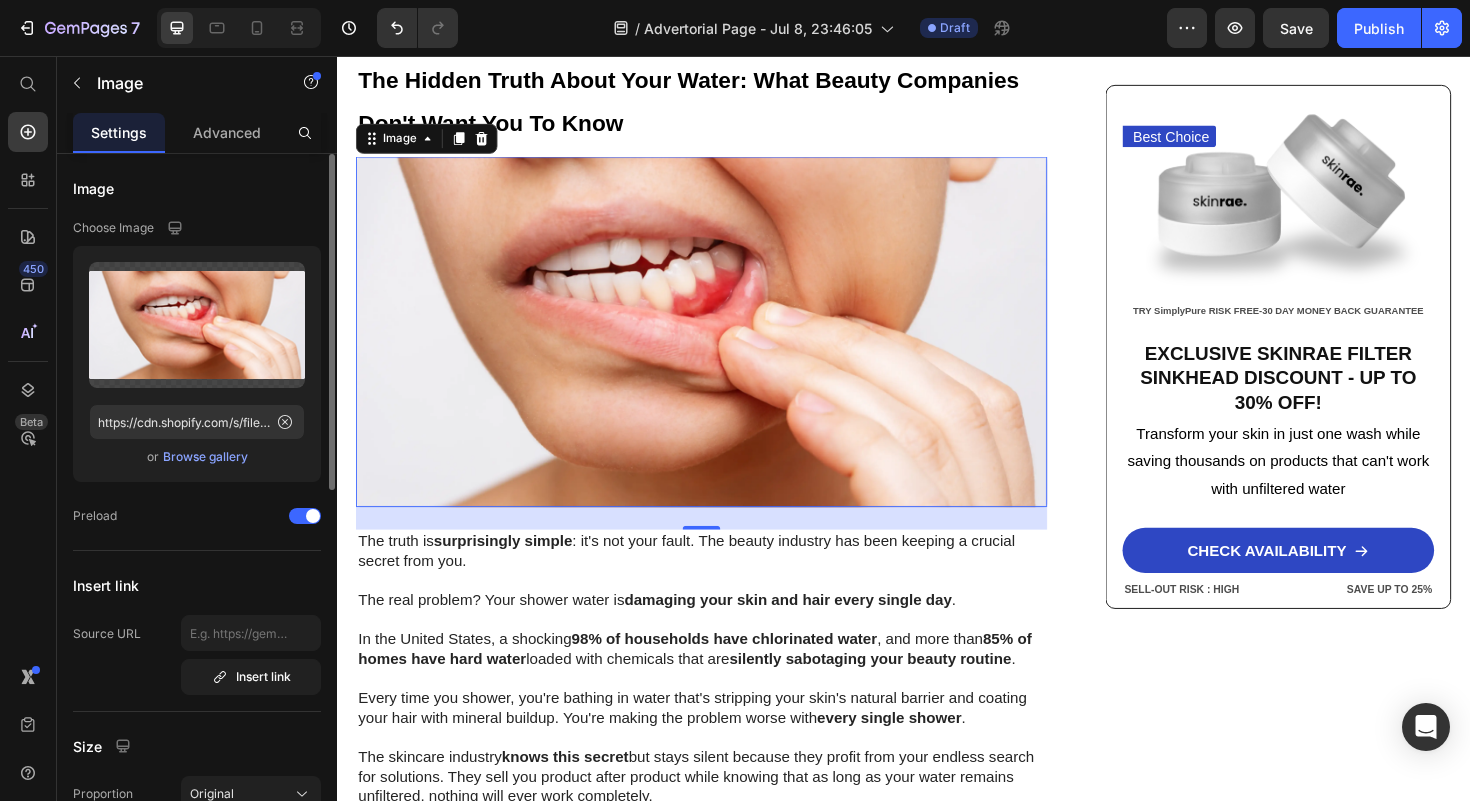 click on "Browse gallery" at bounding box center (205, 457) 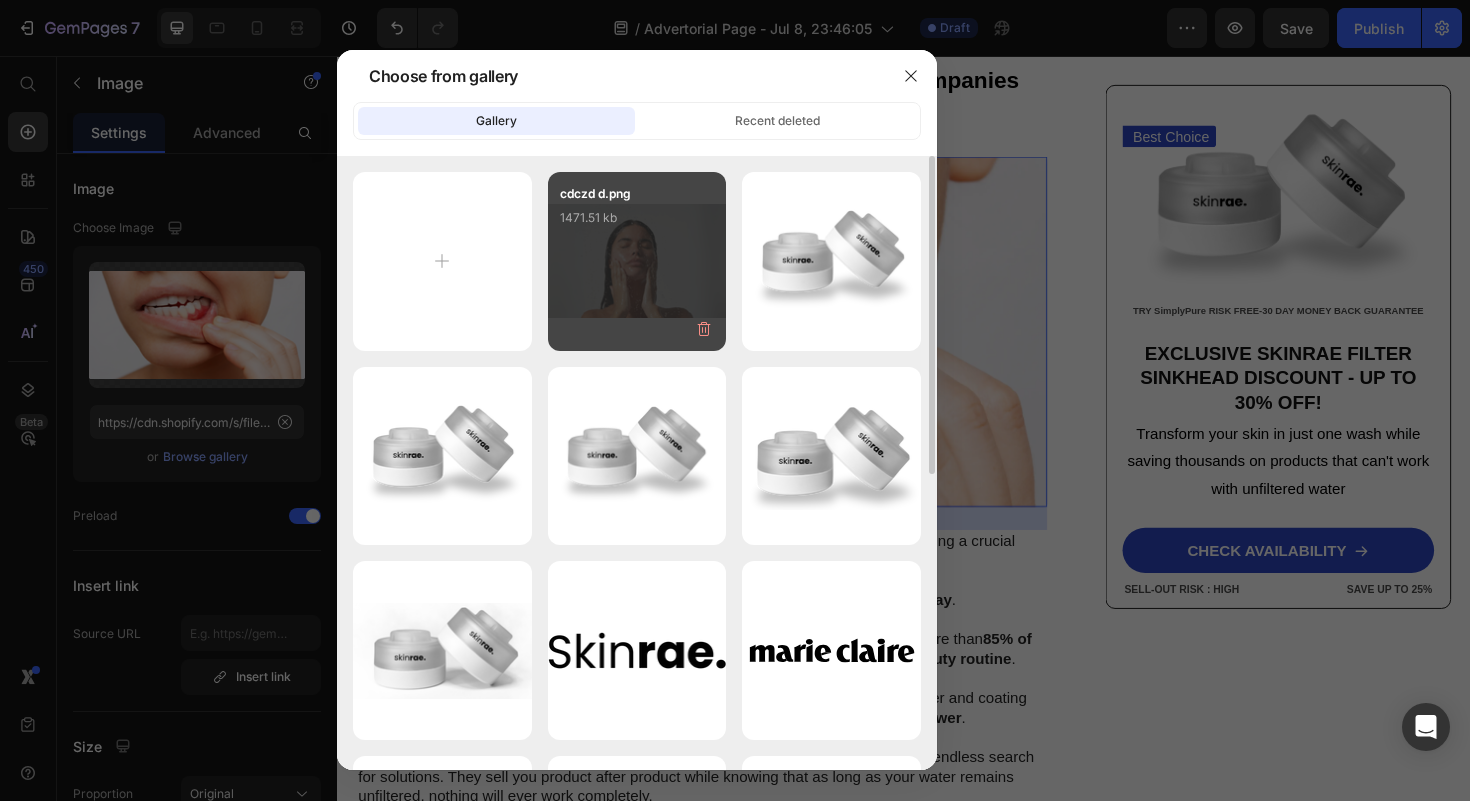 click on "cdczd d.png 1471.51 kb" at bounding box center (637, 224) 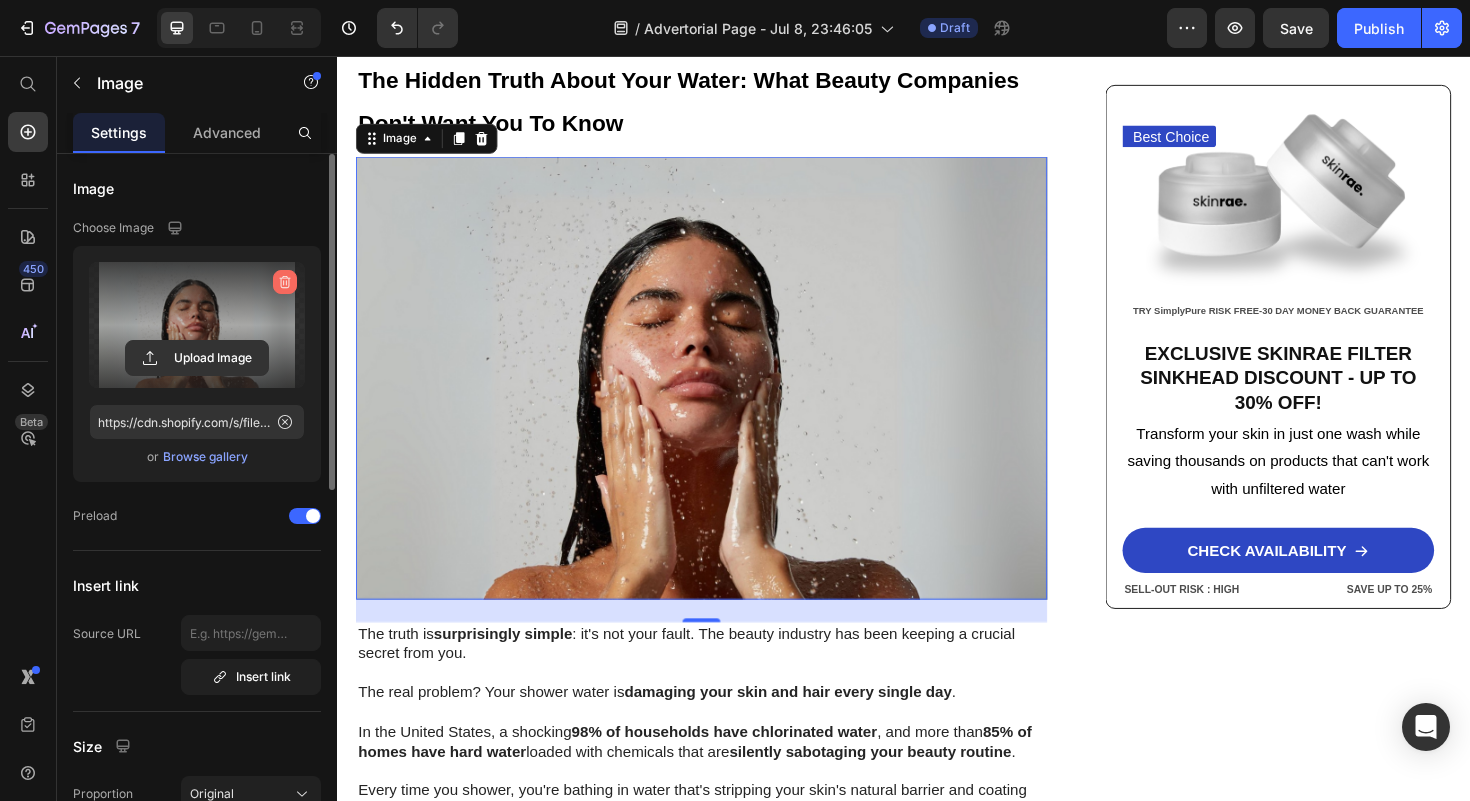 click 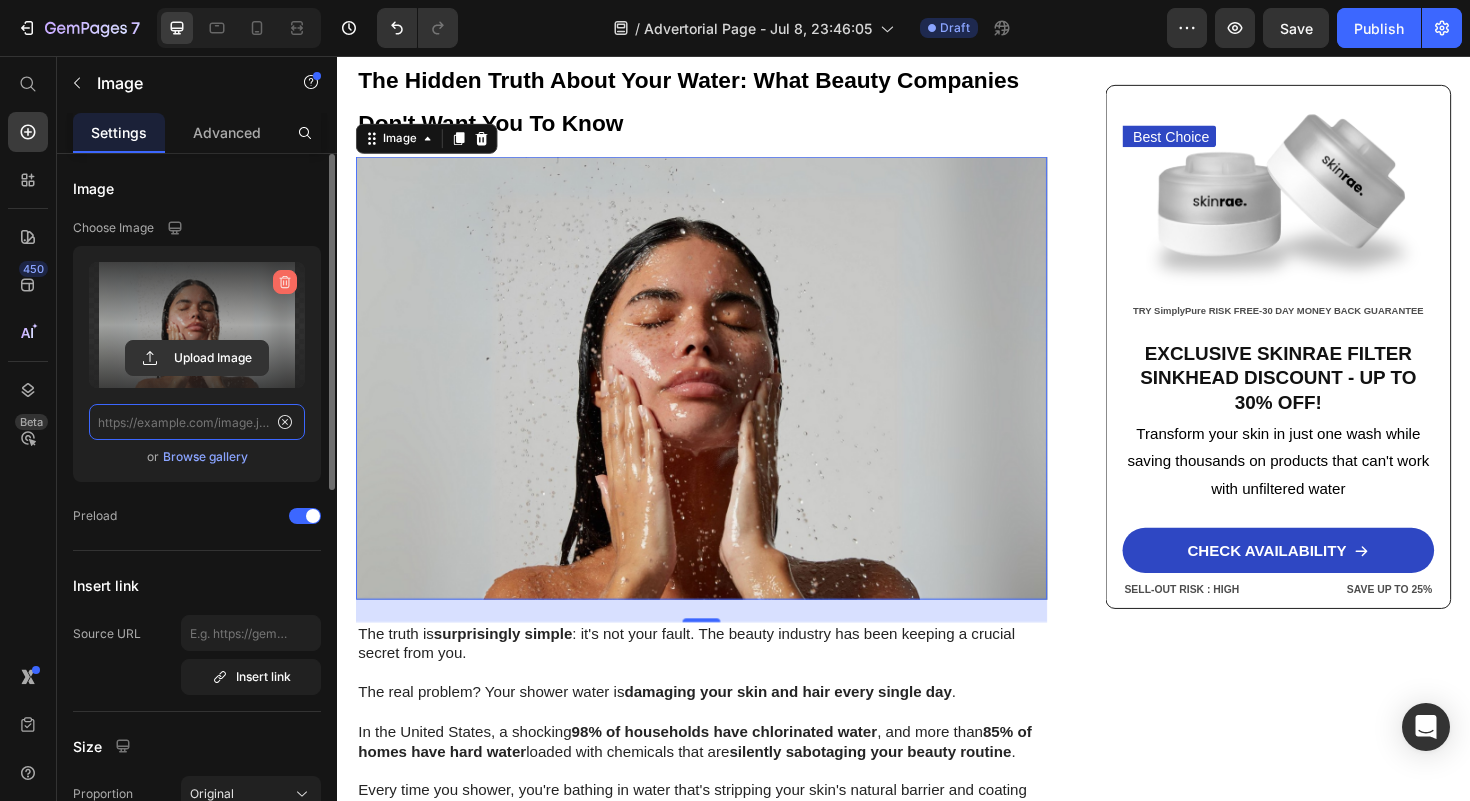 scroll, scrollTop: 0, scrollLeft: 0, axis: both 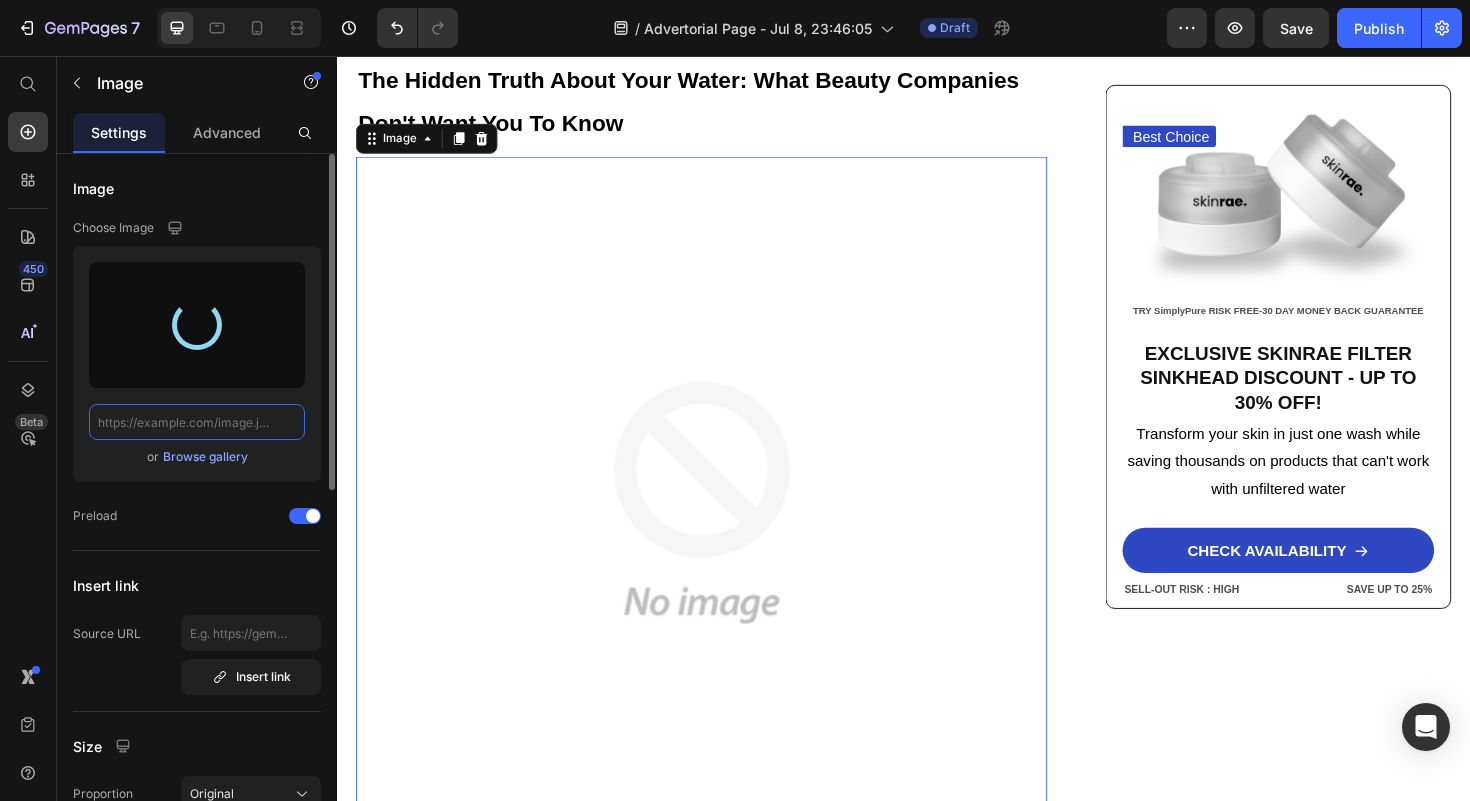 type on "https://cdn.shopify.com/s/files/1/0628/9617/7236/files/gempages_571725872814359776-b44113ad-7a58-411d-a383-7ce12911f22c.png" 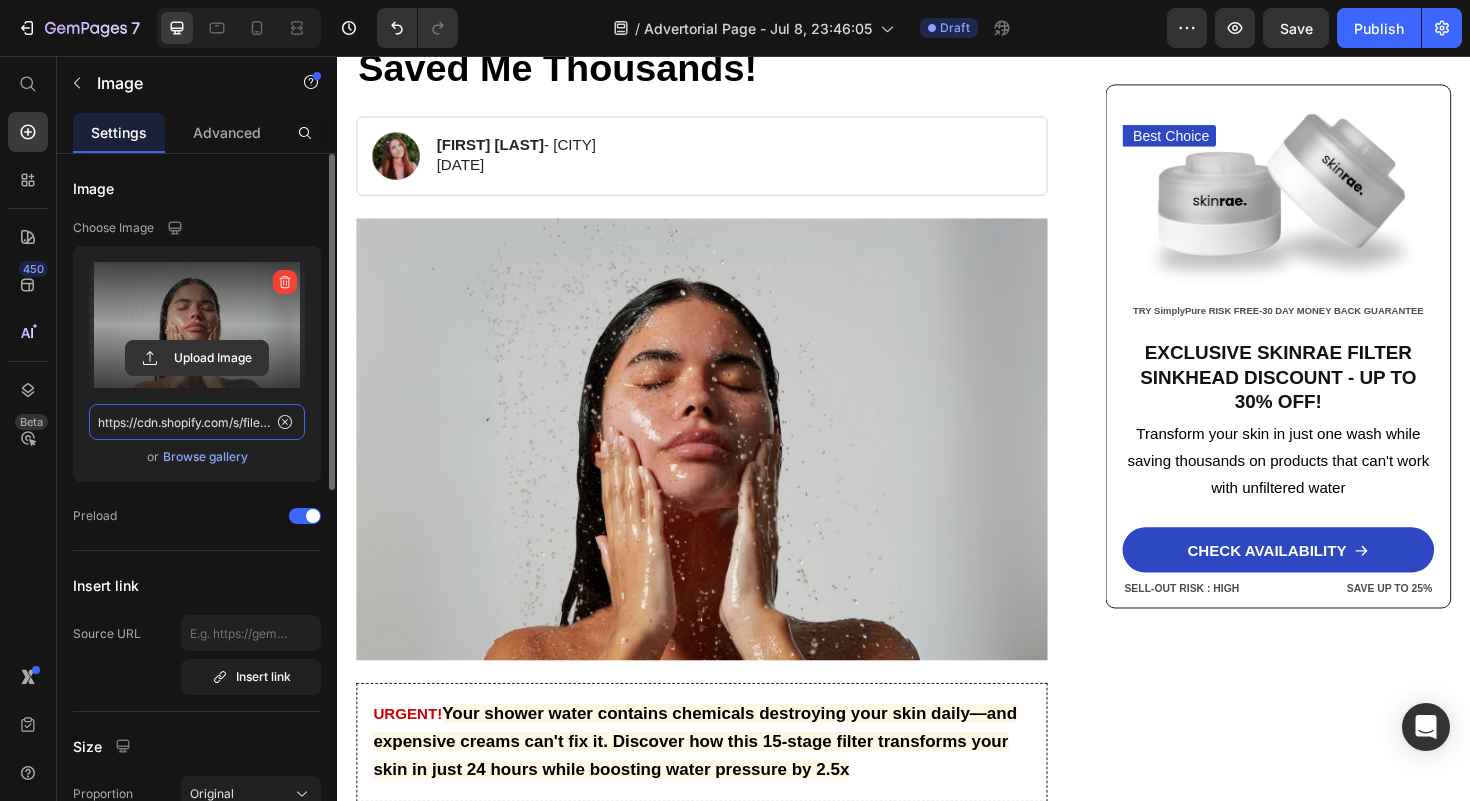 scroll, scrollTop: 347, scrollLeft: 0, axis: vertical 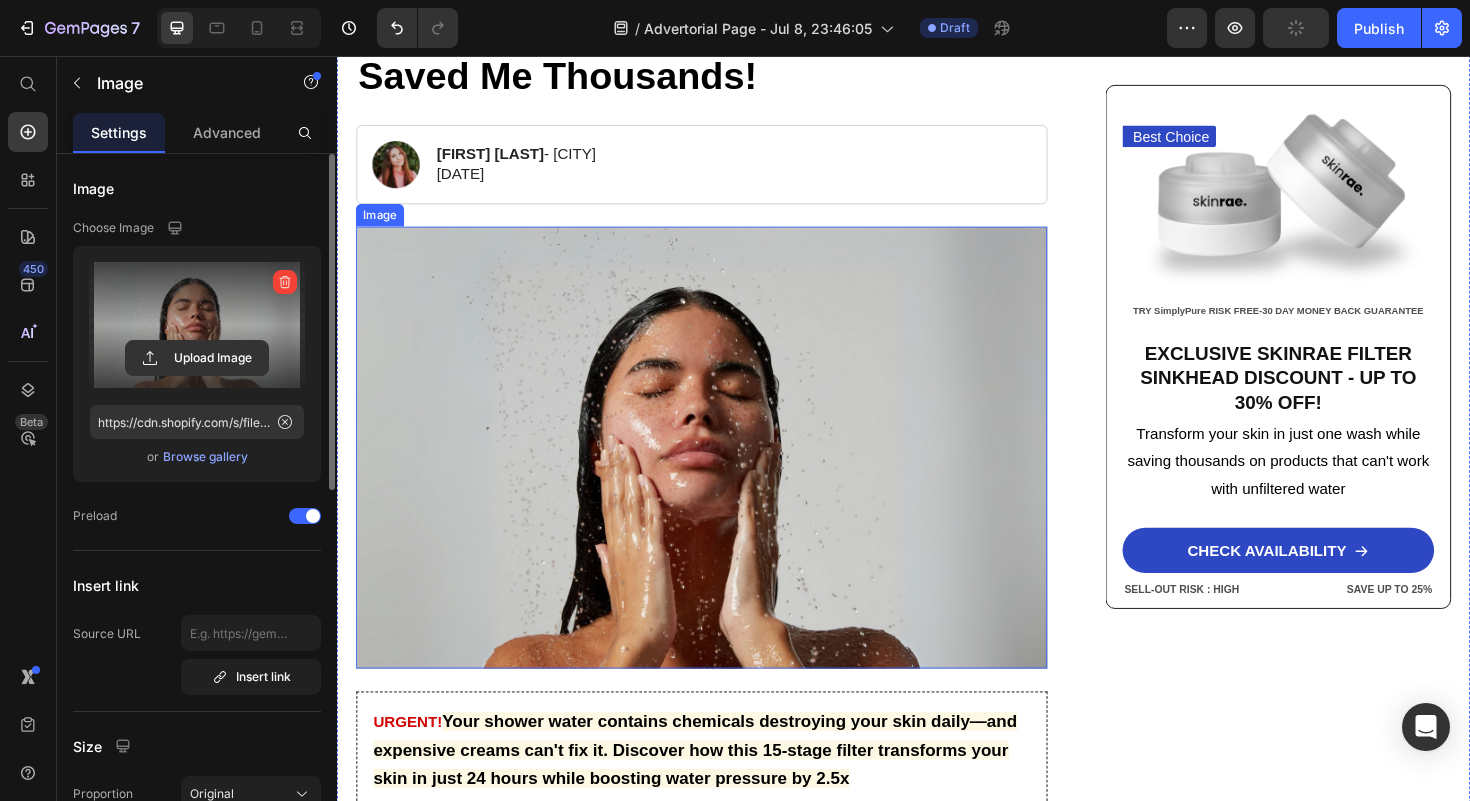 click at bounding box center (723, 471) 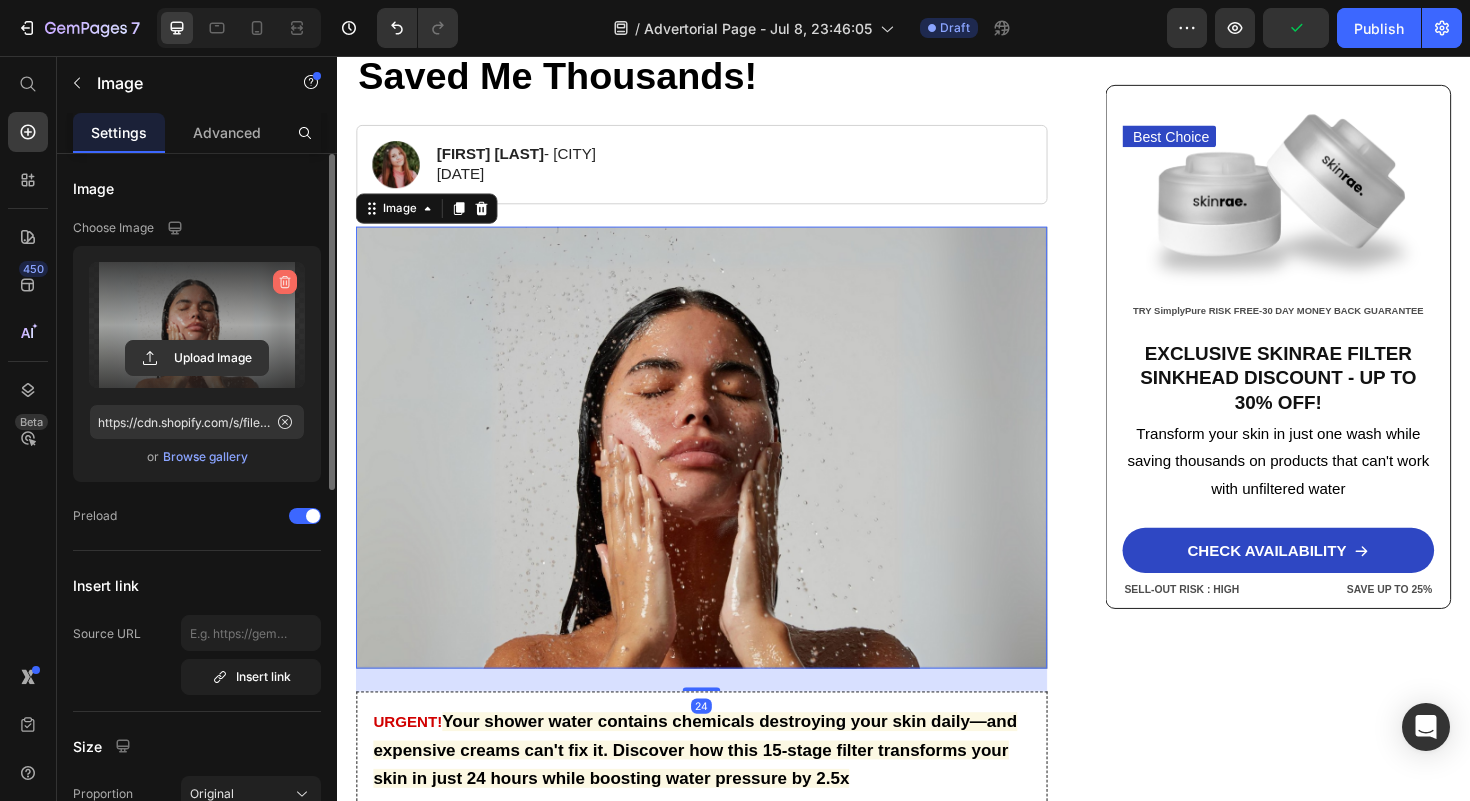 click 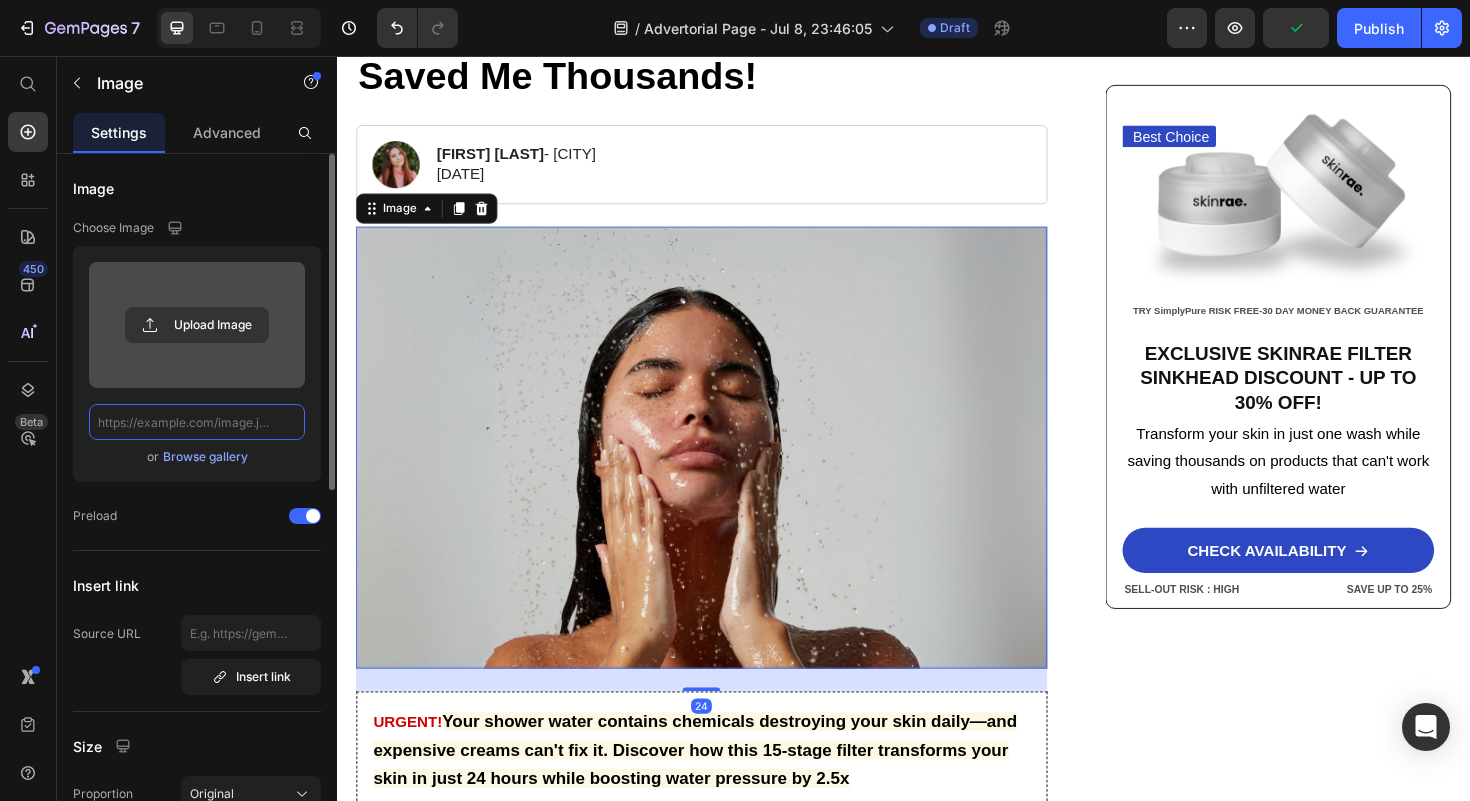 scroll, scrollTop: 0, scrollLeft: 0, axis: both 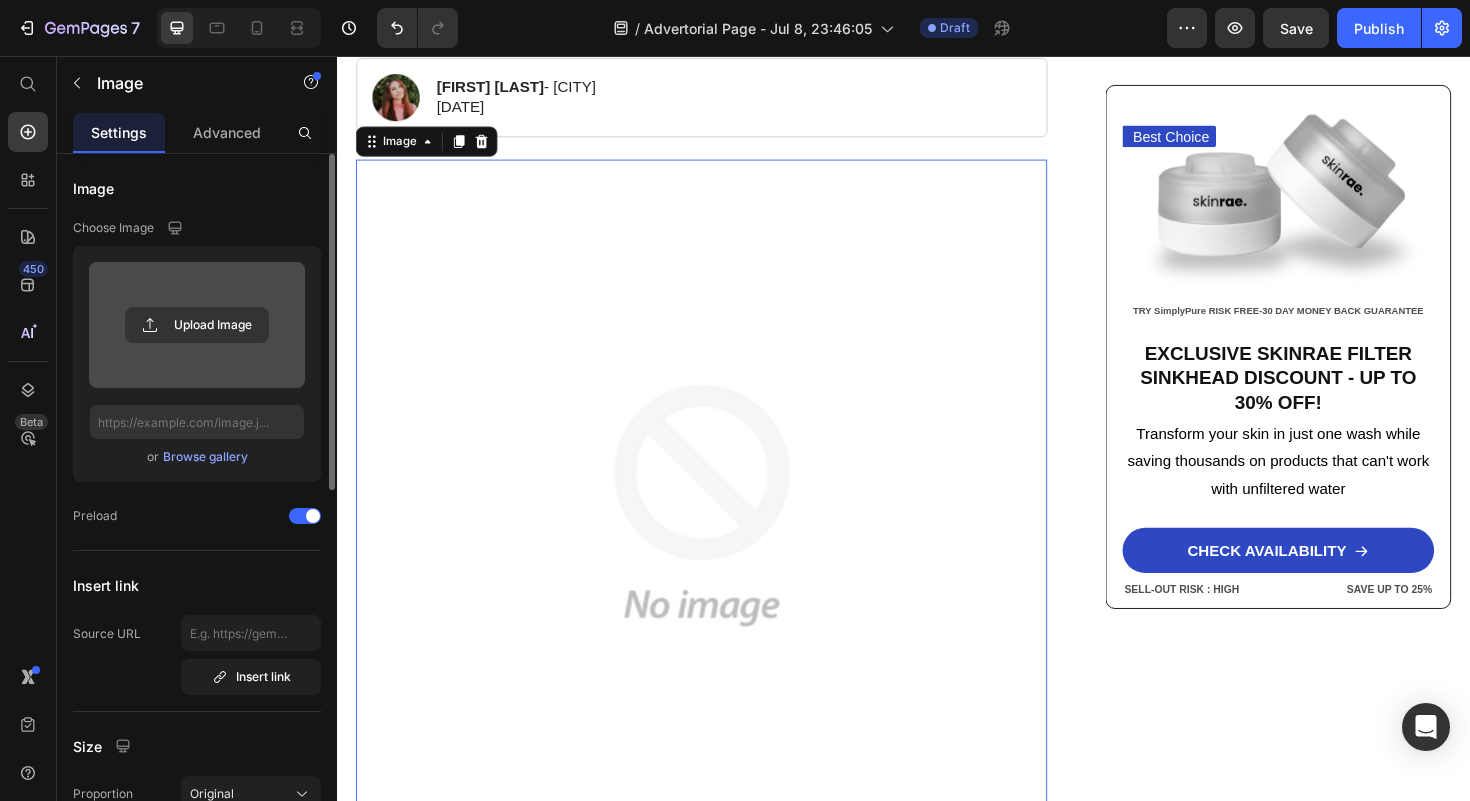 click on "Browse gallery" at bounding box center [205, 457] 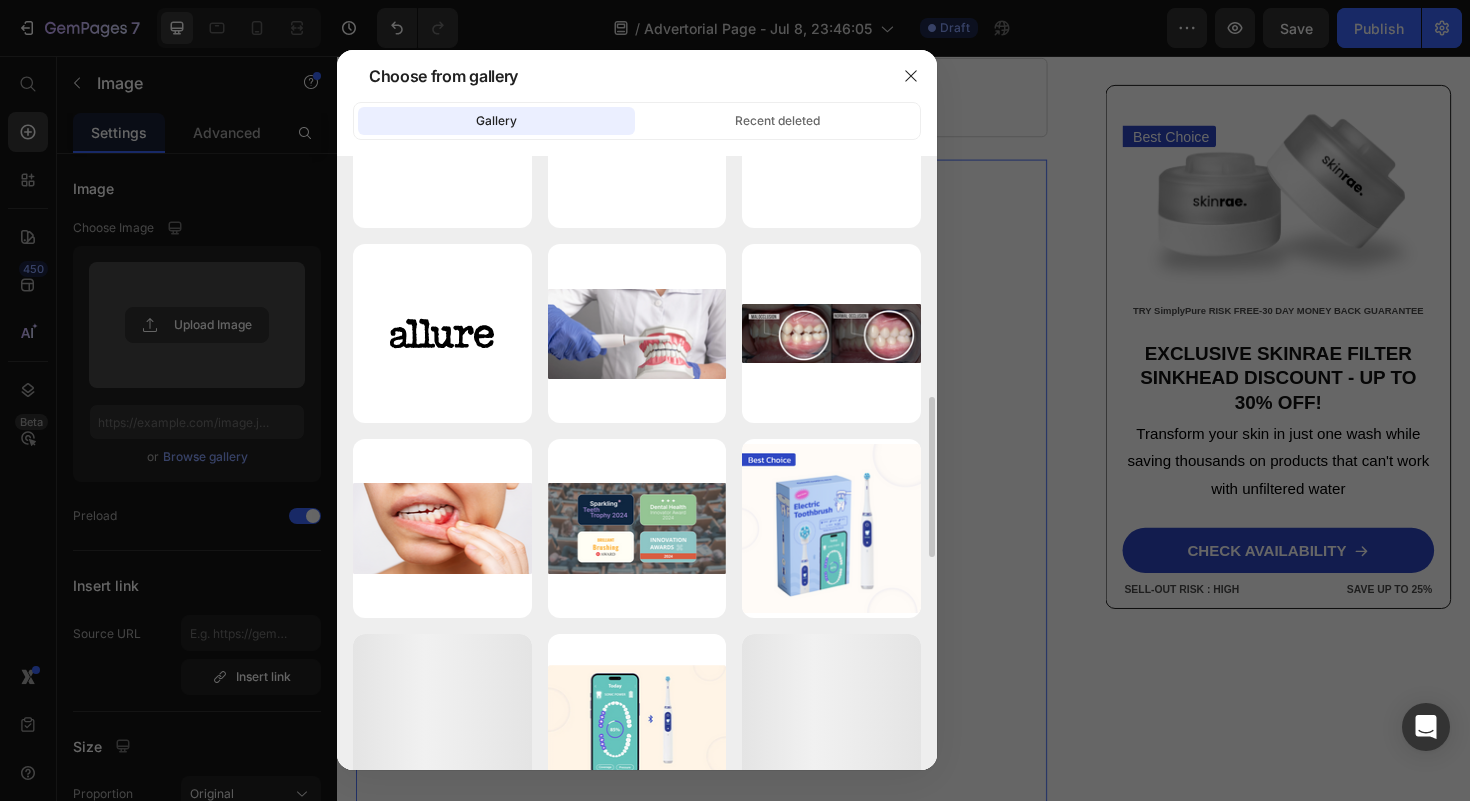 scroll, scrollTop: 909, scrollLeft: 0, axis: vertical 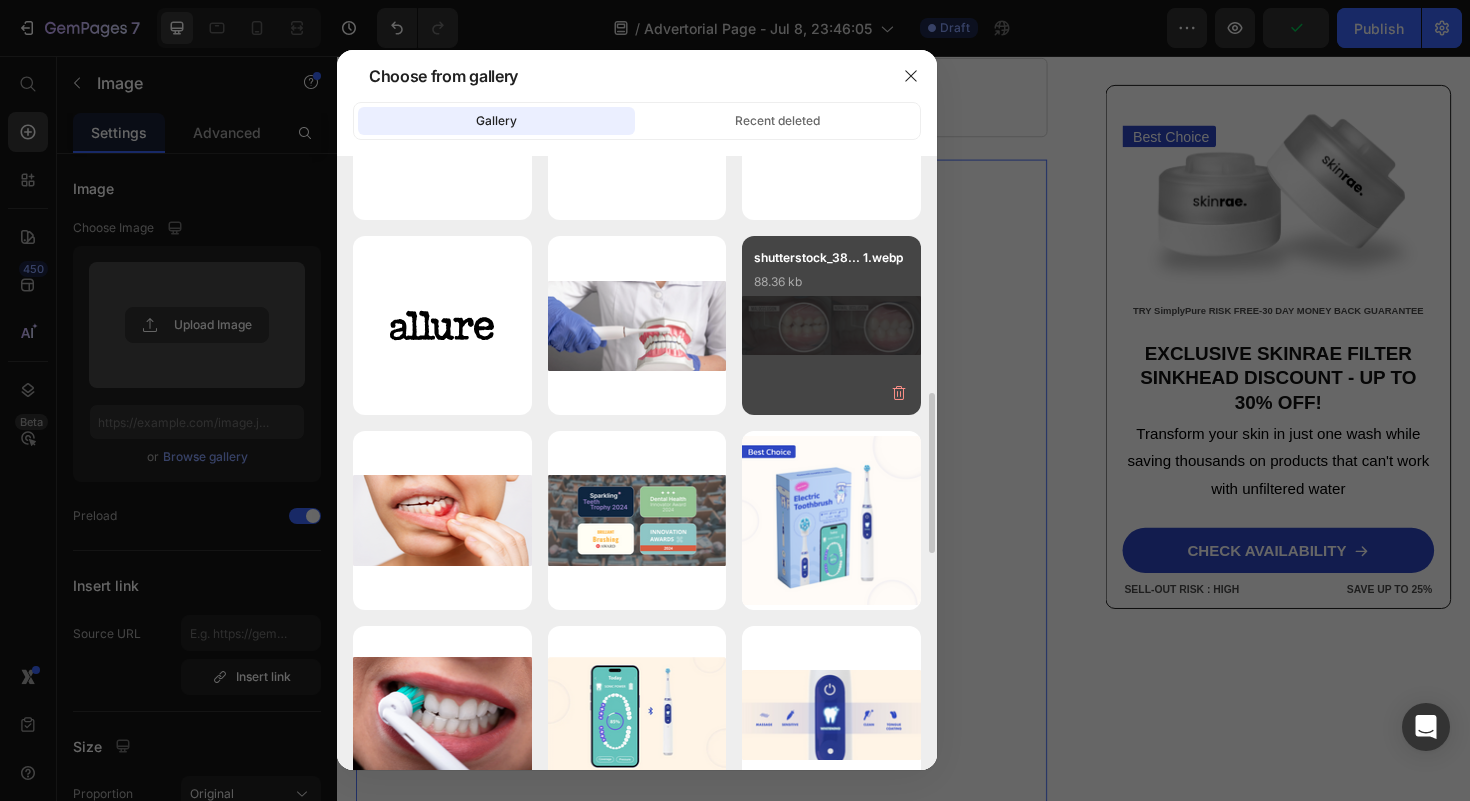 click on "shutterstock_38... 1.webp 88.36 kb" at bounding box center (831, 288) 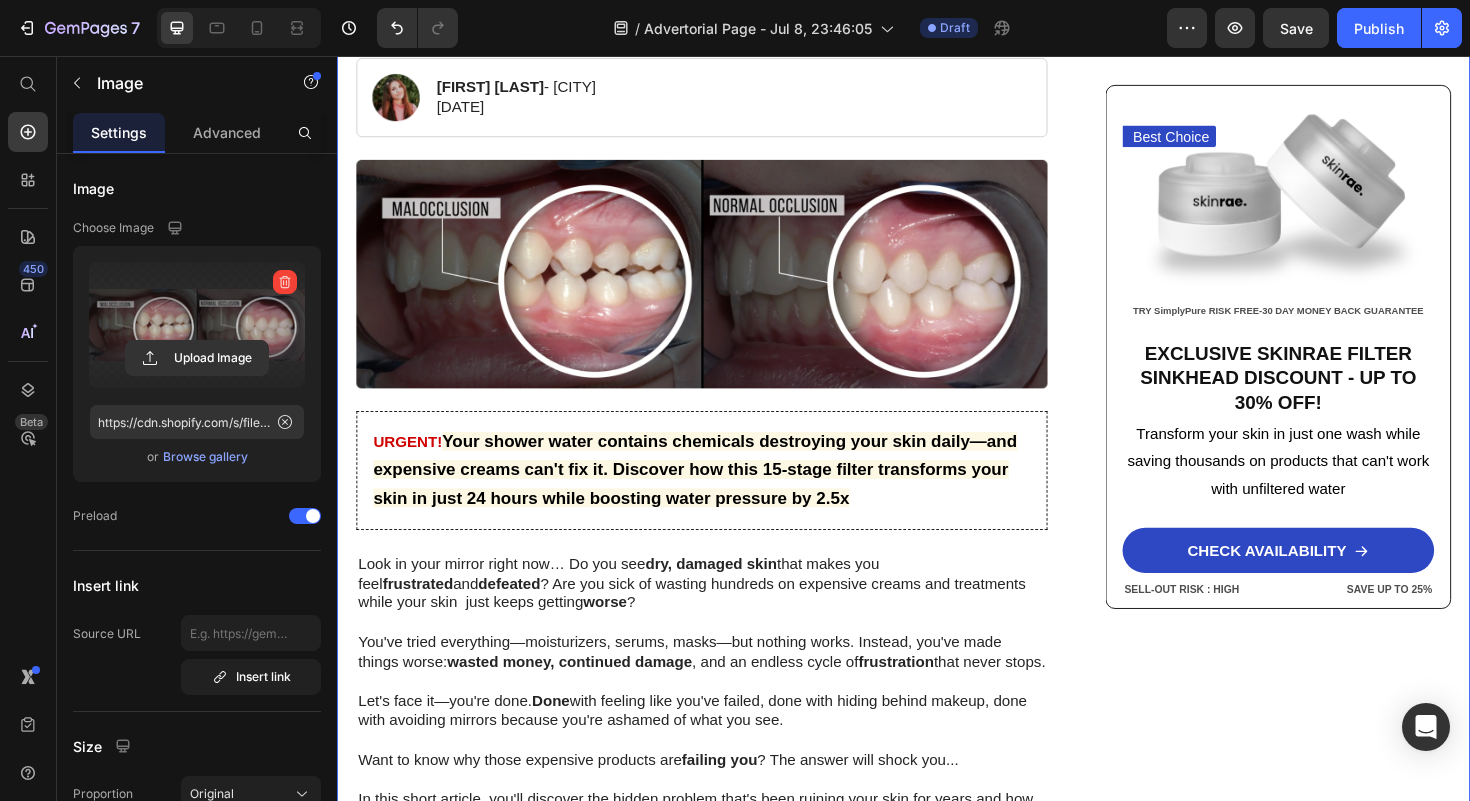 click on "Home > Skin Care > Filtered Sinkhead Text Block Stop Poisoning Your Skin!  This Revolutionary Sink Filter  Eliminated My Skin Problems In 24 Hours—And Saved Me Thousands! Heading Image [FIRST] [LAST]  - [CITY] [DATE] Text Block Row Image URGENT!  Your shower water contains chemicals destroying your skin daily—and expensive creams can't fix it. Discover how this 15-stage filter transforms your skin in just 24 hours while boosting water pressure by 2.5x Text Block Look in your mirror right now… Do you see  dry, damaged skin  that makes you feel  frustrated  and  defeated ? Are you sick of wasting hundreds on expensive creams and treatments while your skin  just keeps getting  worse ?   You've tried everything—moisturizers, serums, masks—but nothing works. Instead, you've made things worse:  wasted money, continued damage , and an endless cycle of  frustration  that never stops.   Let's face it—you're done.  Done   Want to know why those expensive products are  failing you     Title" at bounding box center (937, 3047) 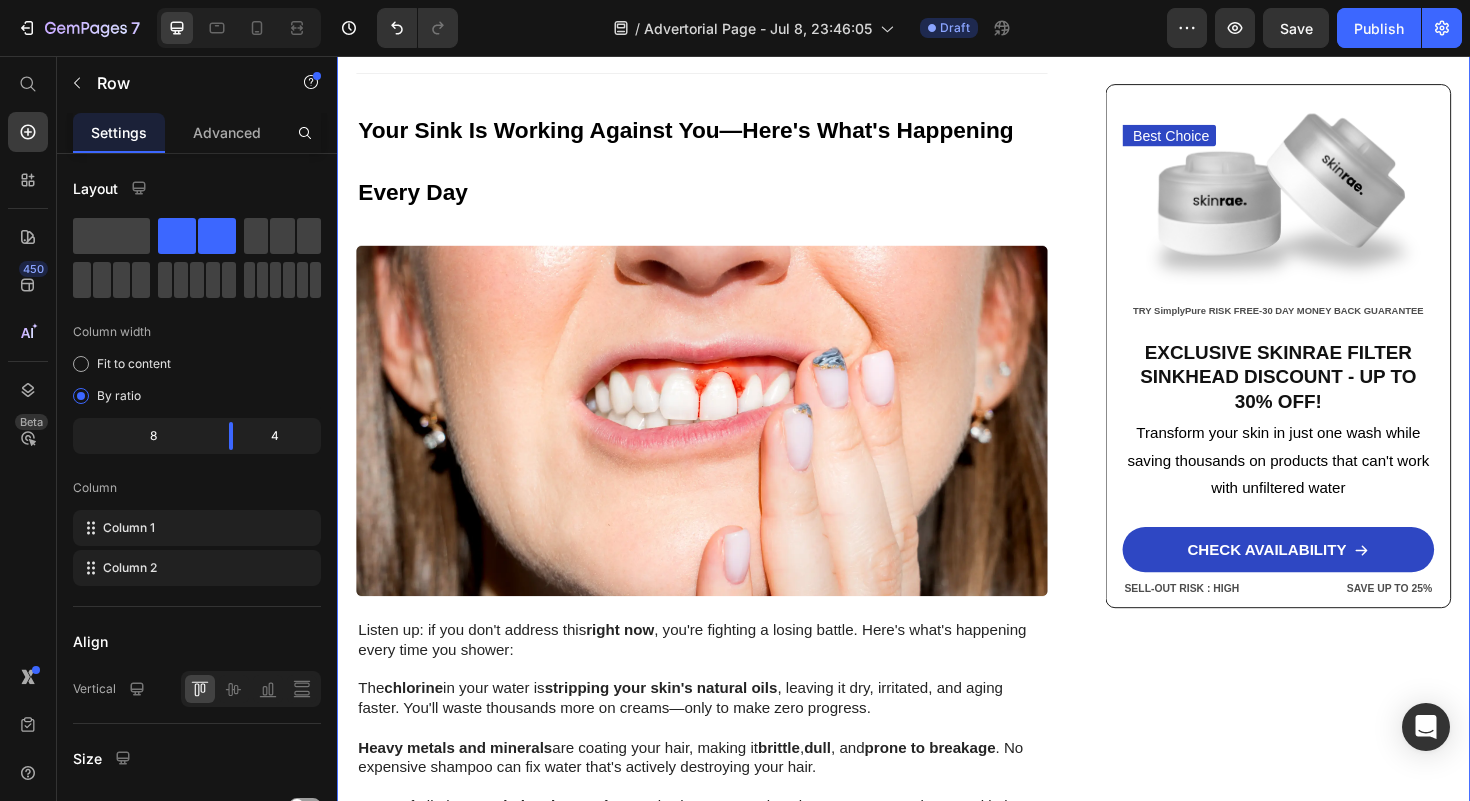 scroll, scrollTop: 2288, scrollLeft: 0, axis: vertical 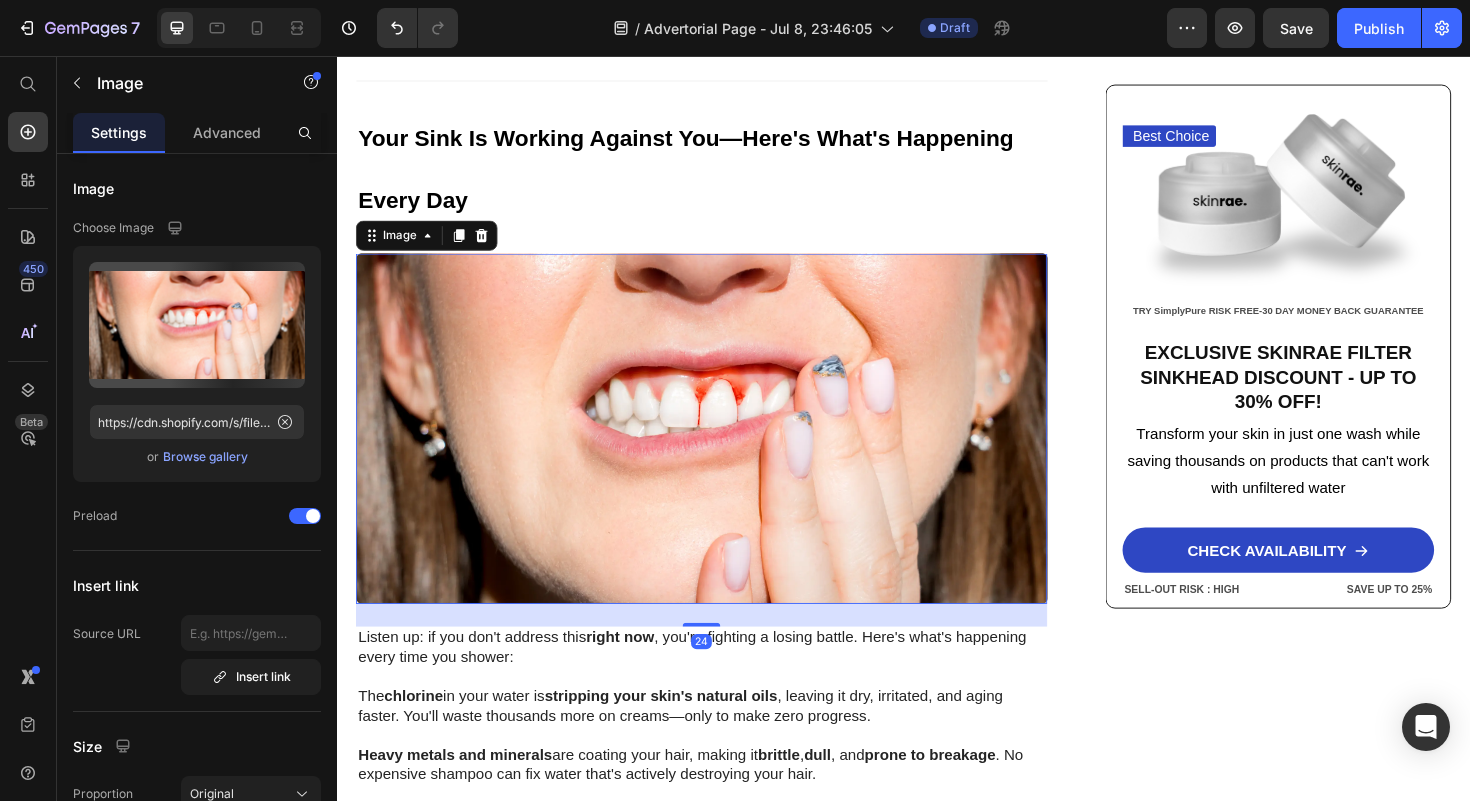 click at bounding box center (723, 450) 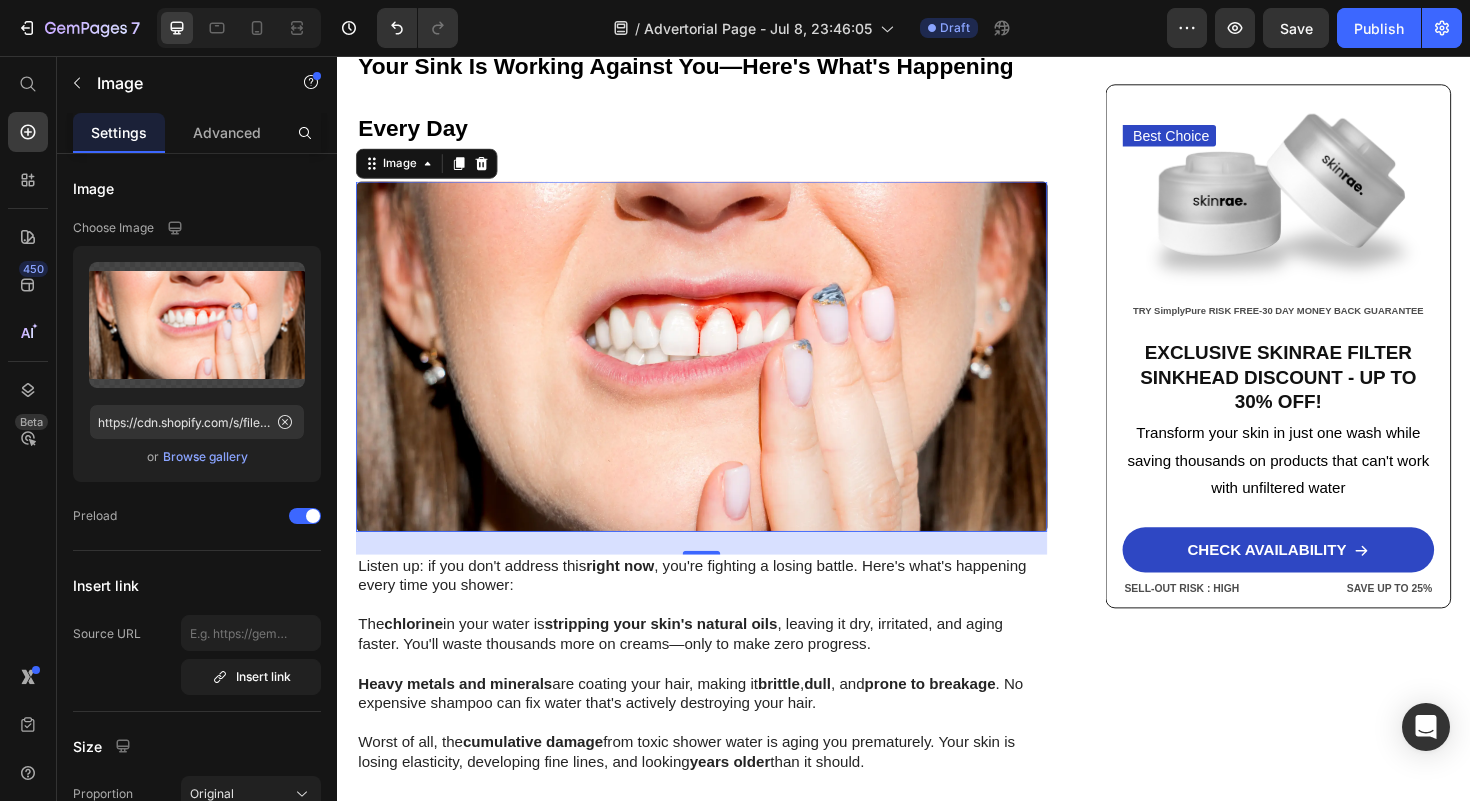 scroll, scrollTop: 2385, scrollLeft: 0, axis: vertical 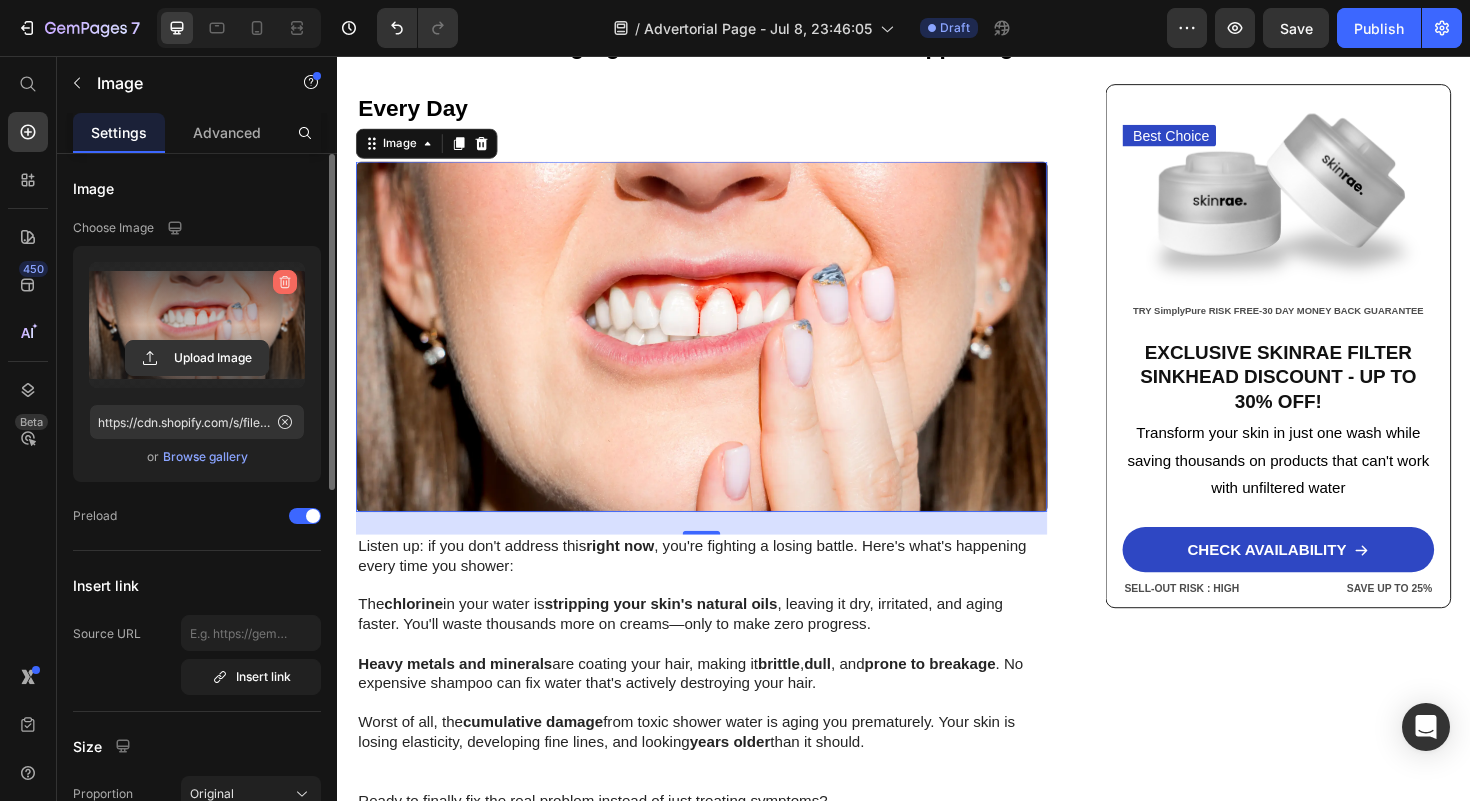 click 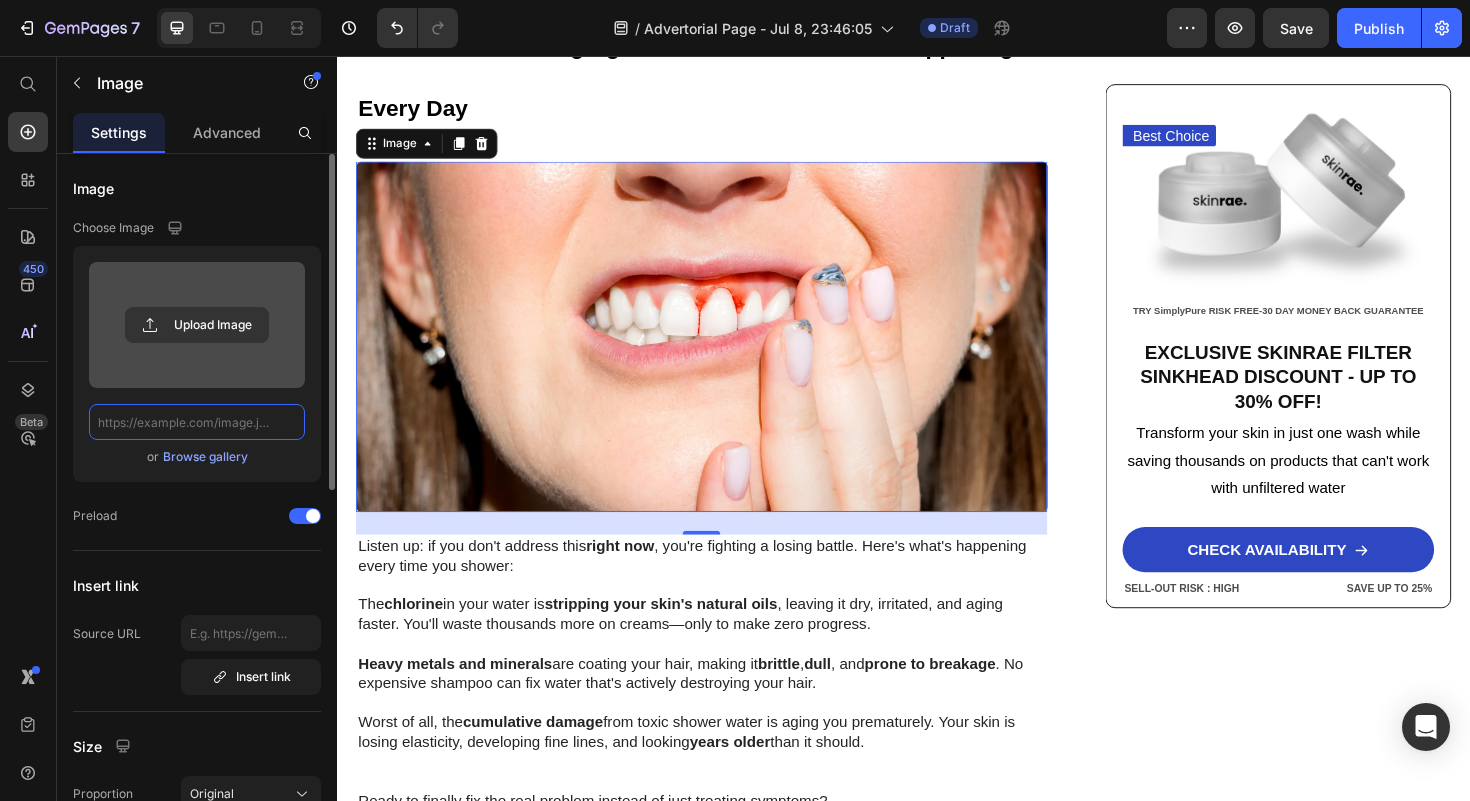 scroll, scrollTop: 0, scrollLeft: 0, axis: both 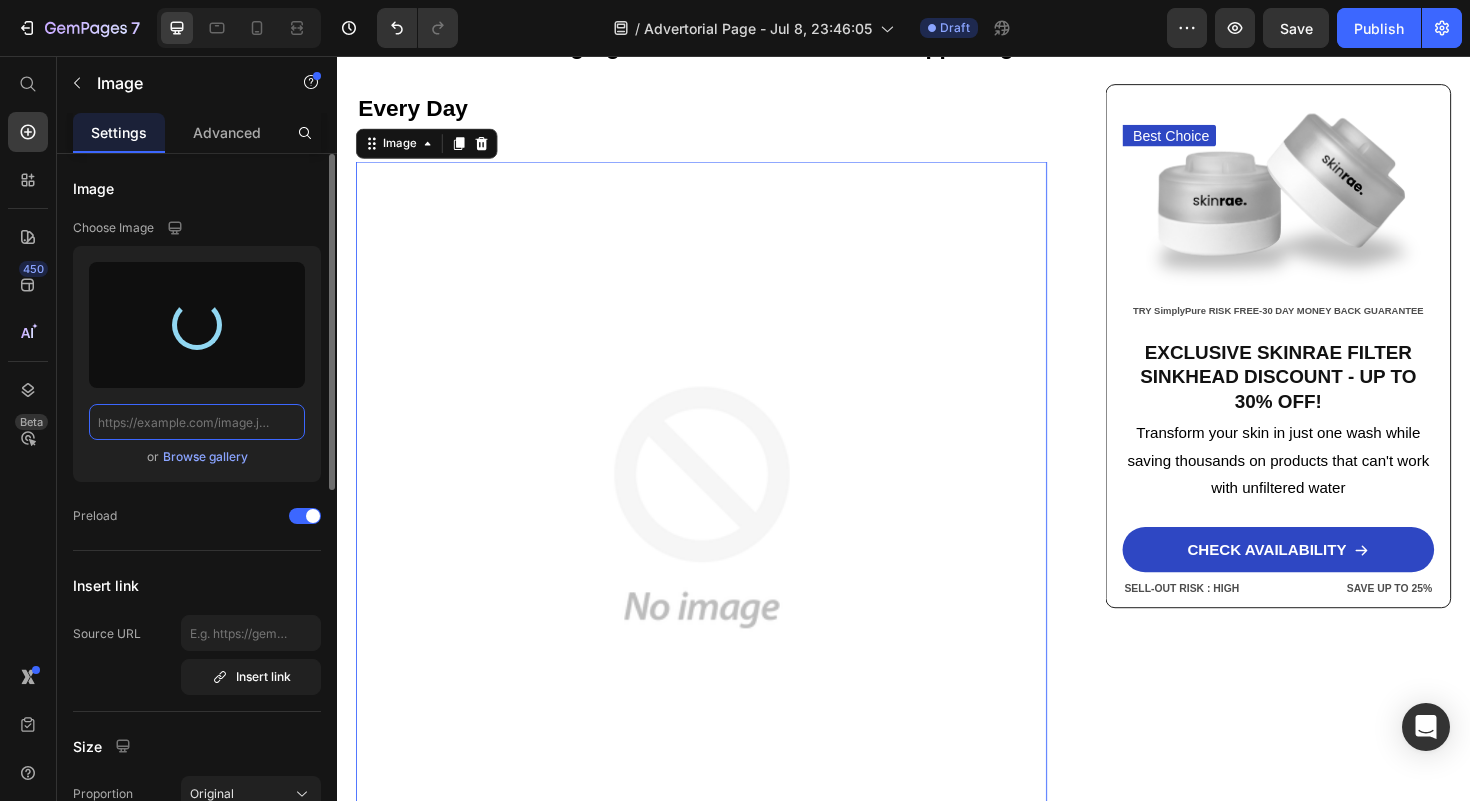 type on "https://cdn.shopify.com/s/files/1/0628/9617/7236/files/gempages_571725872814359776-edd2f51c-d698-433c-a8b0-a1fbef898d98.png" 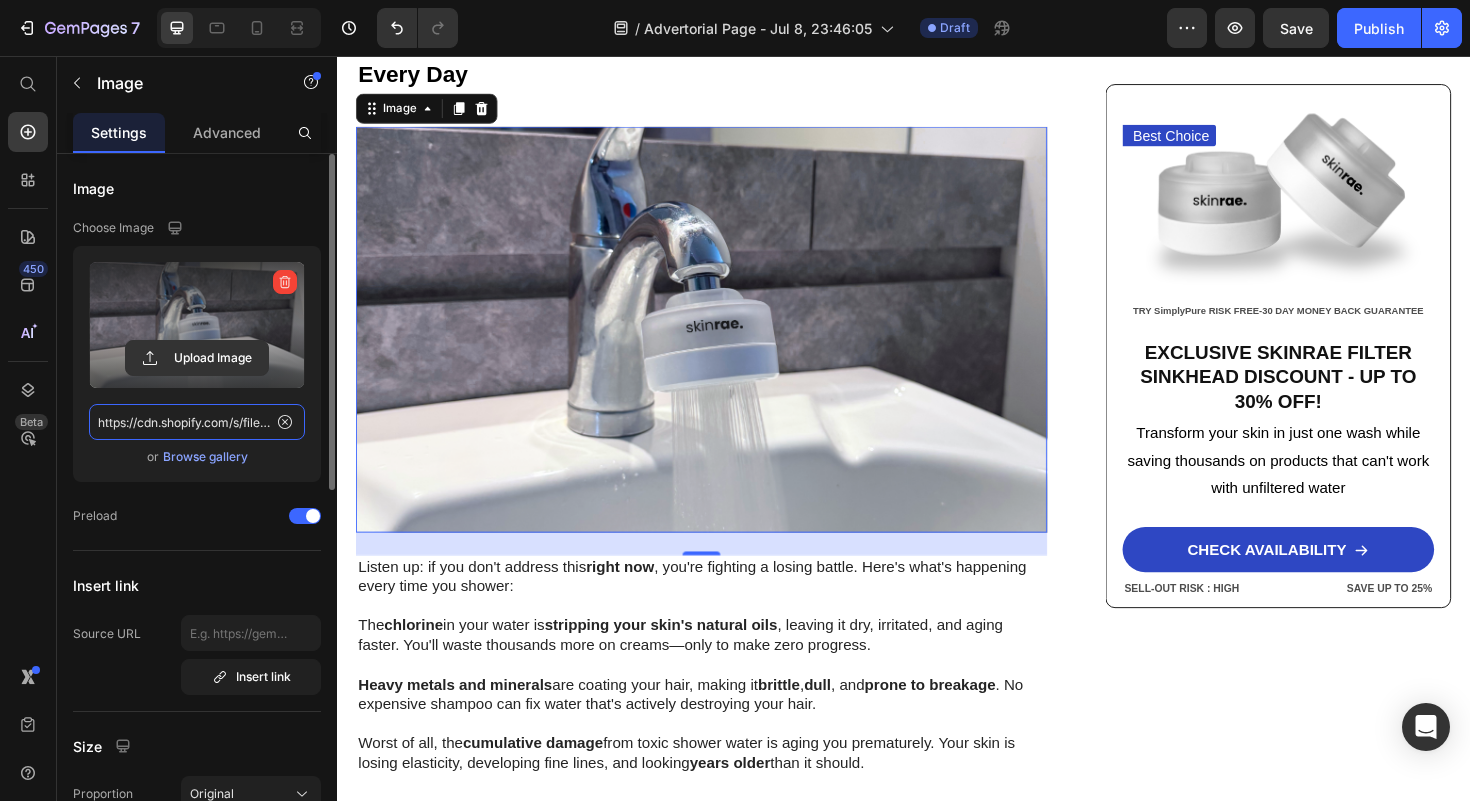 scroll, scrollTop: 2420, scrollLeft: 0, axis: vertical 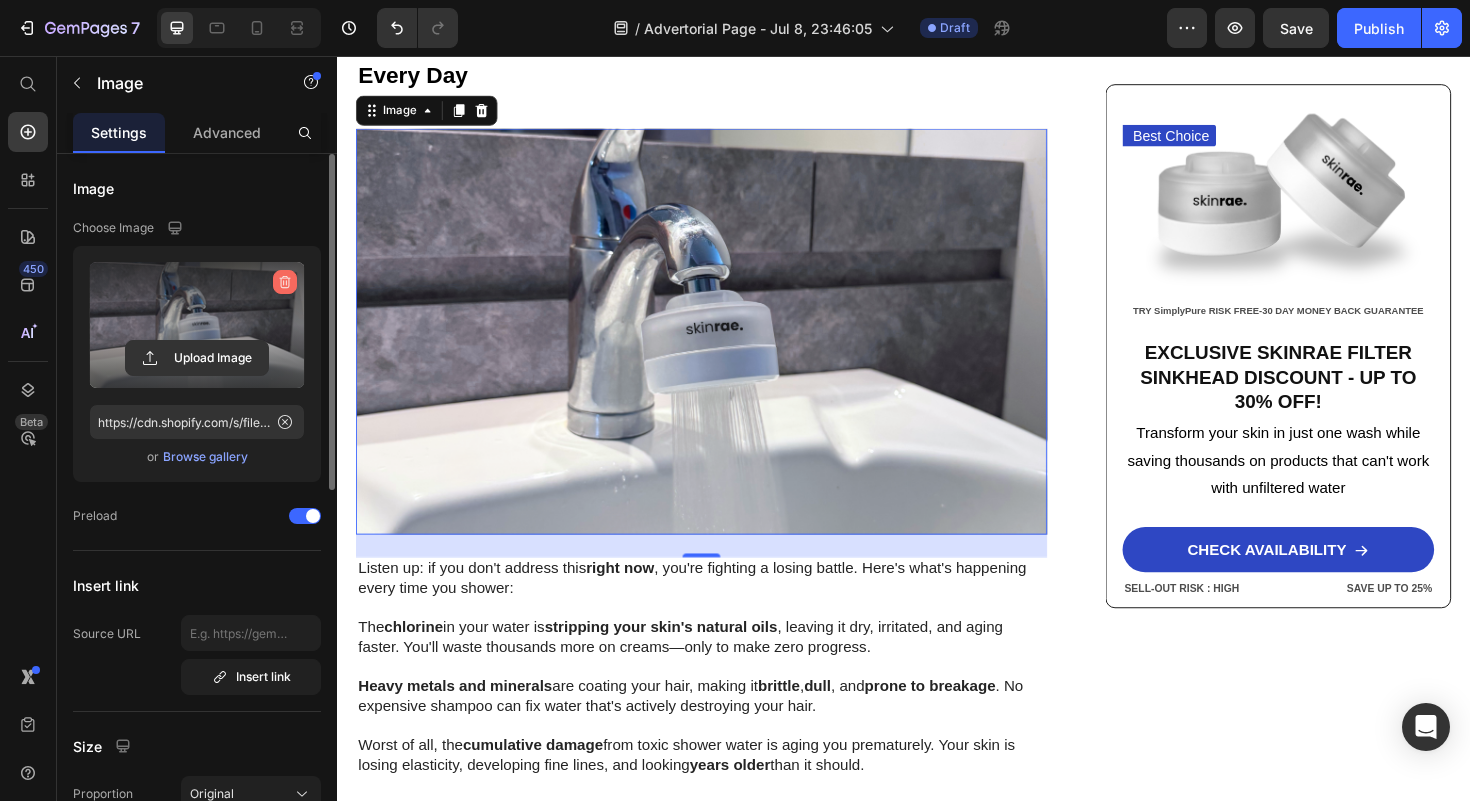 click at bounding box center [285, 282] 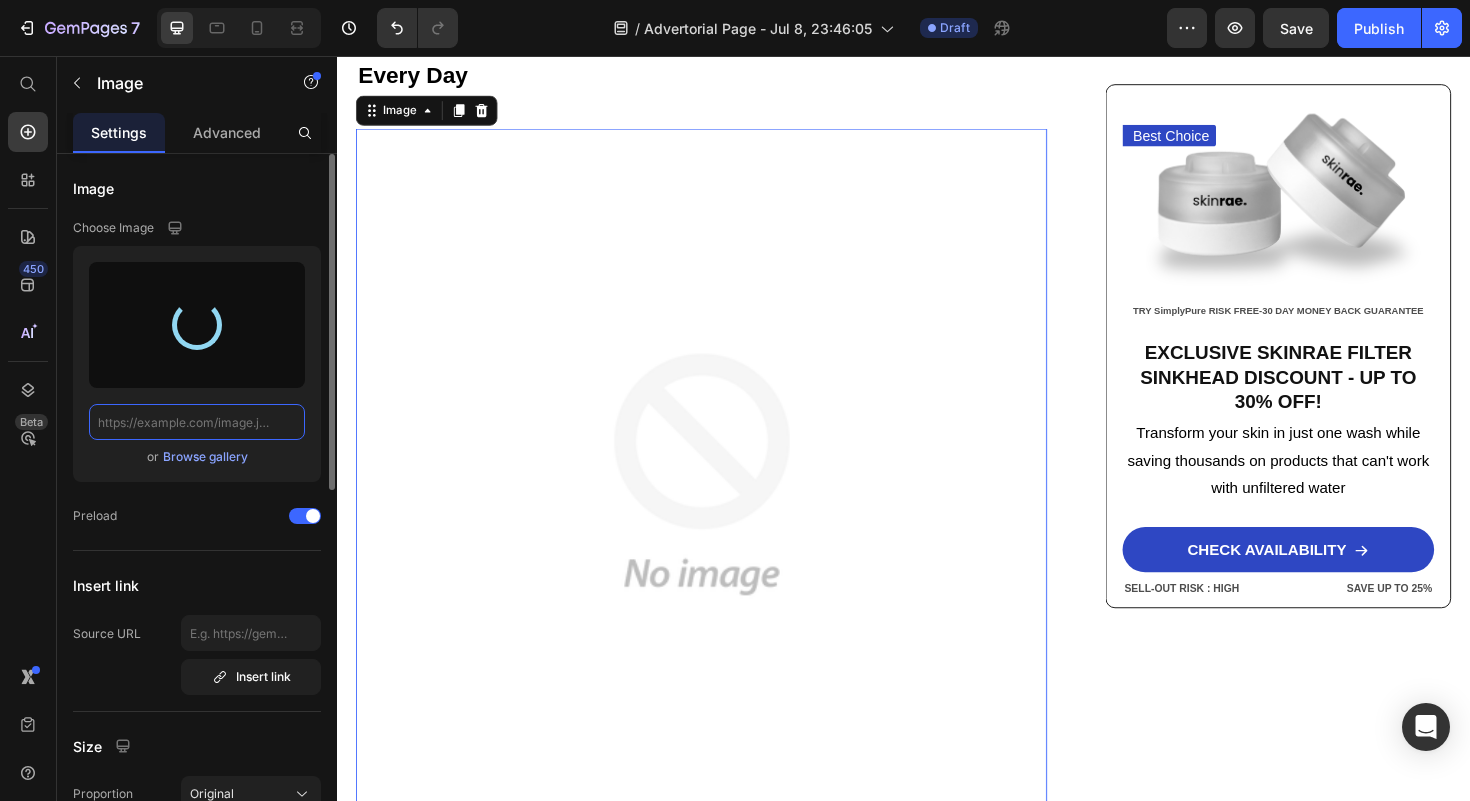 type on "https://cdn.shopify.com/s/files/1/0628/9617/7236/files/gempages_571725872814359776-4efc6d5d-c774-4f77-9efa-19d765a02119.png" 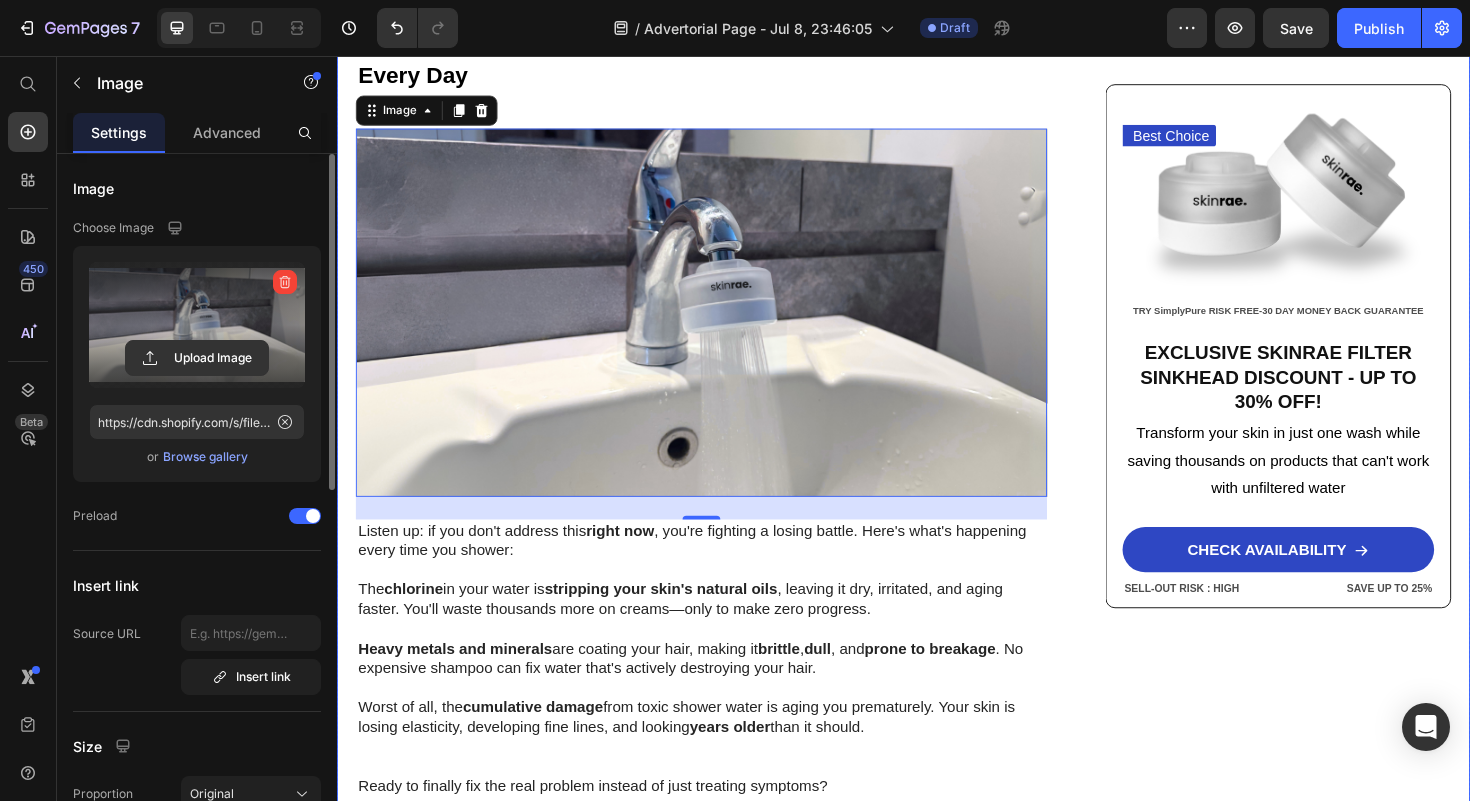 click on "Home > Skin Care > Filtered Sinkhead Text Block Stop Poisoning Your Skin!  This Revolutionary Sink Filter  Eliminated My Skin Problems In 24 Hours—And Saved Me Thousands! Heading Image [FIRST] [LAST]  - [CITY] [DATE] Text Block Row Image URGENT!  Your shower water contains chemicals destroying your skin daily—and expensive creams can't fix it. Discover how this 15-stage filter transforms your skin in just 24 hours while boosting water pressure by 2.5x Text Block Look in your mirror right now… Do you see  dry, damaged skin  that makes you feel  frustrated  and  defeated ? Are you sick of wasting hundreds on expensive creams and treatments while your skin  just keeps getting  worse ?   You've tried everything—moisturizers, serums, masks—but nothing works. Instead, you've made things worse:  wasted money, continued damage , and an endless cycle of  frustration  that never stops.   Let's face it—you're done.  Done   Want to know why those expensive products are  failing you     Title" at bounding box center (937, 1055) 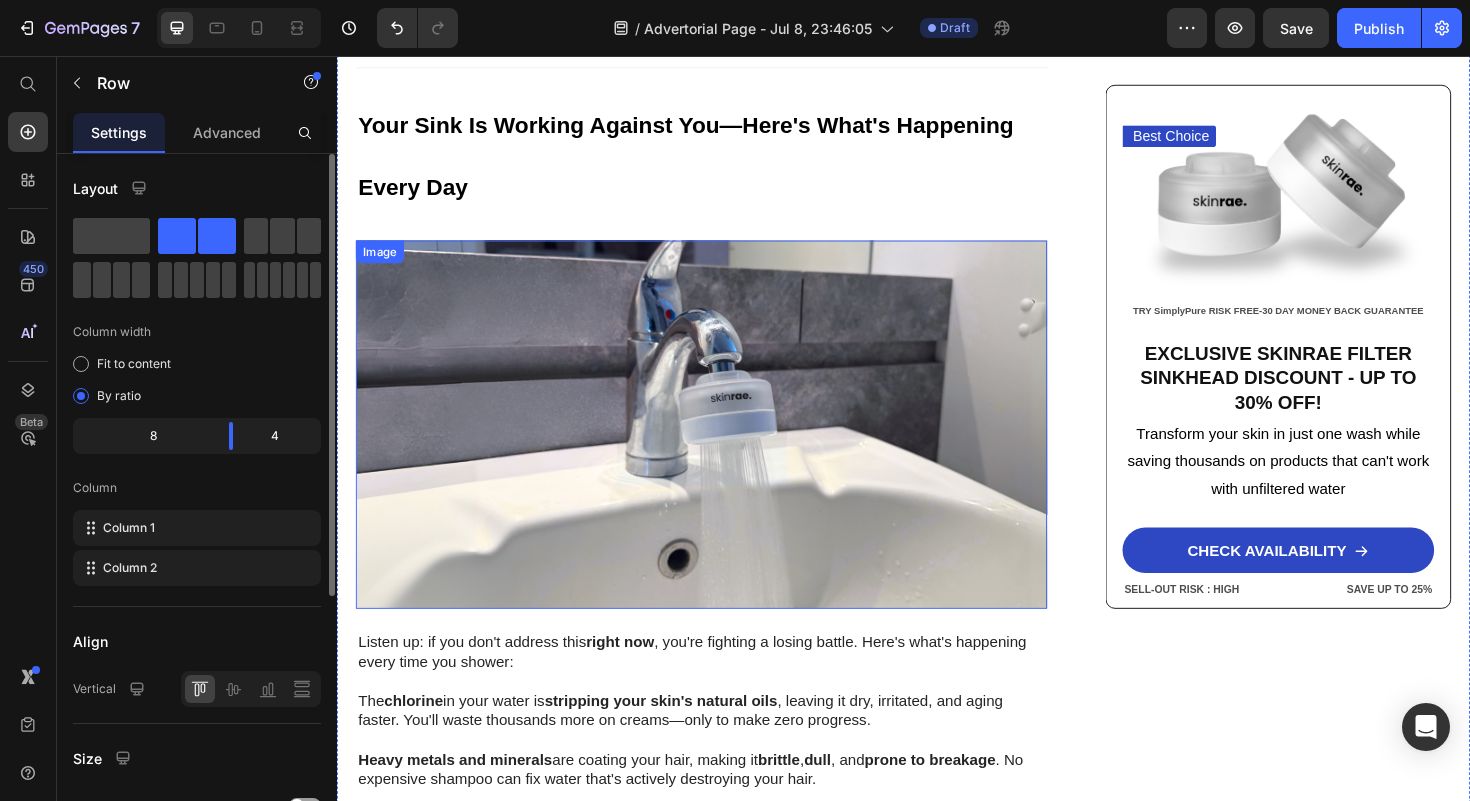 scroll, scrollTop: 2301, scrollLeft: 0, axis: vertical 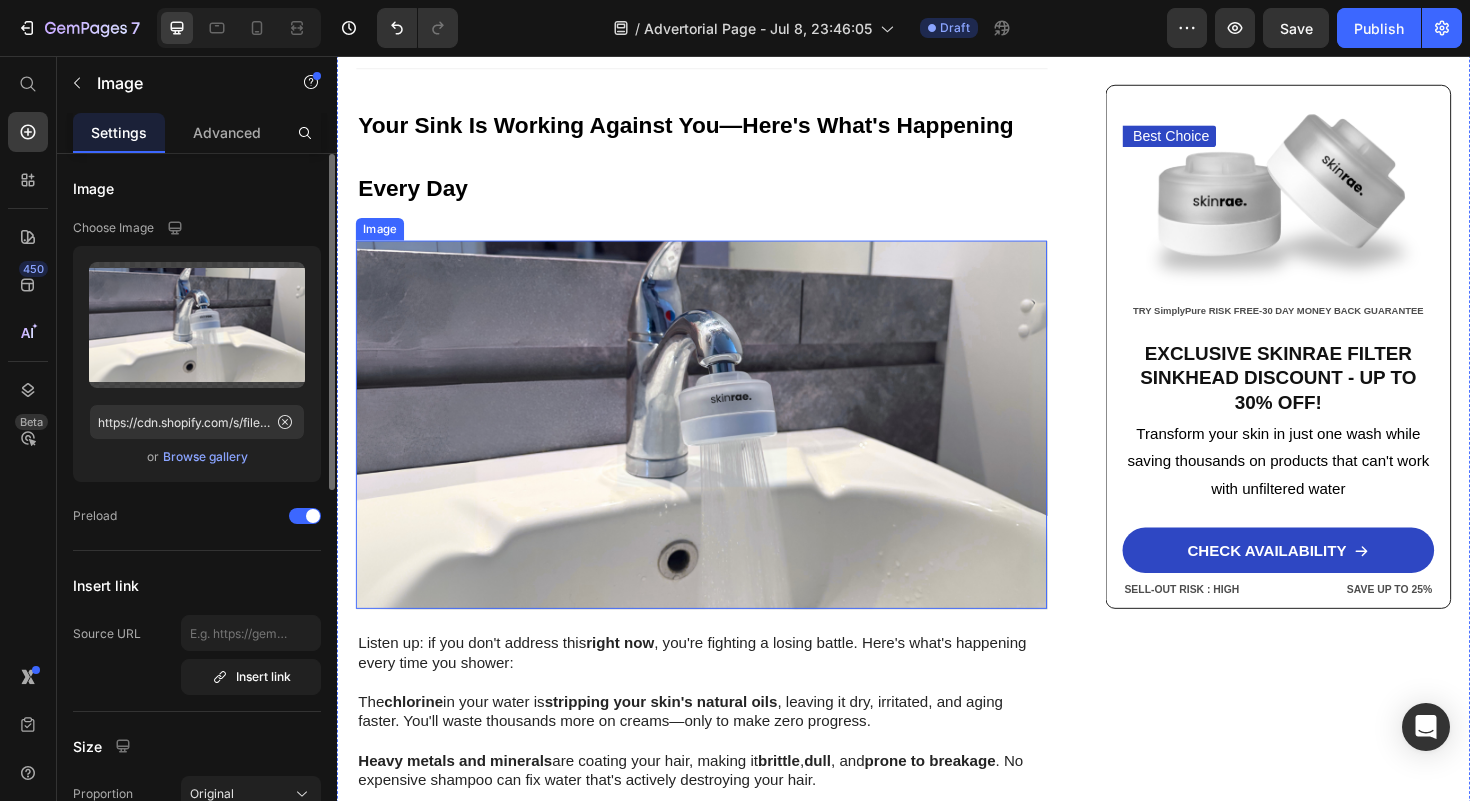 click at bounding box center [723, 447] 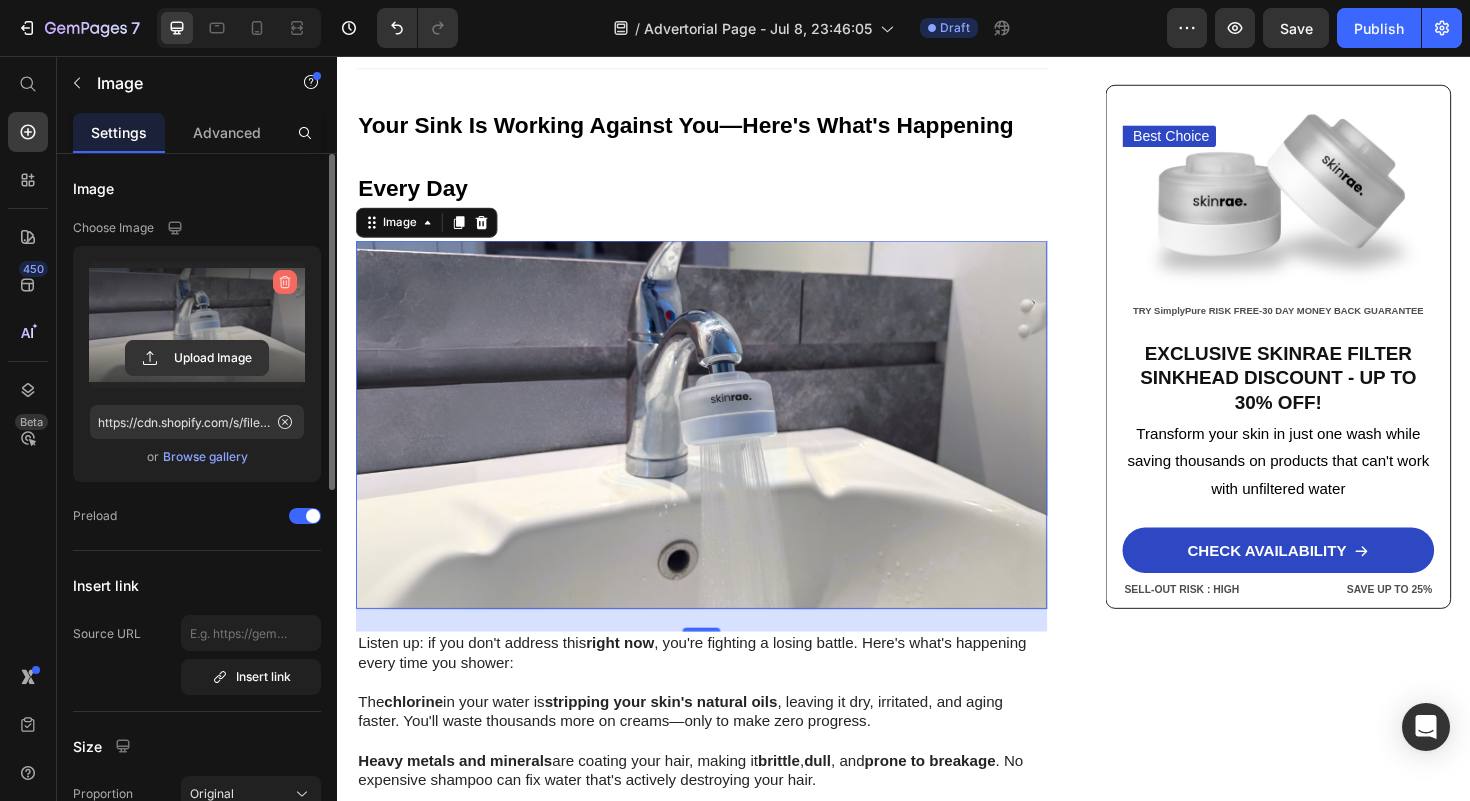 click 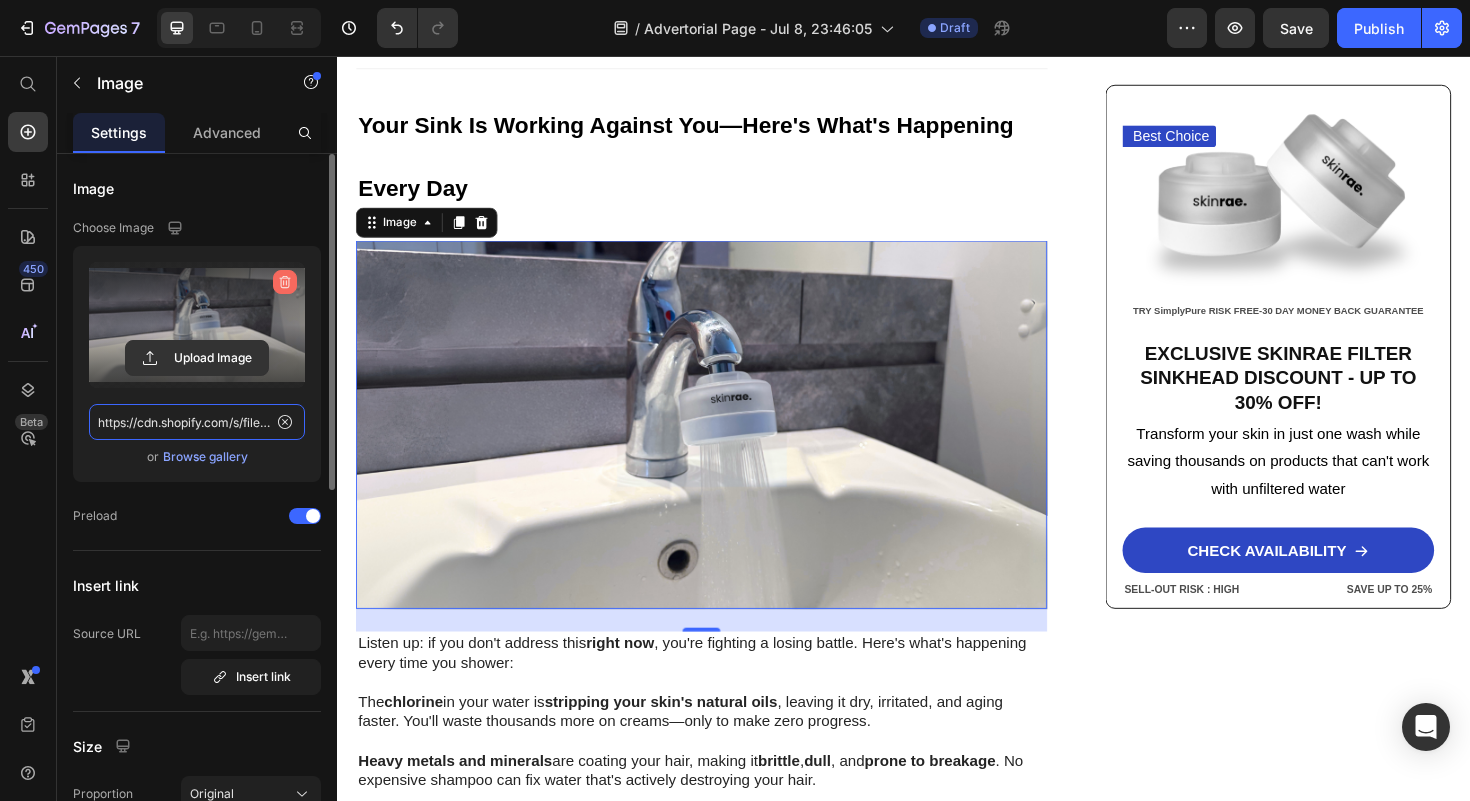 type 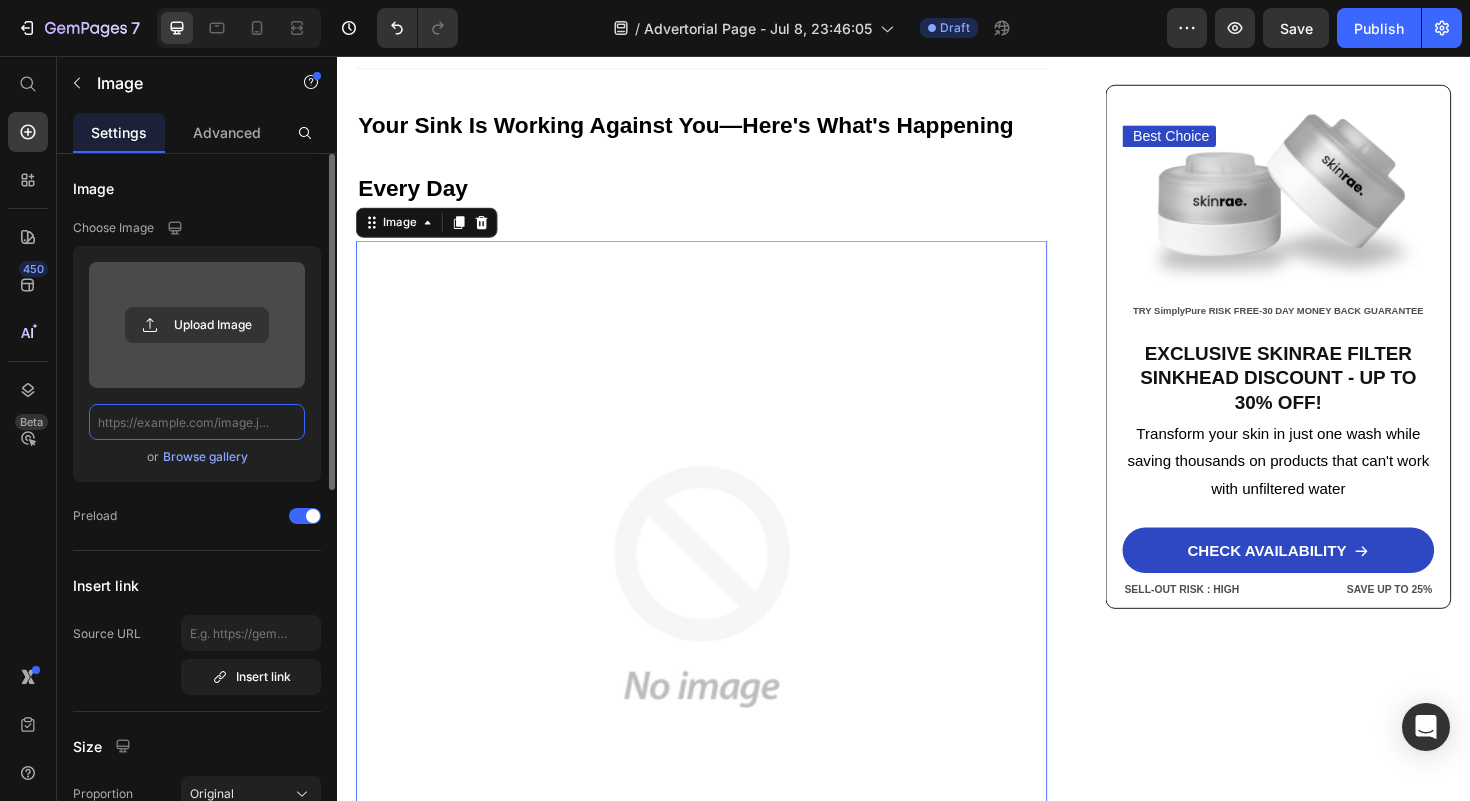 scroll, scrollTop: 0, scrollLeft: 0, axis: both 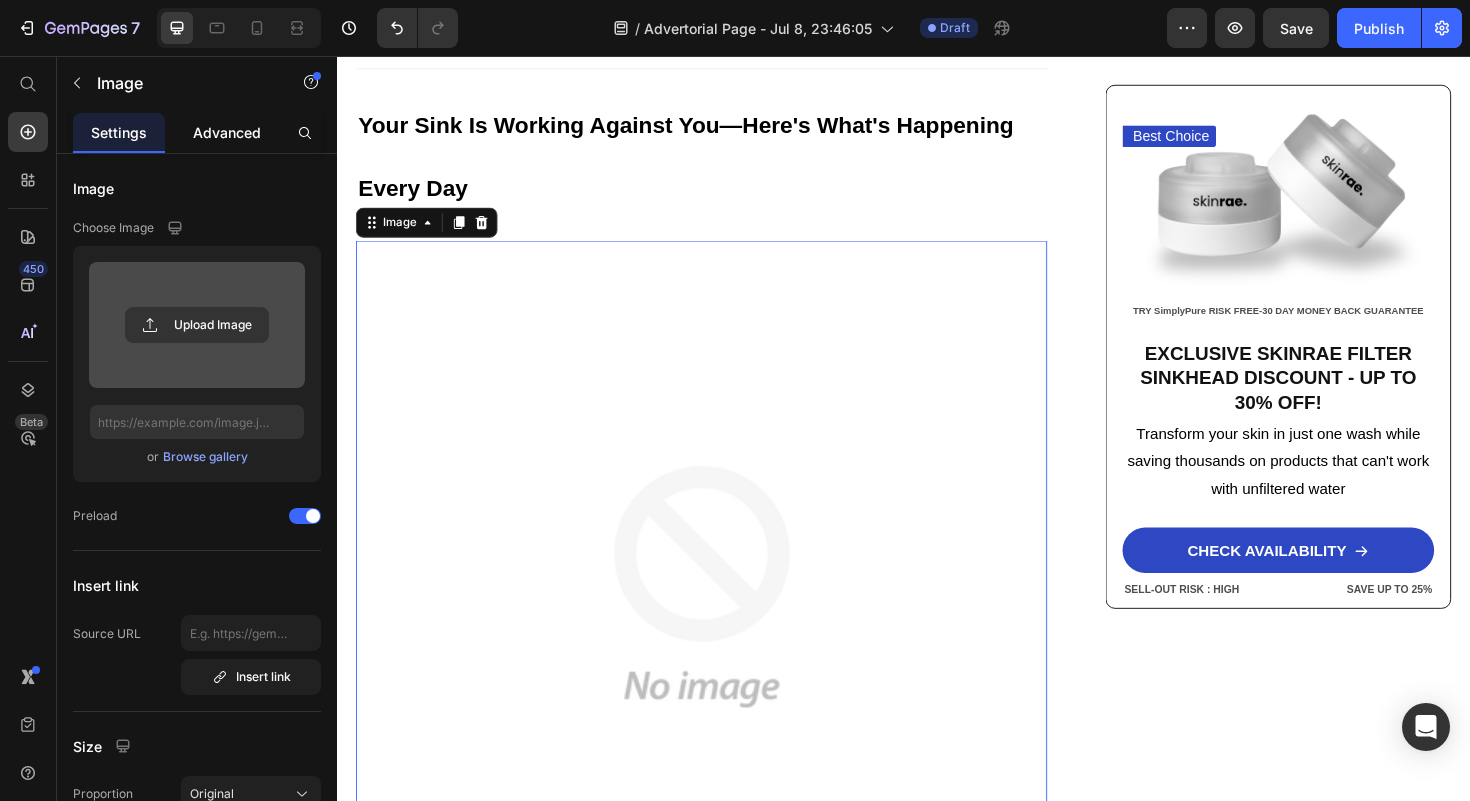 click on "Advanced" at bounding box center [227, 132] 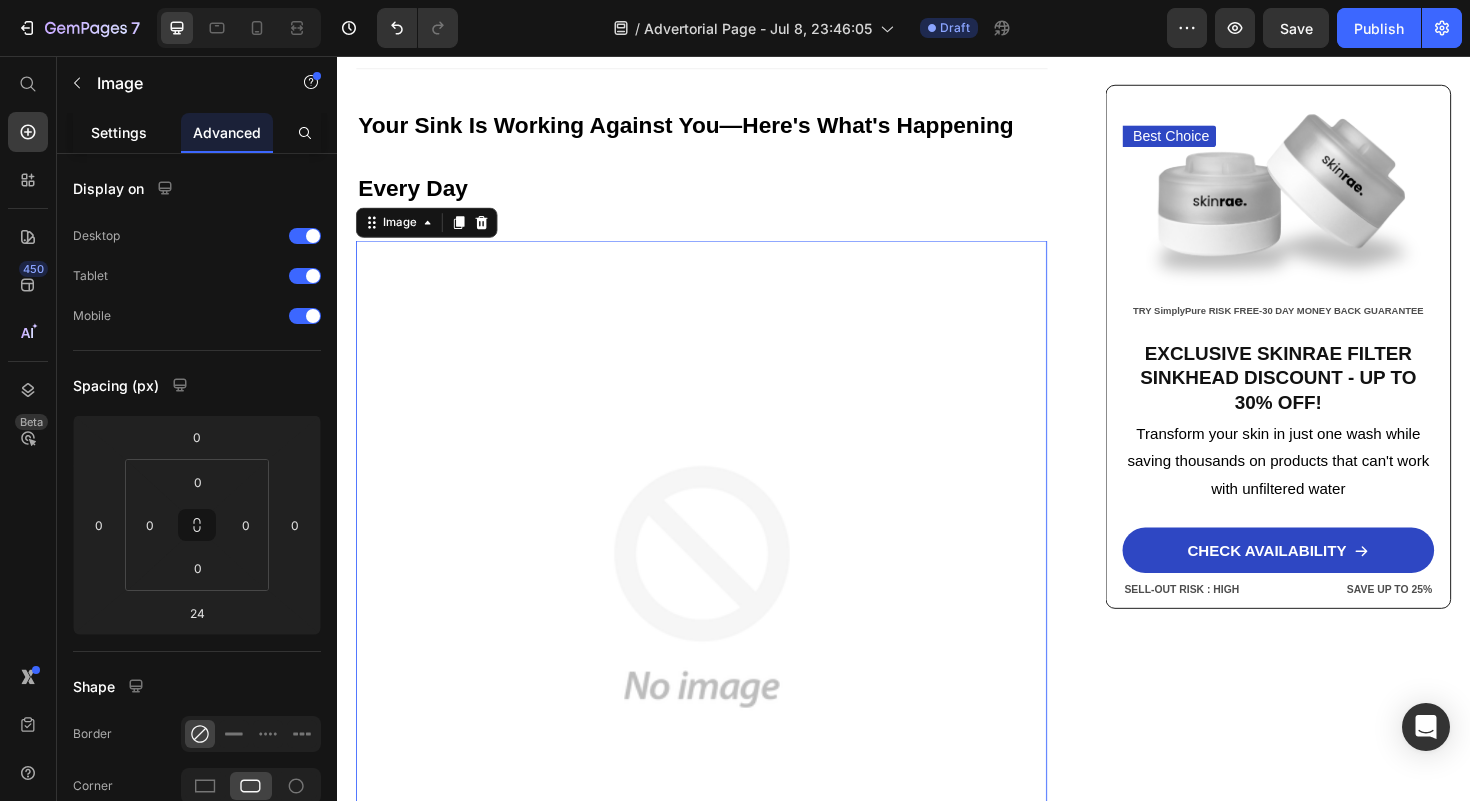 click on "Settings" at bounding box center [119, 132] 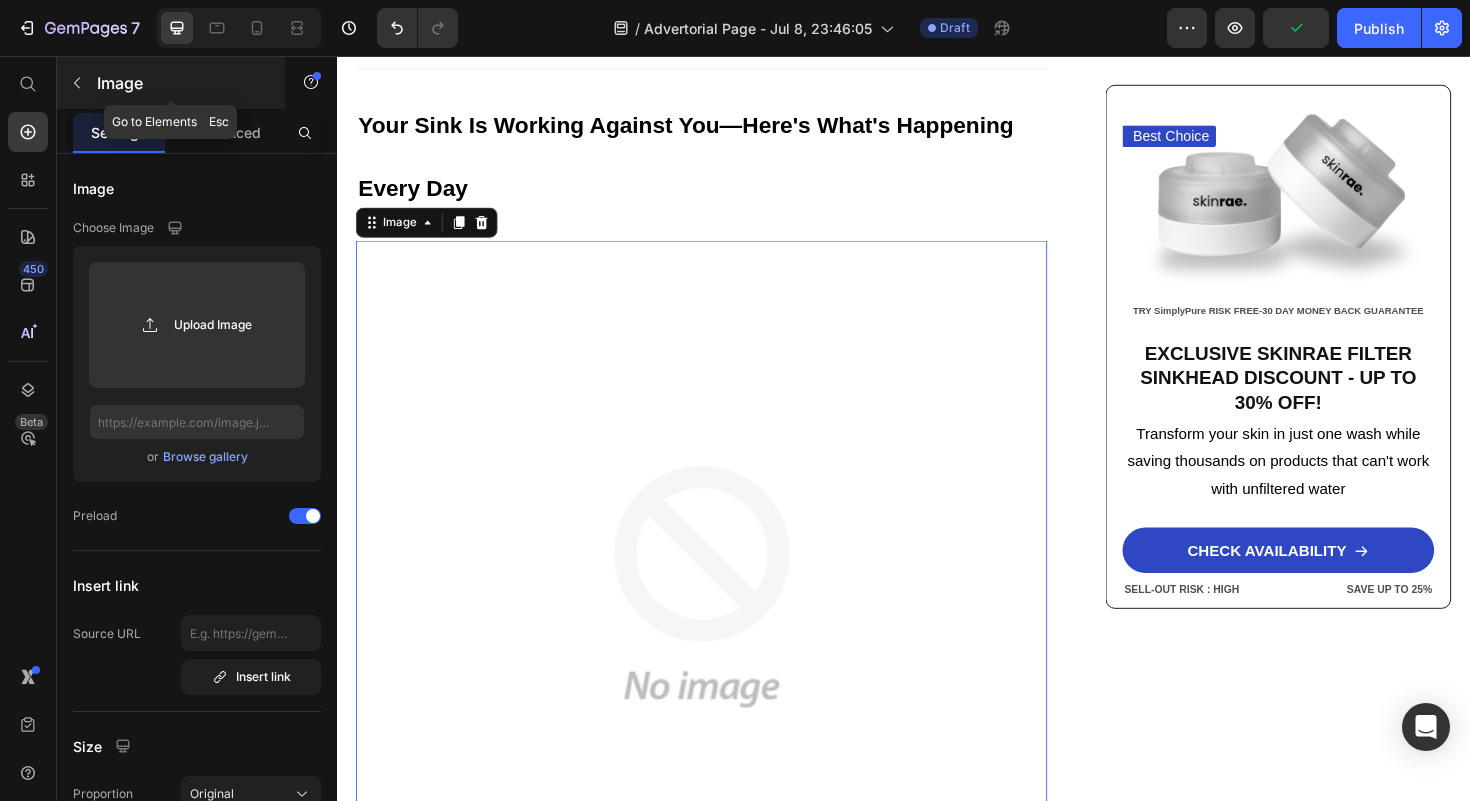 click 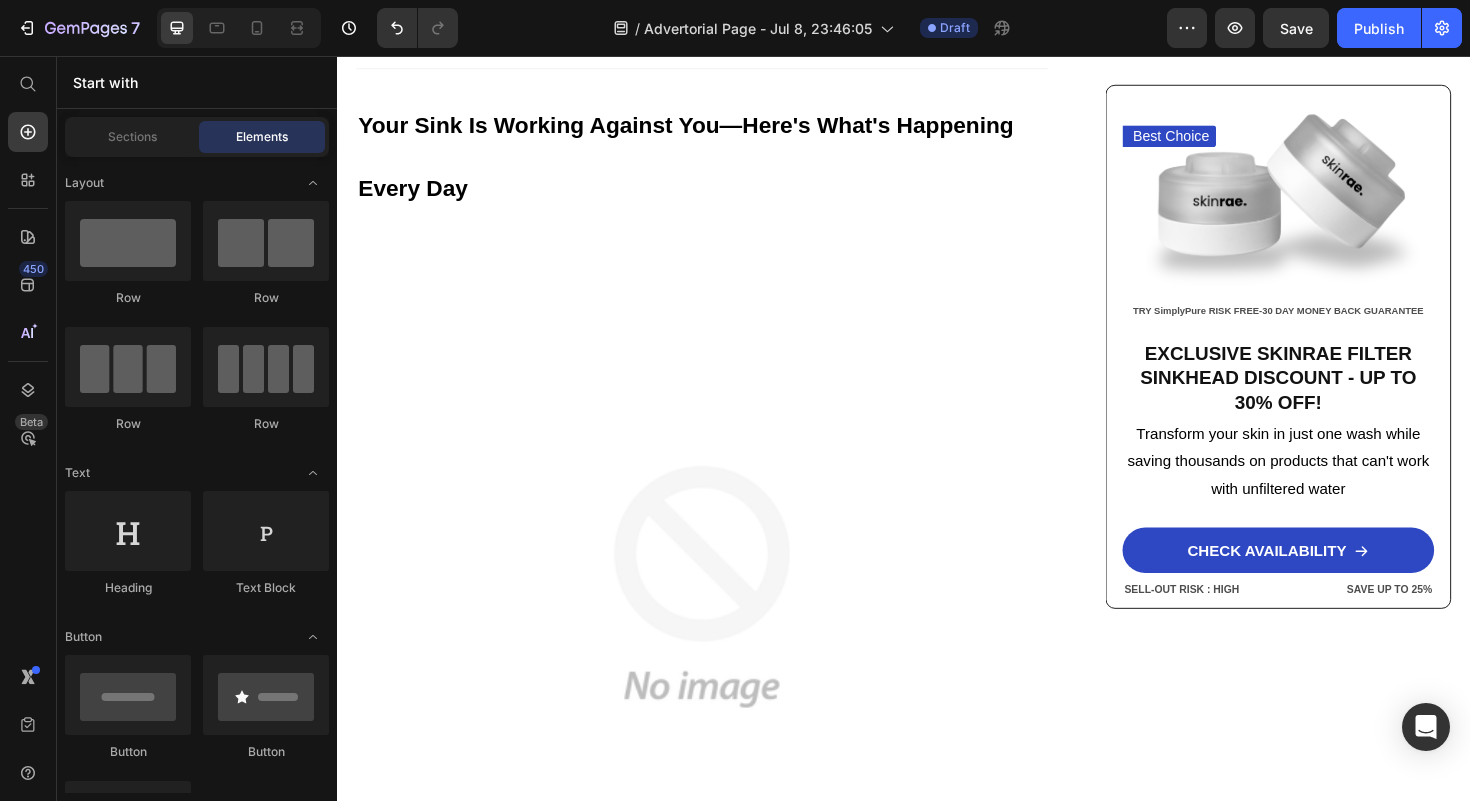 click on "Start with" at bounding box center [197, 82] 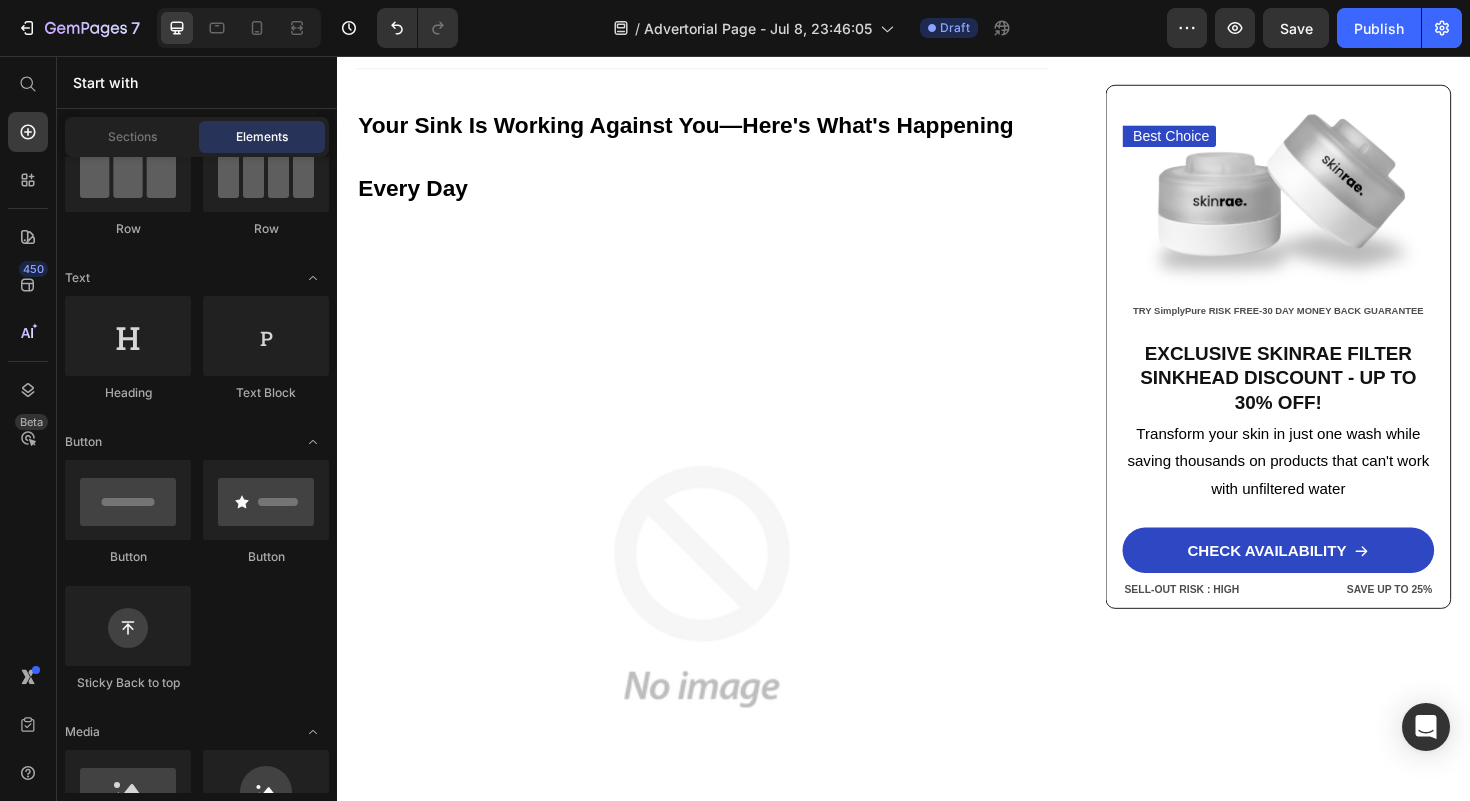 scroll, scrollTop: 0, scrollLeft: 0, axis: both 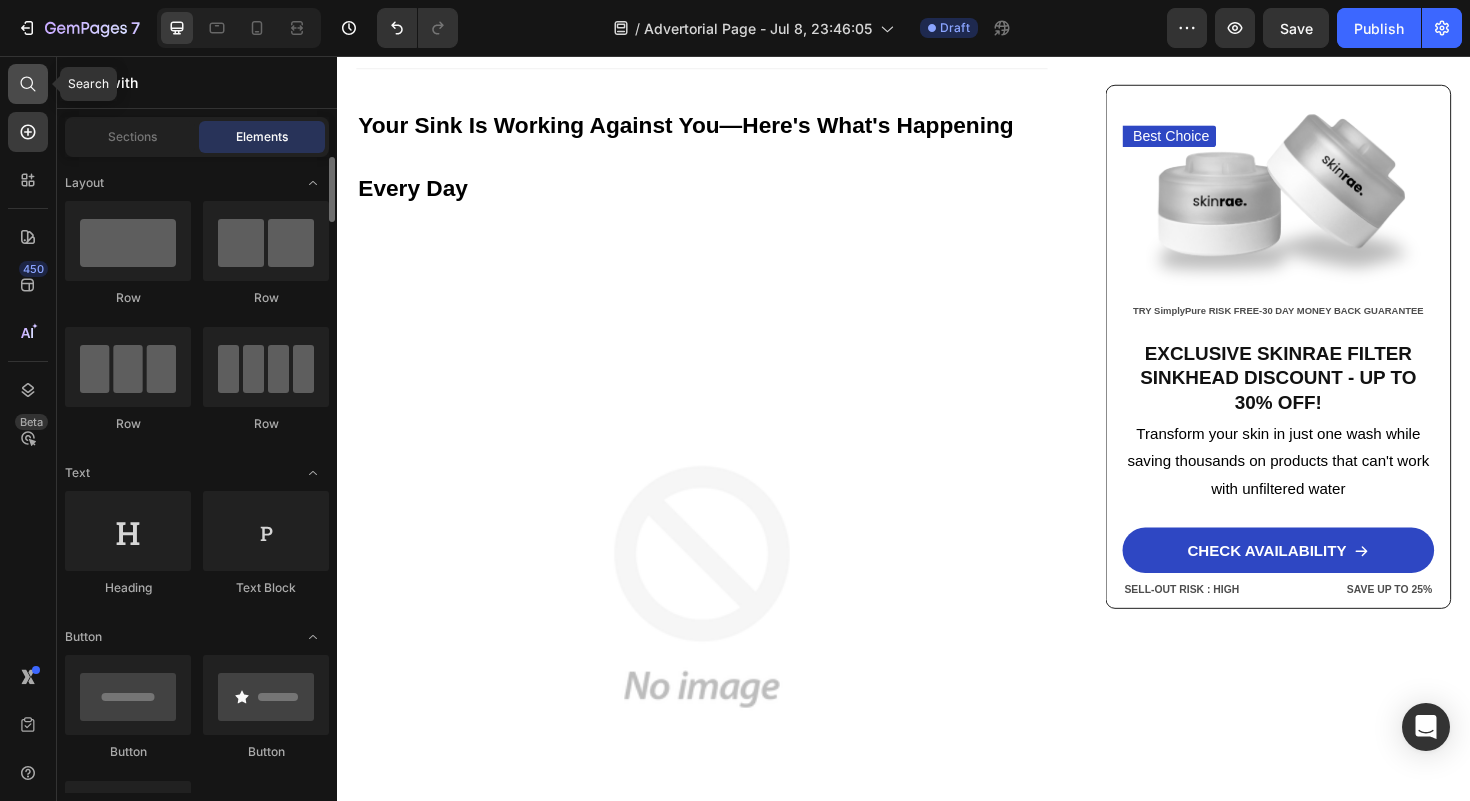 click 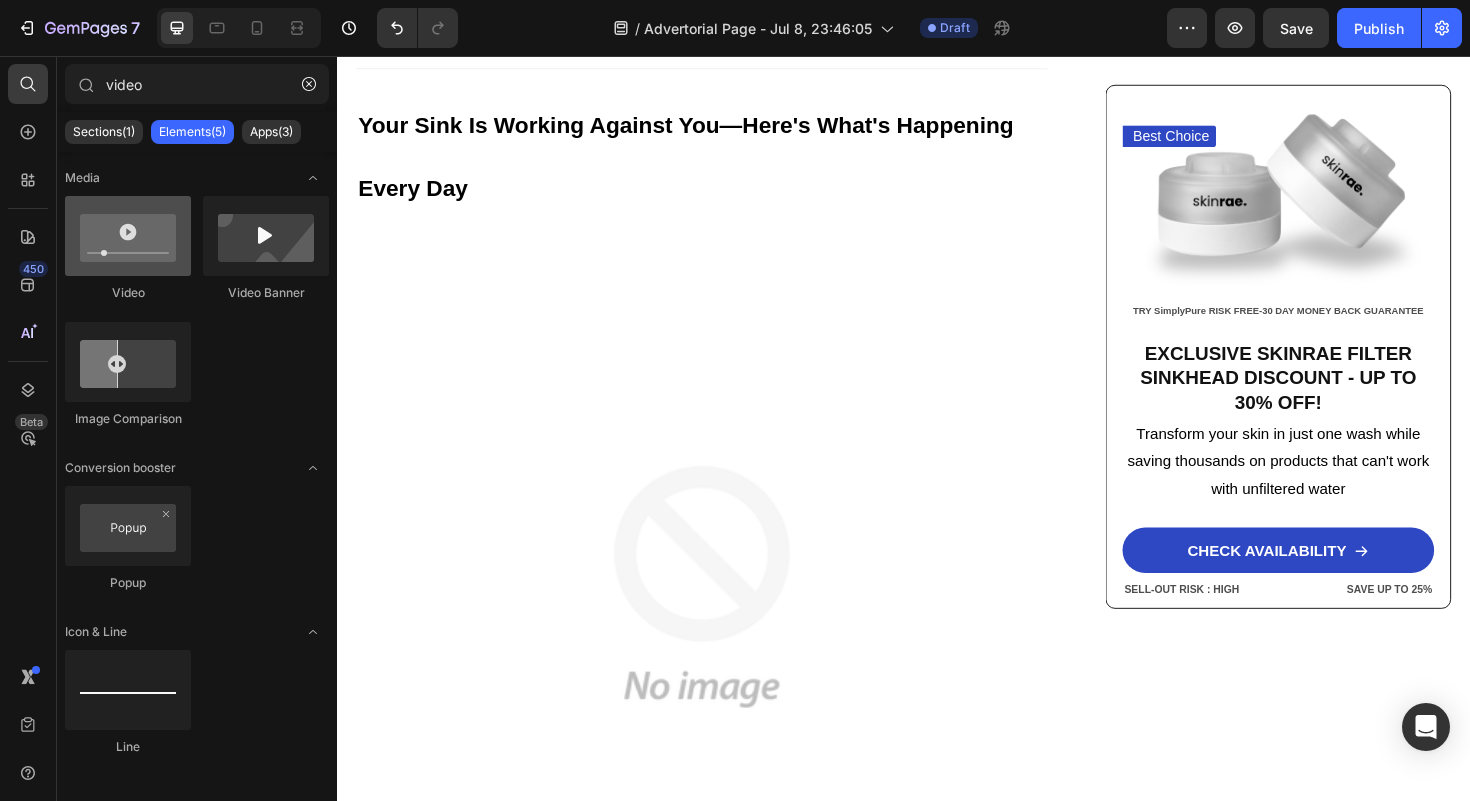 type on "video" 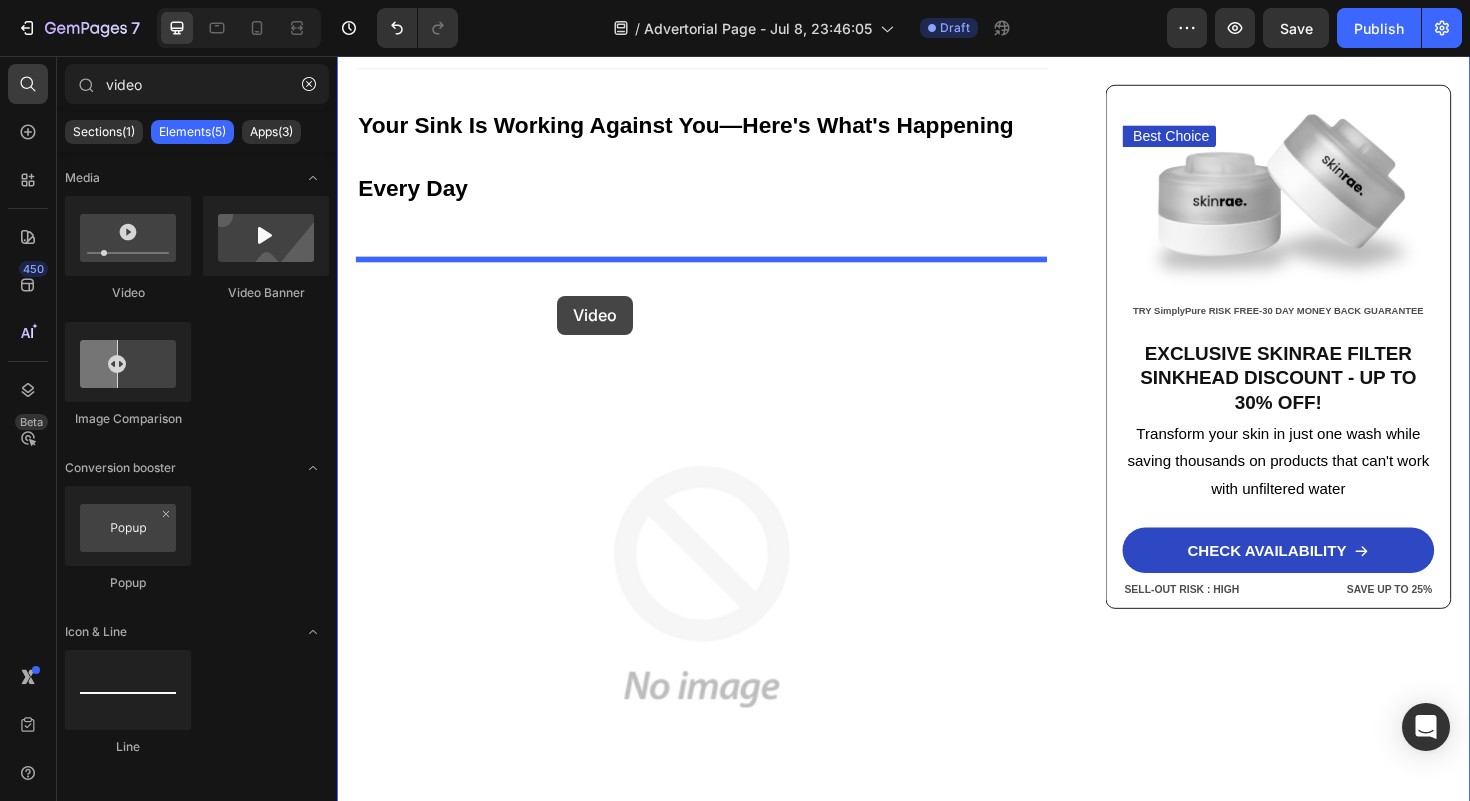 drag, startPoint x: 474, startPoint y: 297, endPoint x: 570, endPoint y: 310, distance: 96.87621 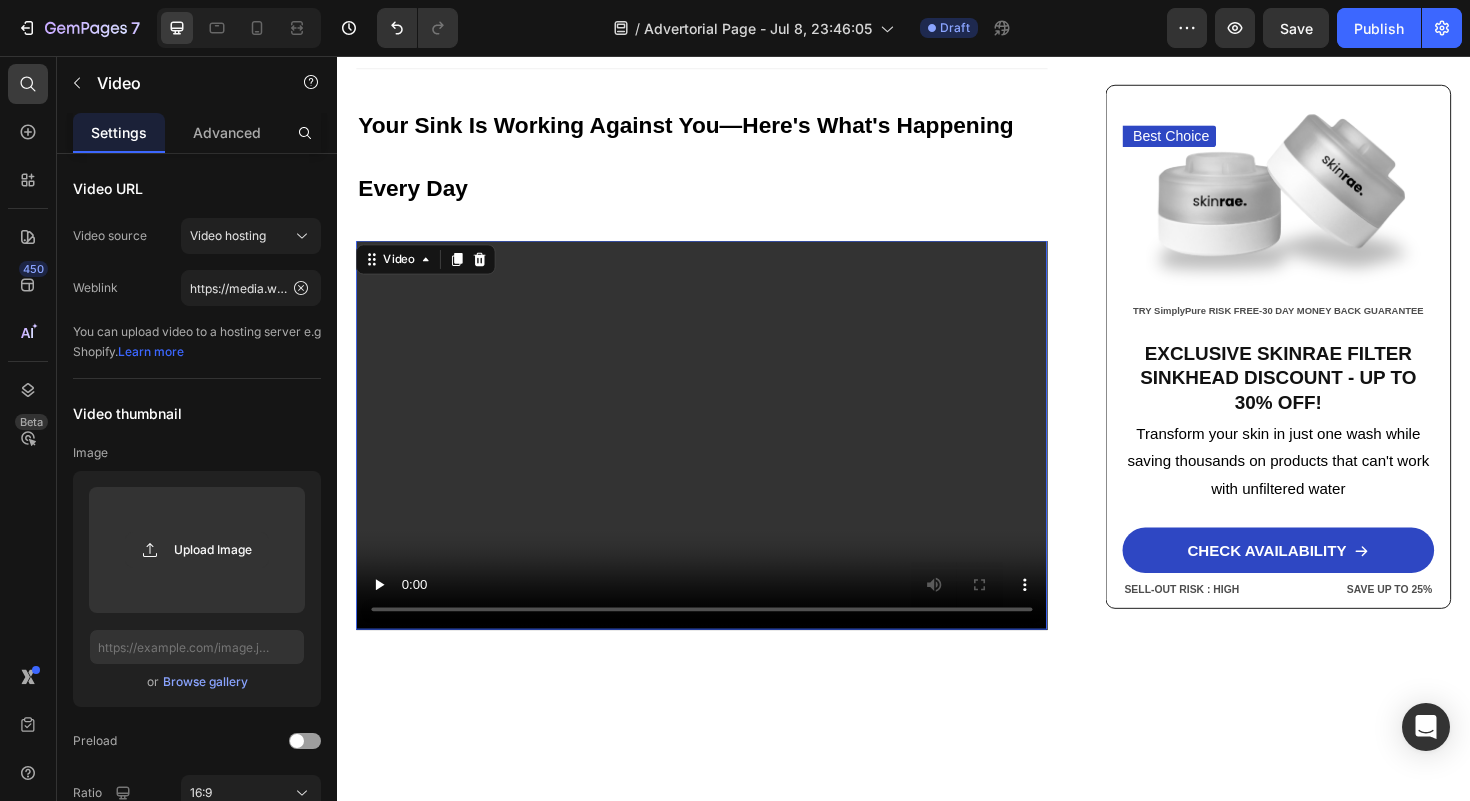 click at bounding box center (723, 458) 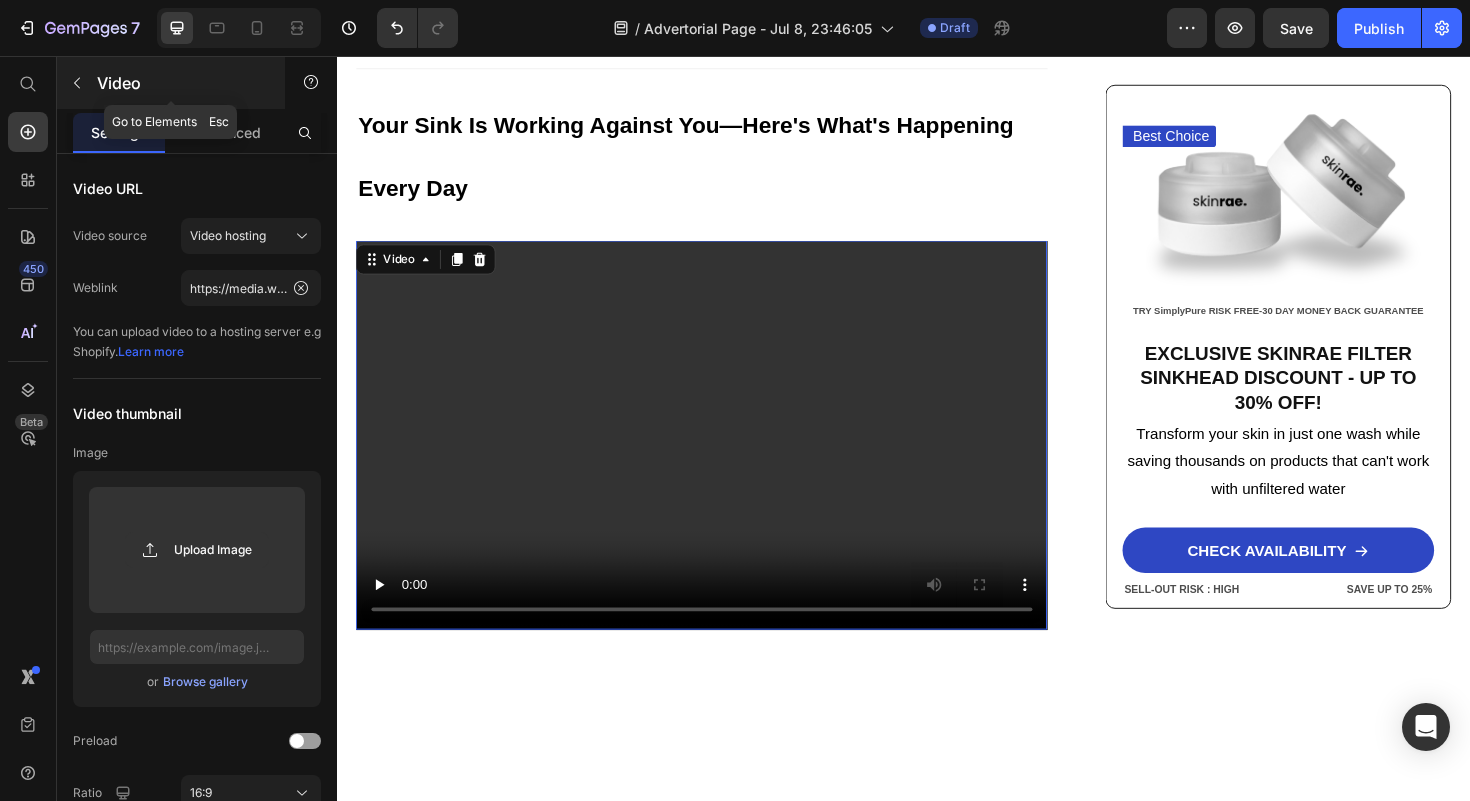 click at bounding box center (77, 83) 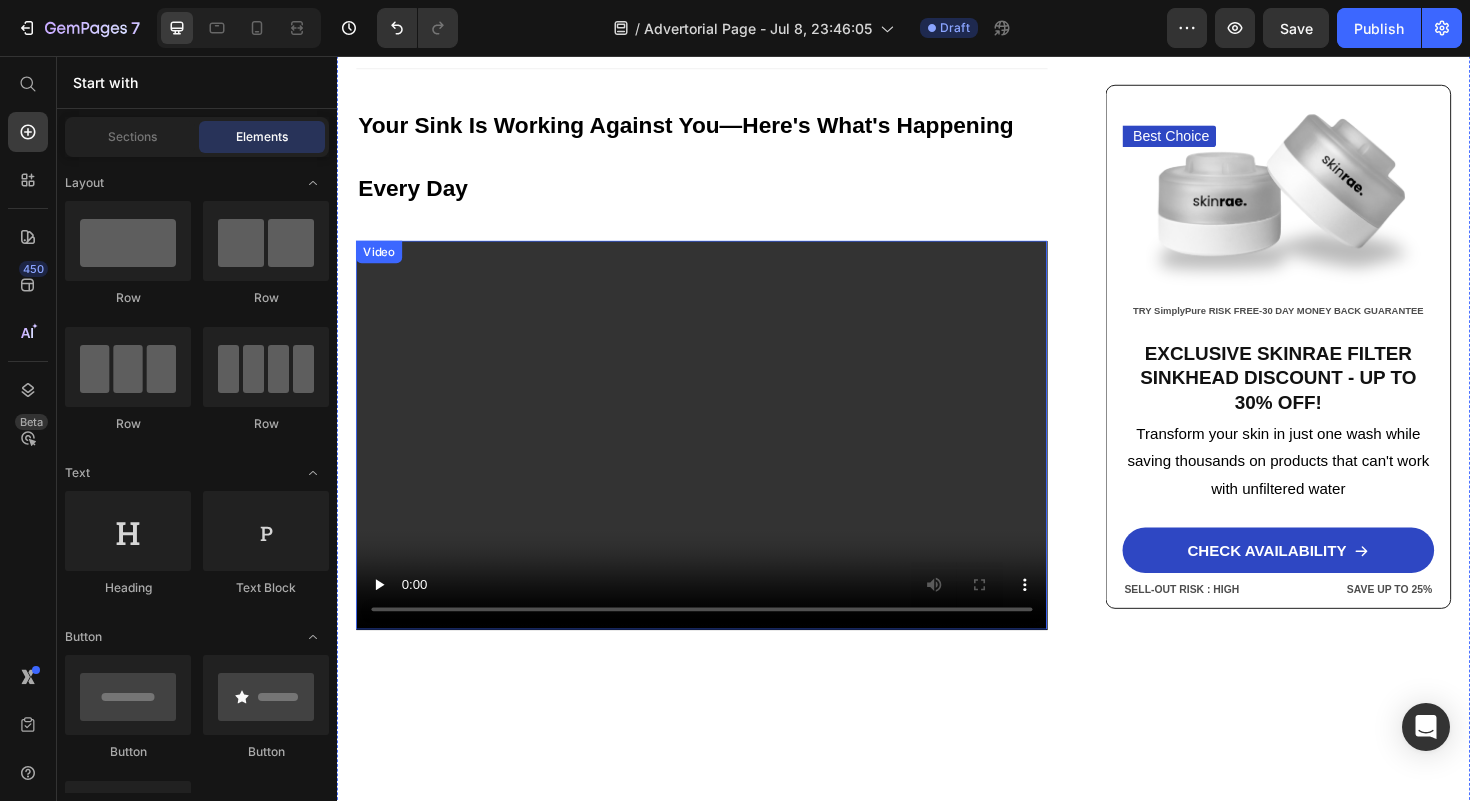 click at bounding box center [723, 458] 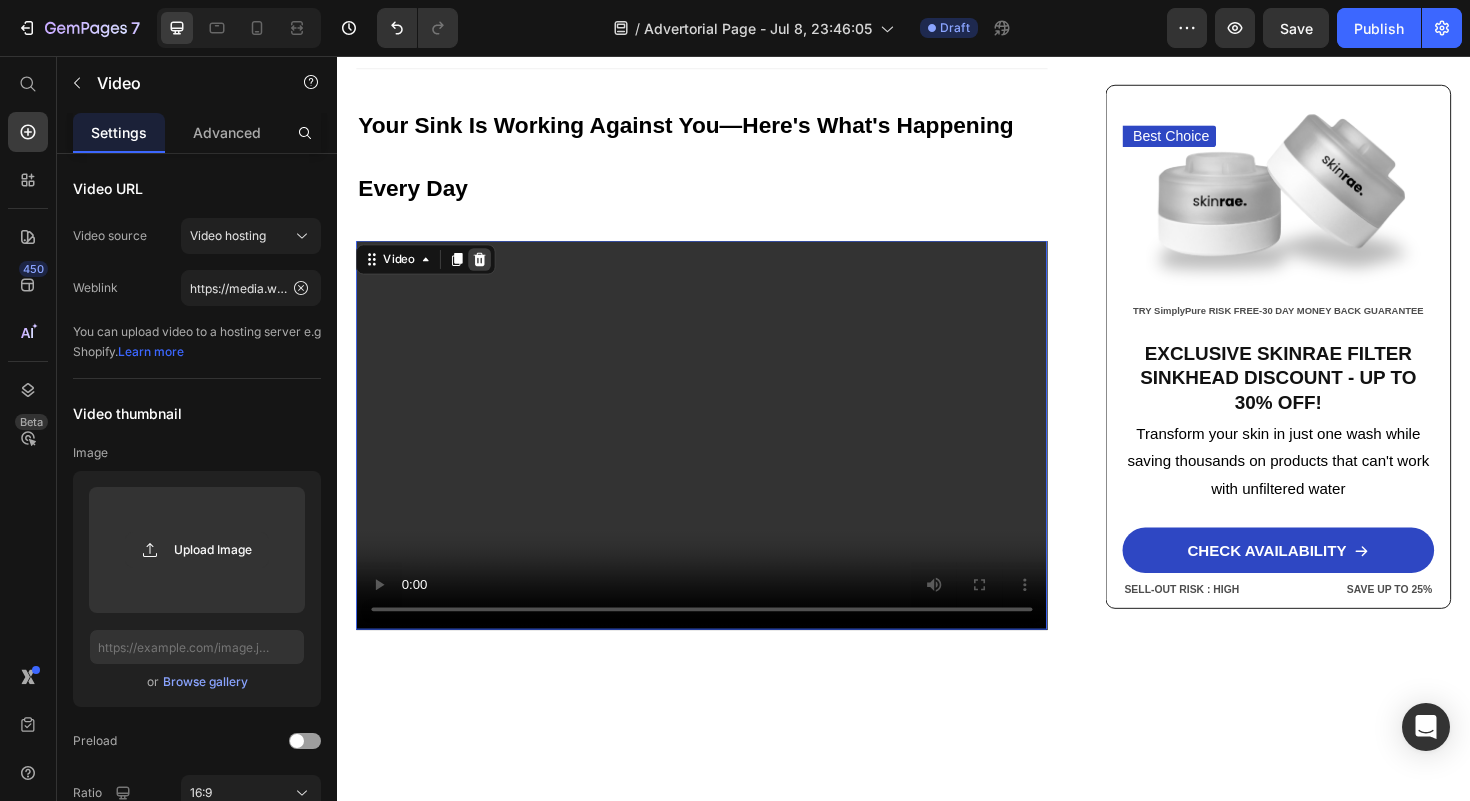 click 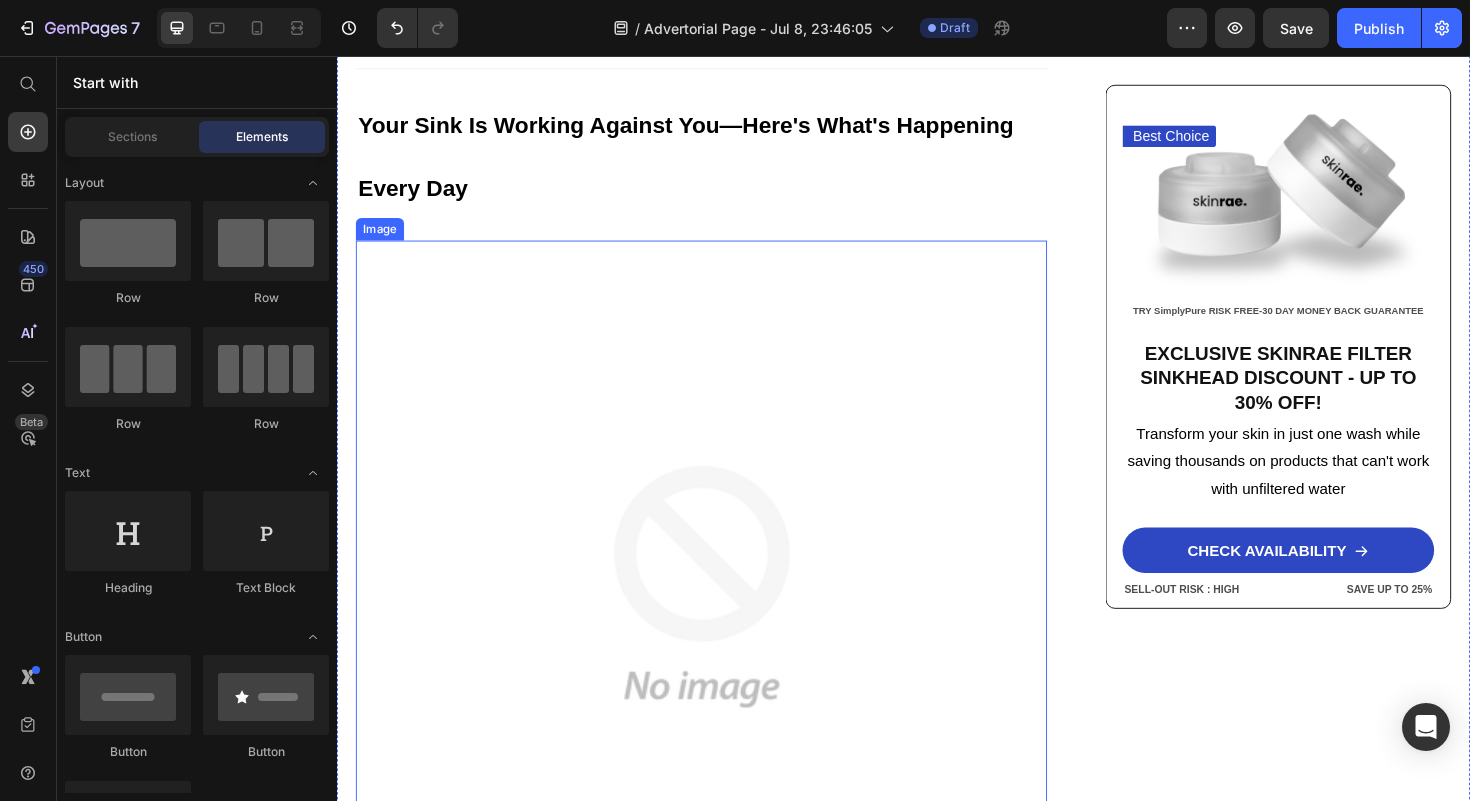 click at bounding box center (723, 618) 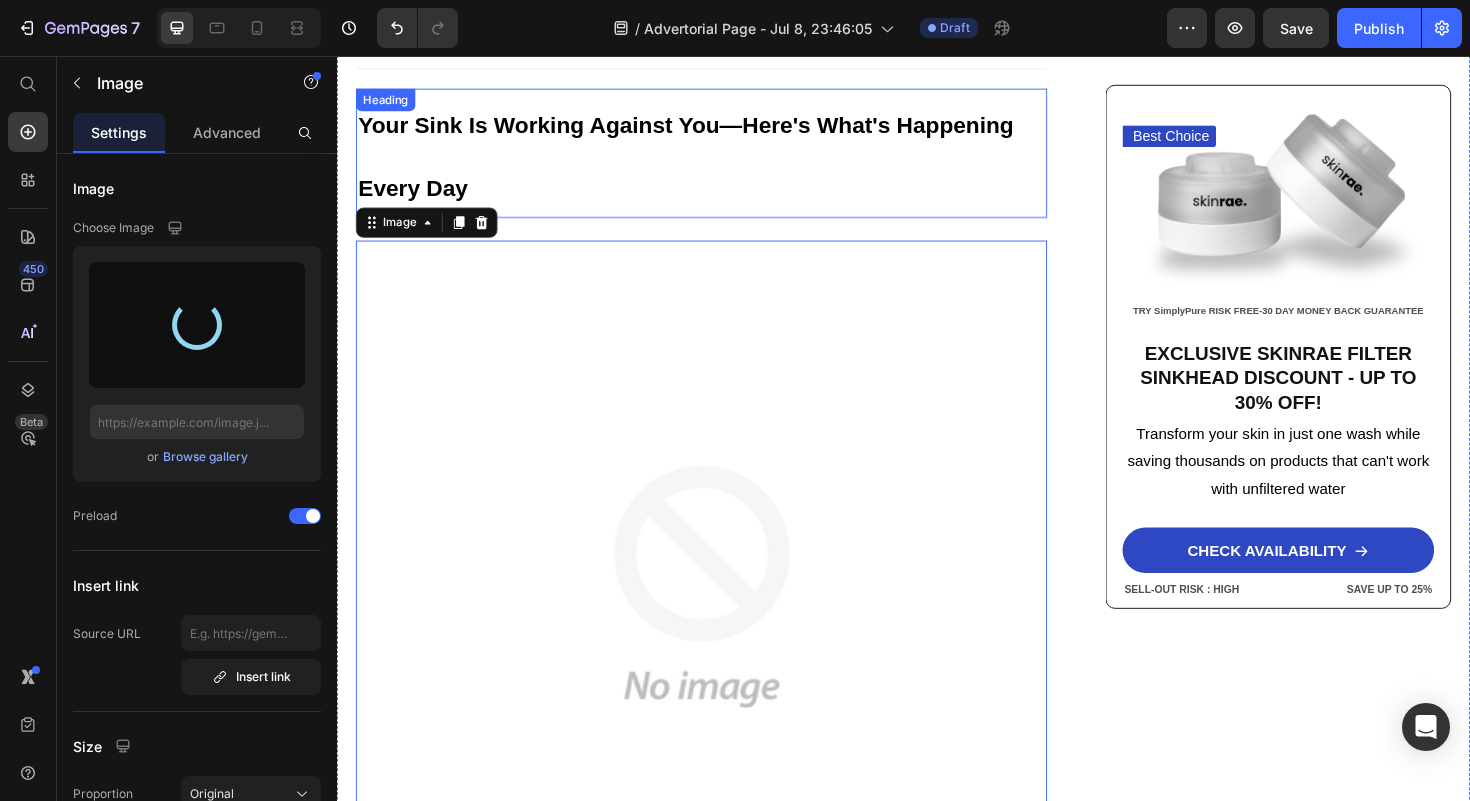 type on "https://cdn.shopify.com/s/files/1/0628/9617/7236/files/gempages_571725872814359776-1590b726-3566-42af-8b52-9432bb7b7c91.png" 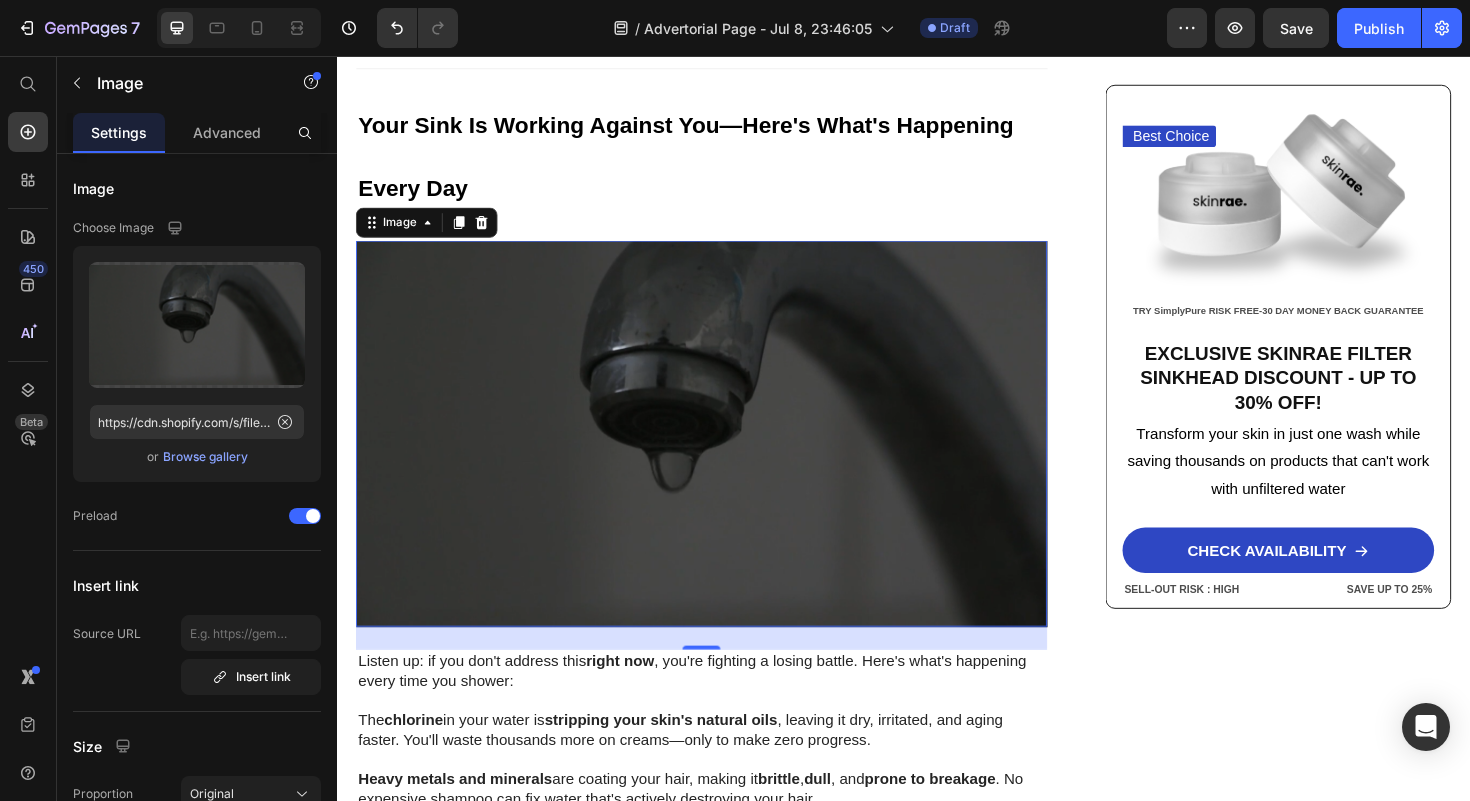 click on "Home > Skin Care > Filtered Sinkhead Text Block Stop Poisoning Your Skin!  This Revolutionary Sink Filter  Eliminated My Skin Problems In 24 Hours—And Saved Me Thousands! Heading Image [FIRST] [LAST]  - [CITY] [DATE] Text Block Row Image URGENT!  Your shower water contains chemicals destroying your skin daily—and expensive creams can't fix it. Discover how this 15-stage filter transforms your skin in just 24 hours while boosting water pressure by 2.5x Text Block Look in your mirror right now… Do you see  dry, damaged skin  that makes you feel  frustrated  and  defeated ? Are you sick of wasting hundreds on expensive creams and treatments while your skin  just keeps getting  worse ?   You've tried everything—moisturizers, serums, masks—but nothing works. Instead, you've made things worse:  wasted money, continued damage , and an endless cycle of  frustration  that never stops.   Let's face it—you're done.  Done   Want to know why those expensive products are  failing you     Title" at bounding box center (937, 1184) 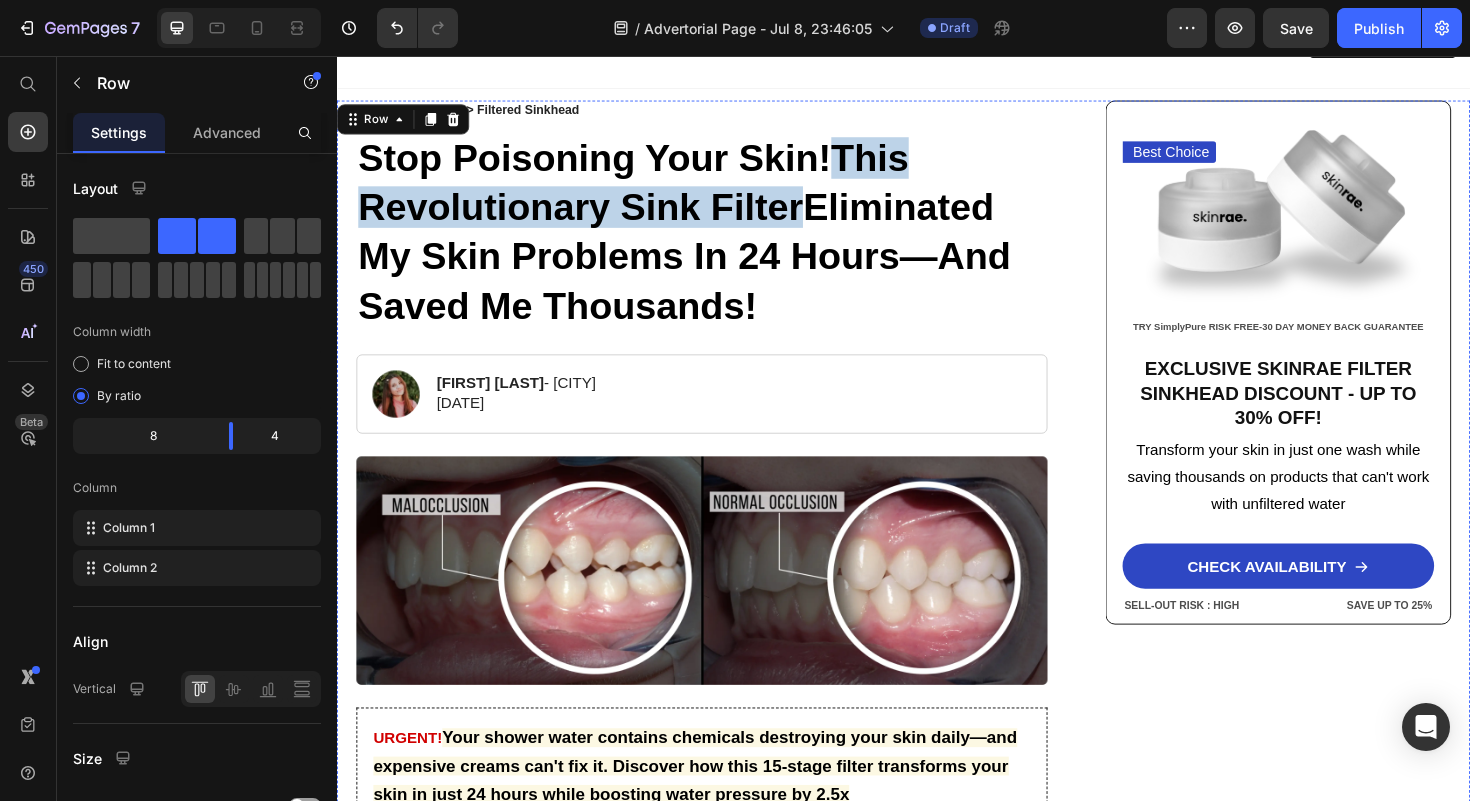 scroll, scrollTop: 103, scrollLeft: 0, axis: vertical 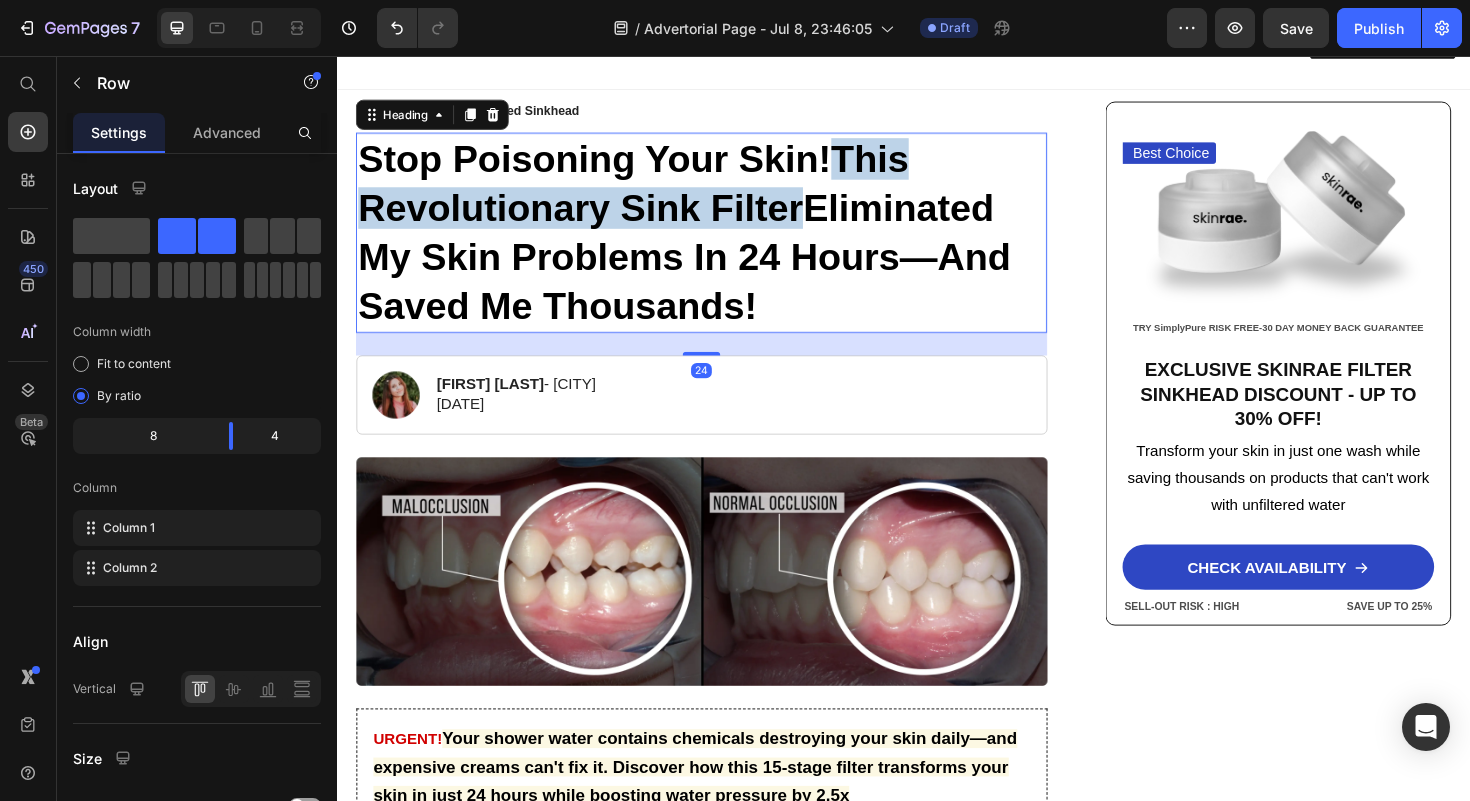click on "Eliminated My Skin Problems In 24 Hours—And Saved Me Thousands!" at bounding box center [704, 269] 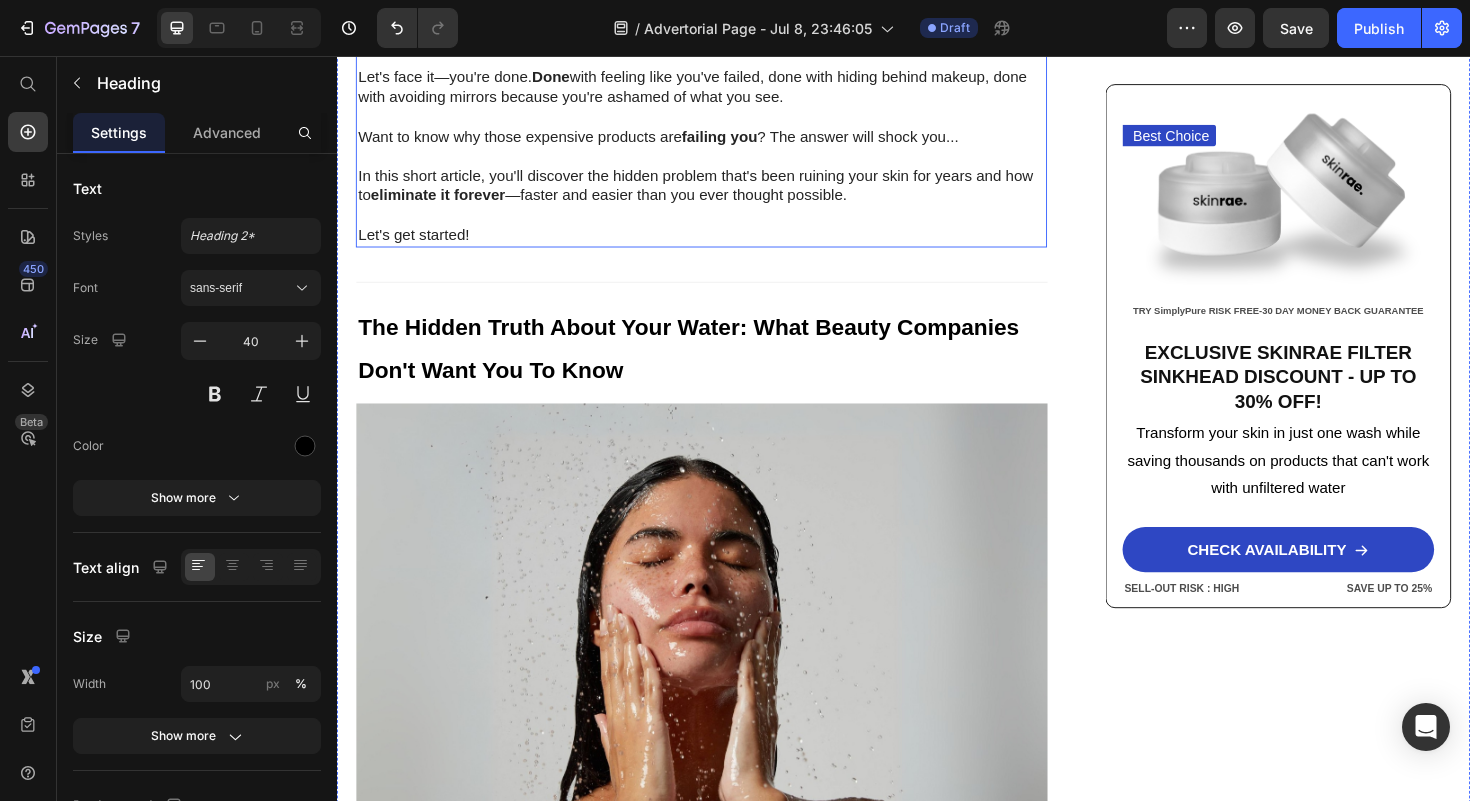 scroll, scrollTop: 1106, scrollLeft: 0, axis: vertical 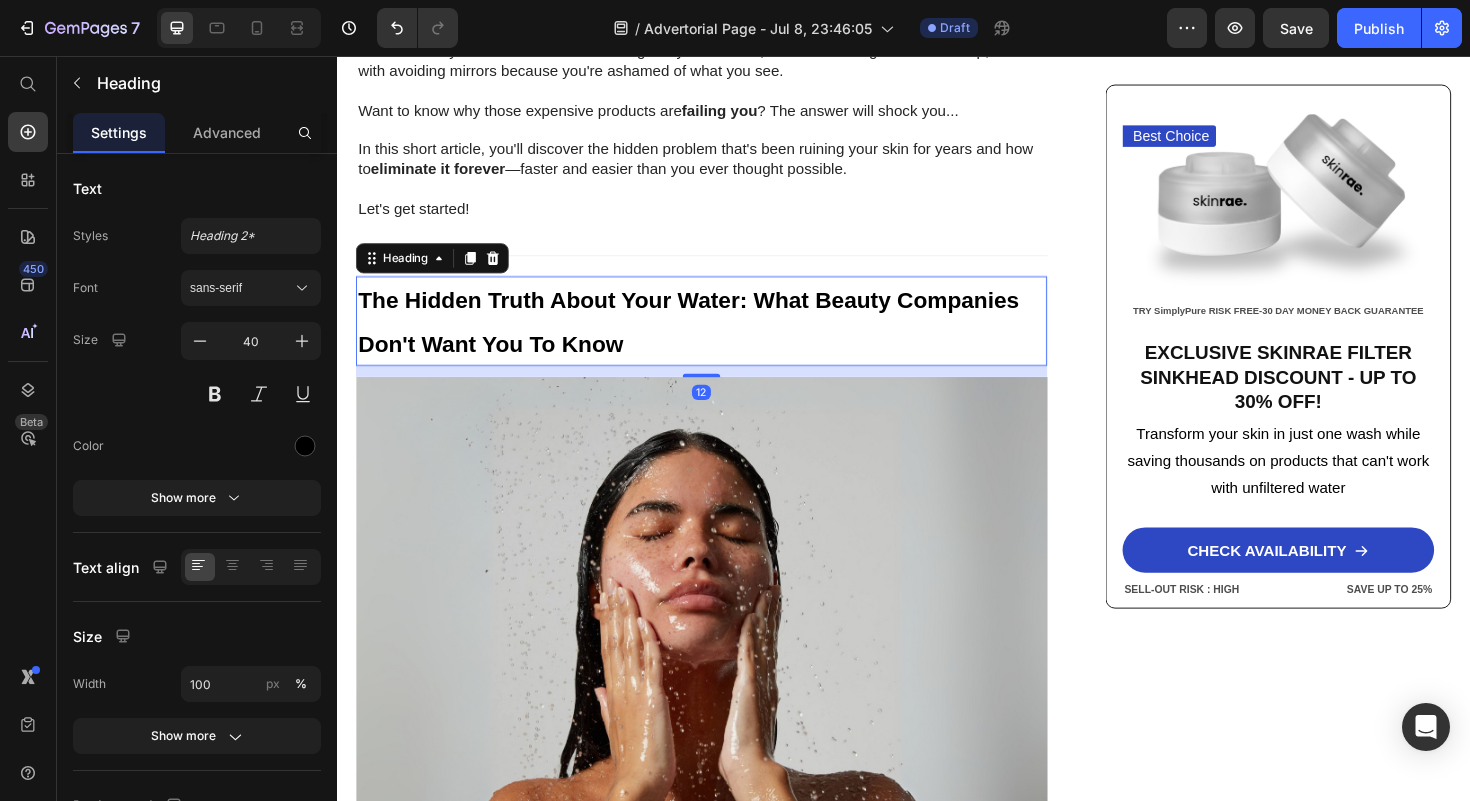 click on "The Hidden Truth About Your Water: What Beauty Companies Don't Want You To Know" at bounding box center (709, 337) 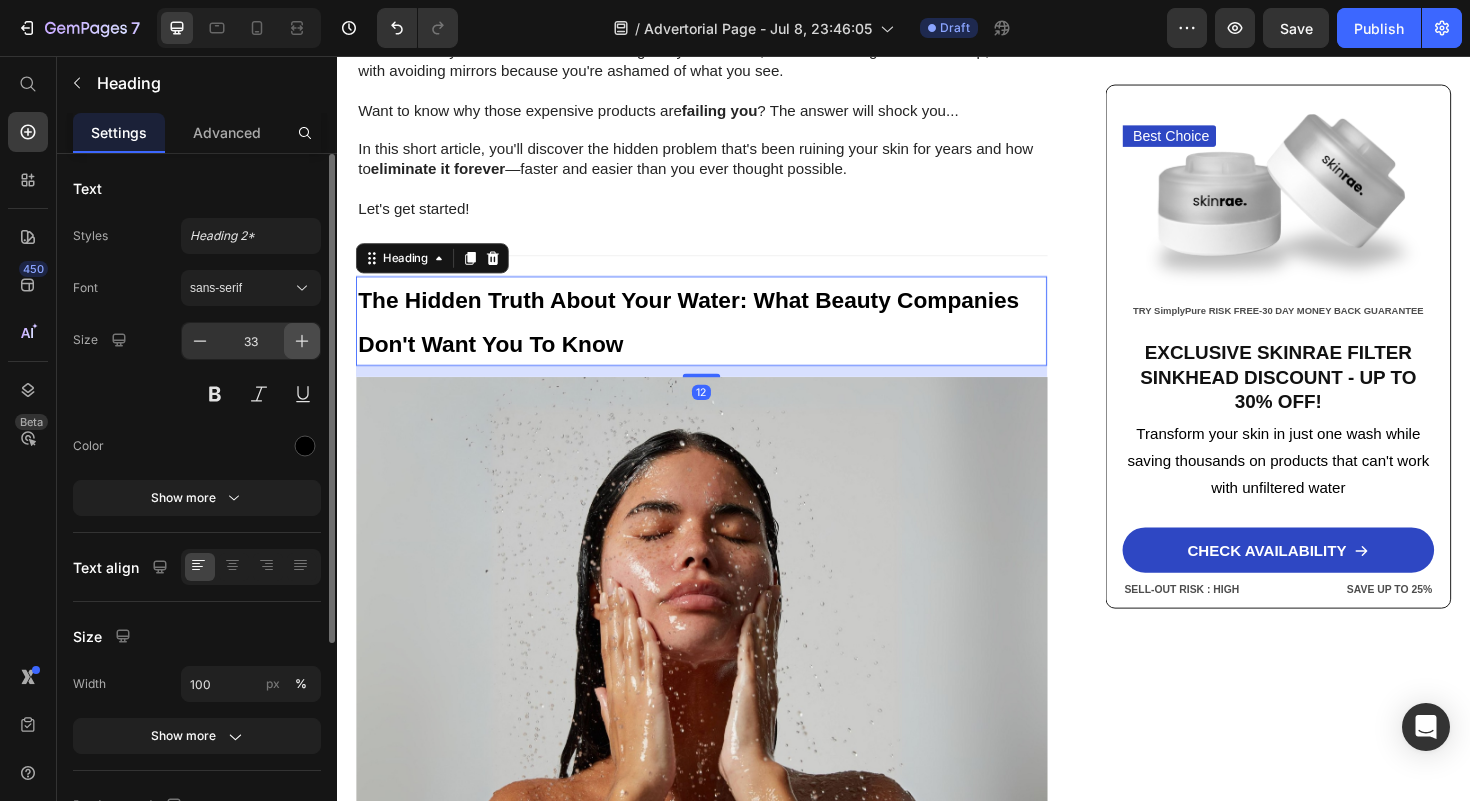 click 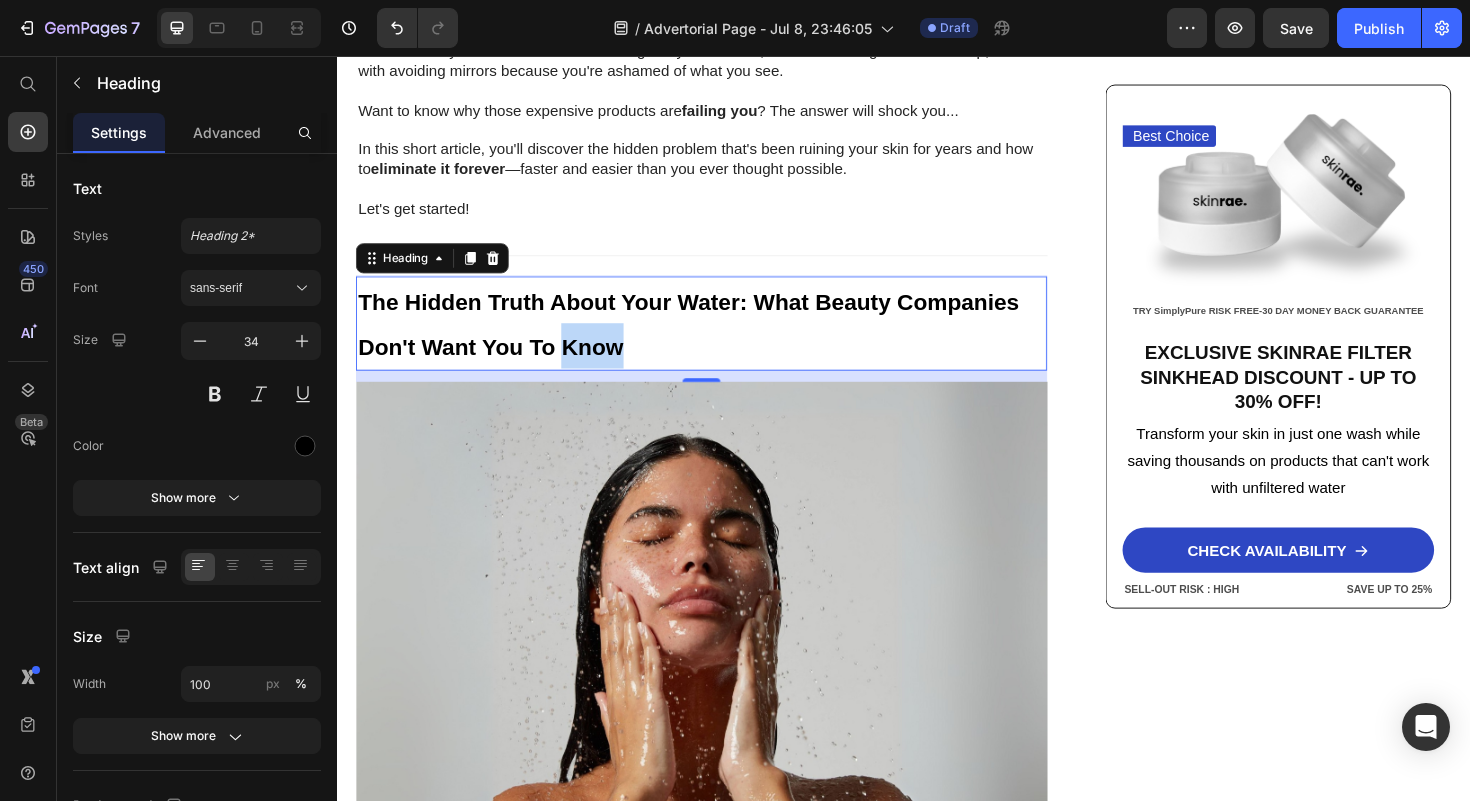 click on "The Hidden Truth About Your Water: What Beauty Companies Don't Want You To Know" at bounding box center [709, 340] 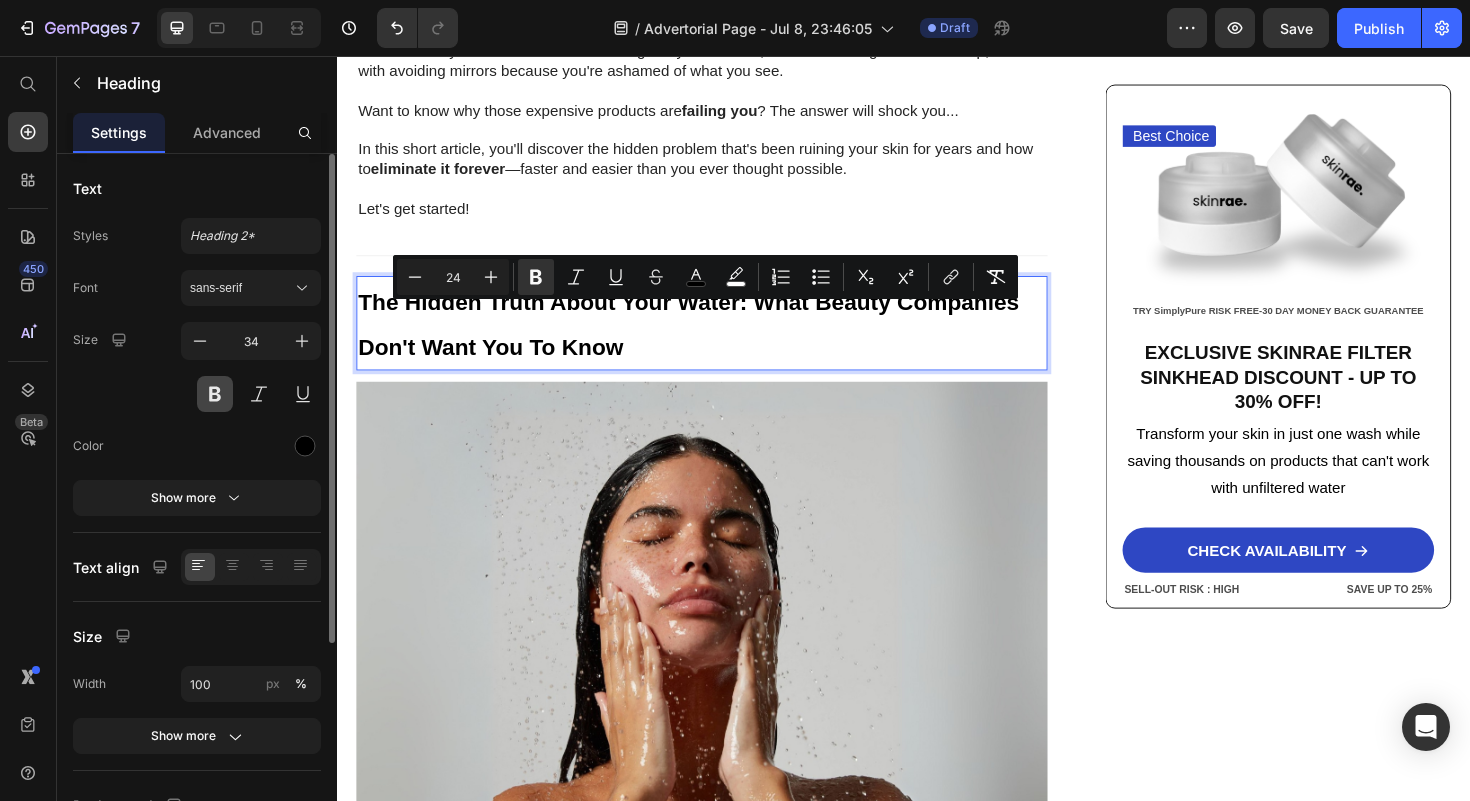 click at bounding box center (215, 394) 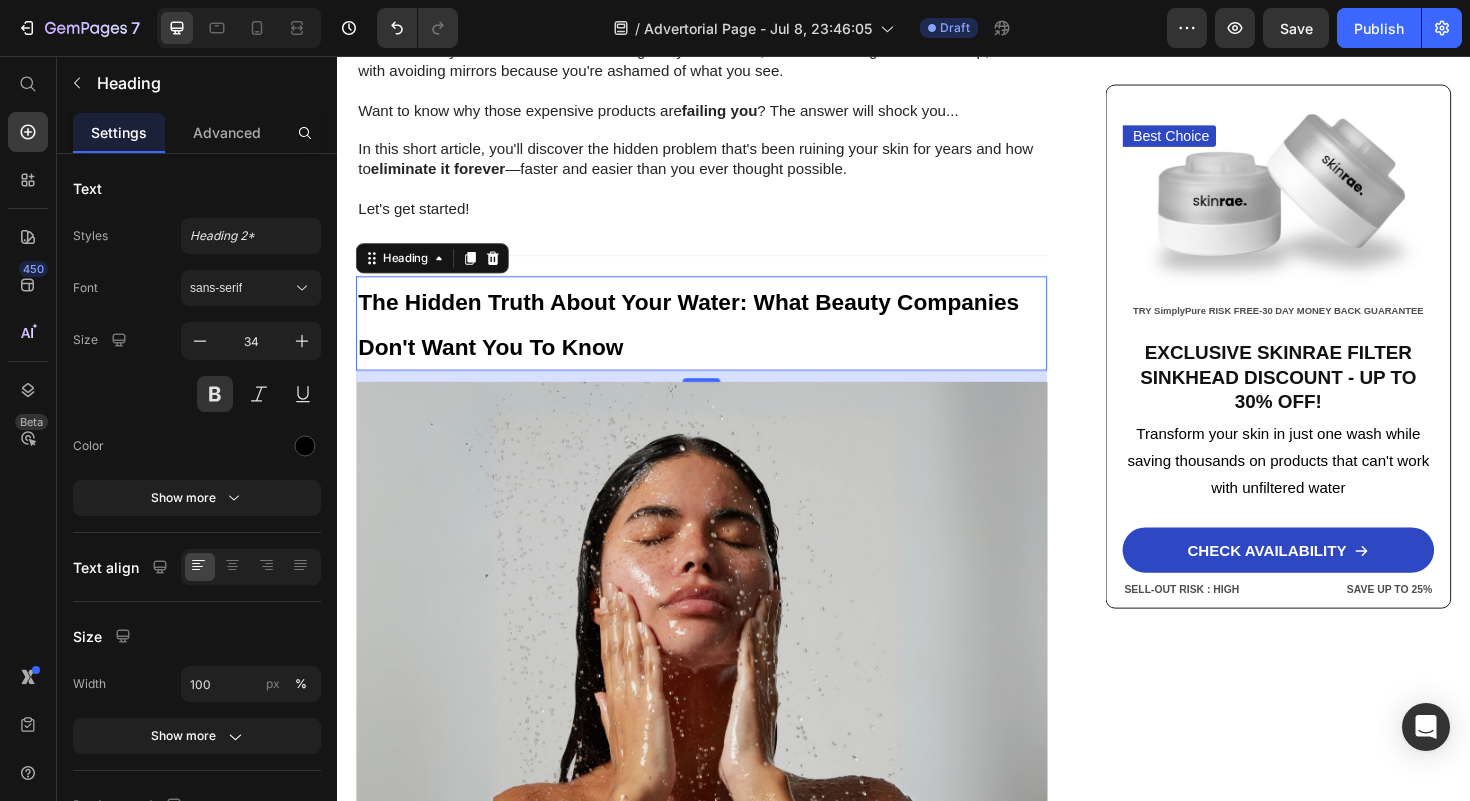 click on "The Hidden Truth About Your Water: What Beauty Companies Don't Want You To Know" at bounding box center (709, 340) 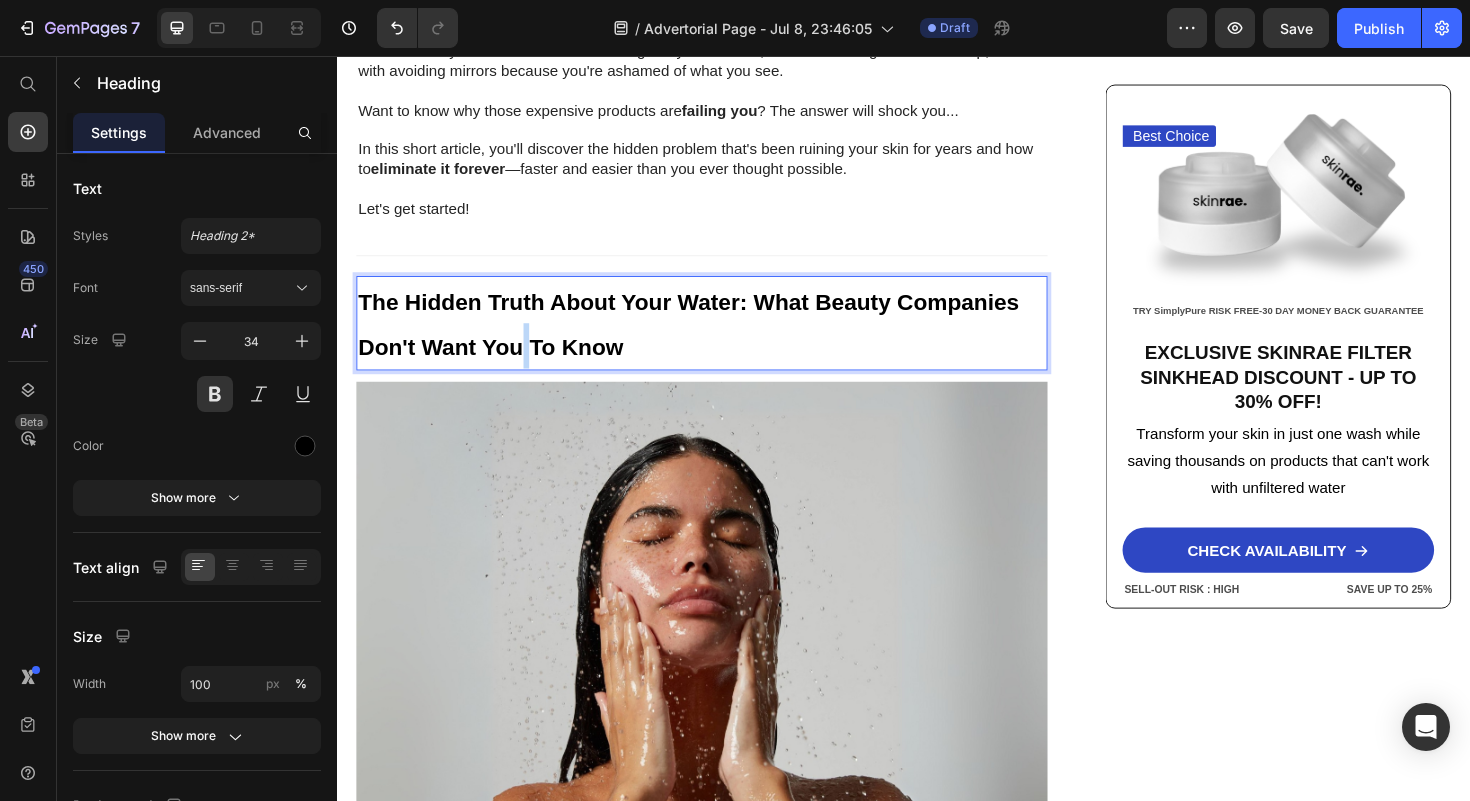 click on "The Hidden Truth About Your Water: What Beauty Companies Don't Want You To Know" at bounding box center (709, 340) 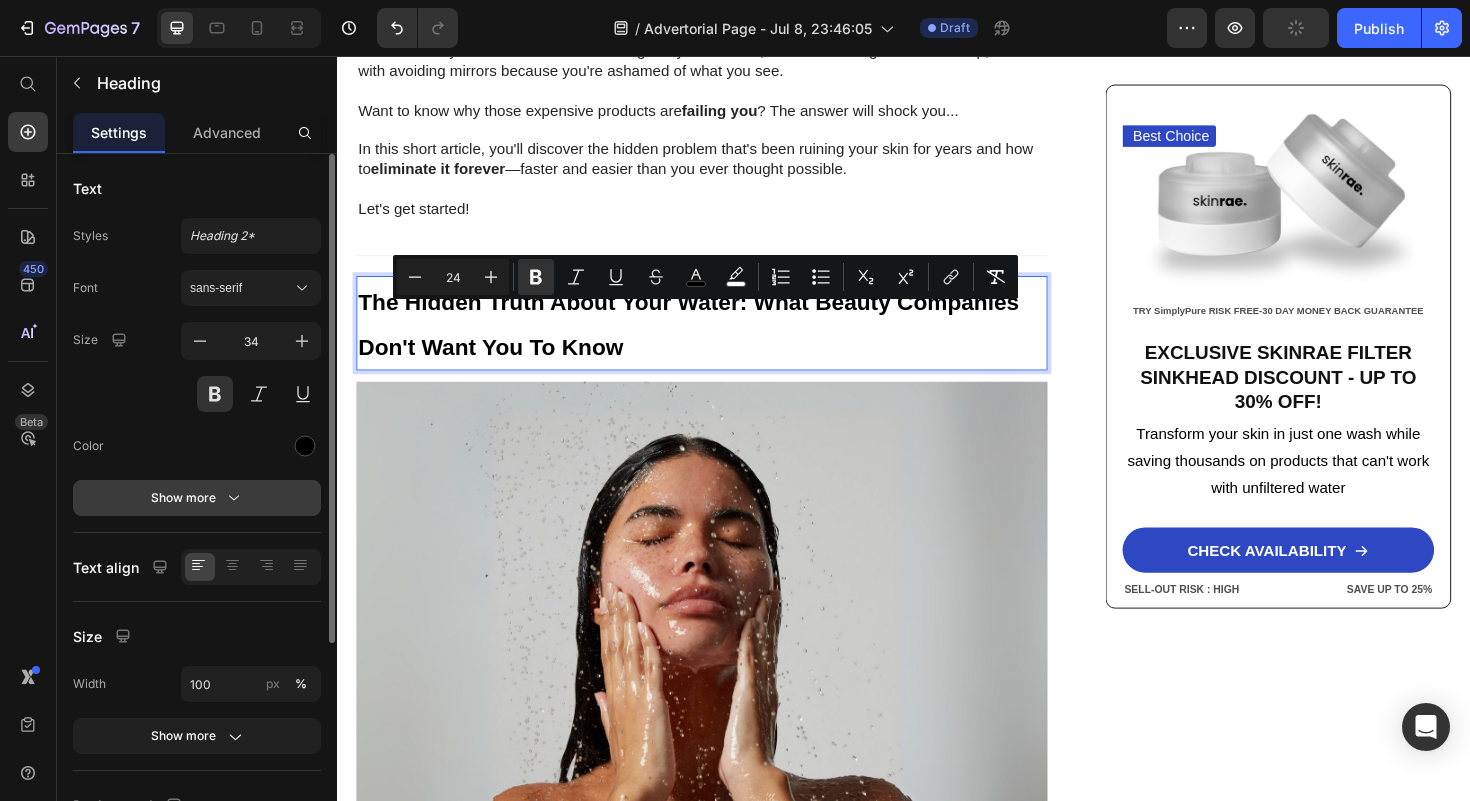 click on "Show more" at bounding box center [197, 498] 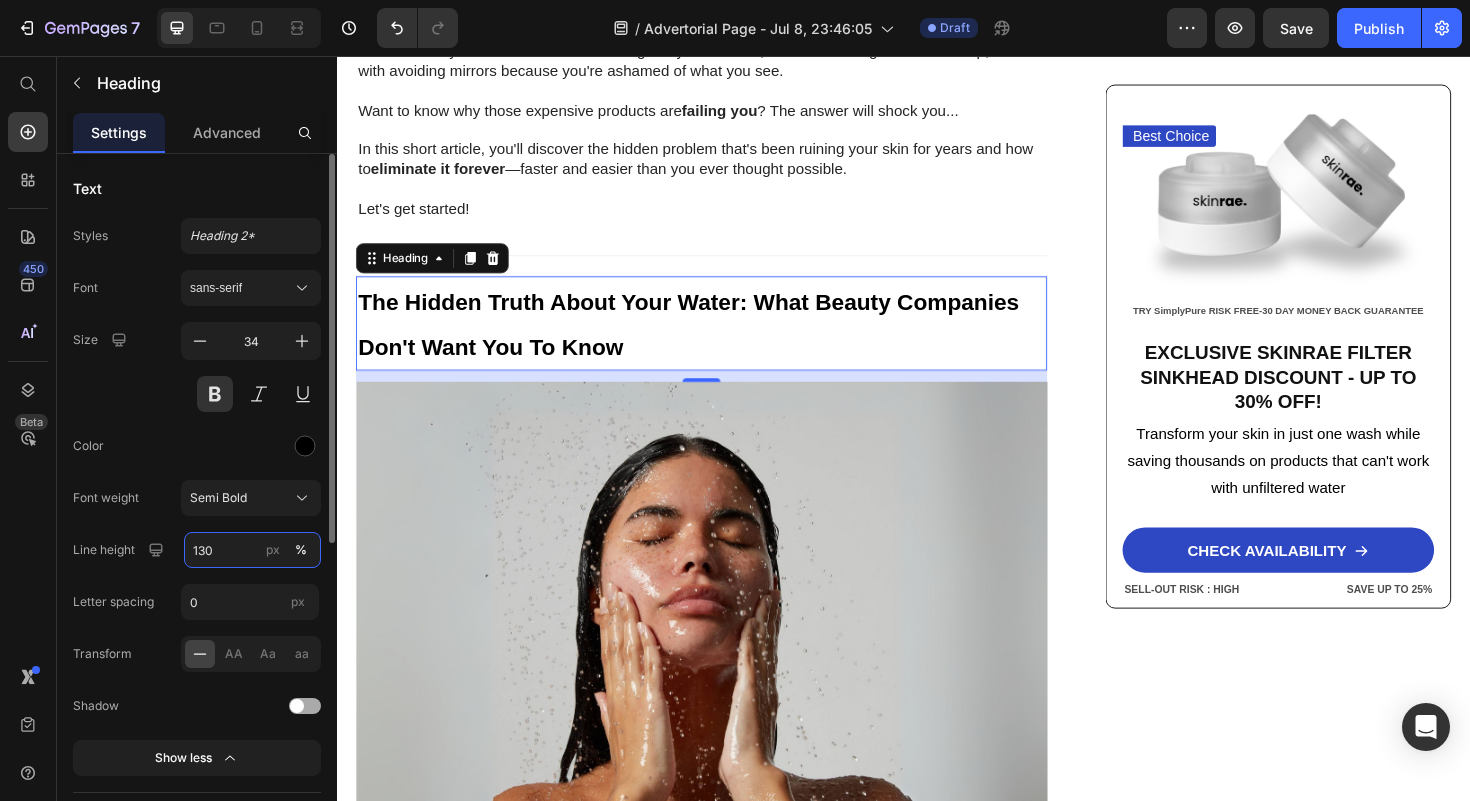 click on "130" at bounding box center [252, 550] 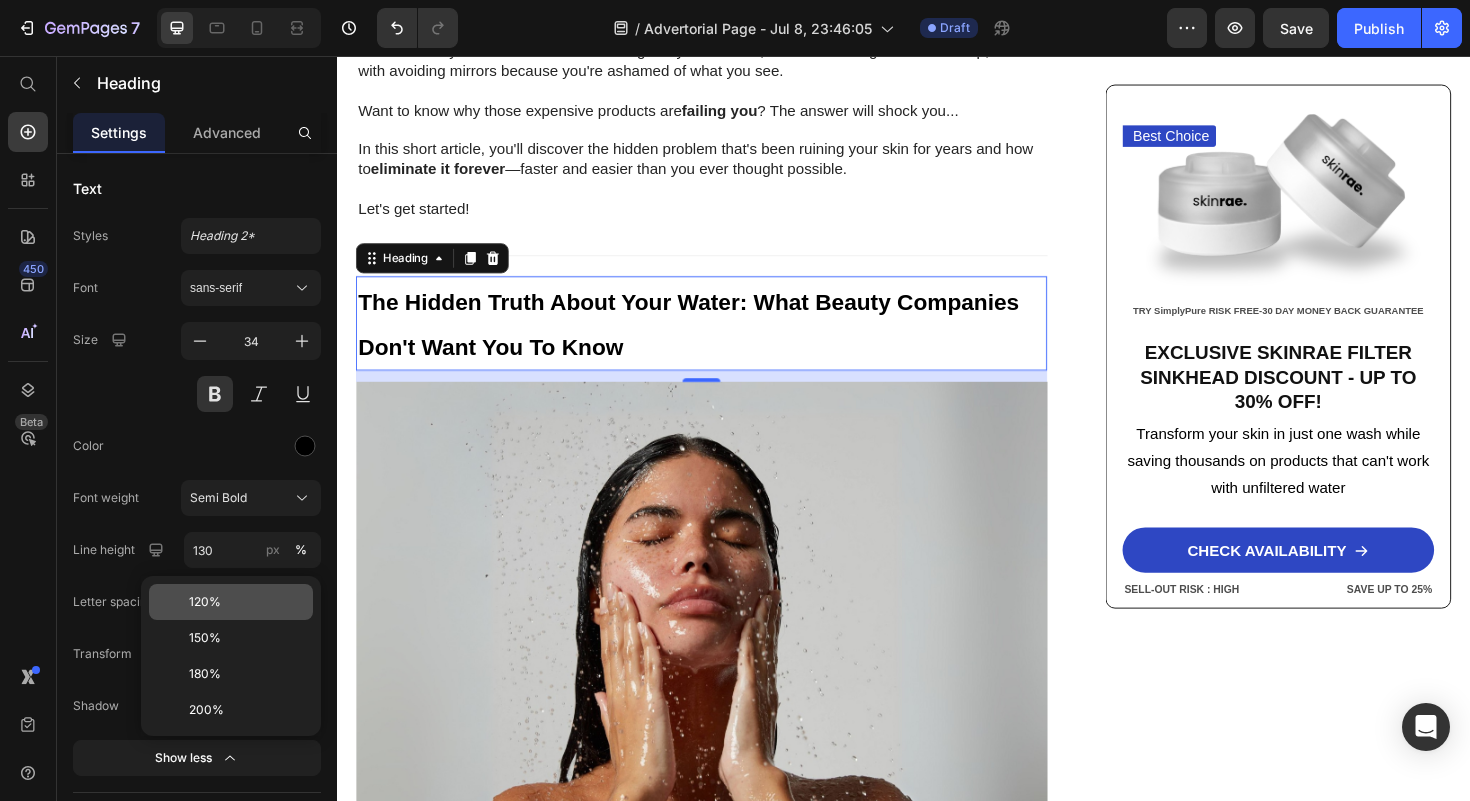 click on "120%" at bounding box center (247, 602) 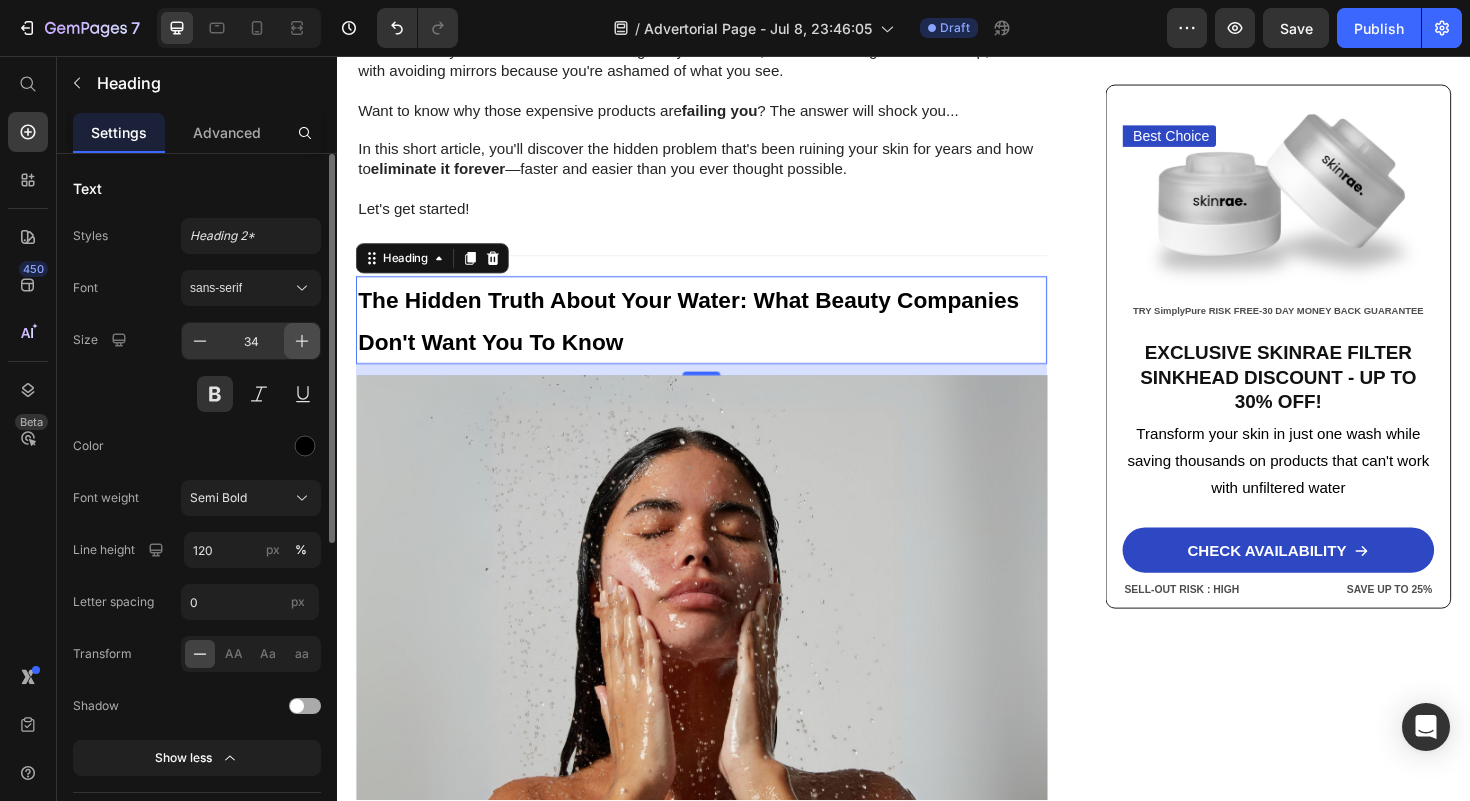 click 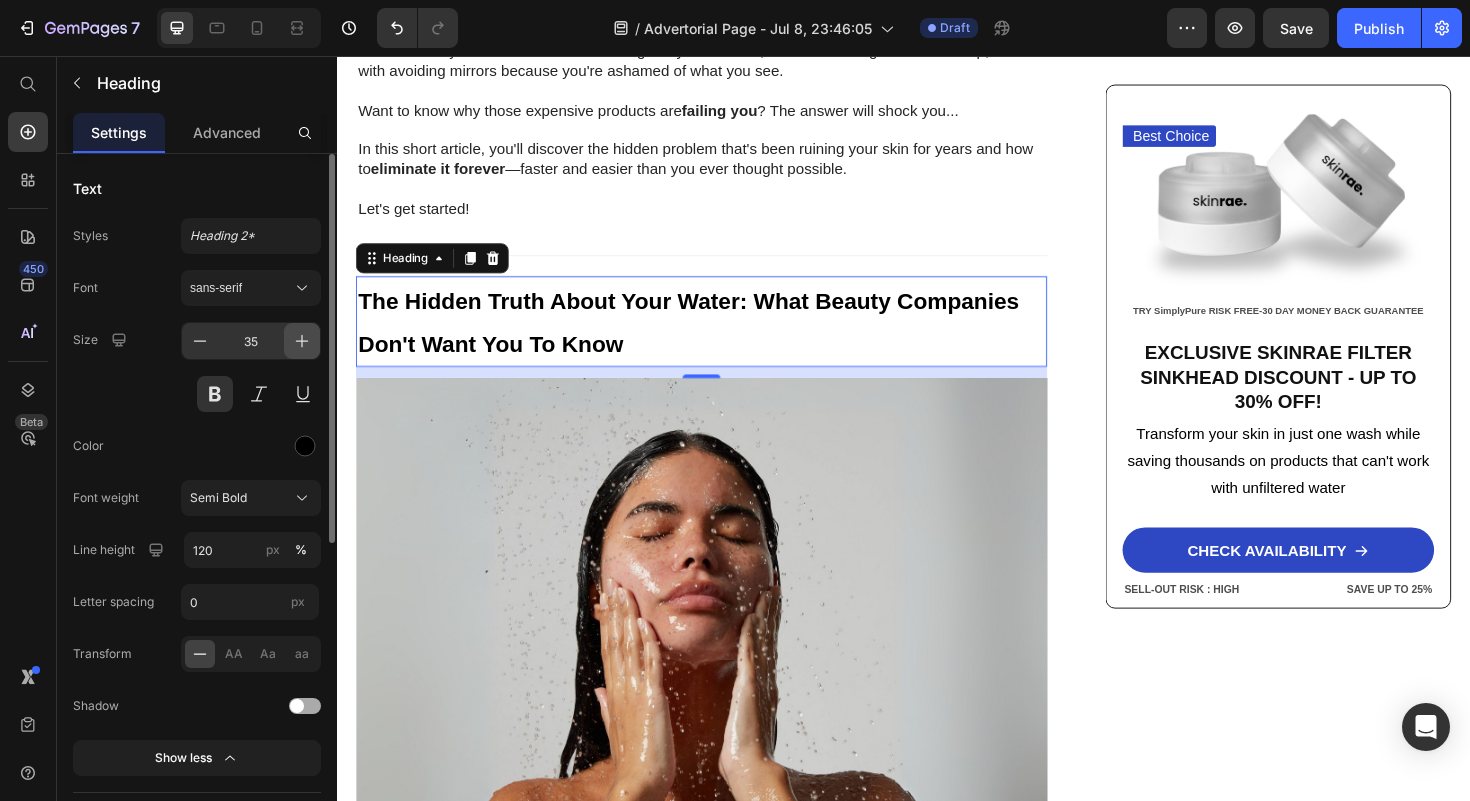 click 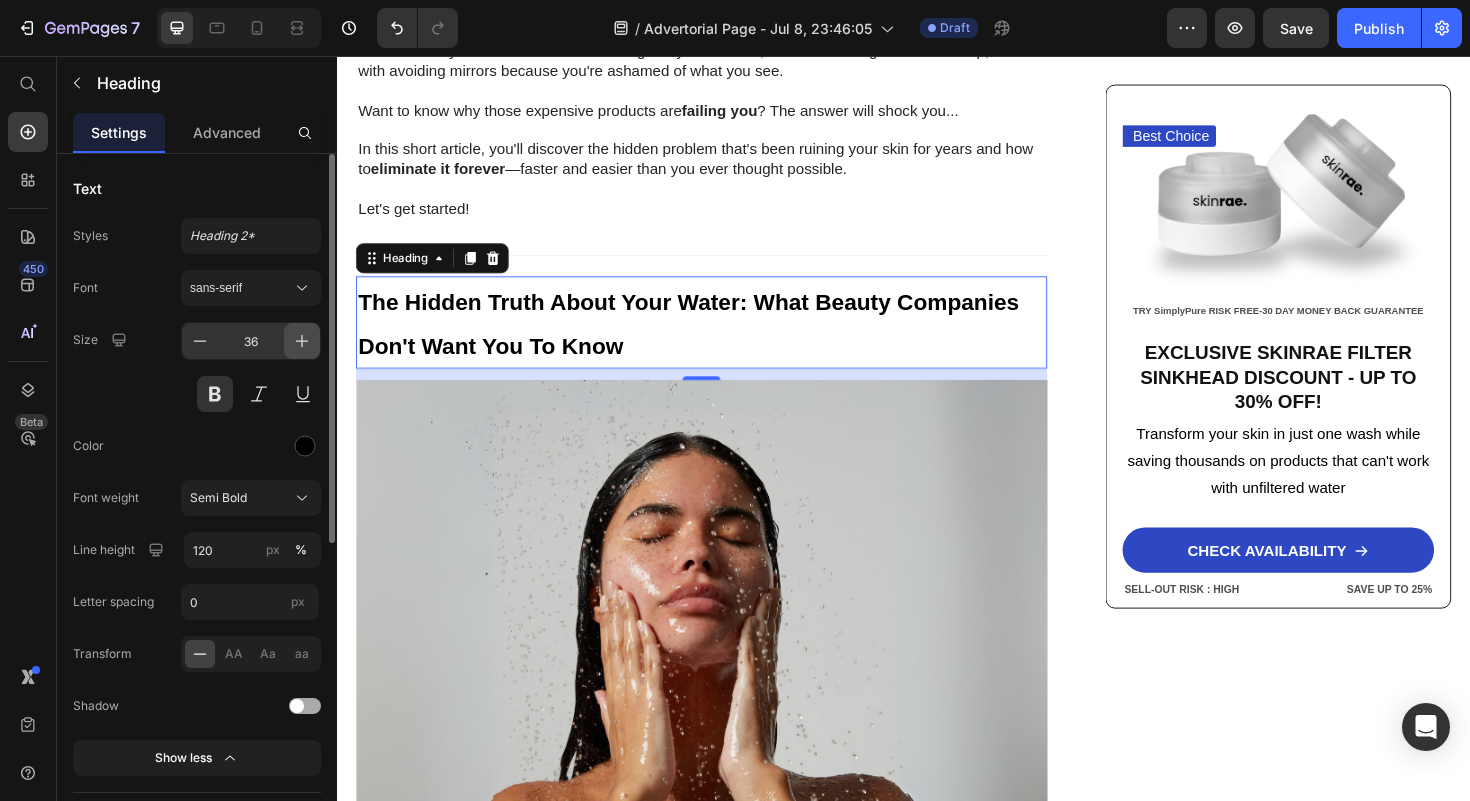 click 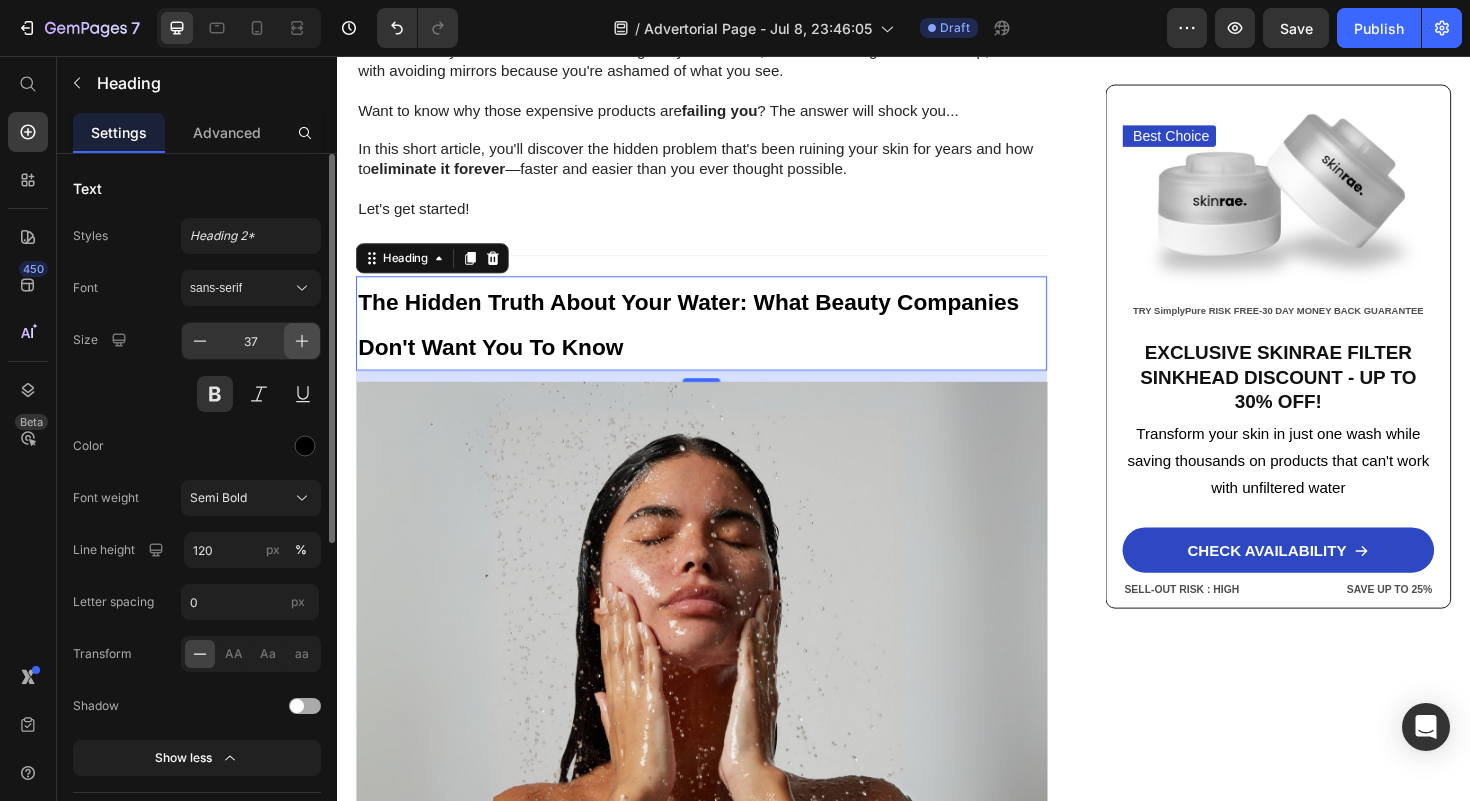 click 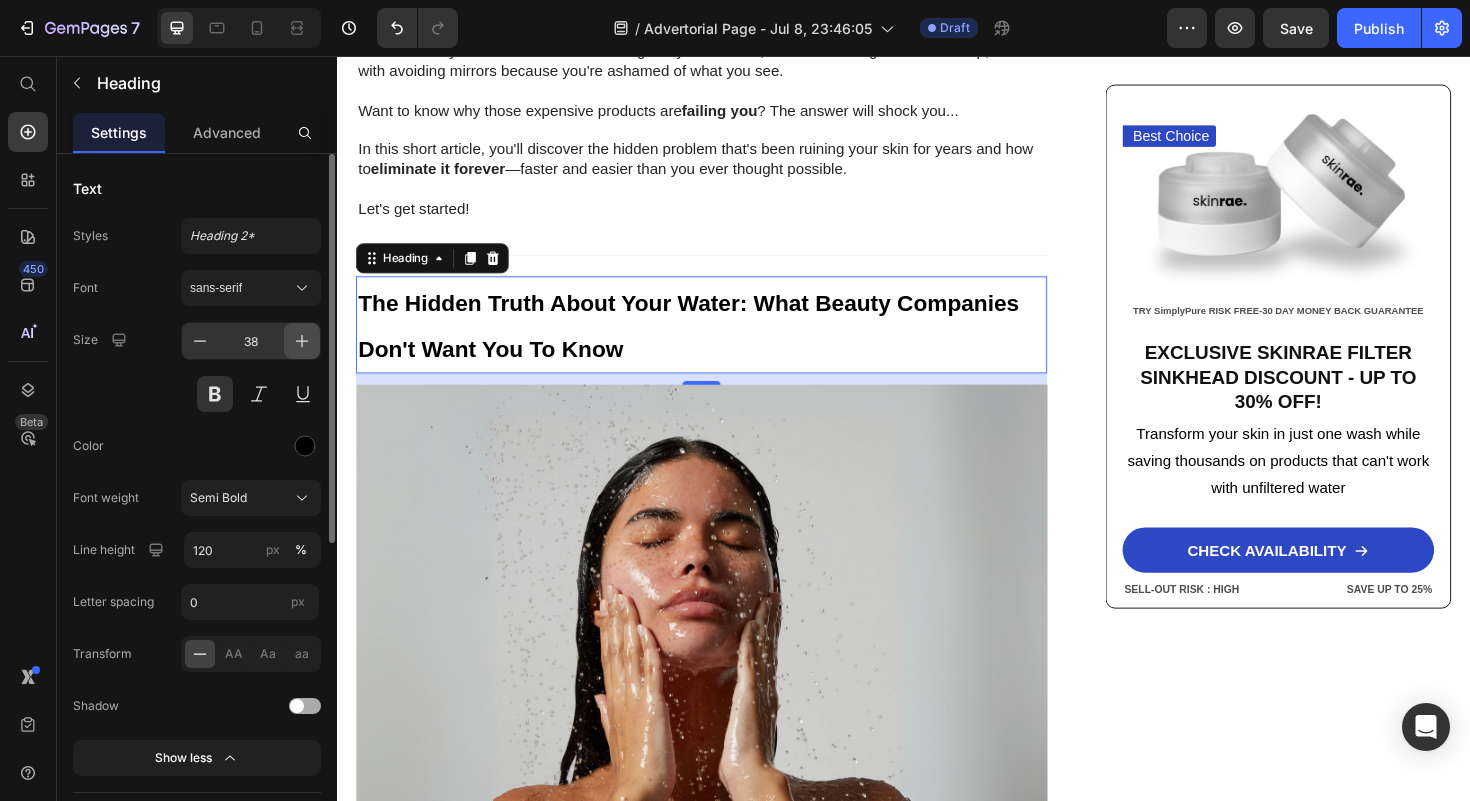 click 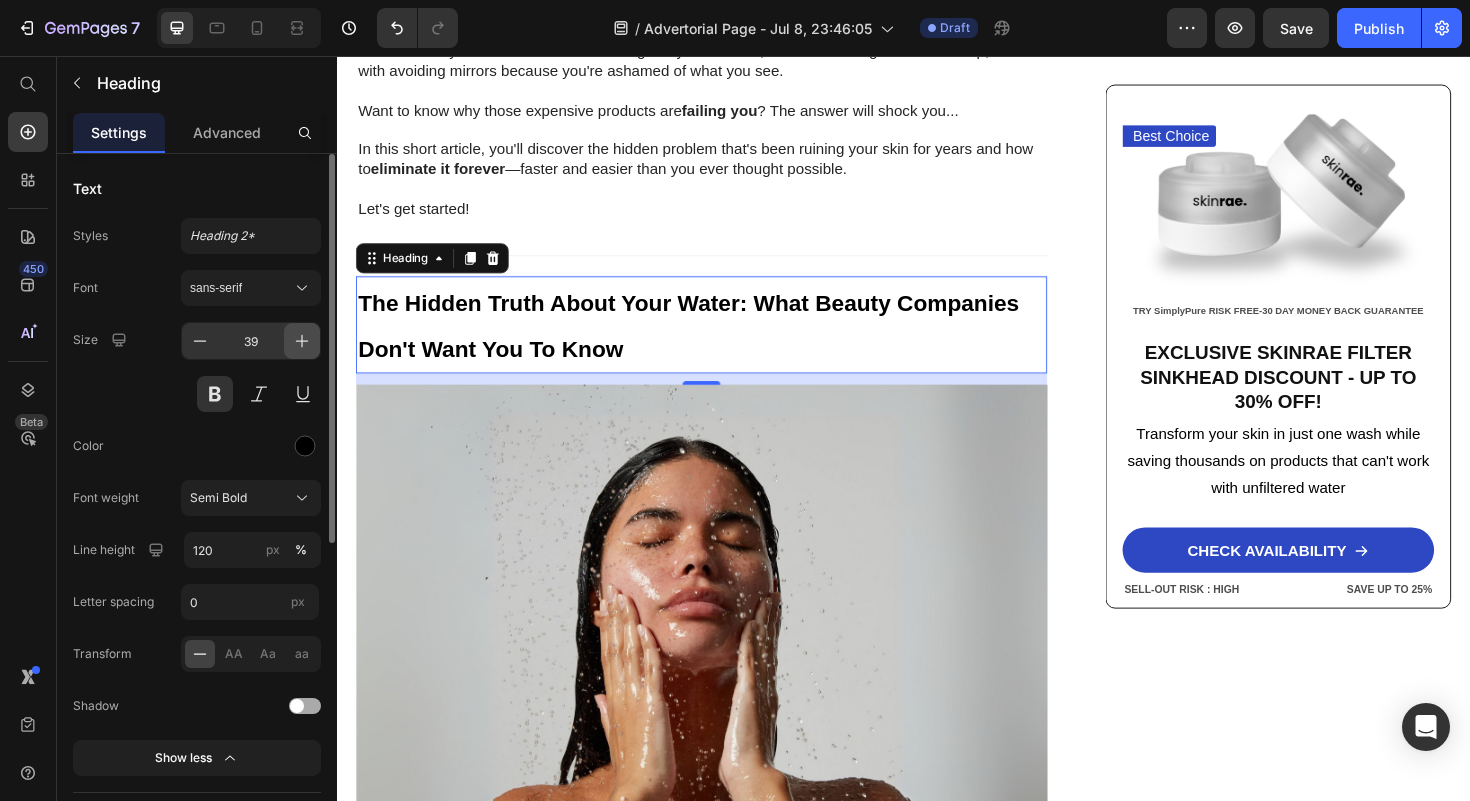 click 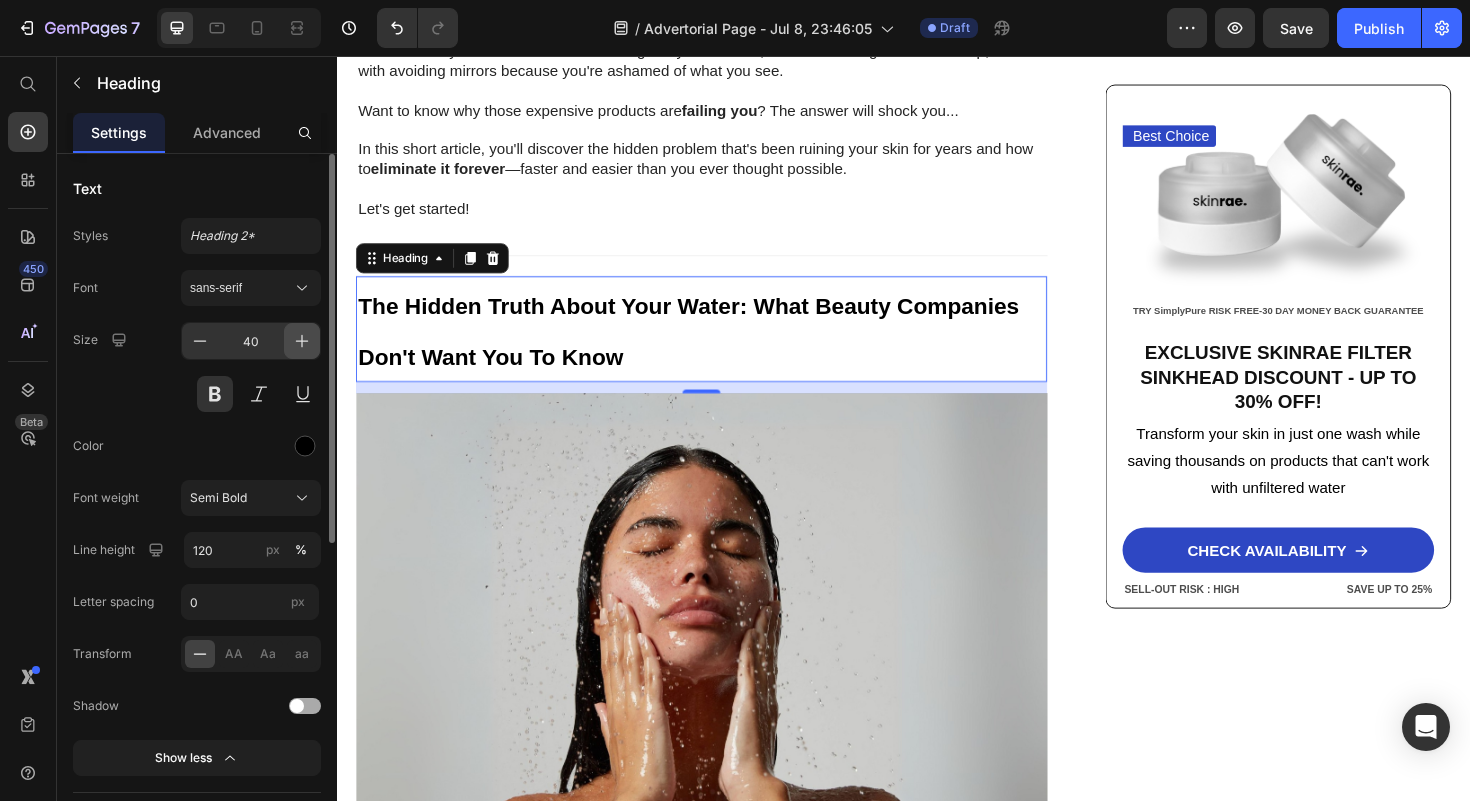 click 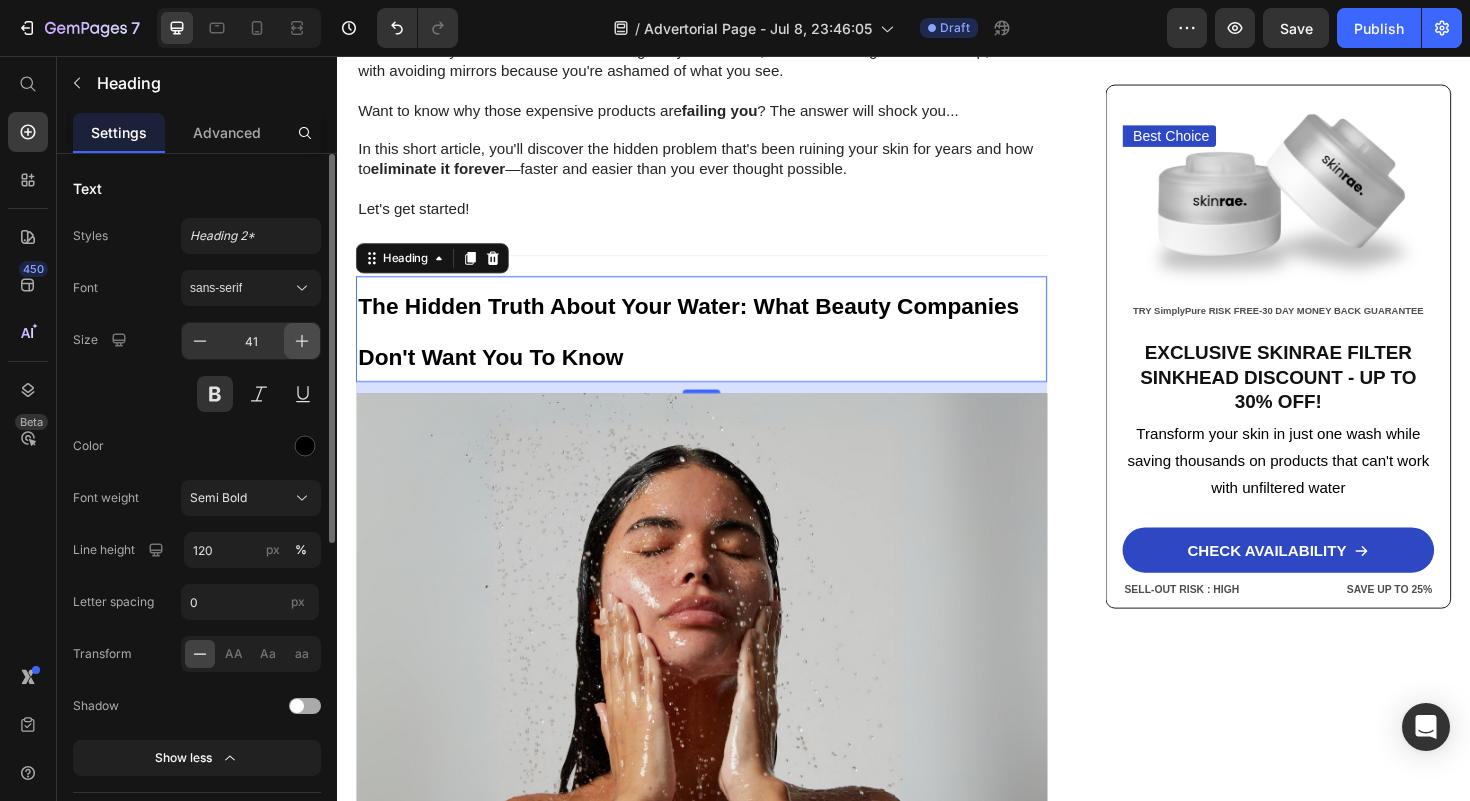 click 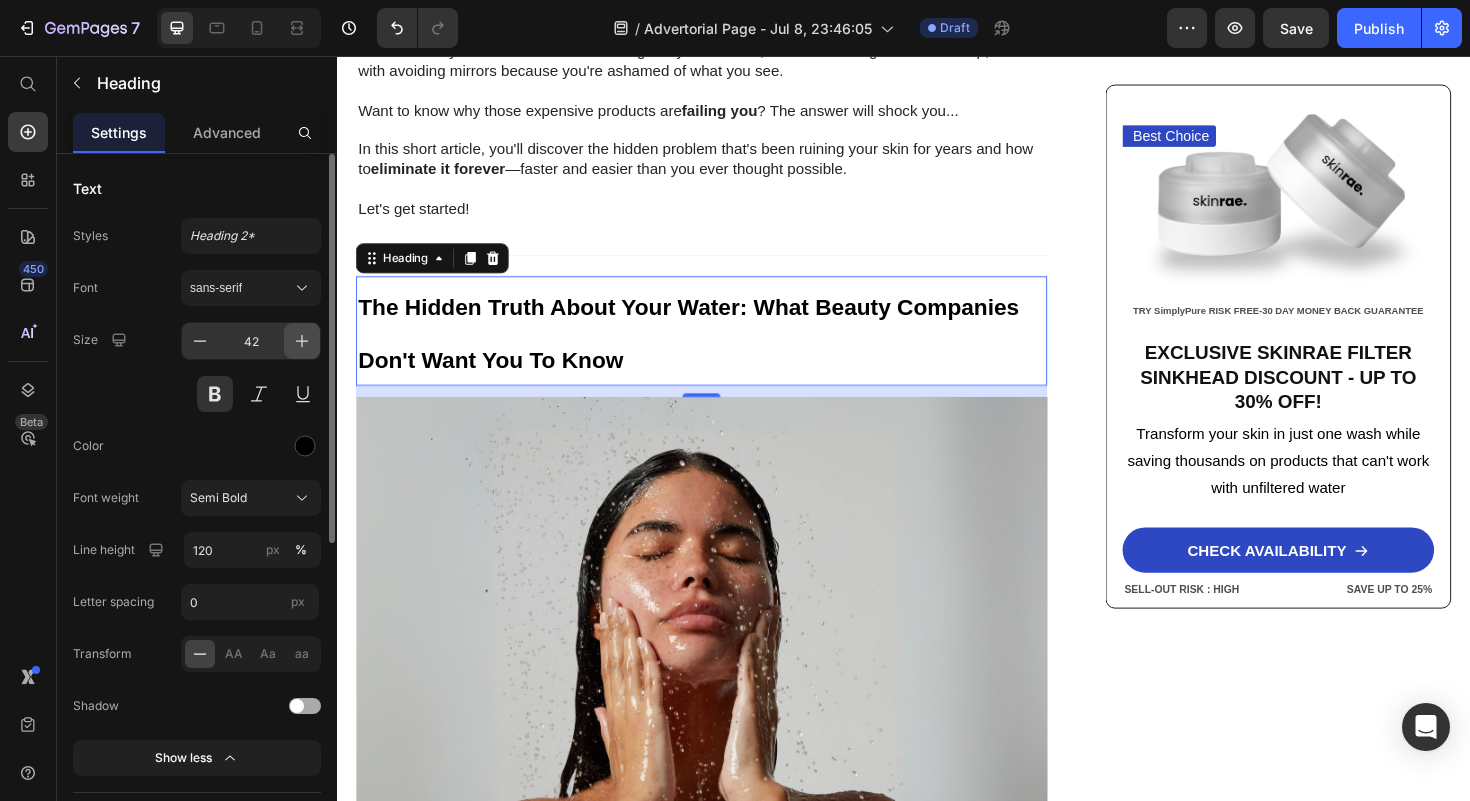 click 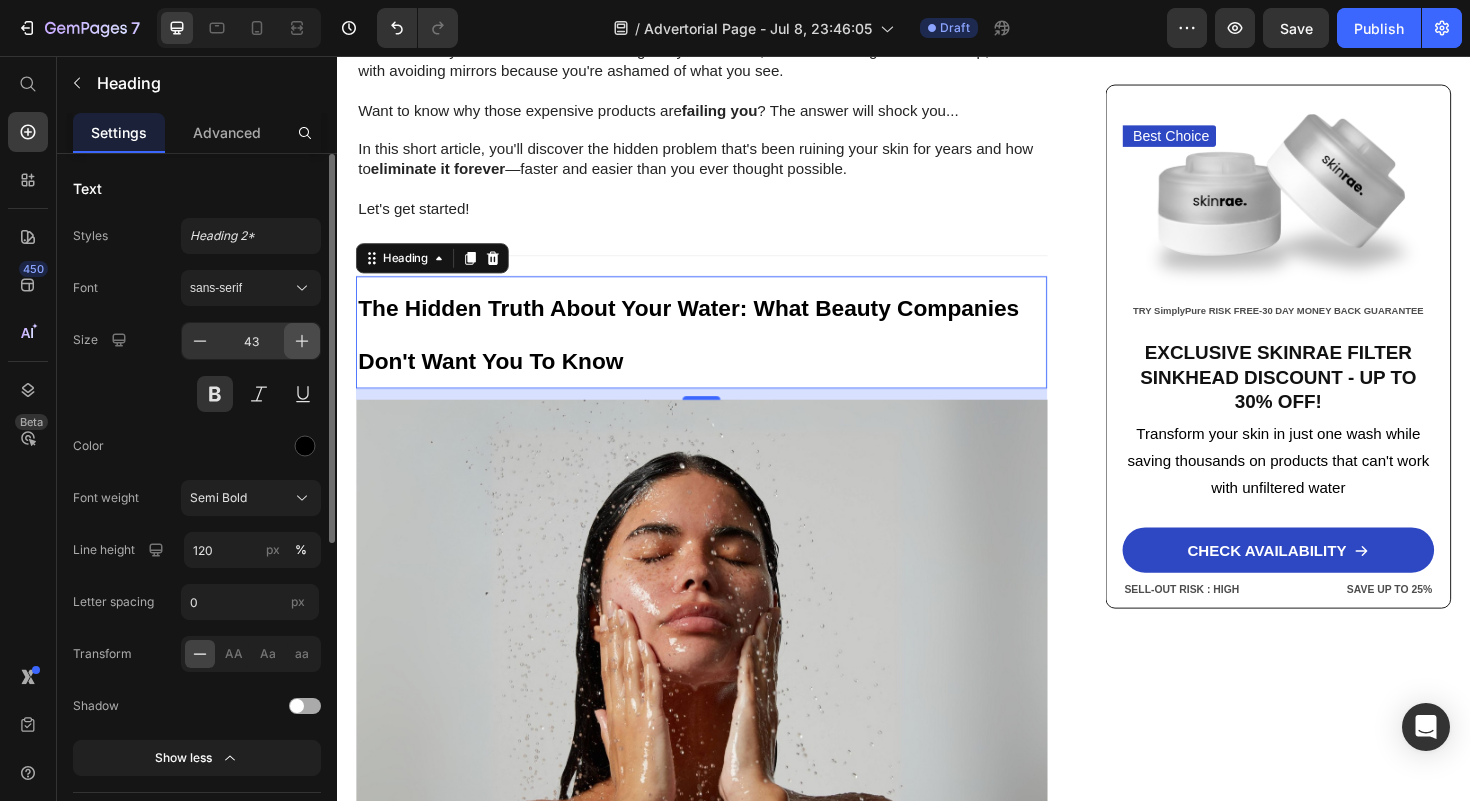 click 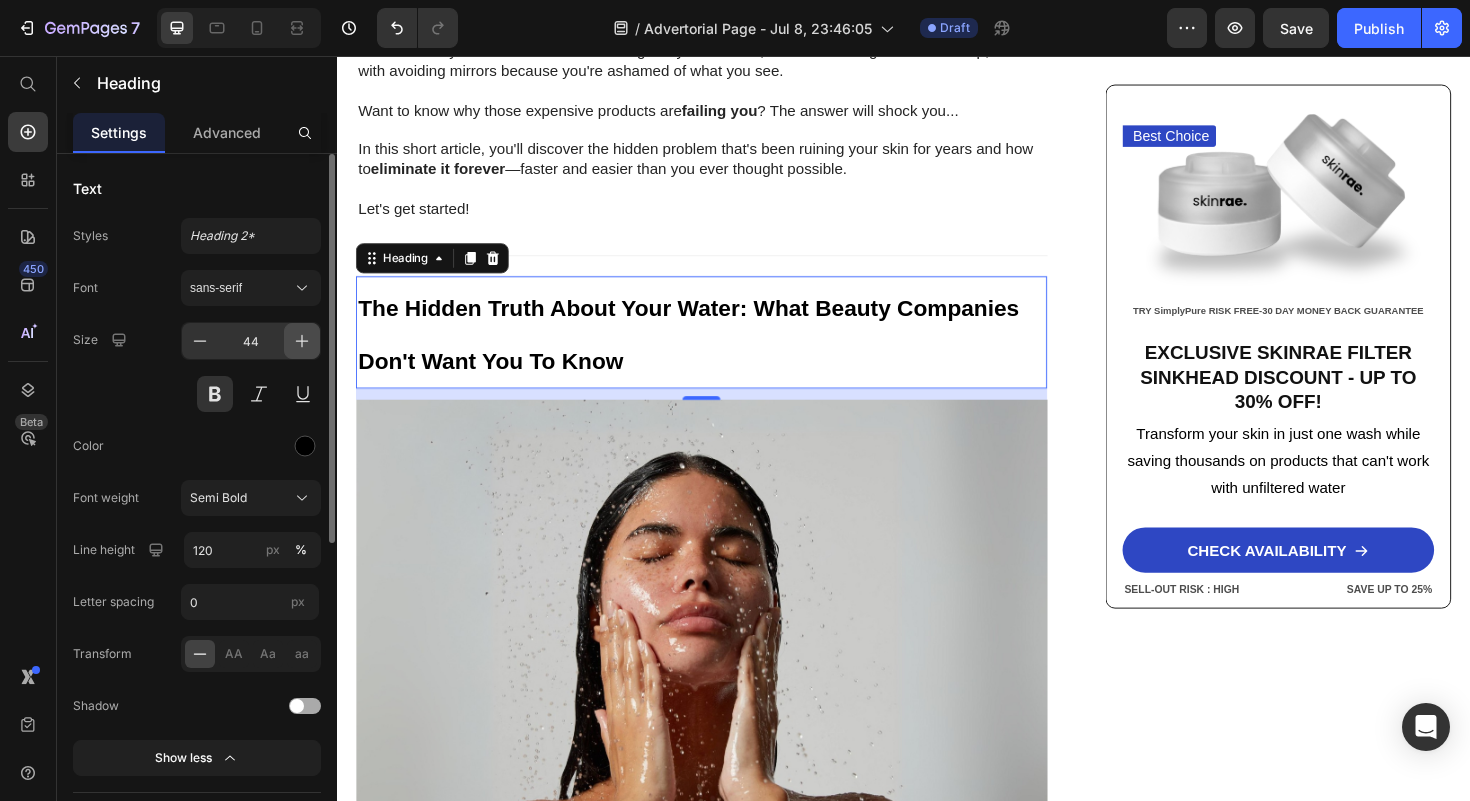click 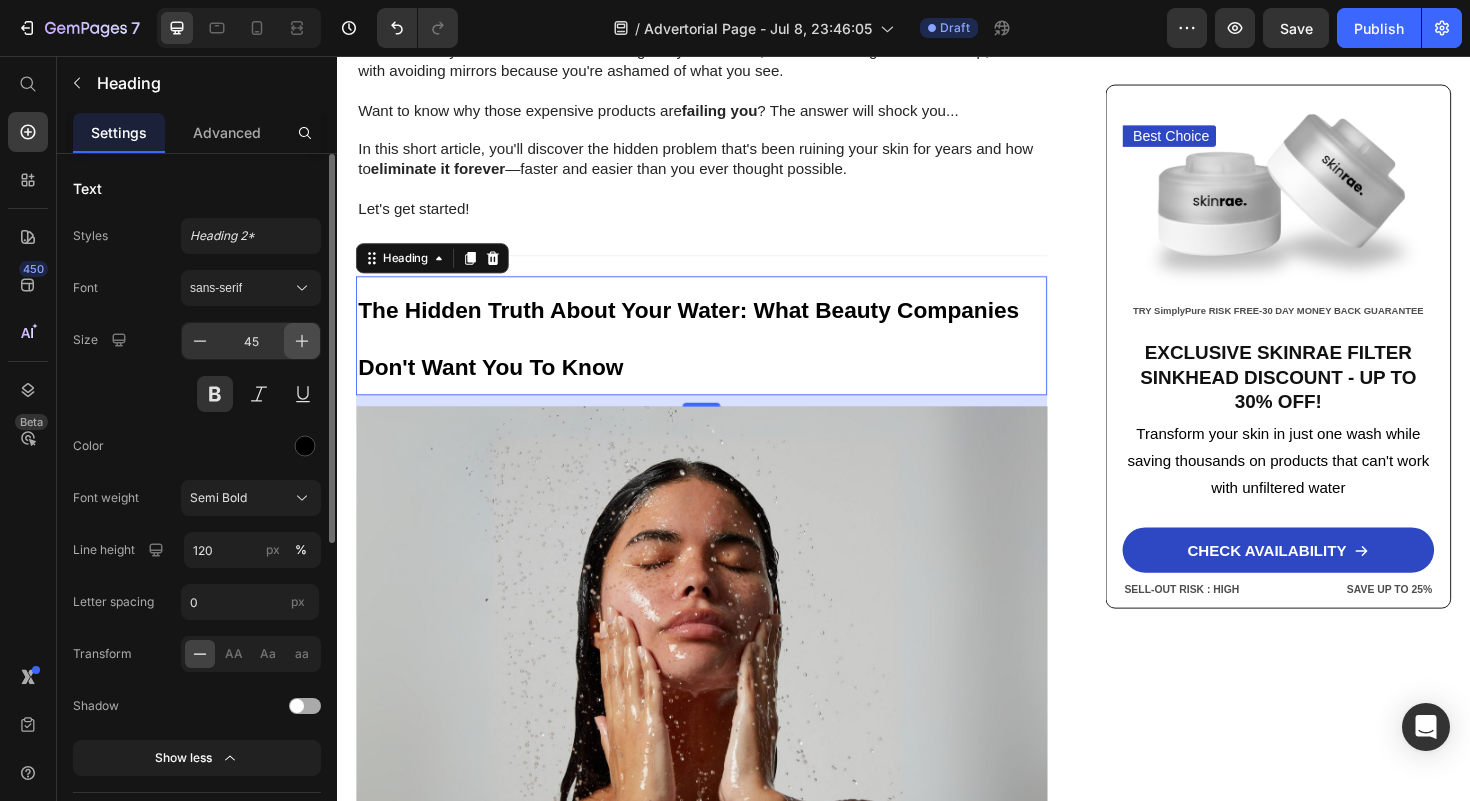 click 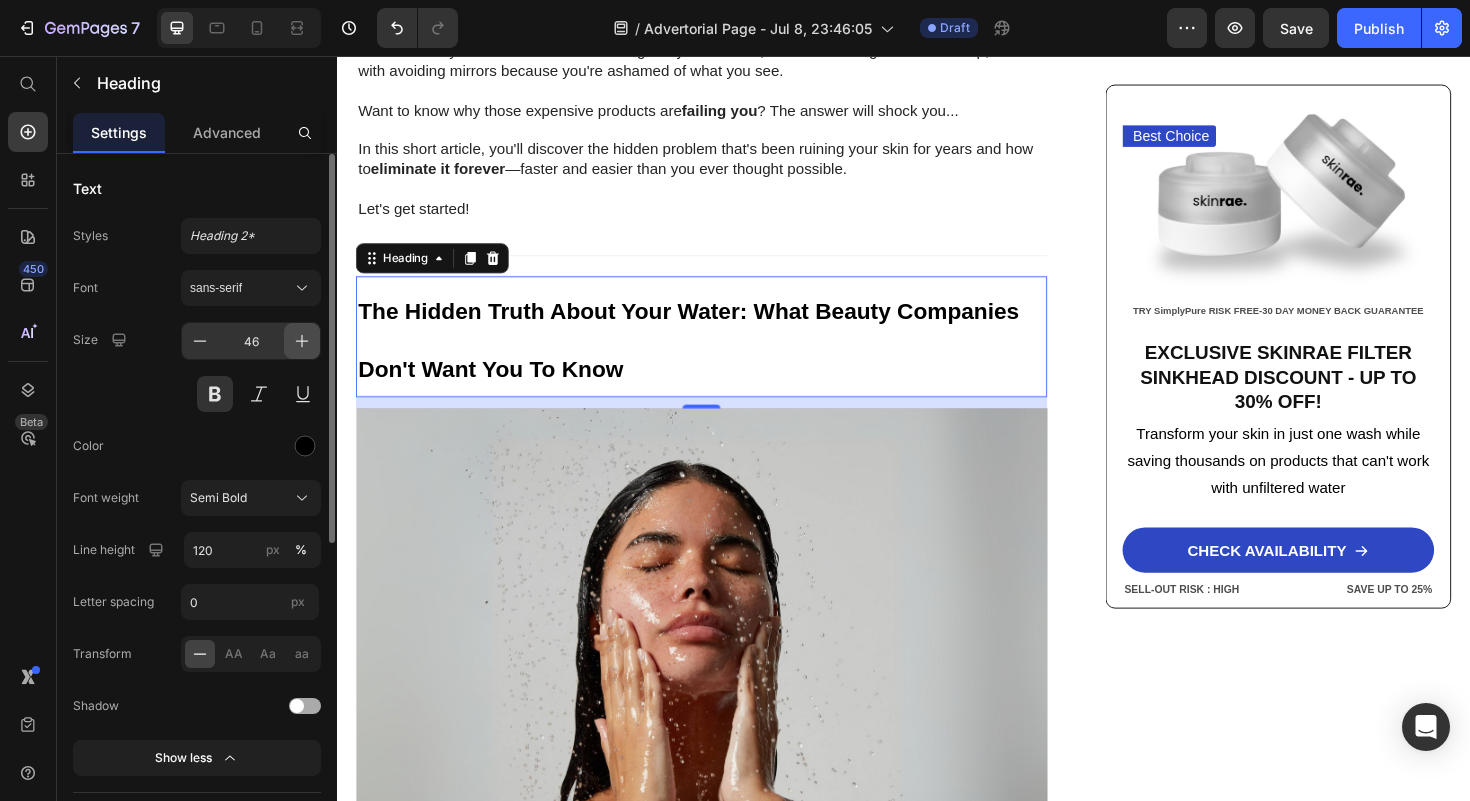click 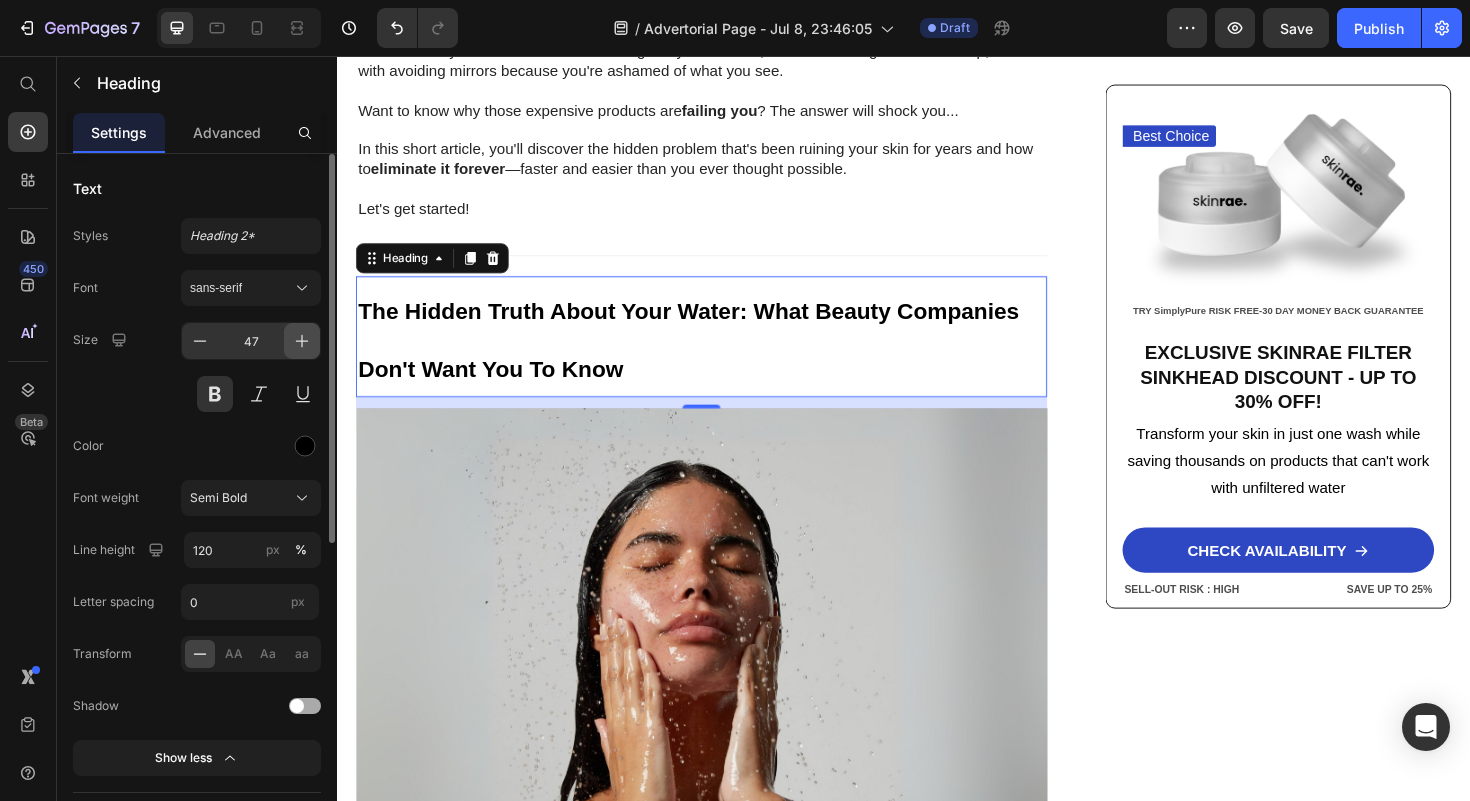 click 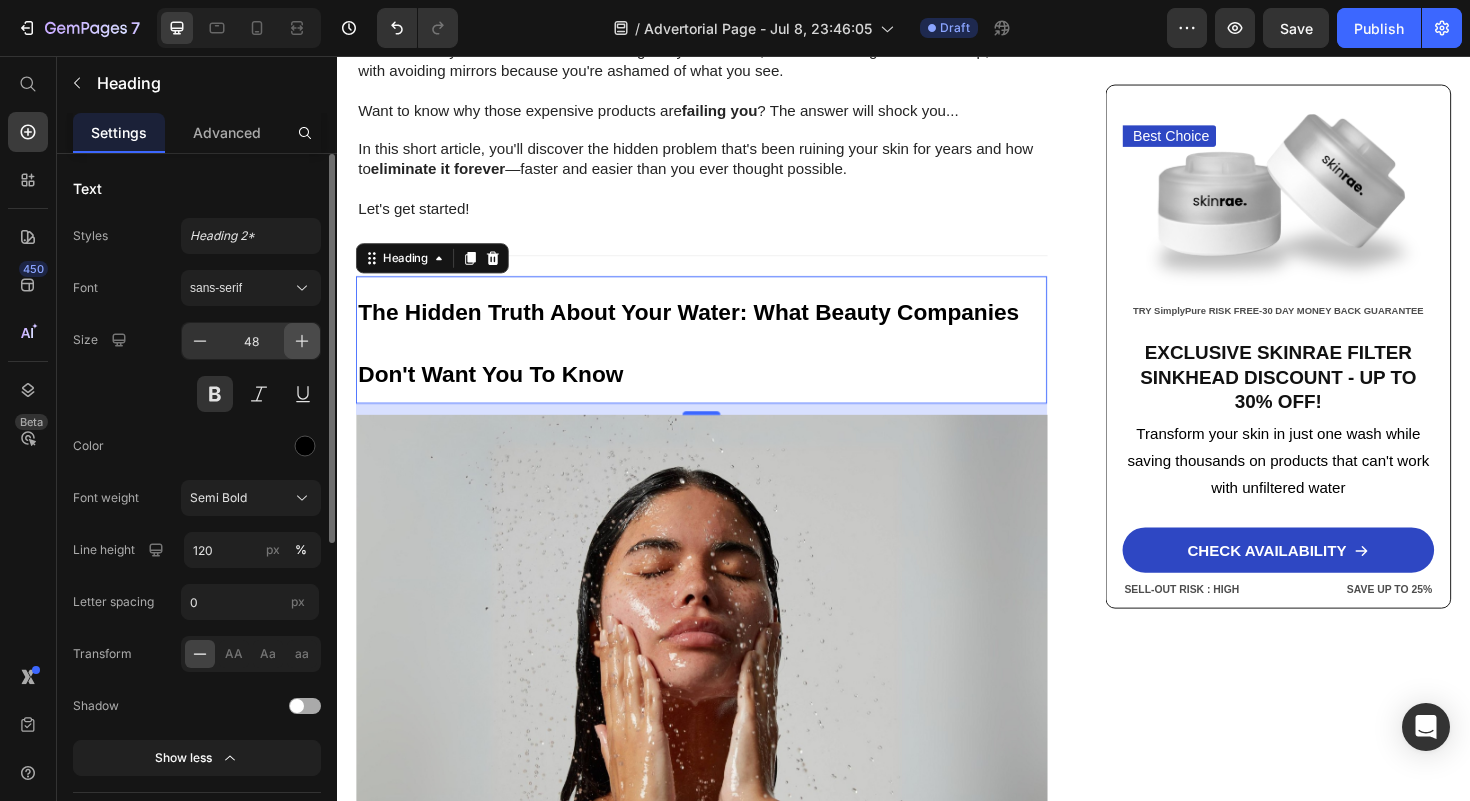 click 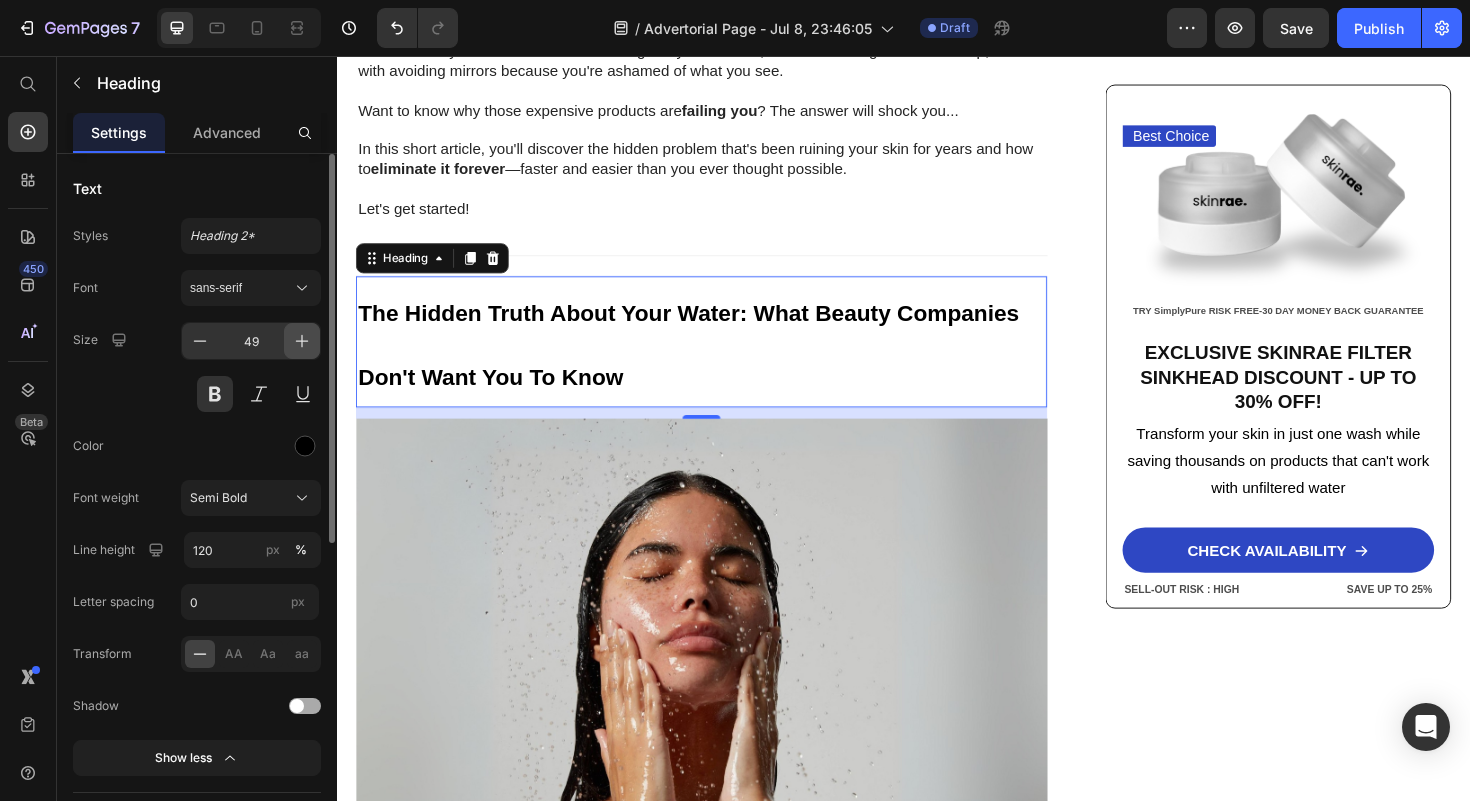 click 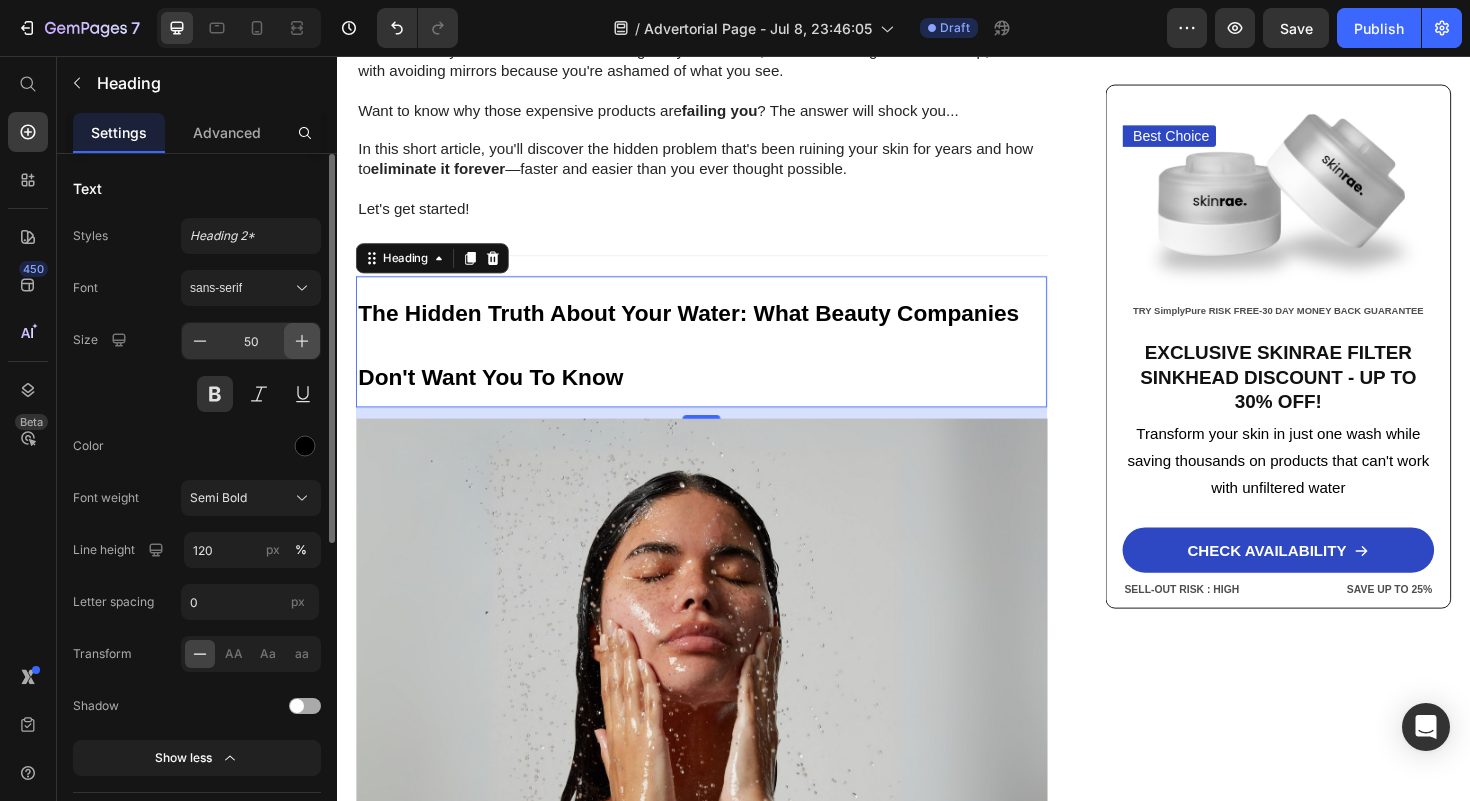 click 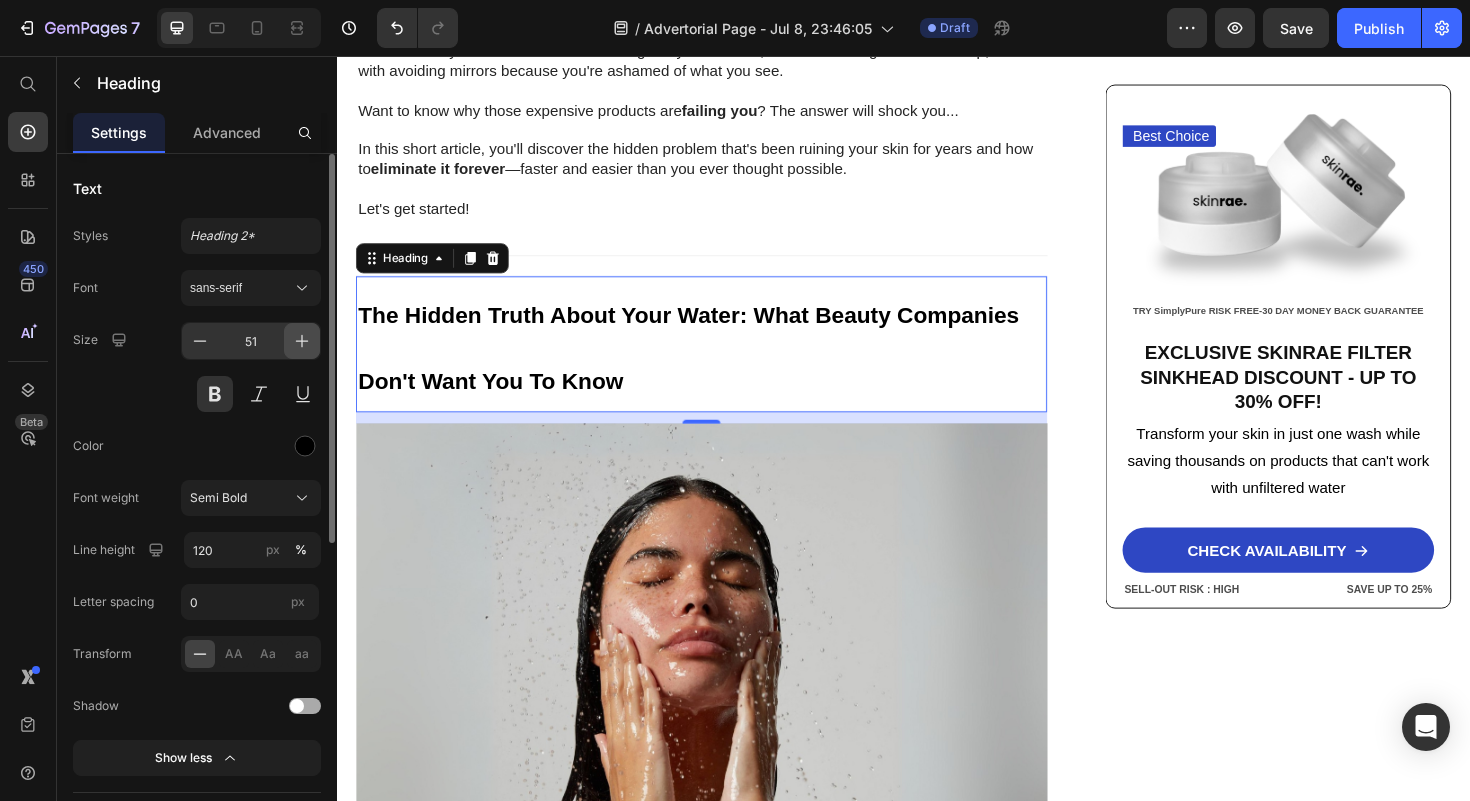 click 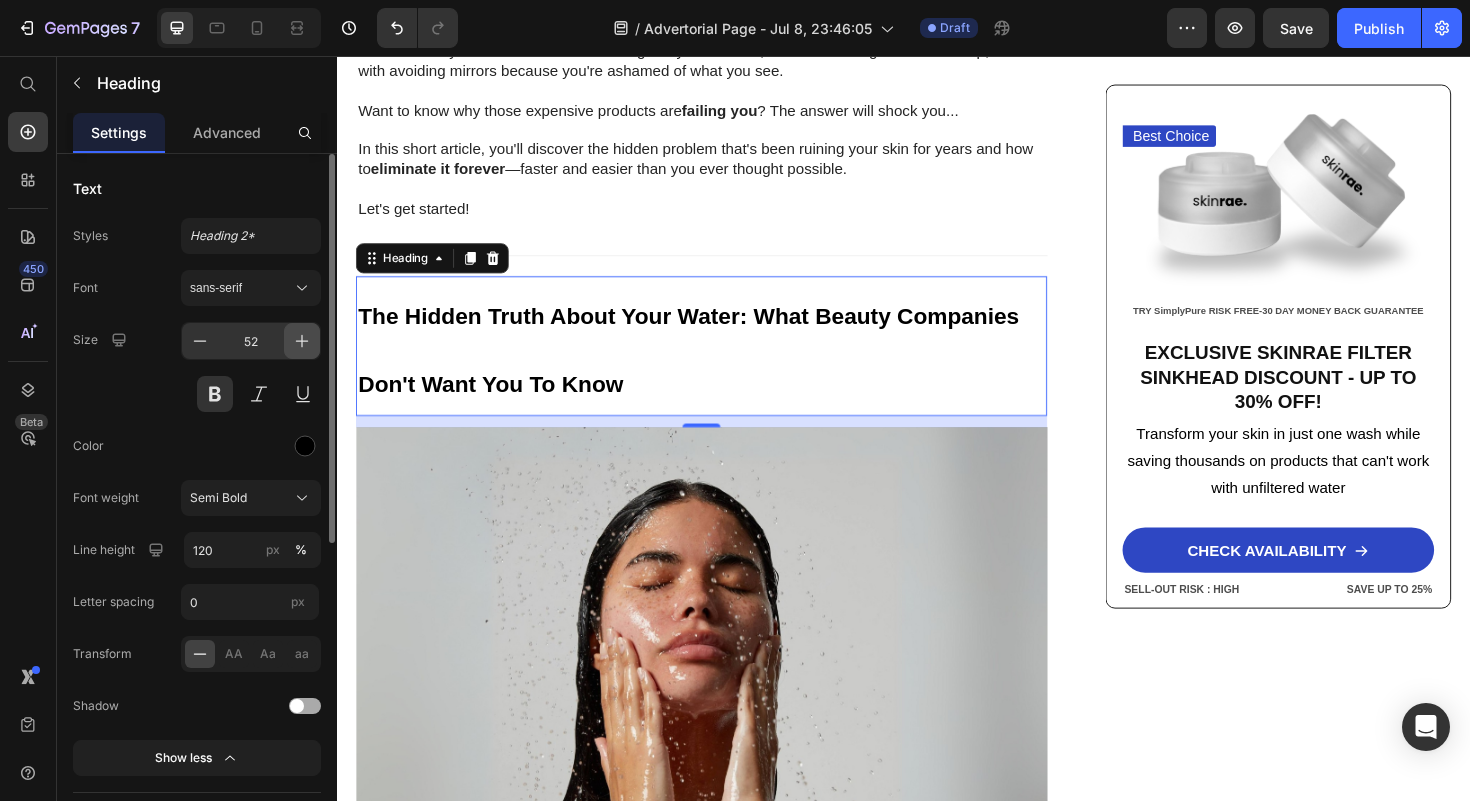 click 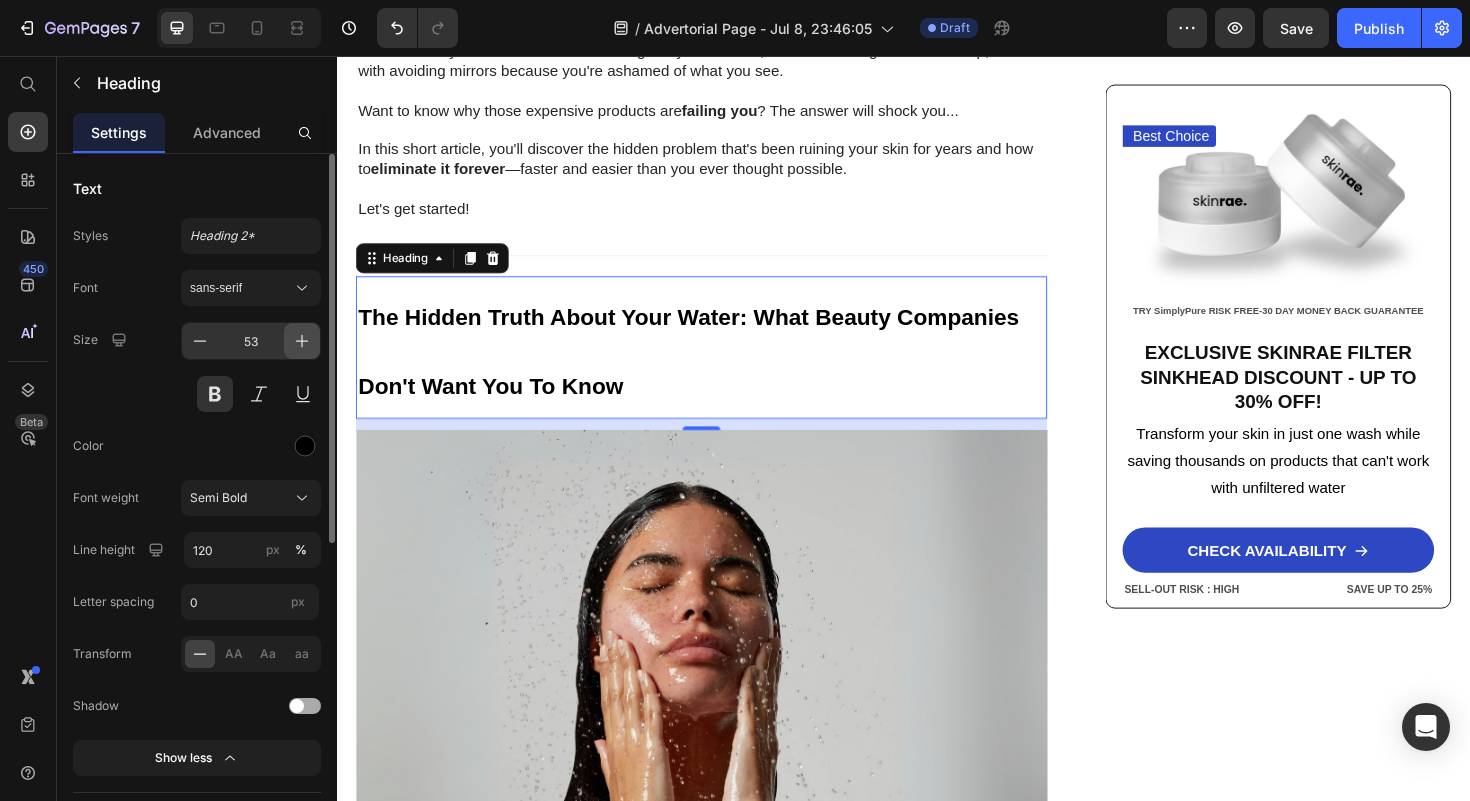 click 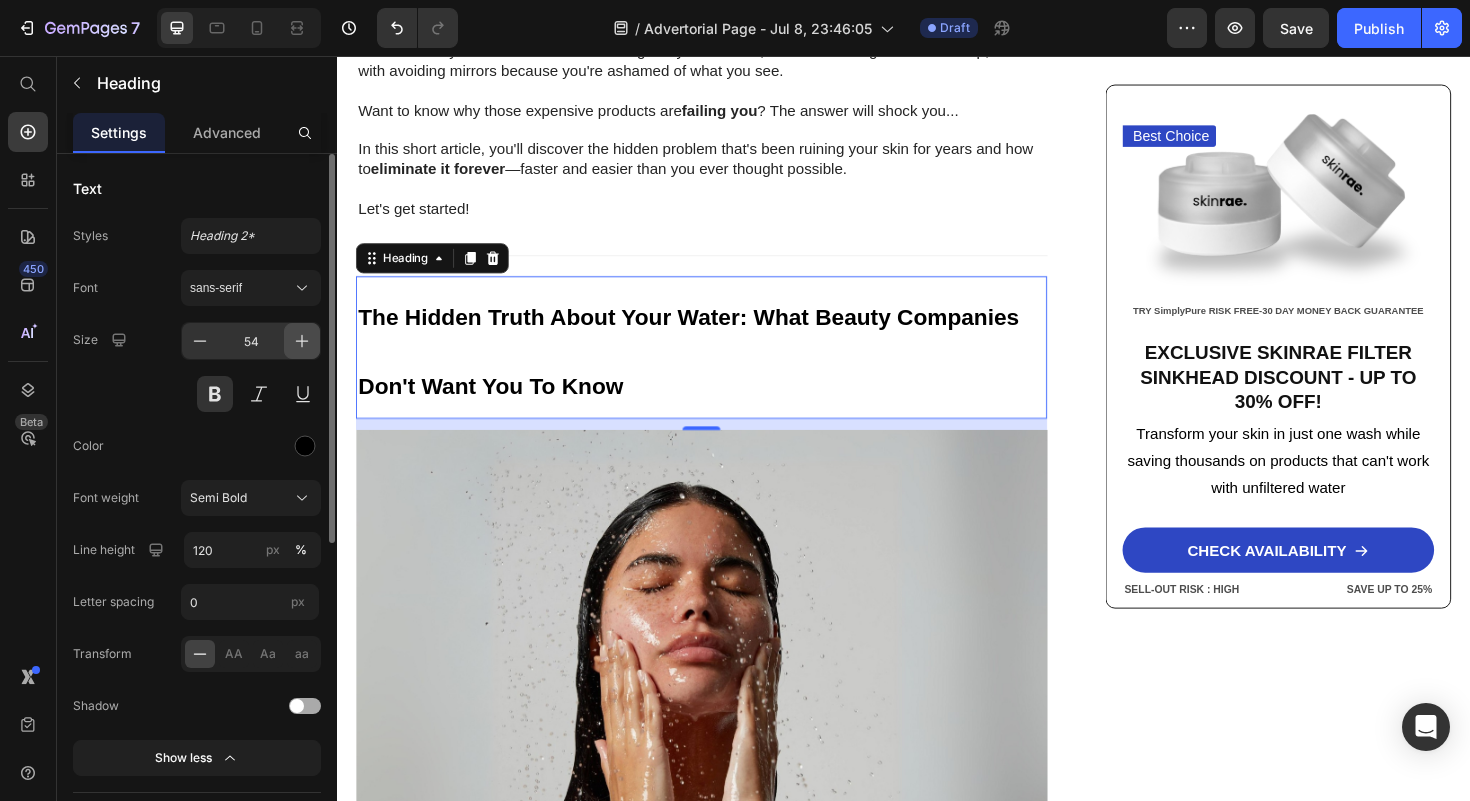 click 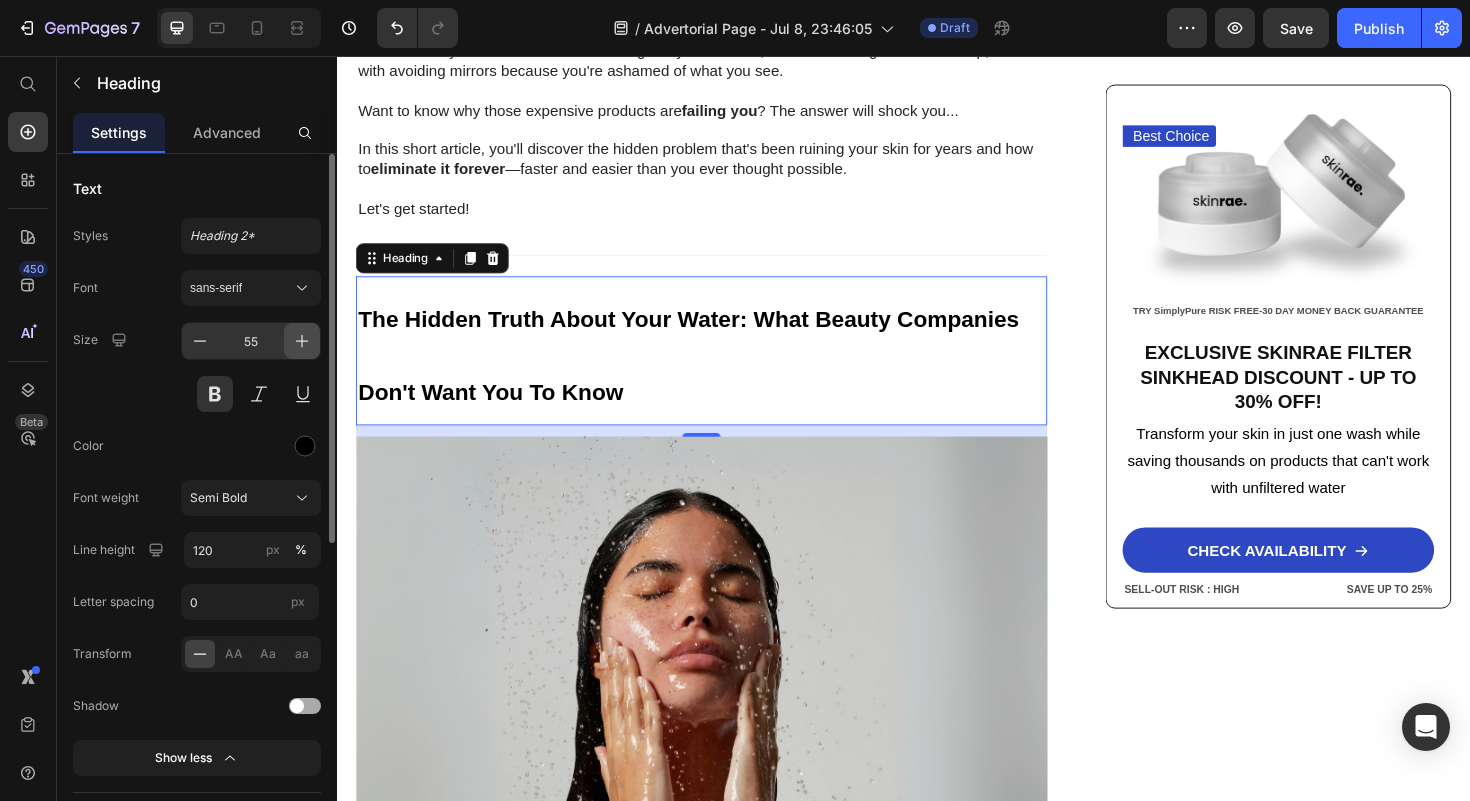 click 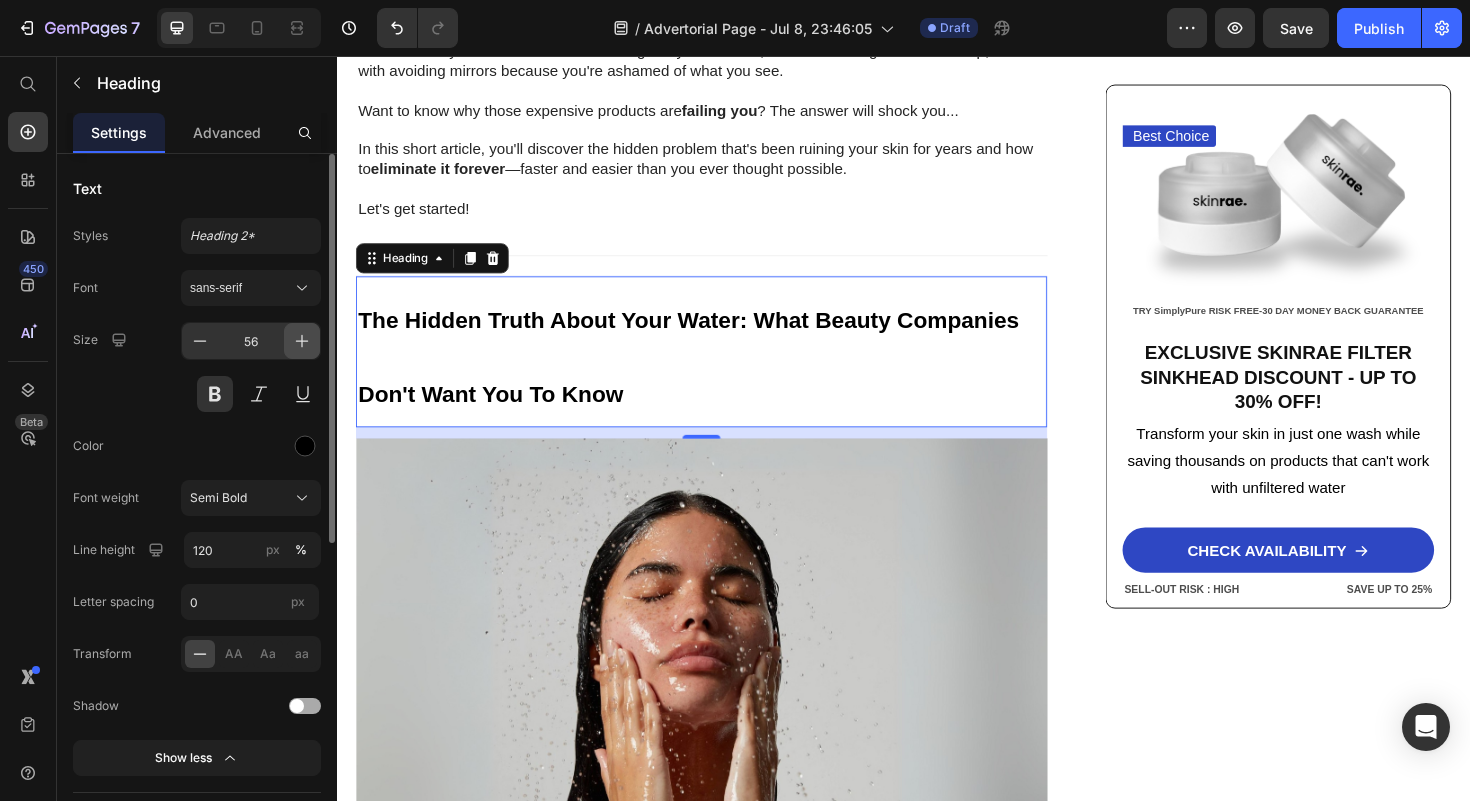 click 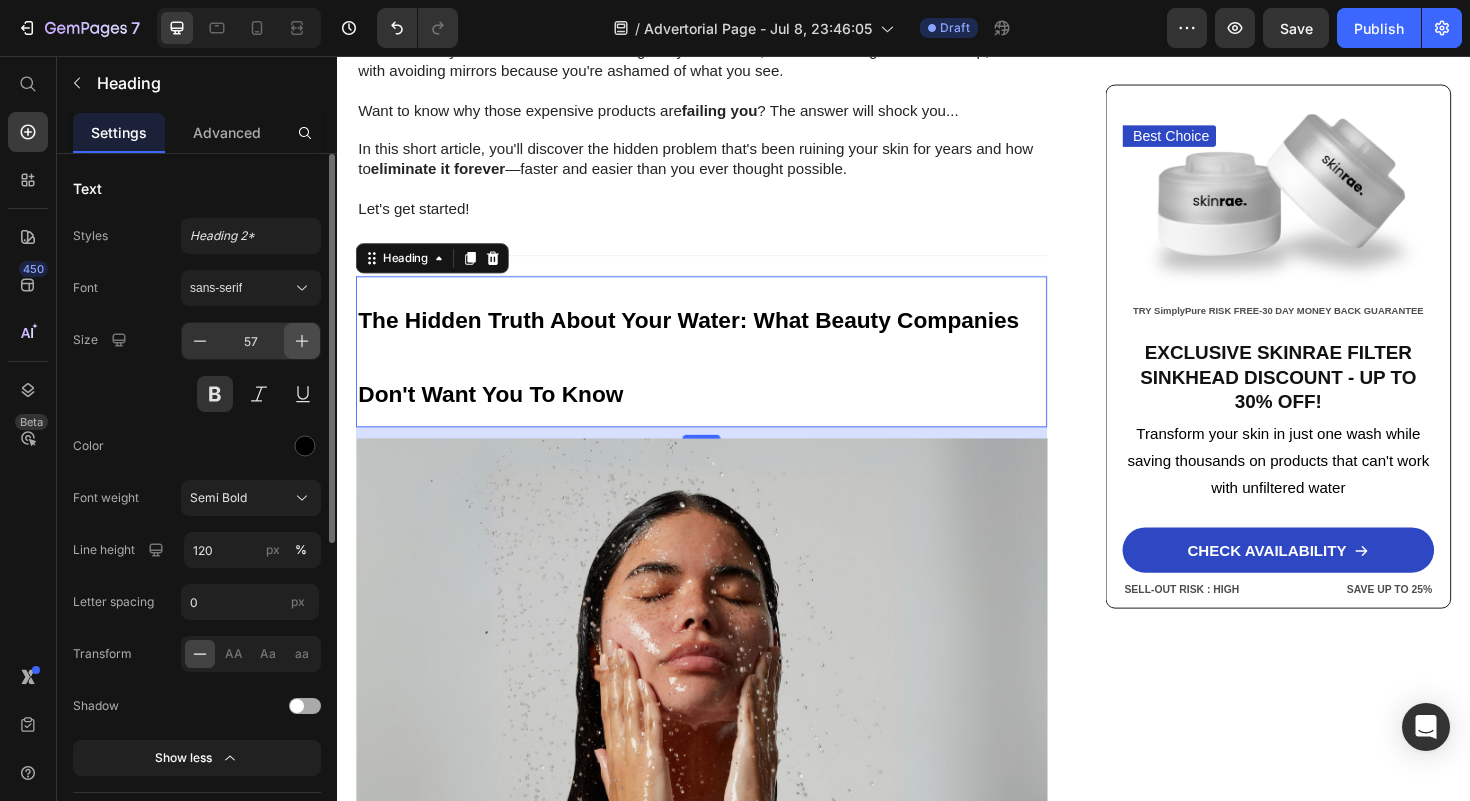click 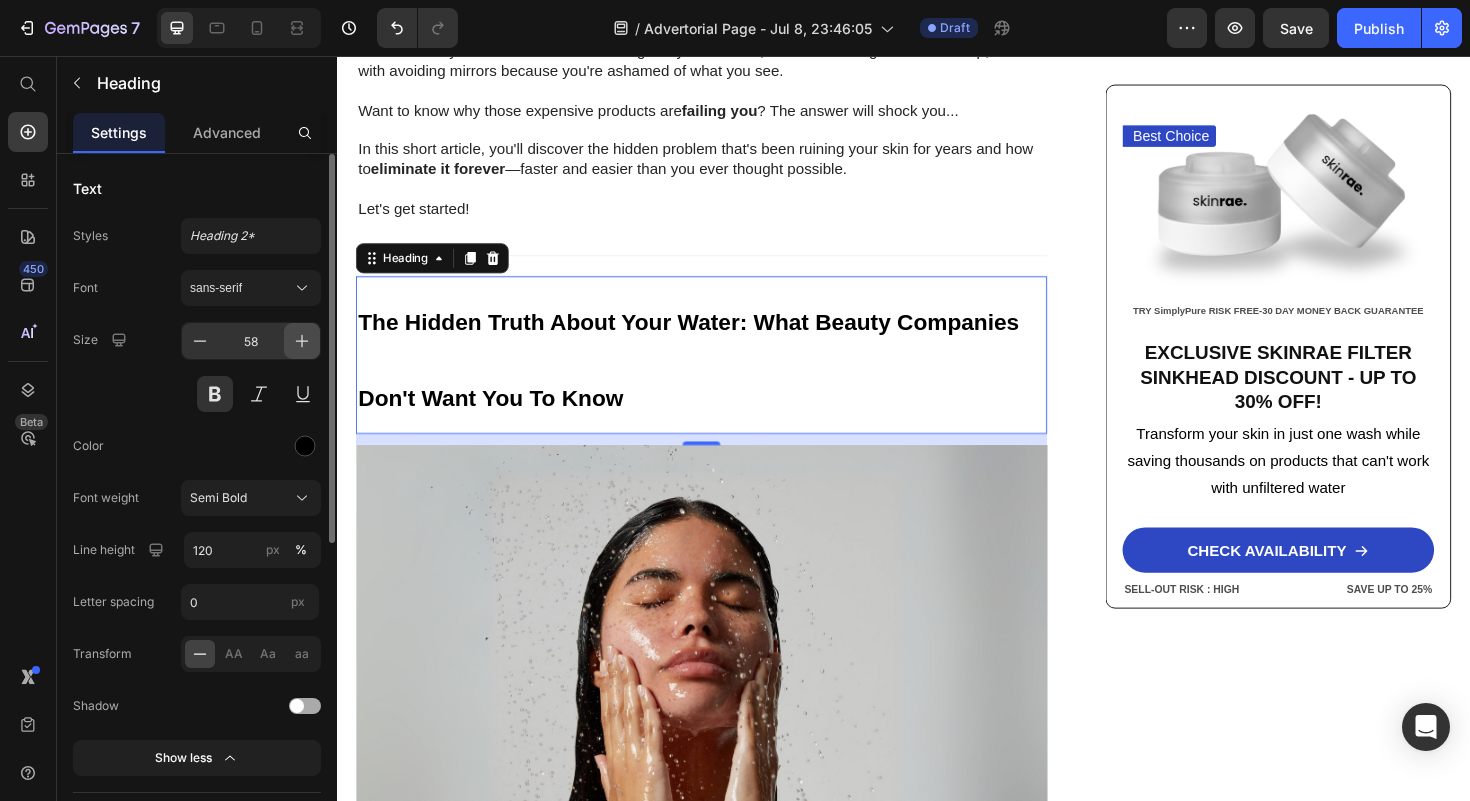 click 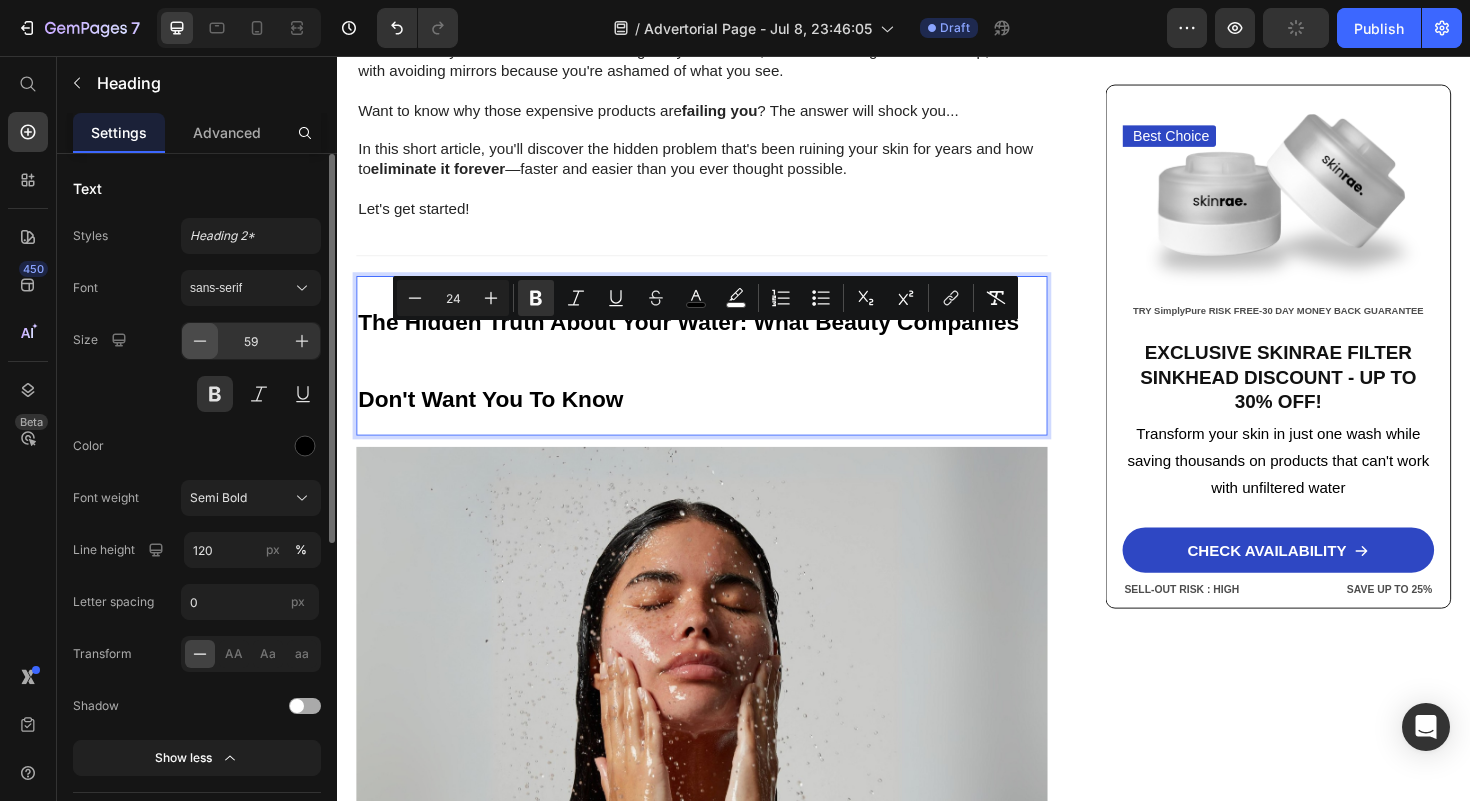 click 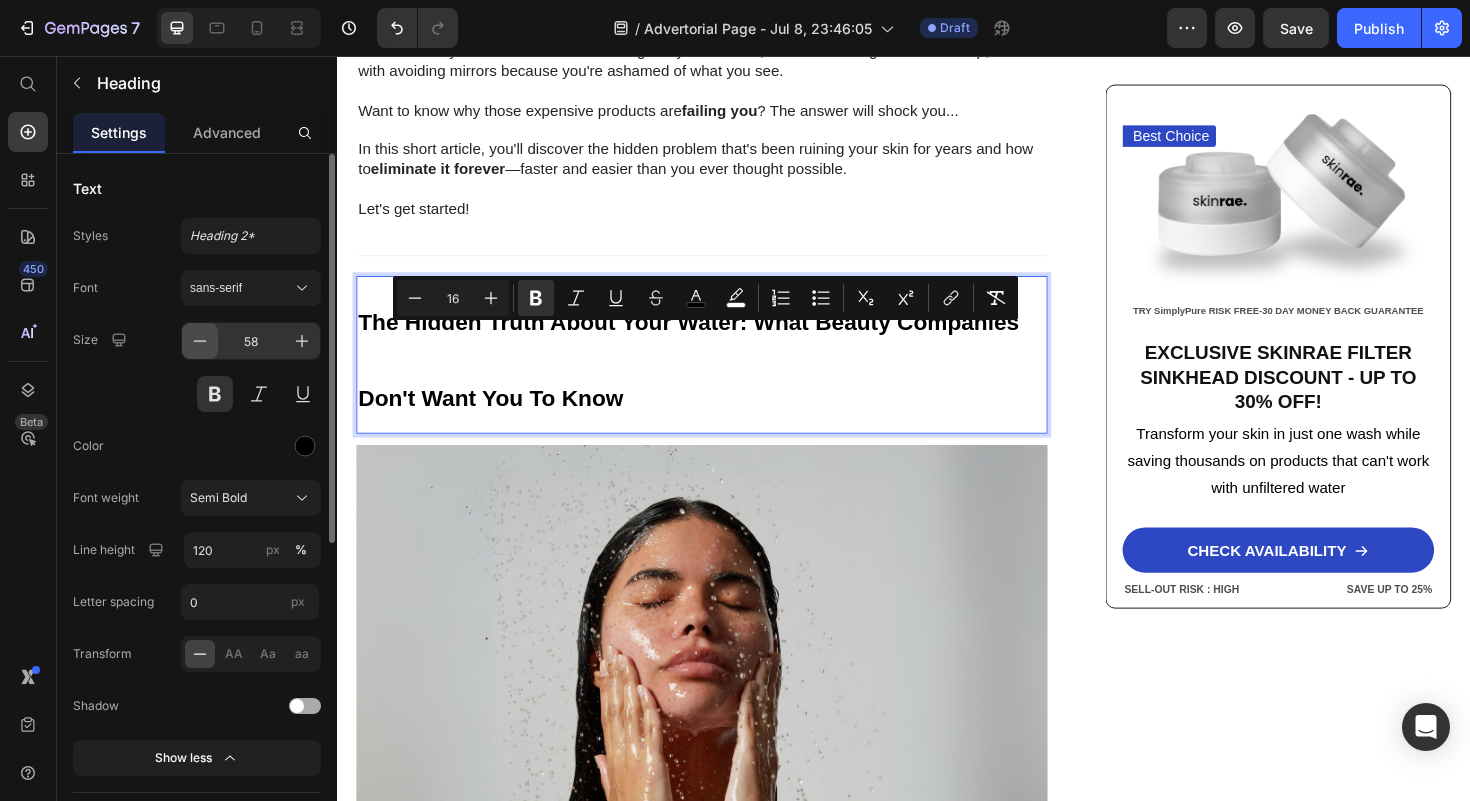 click 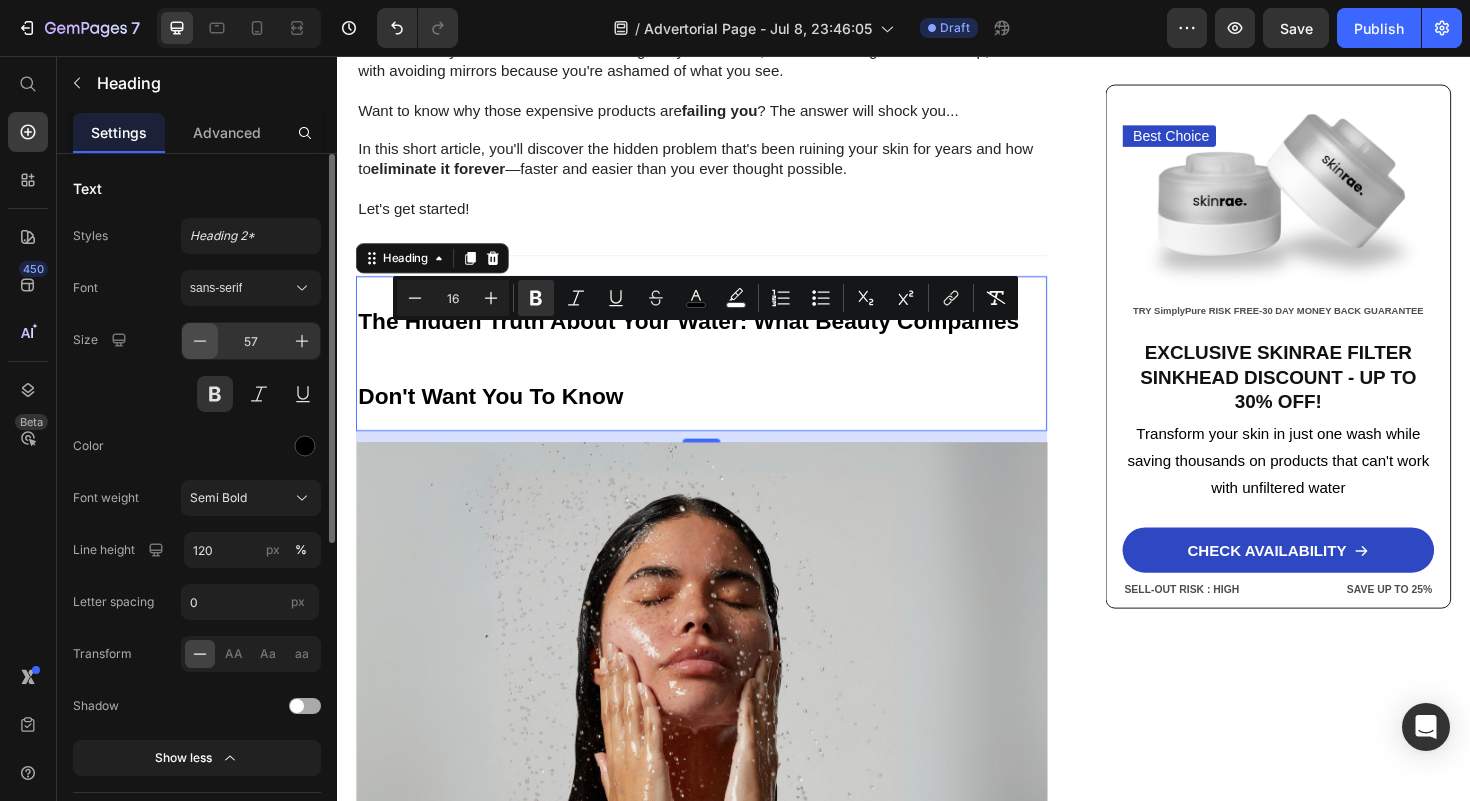 click 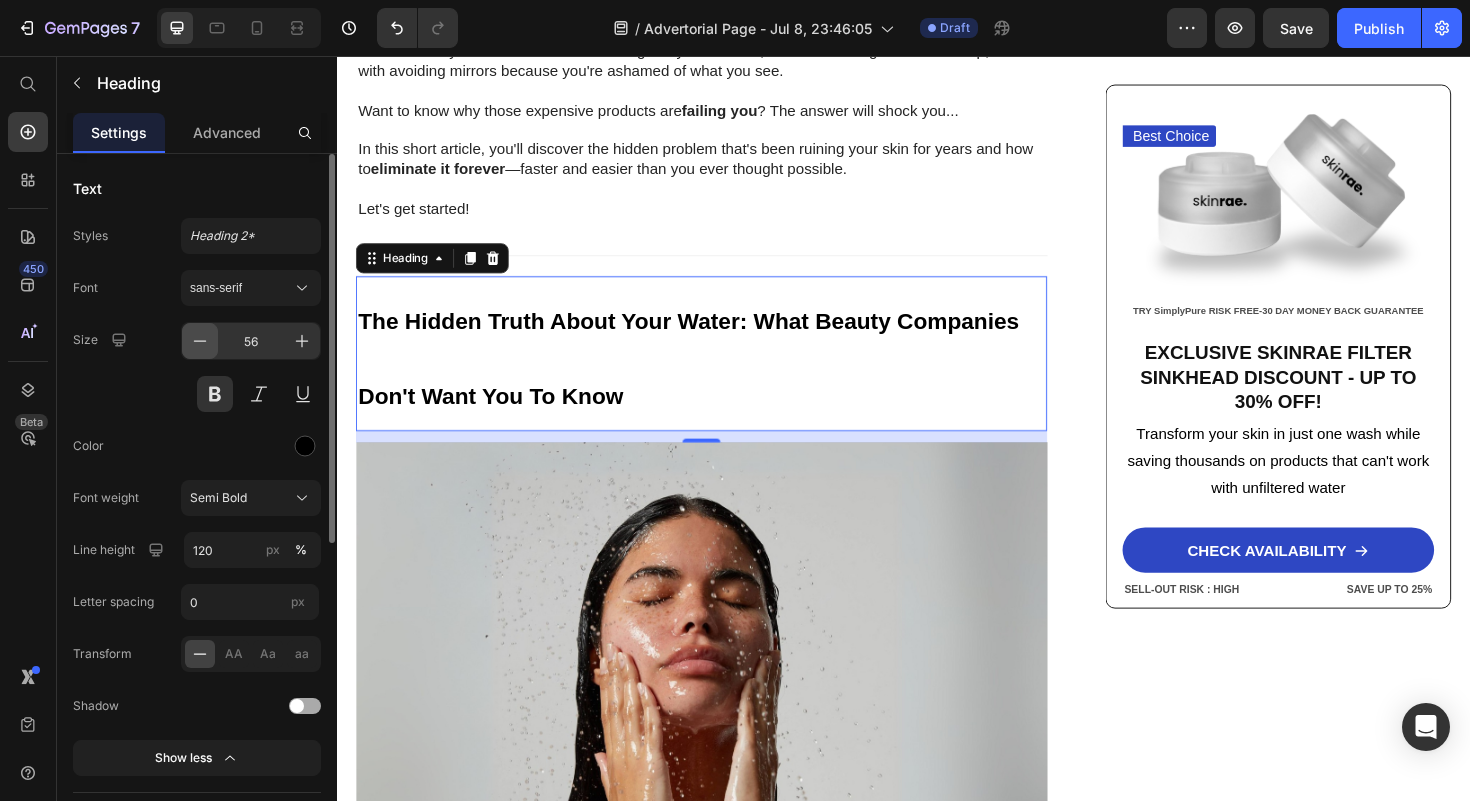 click 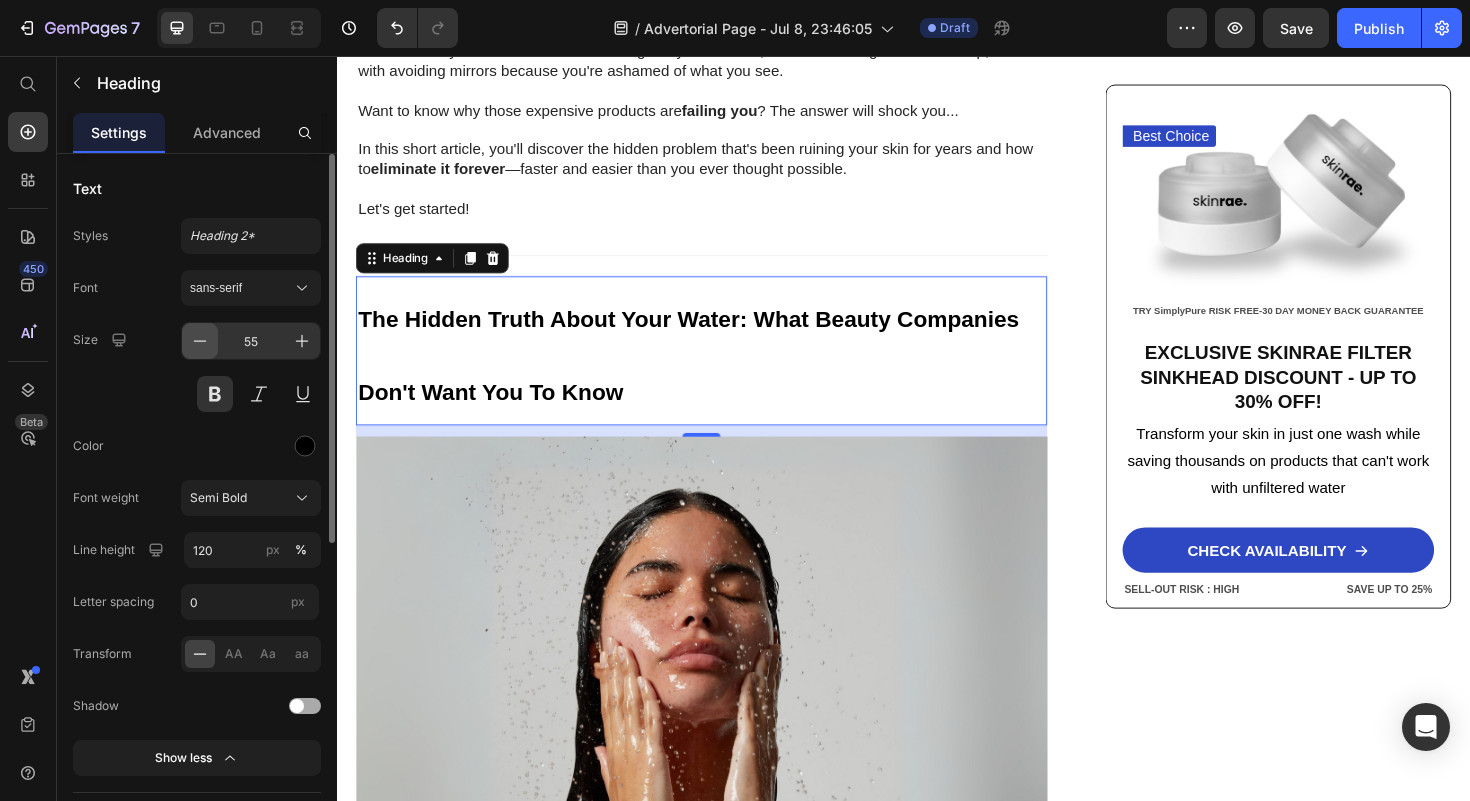 click 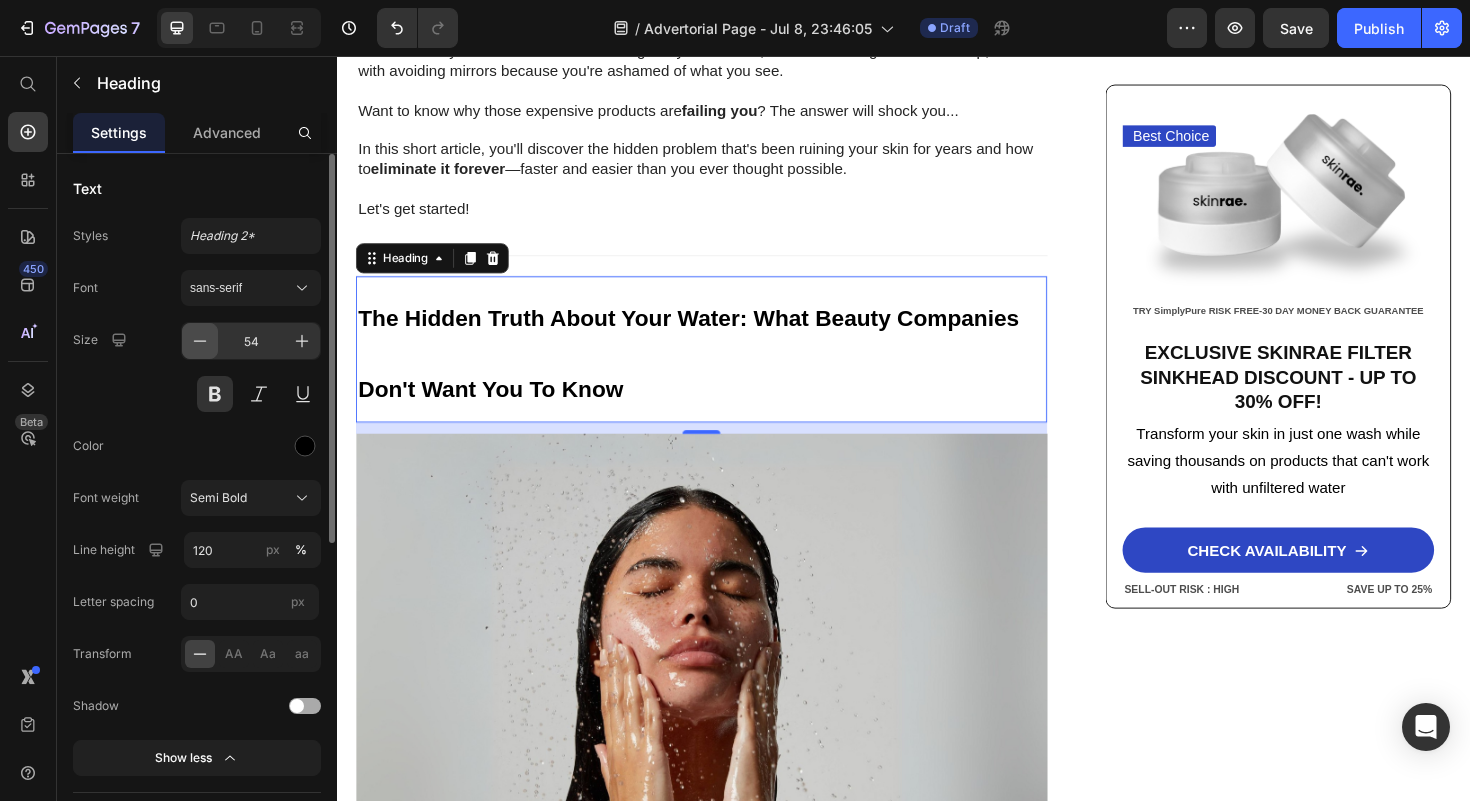 click 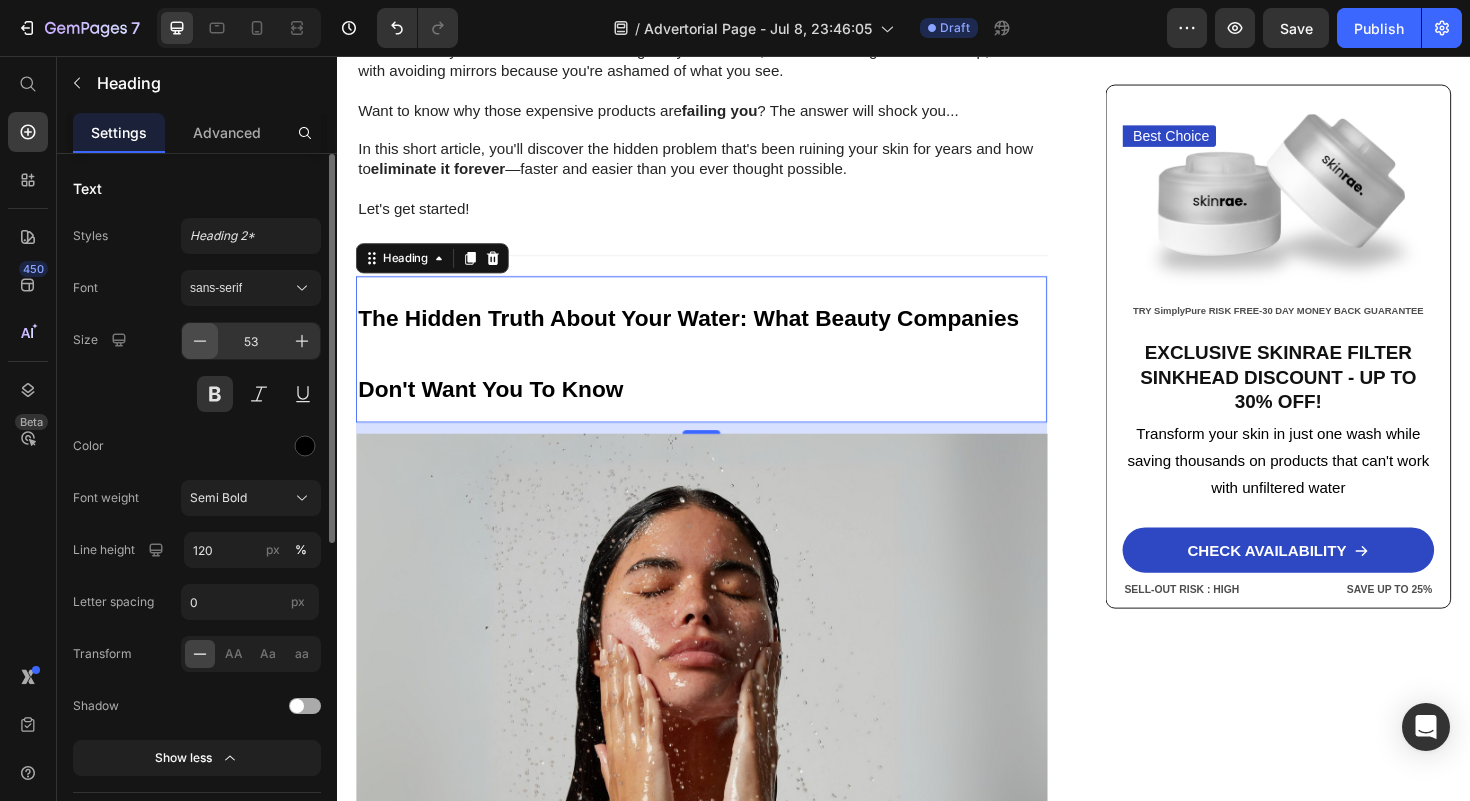 type 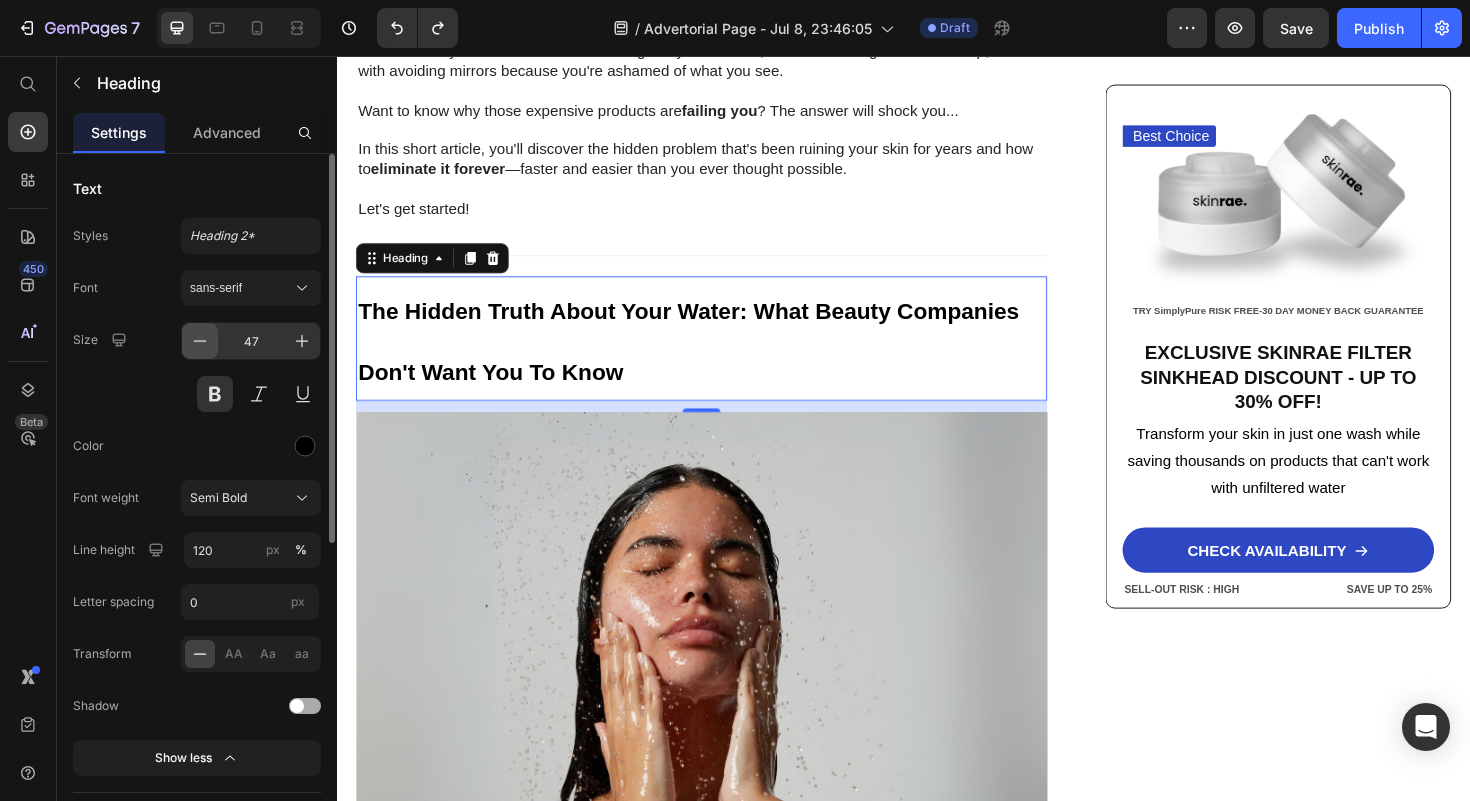 type on "46" 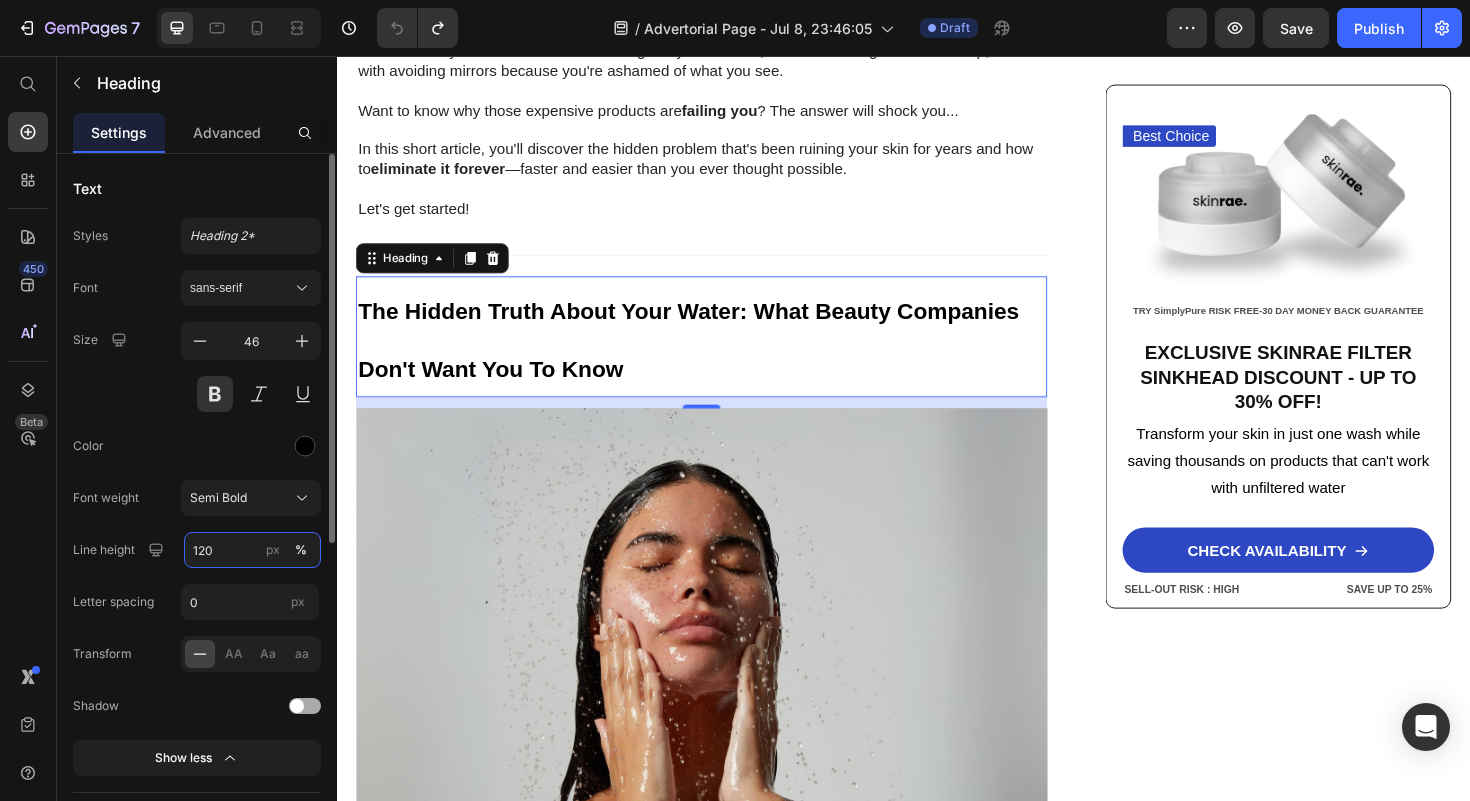 click on "120" at bounding box center (252, 550) 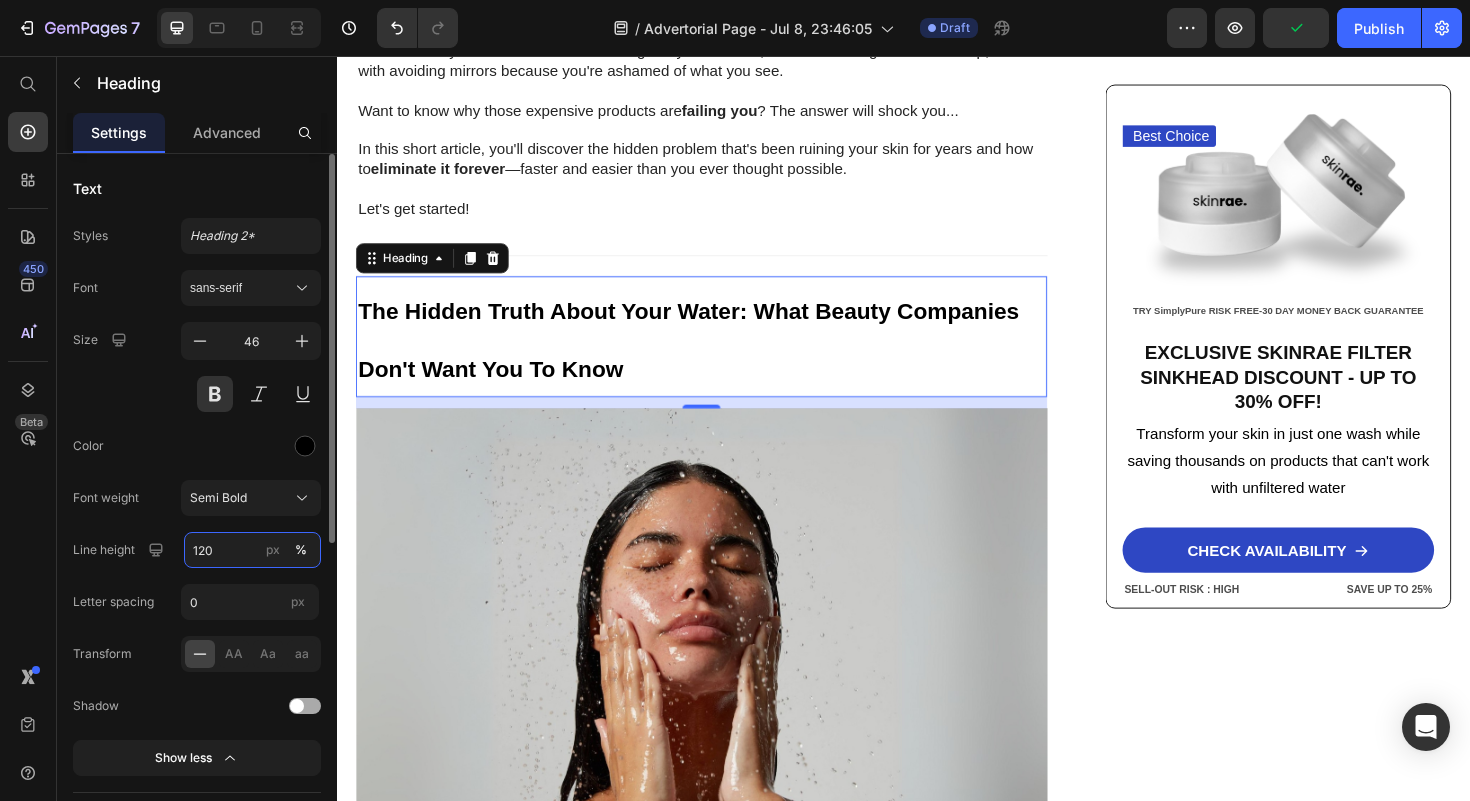 click on "120" at bounding box center (252, 550) 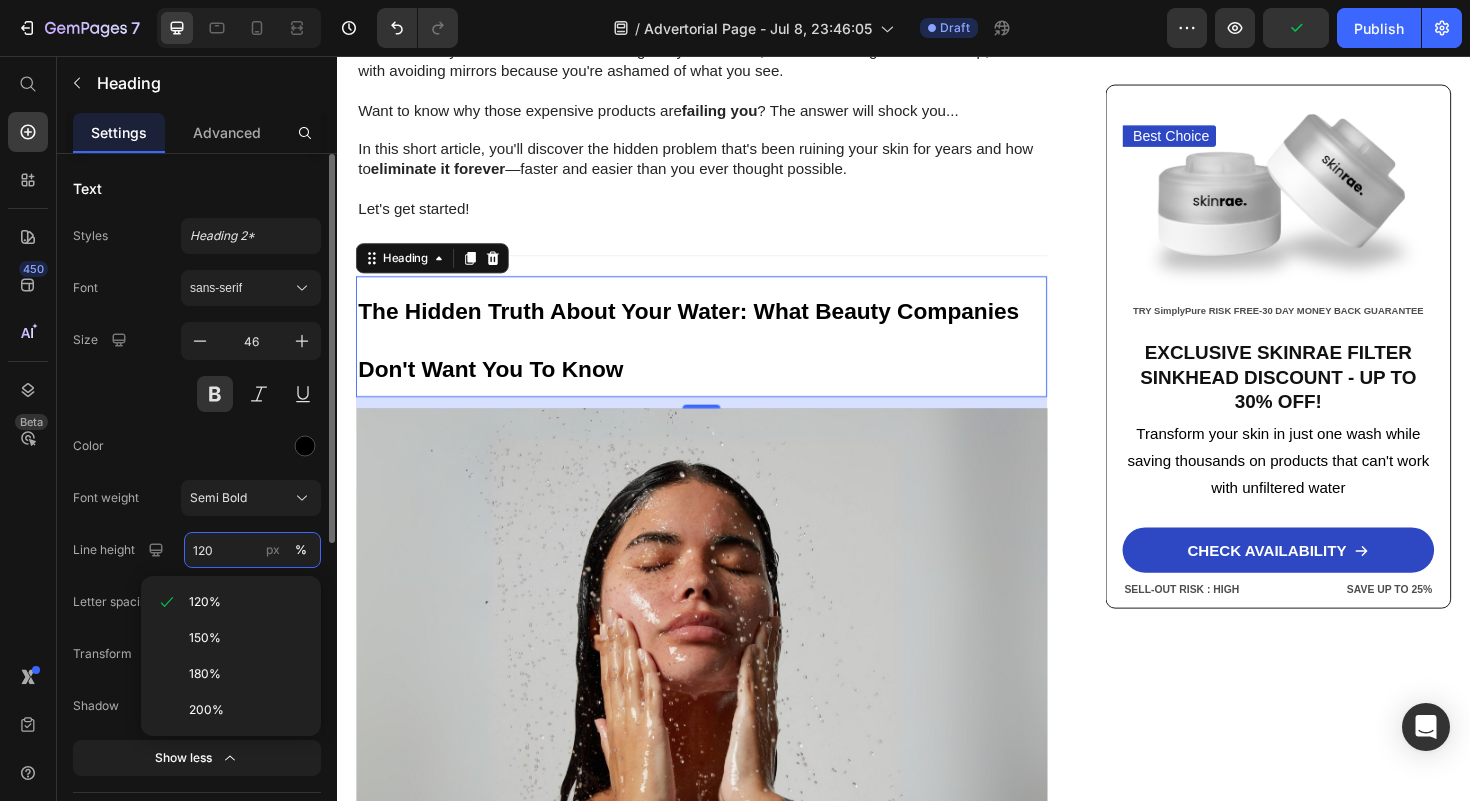 click on "120" at bounding box center [252, 550] 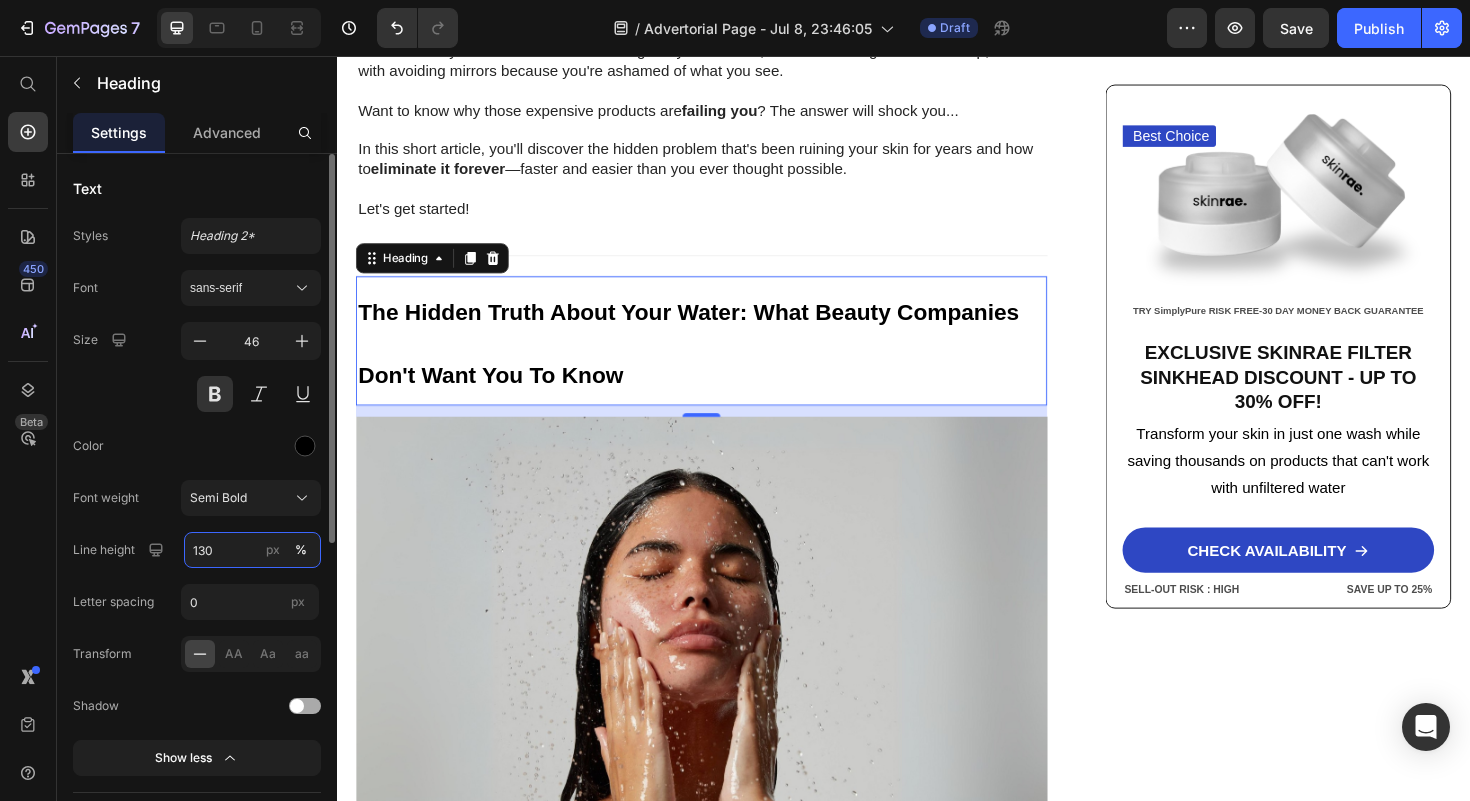 type on "130" 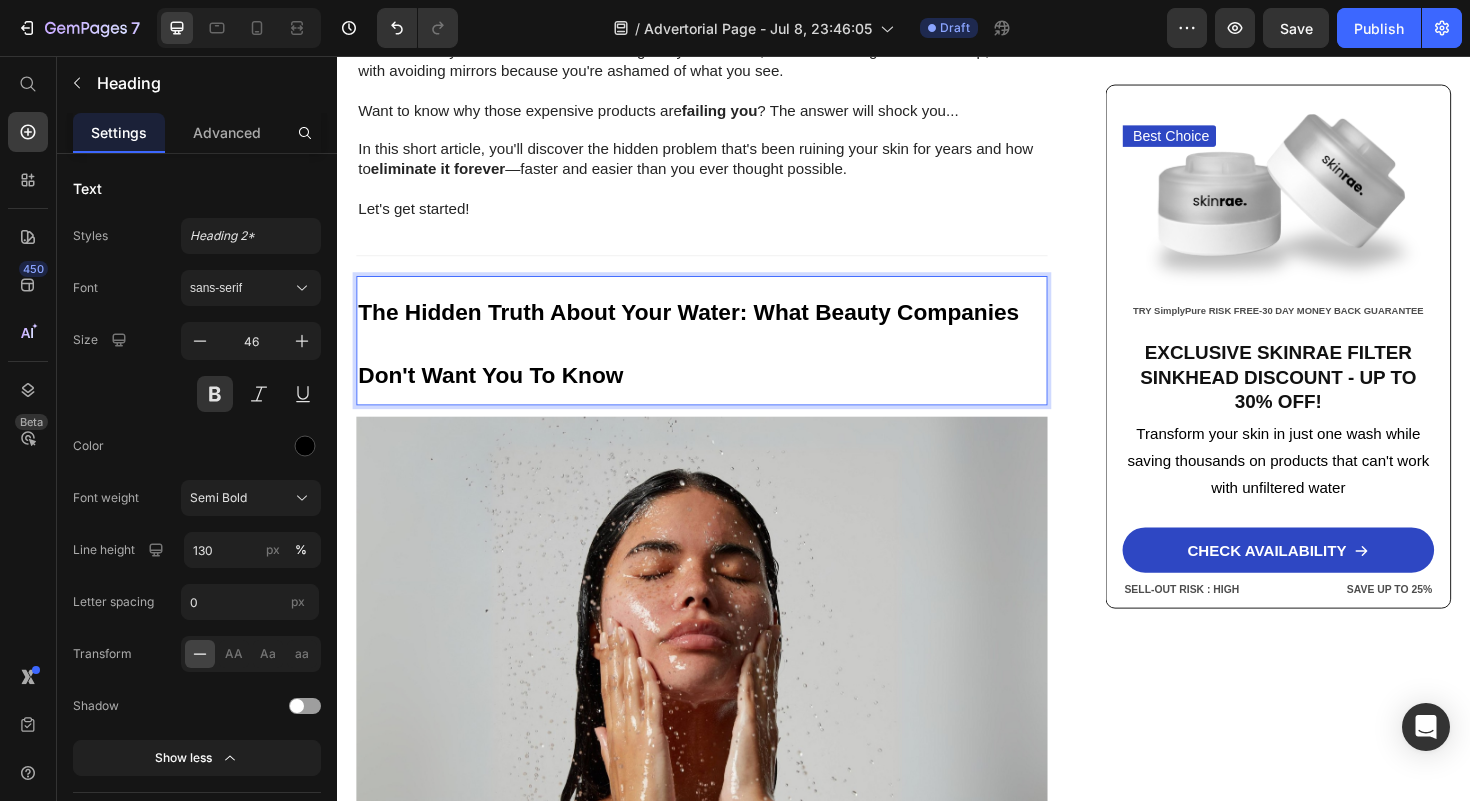 click on "The Hidden Truth About Your Water: What Beauty Companies Don't Want You To Know" at bounding box center (709, 361) 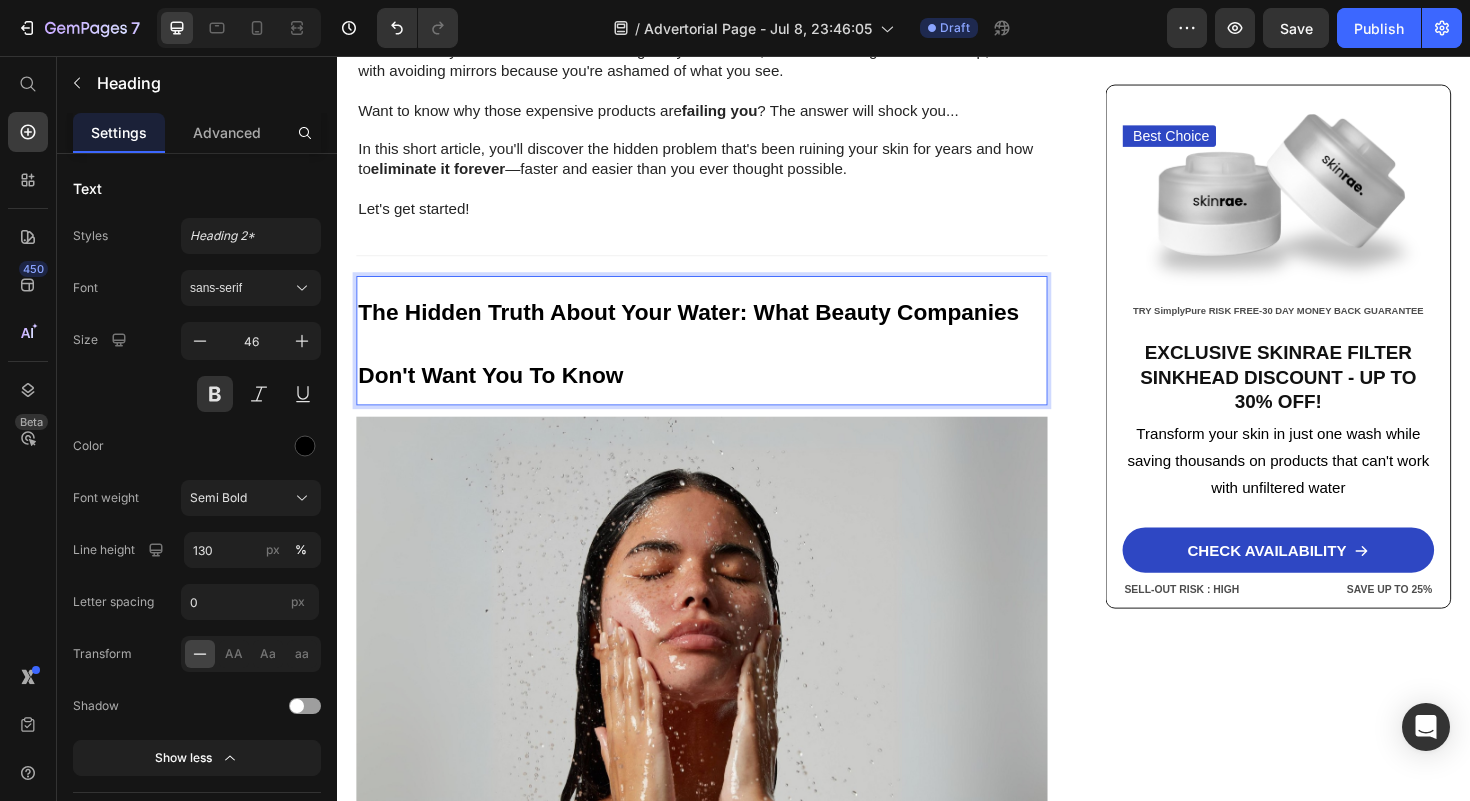 click on "The Hidden Truth About Your Water: What Beauty Companies Don't Want You To Know" at bounding box center [709, 361] 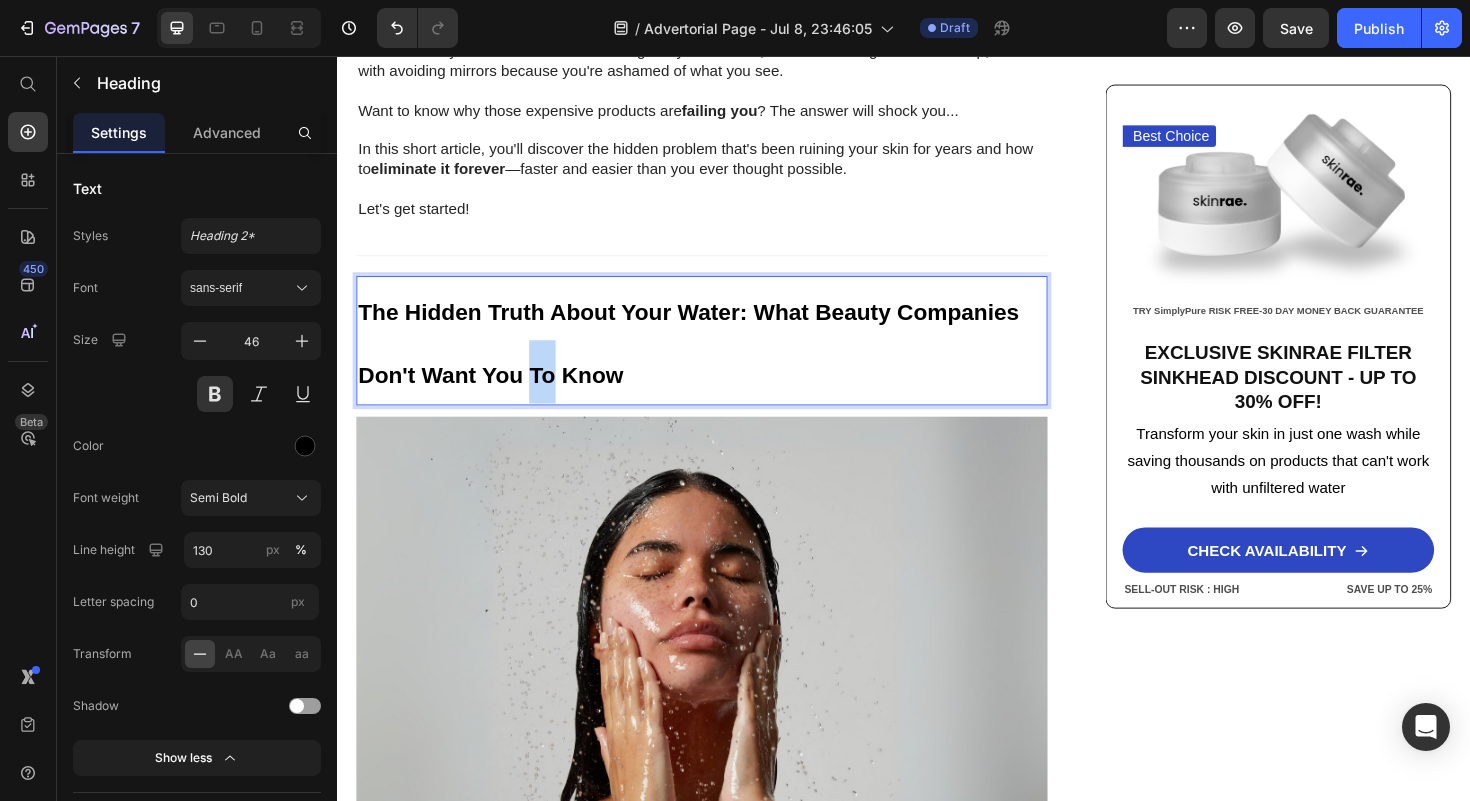 click on "The Hidden Truth About Your Water: What Beauty Companies Don't Want You To Know" at bounding box center [709, 361] 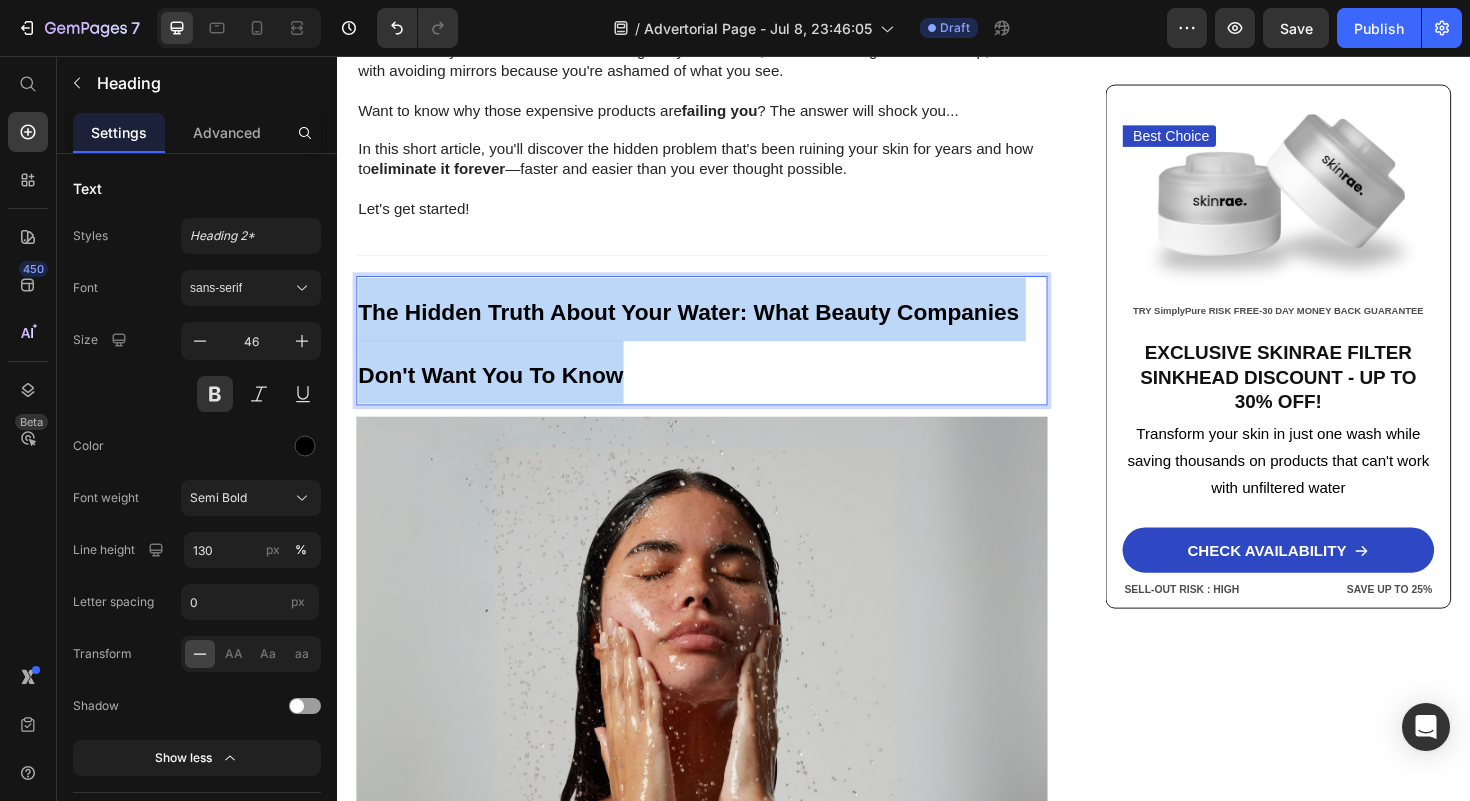 click on "The Hidden Truth About Your Water: What Beauty Companies Don't Want You To Know" at bounding box center [709, 361] 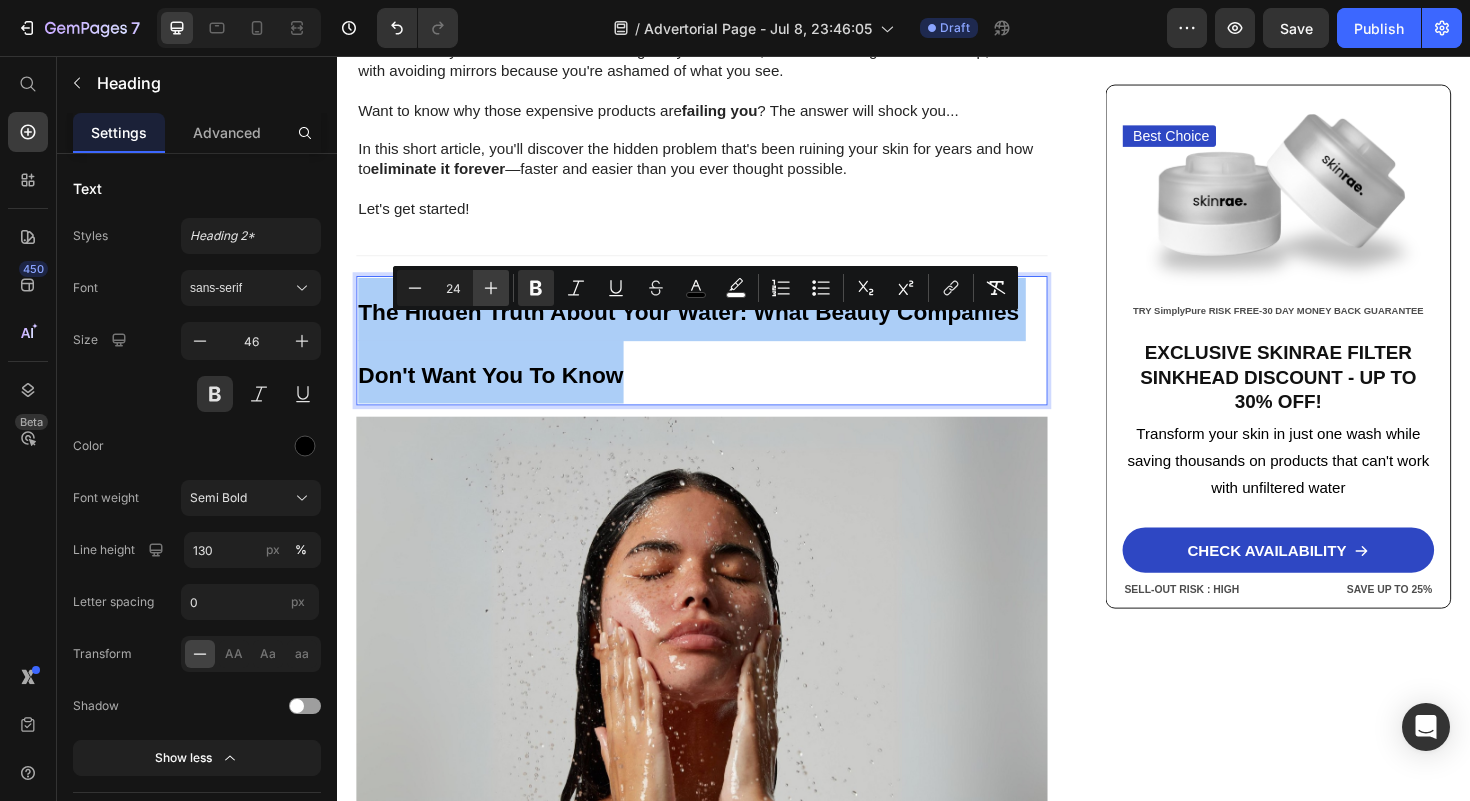 click 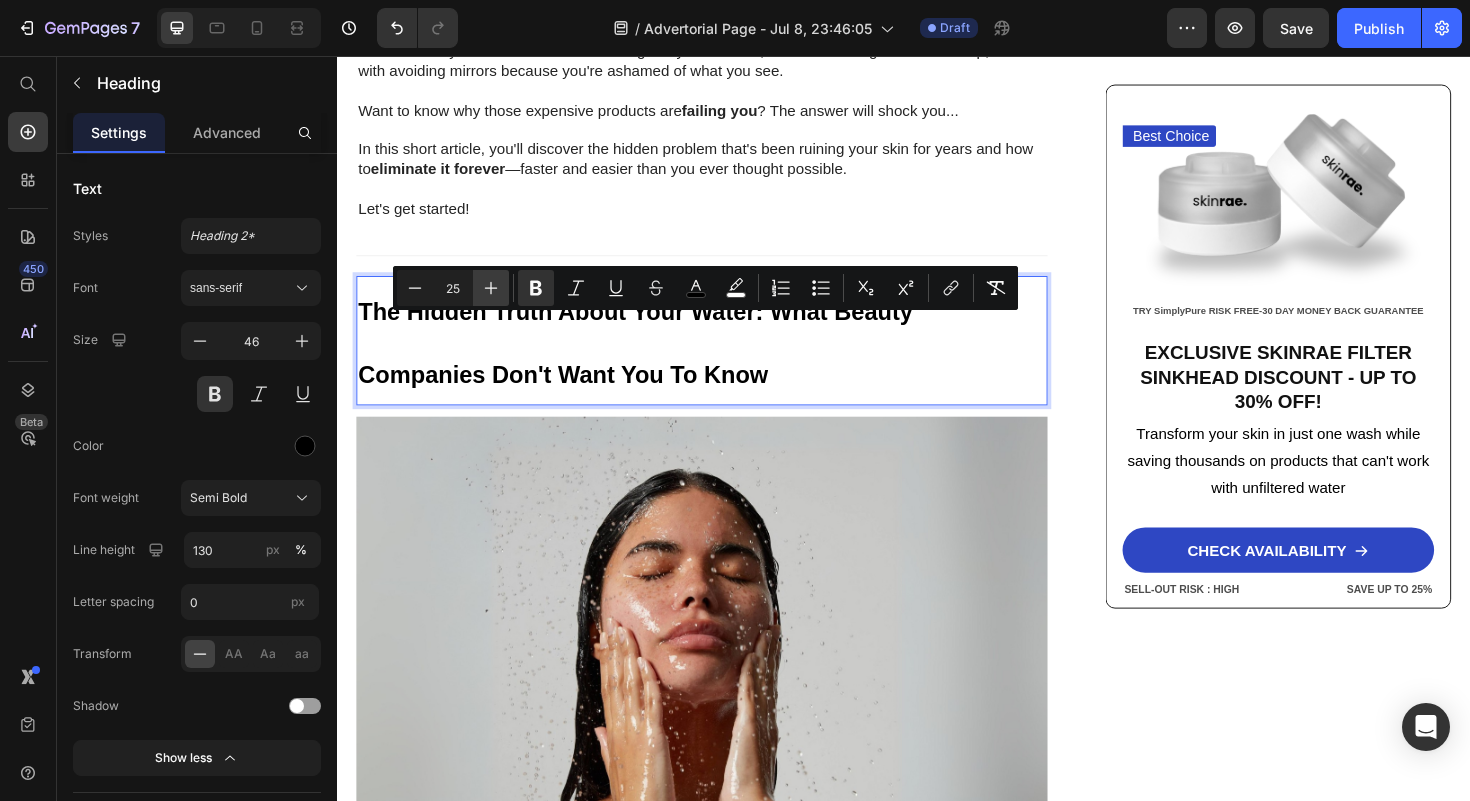 click 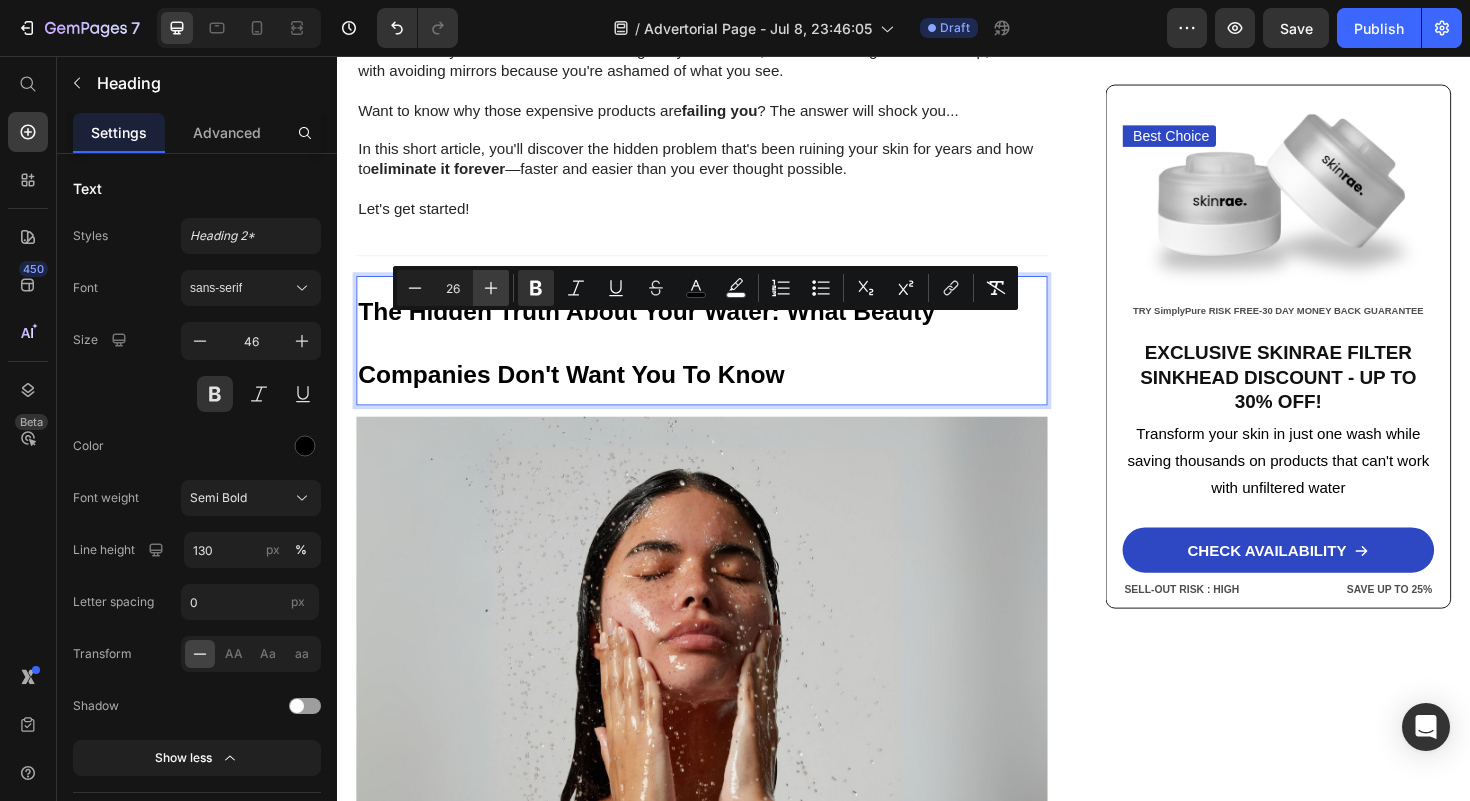 click 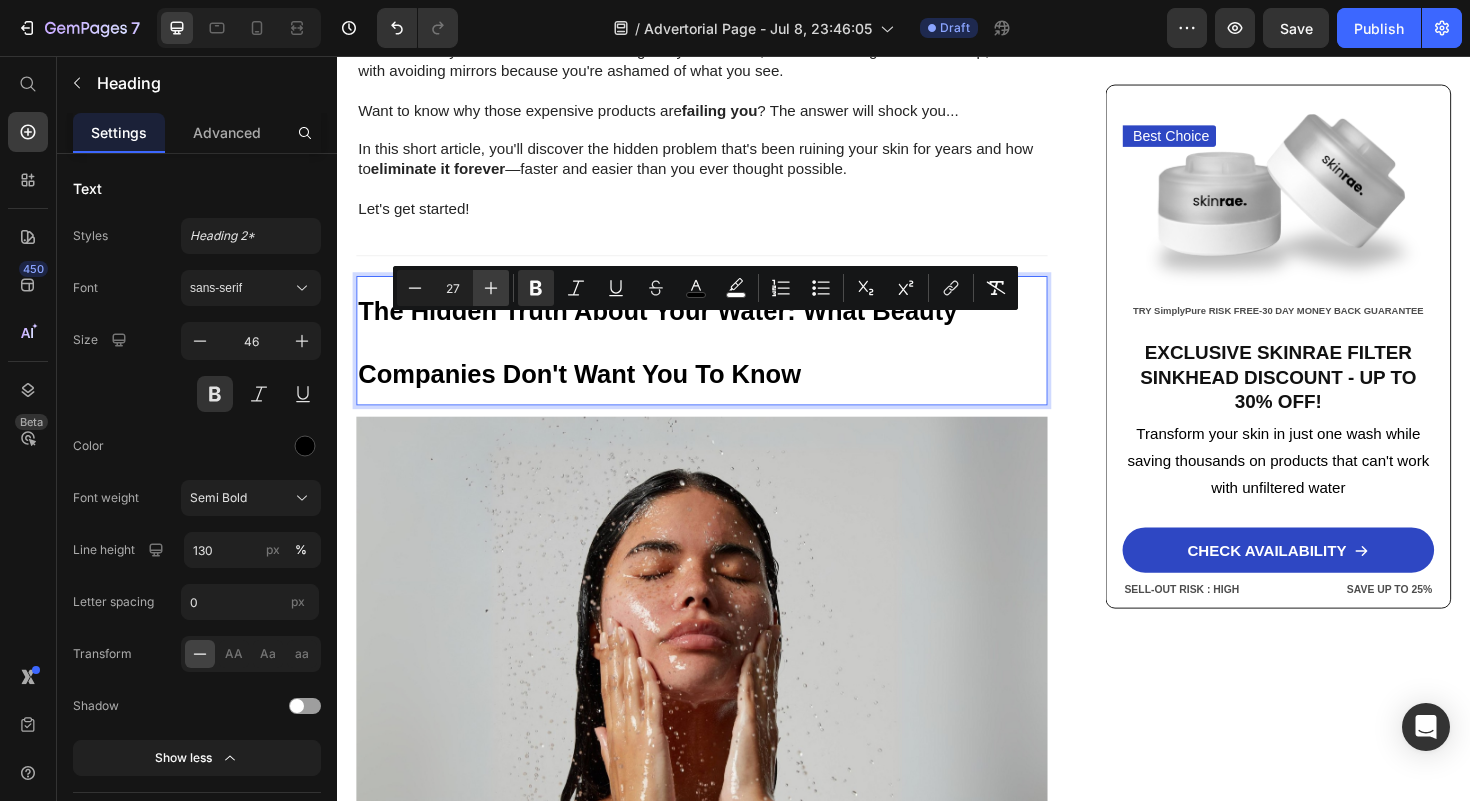 click 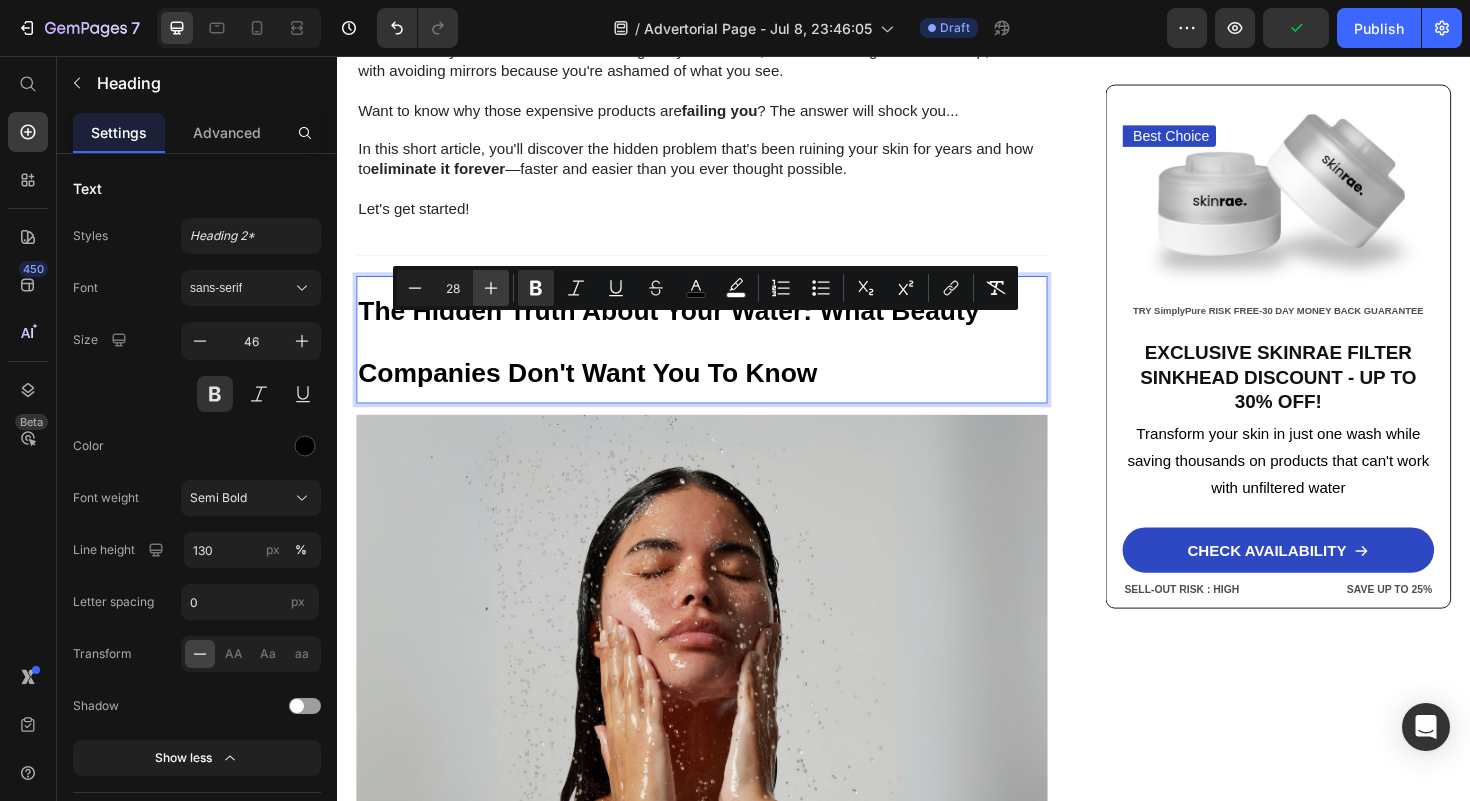 click 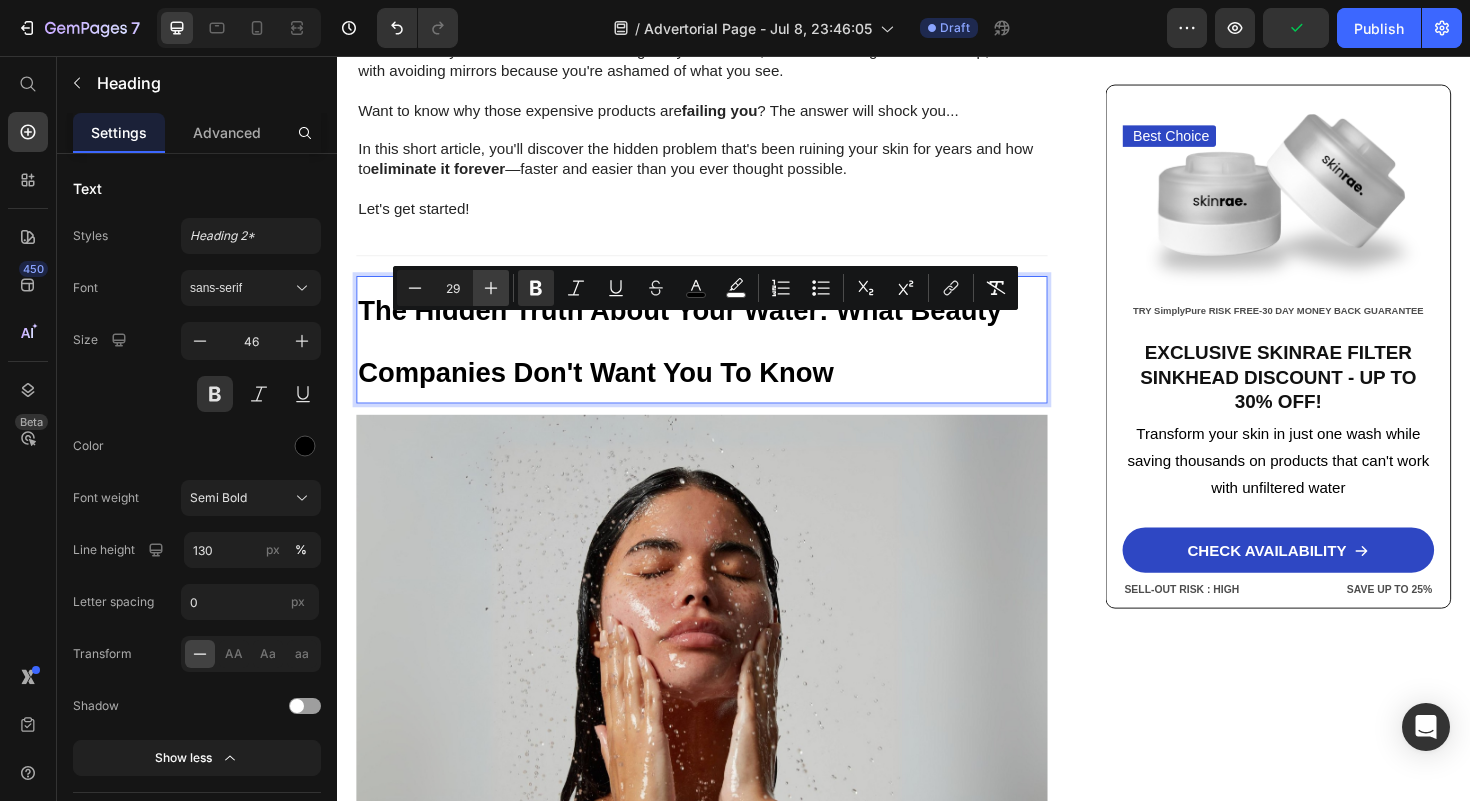 click 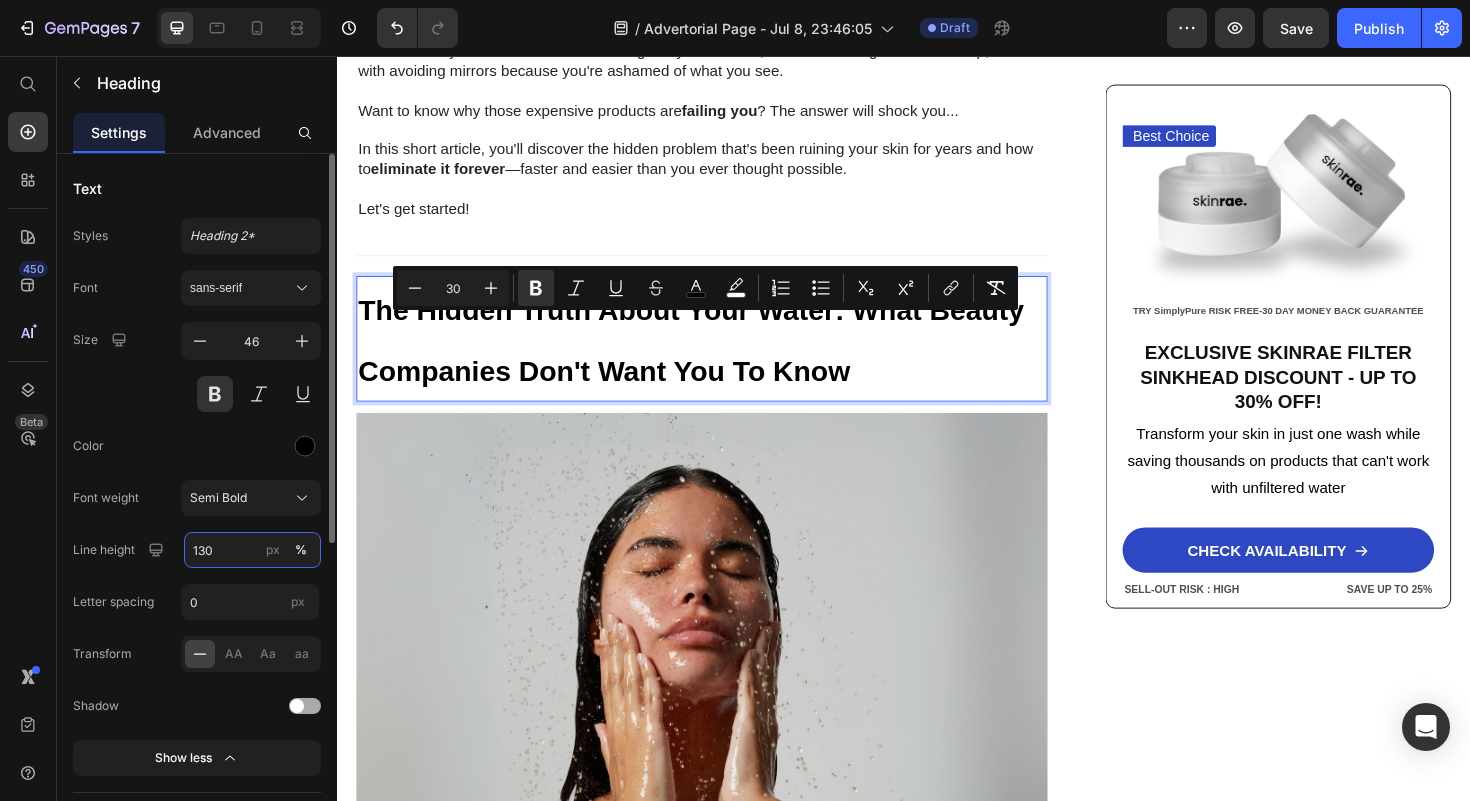 click on "130" at bounding box center [252, 550] 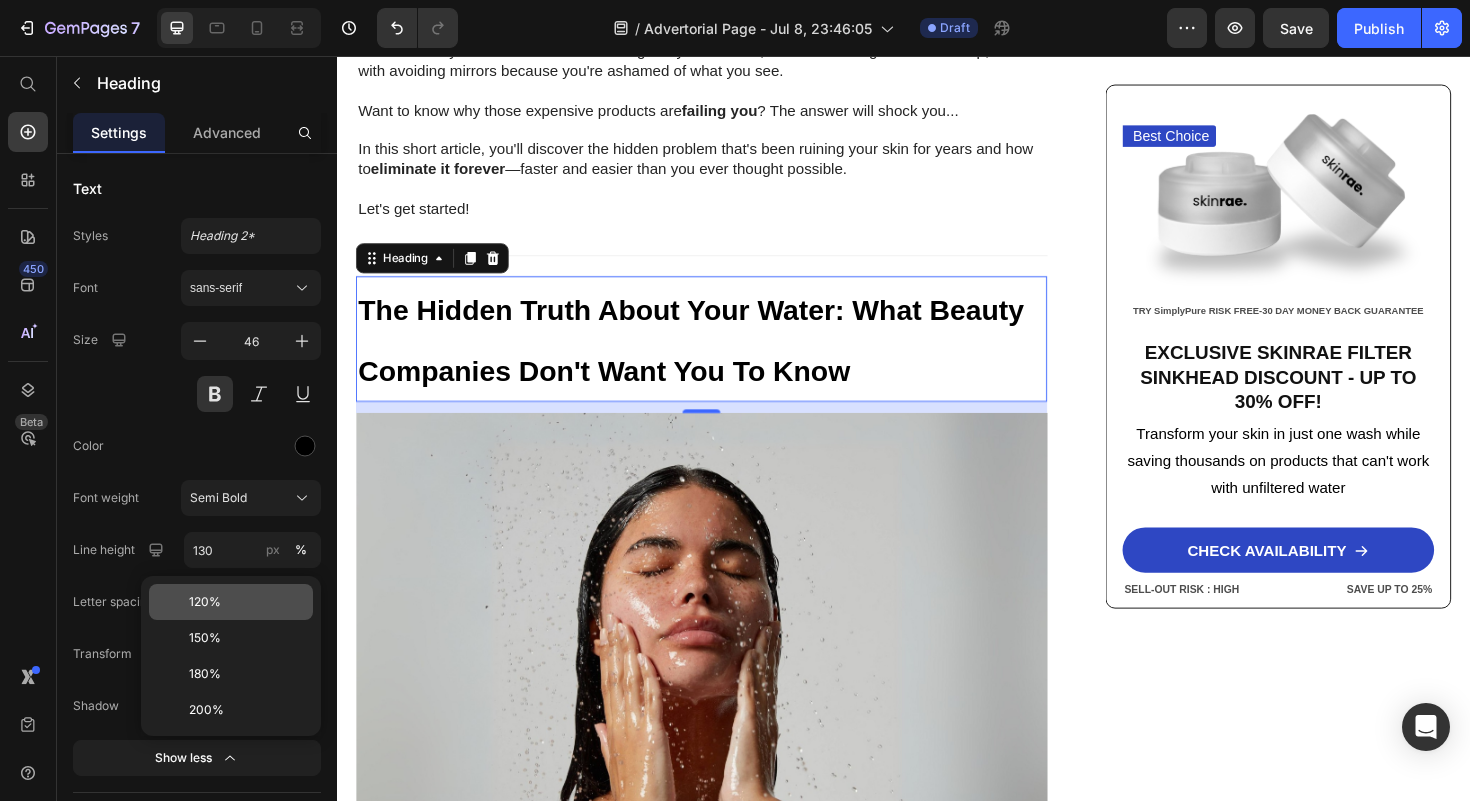 click on "120%" at bounding box center [205, 602] 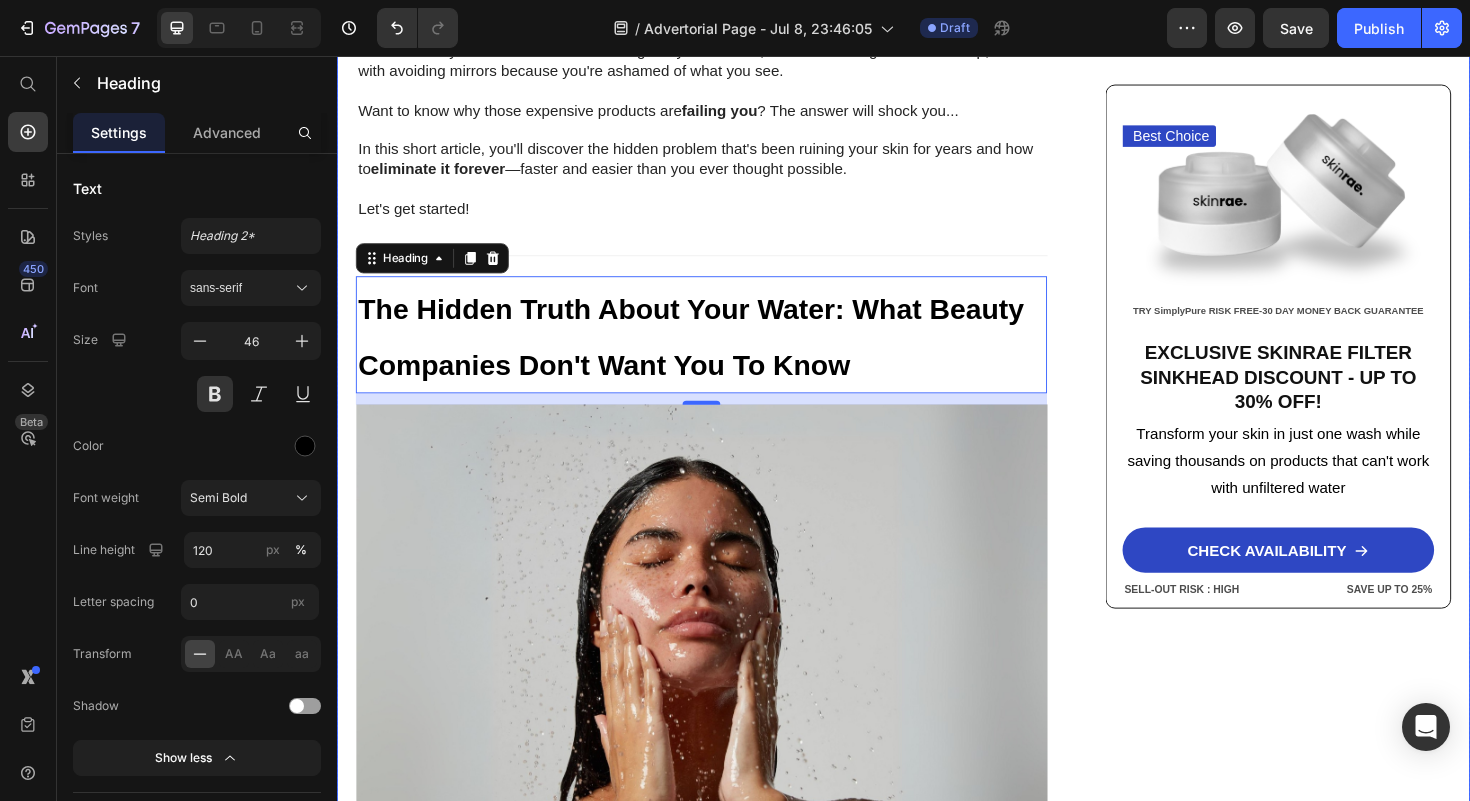 click on "Home > Skin Care > Filtered Sinkhead Text Block ⁠⁠⁠⁠⁠⁠⁠ Stop Poisoning Your Skin!  This Revolutionary Sink Filter  Eliminated My Skin Problems In 24 Hours—And Saved Me Thousands! Heading Image [FIRST] [LAST]  - [CITY] [DATE]: [TIME] Text Block Row Image URGENT!  Your shower water contains chemicals destroying your skin daily—and expensive creams can't fix it. Discover how this 15-stage filter transforms your skin in just 24 hours while boosting water pressure by 2.5x Text Block Look in your mirror right now… Do you see  dry, damaged skin  that makes you feel  frustrated  and  defeated ? Are you sick of wasting hundreds on expensive creams and treatments while your skin  just keeps getting  worse ?   You've tried everything—moisturizers, serums, masks—but nothing works. Instead, you've made things worse:  wasted money, continued damage , and an endless cycle of  frustration  that never stops.   Let's face it—you're done.  Done   Want to know why those expensive products are" at bounding box center (937, 2393) 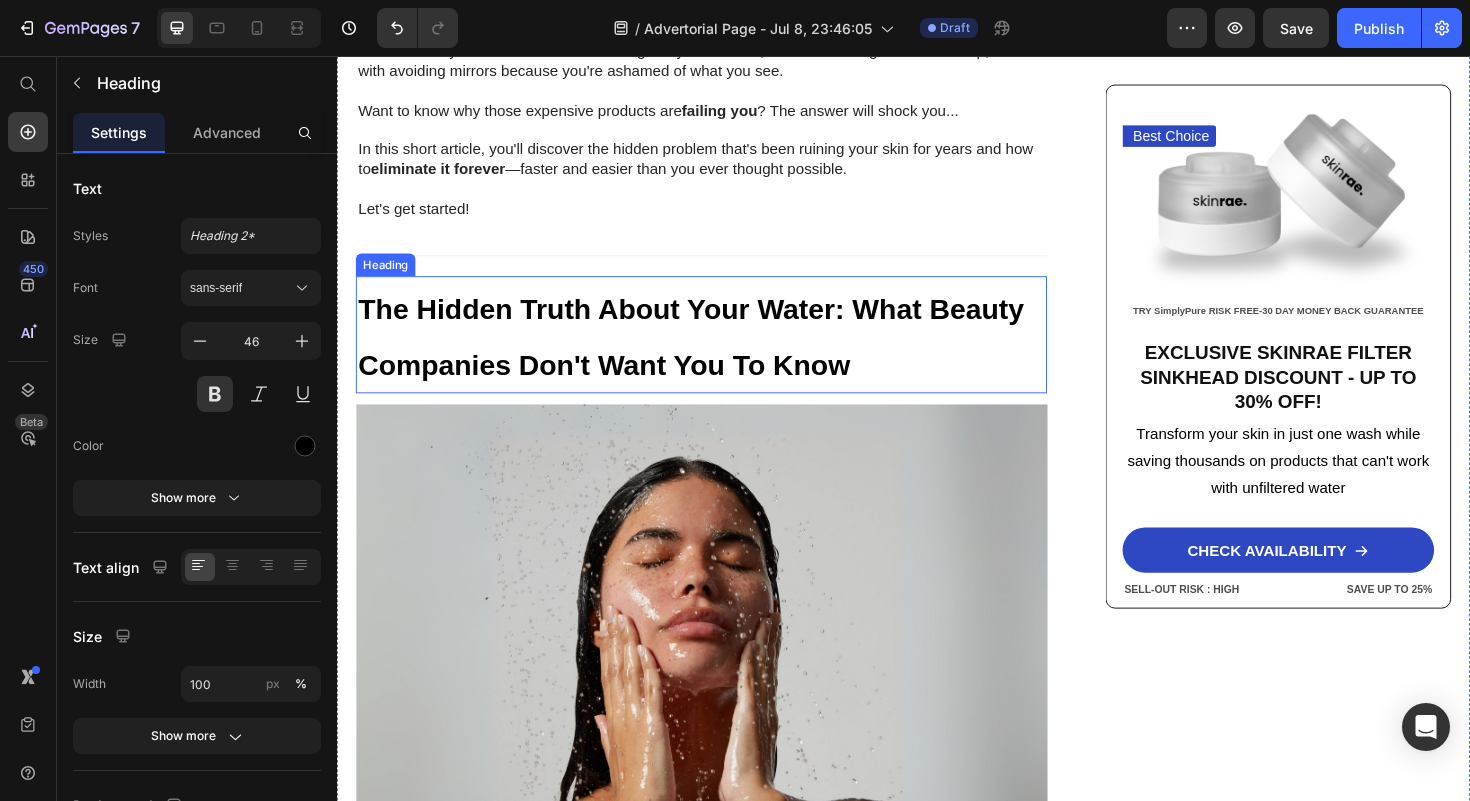 click on "⁠⁠⁠⁠⁠⁠⁠ The Hidden Truth About Your Water: What Beauty Companies Don't Want You To Know" at bounding box center (723, 351) 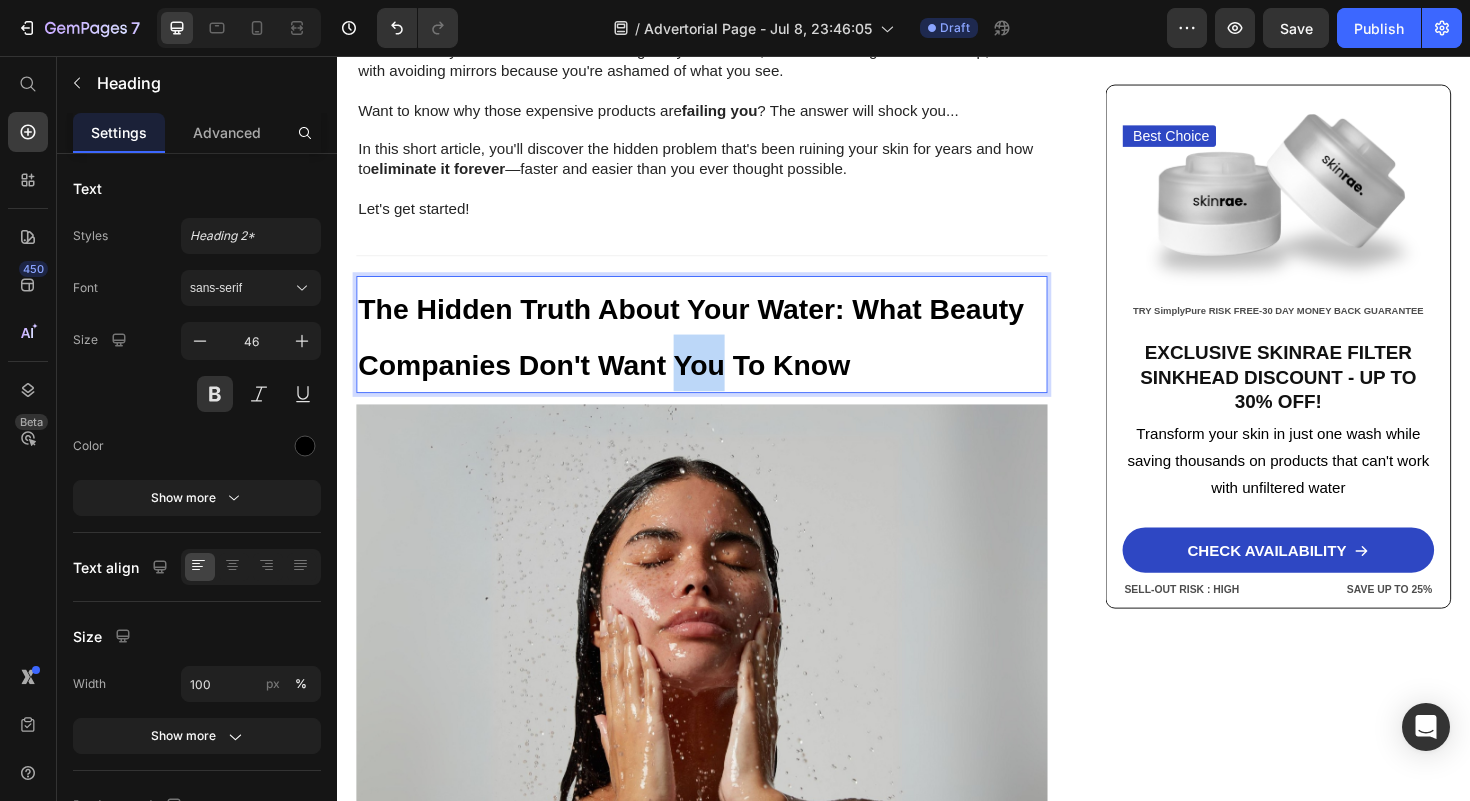 click on "The Hidden Truth About Your Water: What Beauty Companies Don't Want You To Know" at bounding box center [723, 351] 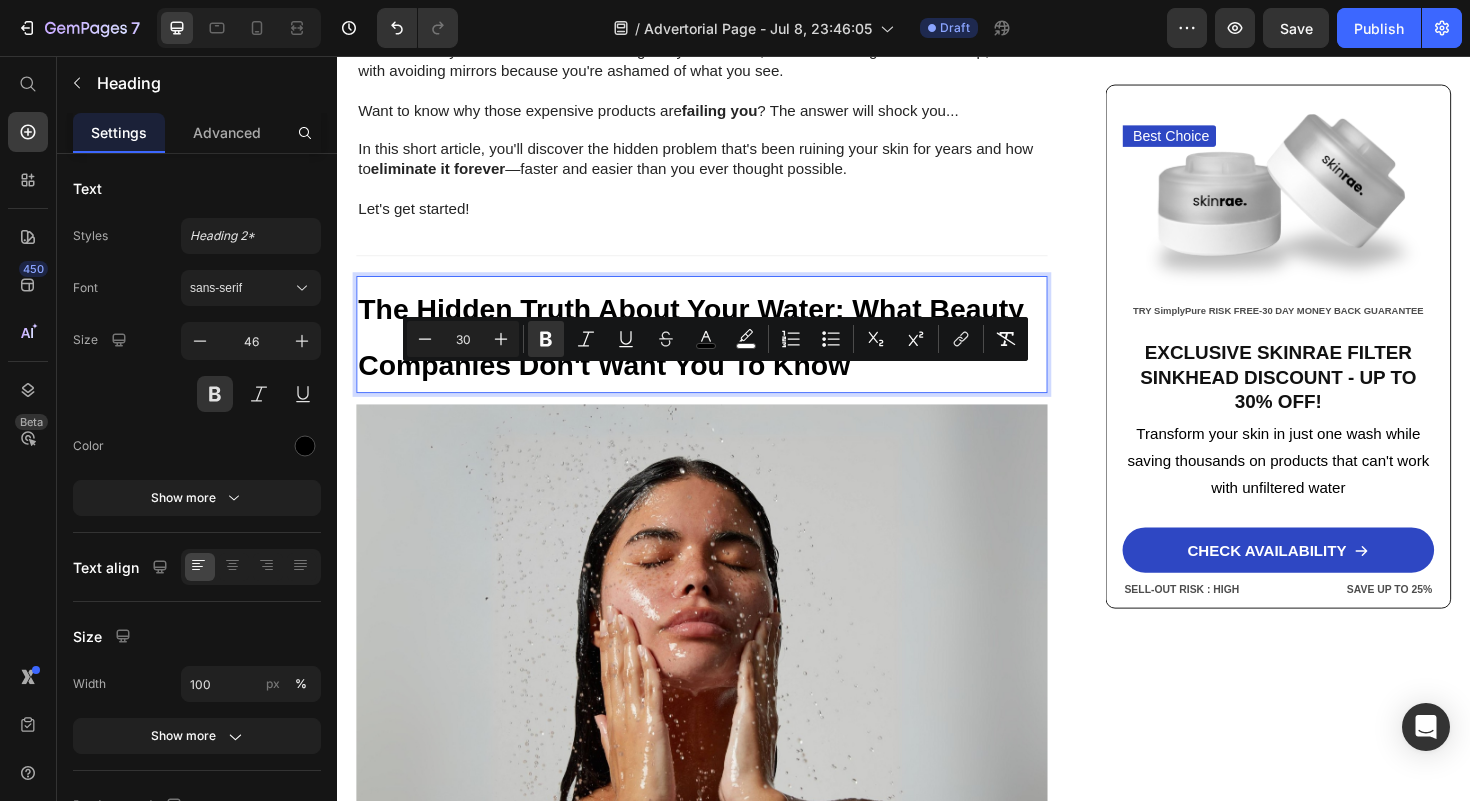 click on "The Hidden Truth About Your Water: What Beauty Companies Don't Want You To Know" at bounding box center [723, 351] 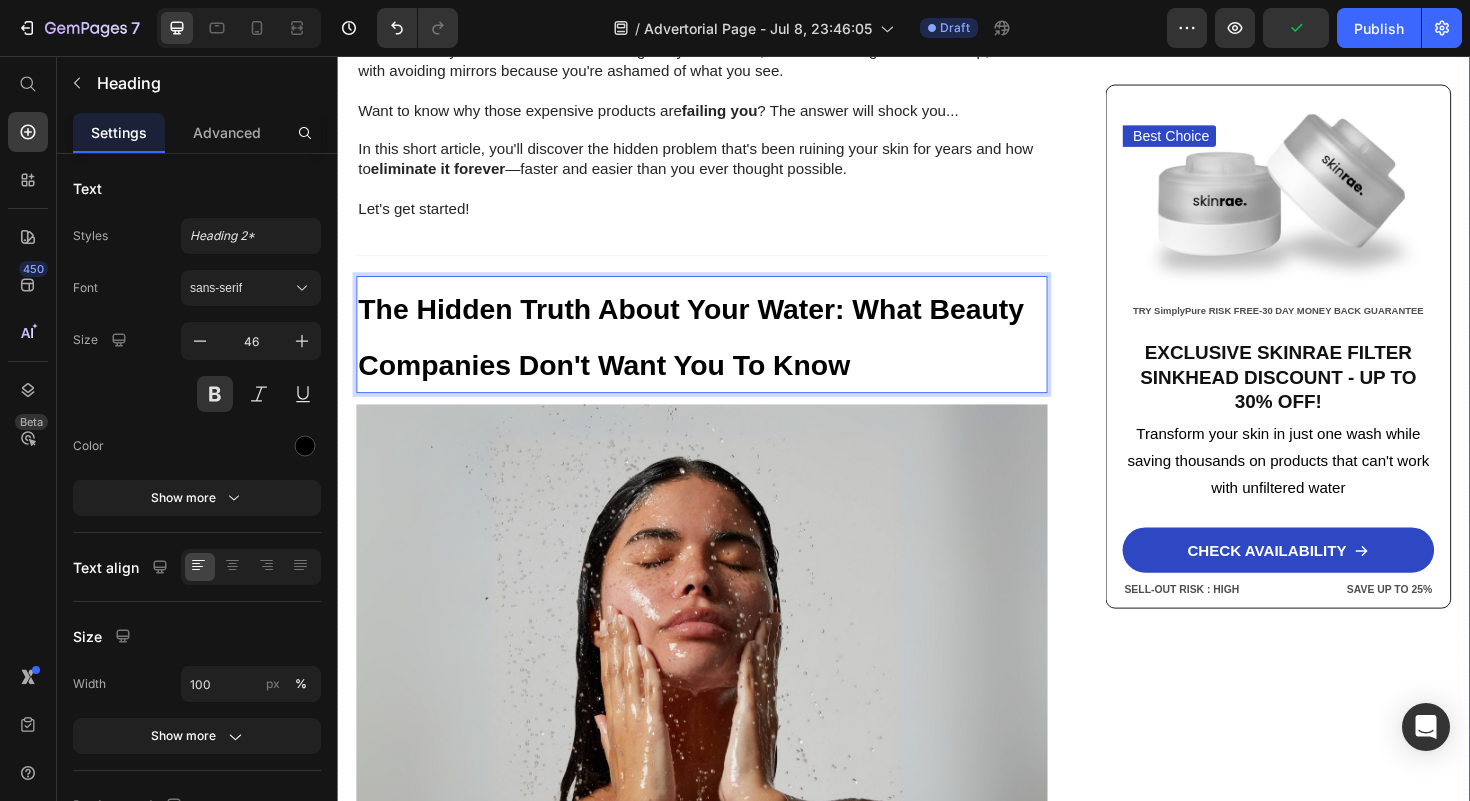 click on "Home > Skin Care > Filtered Sinkhead Text Block ⁠⁠⁠⁠⁠⁠⁠ Stop Poisoning Your Skin!  This Revolutionary Sink Filter  Eliminated My Skin Problems In 24 Hours—And Saved Me Thousands! Heading Image [FIRST] [LAST]  - [CITY] [DATE]: [TIME] Text Block Row Image URGENT!  Your shower water contains chemicals destroying your skin daily—and expensive creams can't fix it. Discover how this 15-stage filter transforms your skin in just 24 hours while boosting water pressure by 2.5x Text Block Look in your mirror right now… Do you see  dry, damaged skin  that makes you feel  frustrated  and  defeated ? Are you sick of wasting hundreds on expensive creams and treatments while your skin  just keeps getting  worse ?   You've tried everything—moisturizers, serums, masks—but nothing works. Instead, you've made things worse:  wasted money, continued damage , and an endless cycle of  frustration  that never stops.   Let's face it—you're done.  Done   Want to know why those expensive products are" at bounding box center [937, 2393] 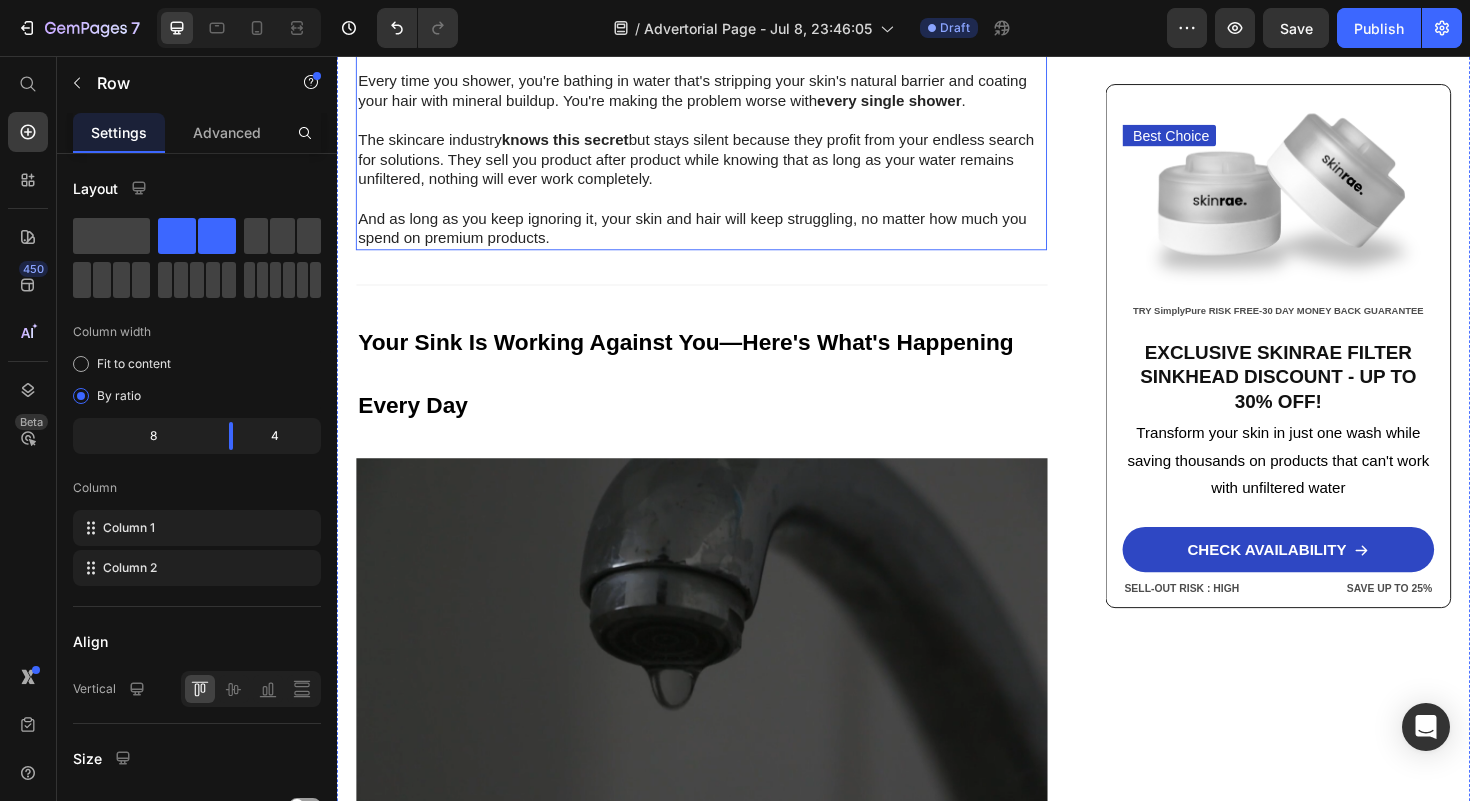 scroll, scrollTop: 2117, scrollLeft: 0, axis: vertical 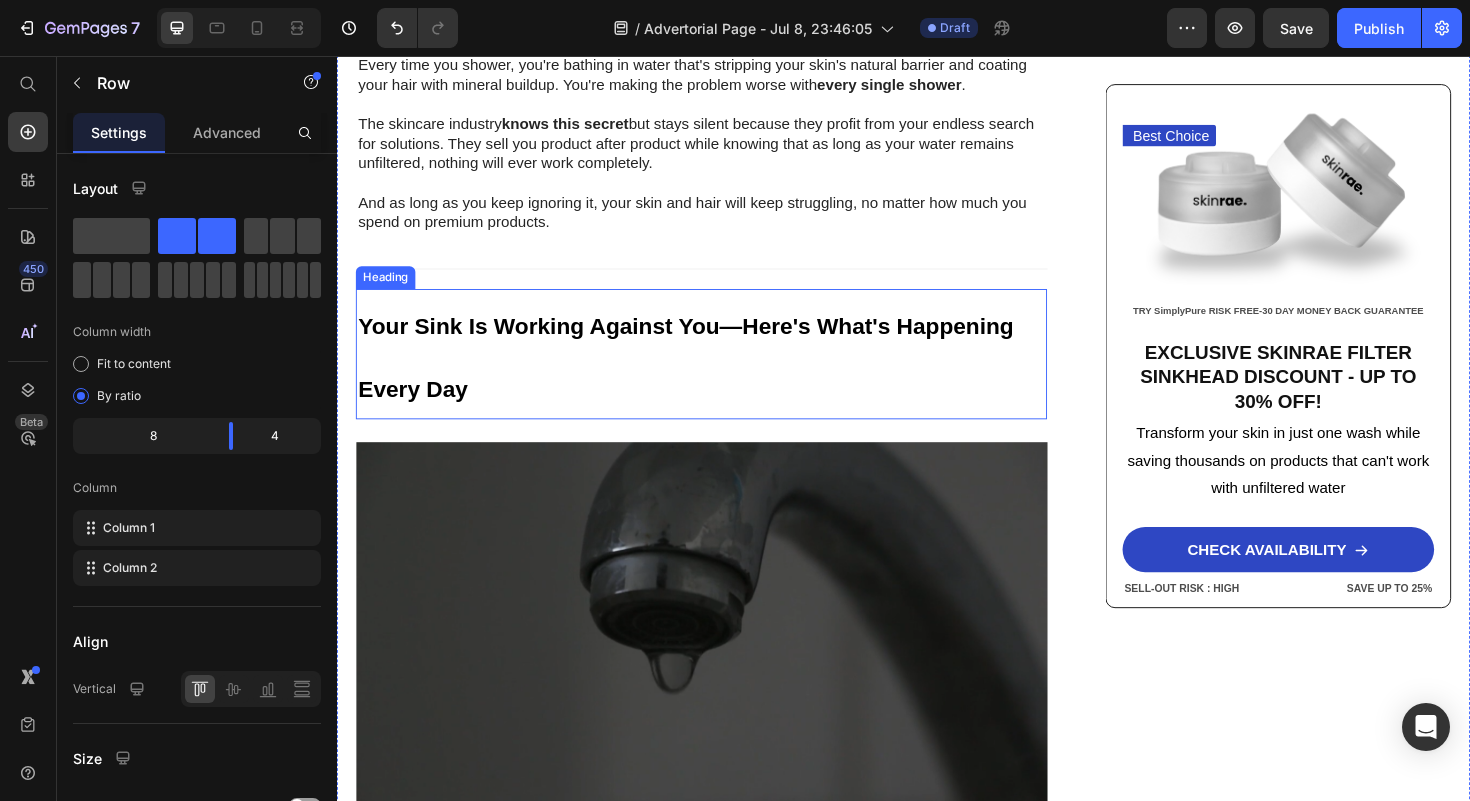 click on "Your Sink Is Working Against You—Here's What's Happening Every Day" at bounding box center (706, 375) 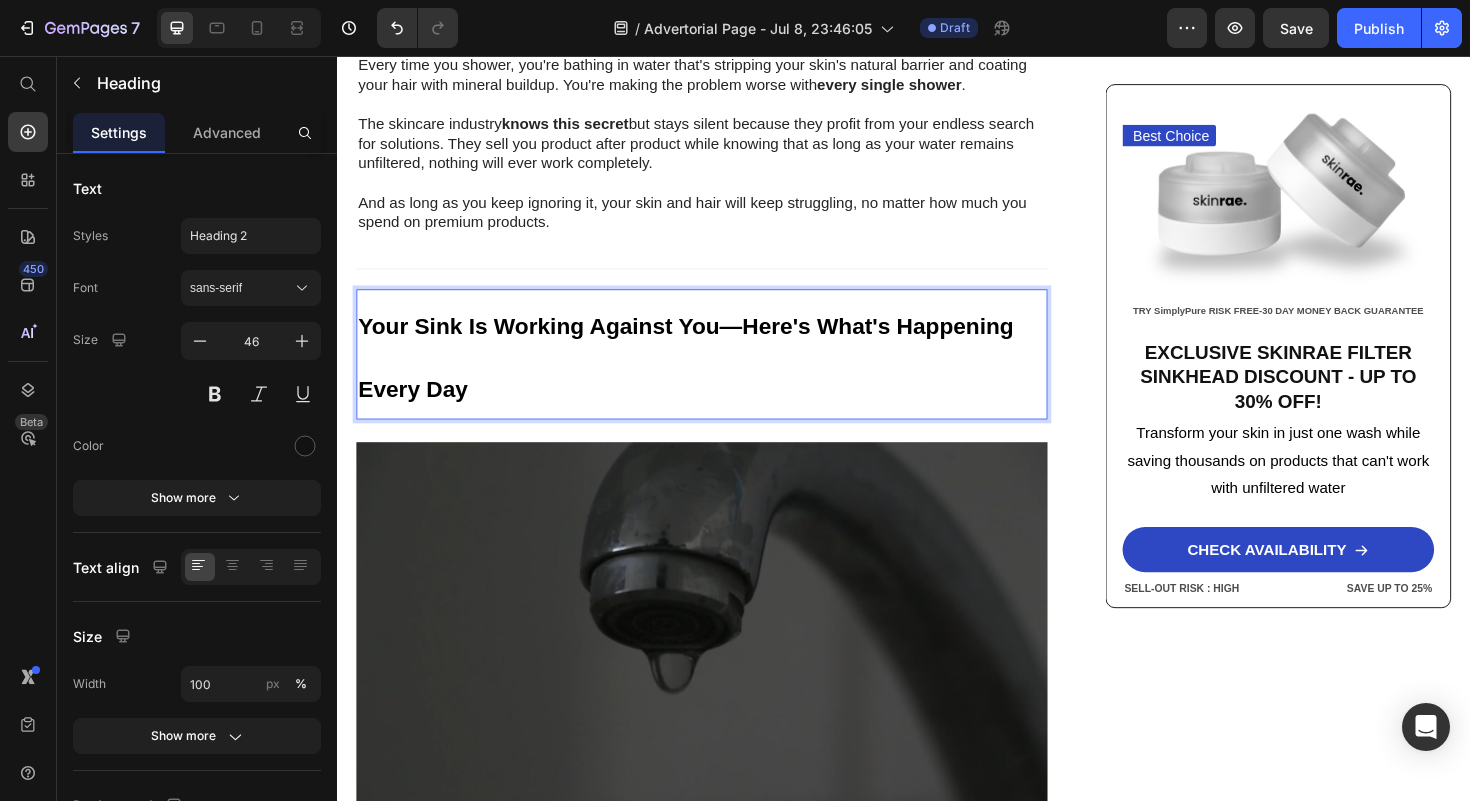click on "Your Sink Is Working Against You—Here's What's Happening Every Day" at bounding box center (723, 372) 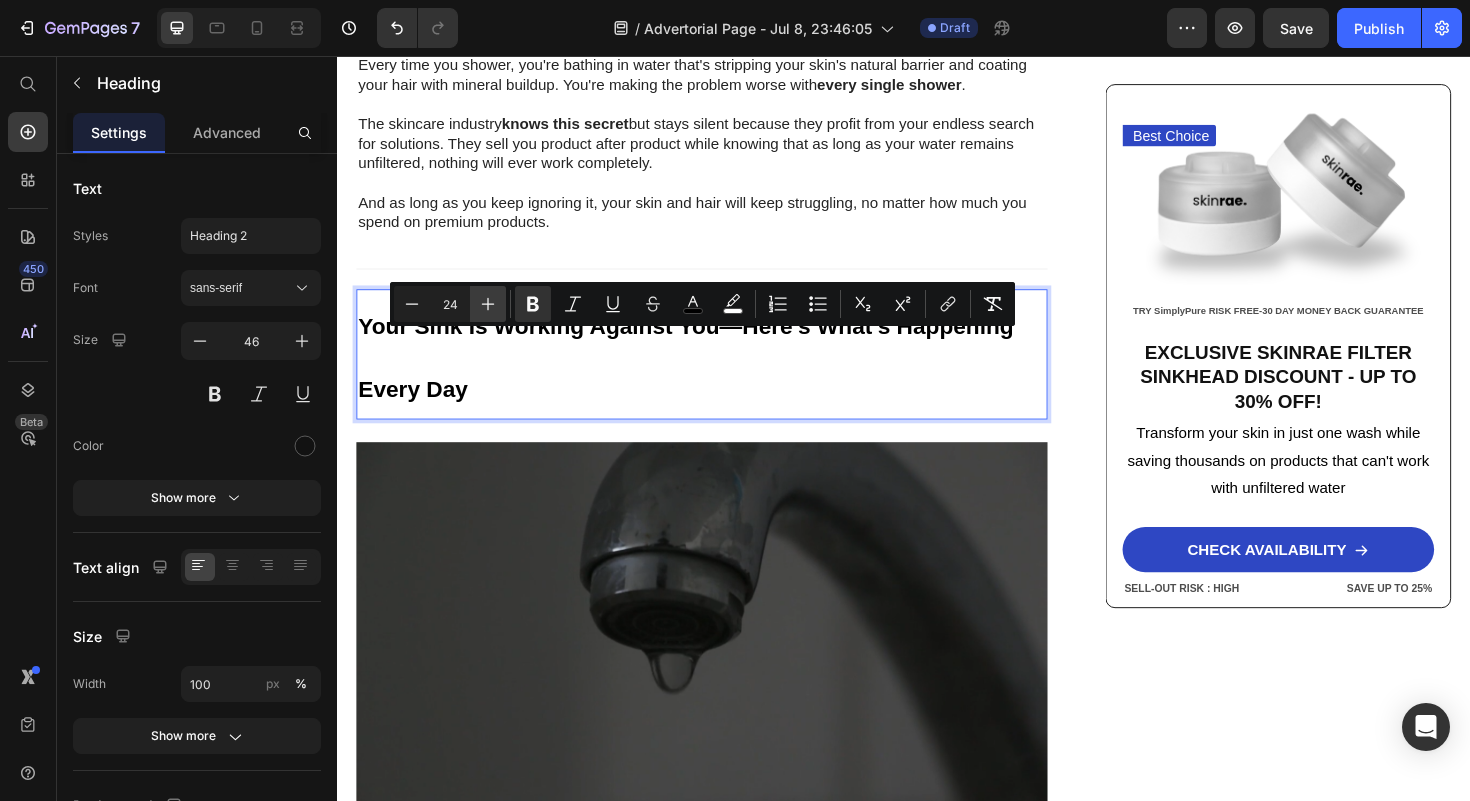 click 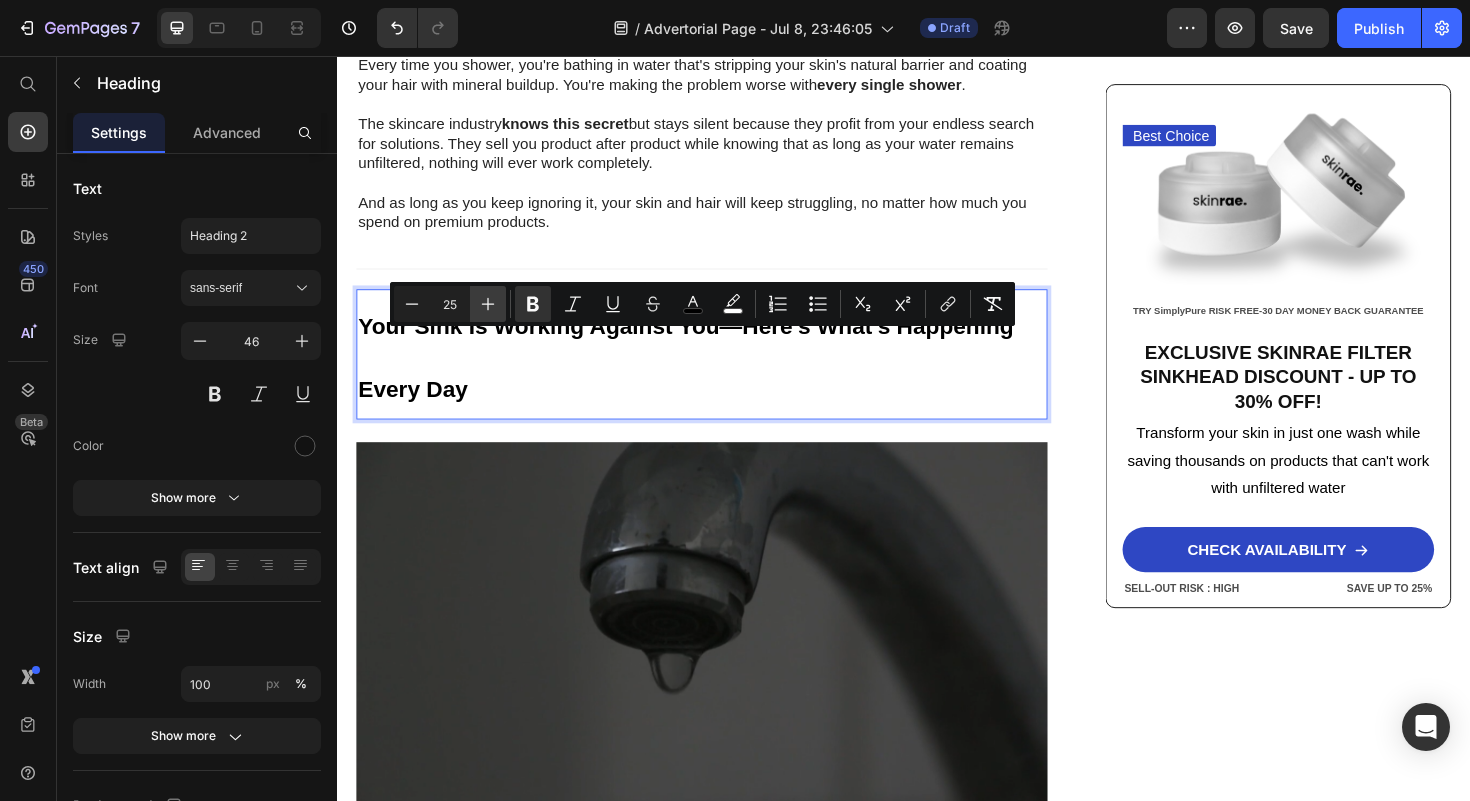 click 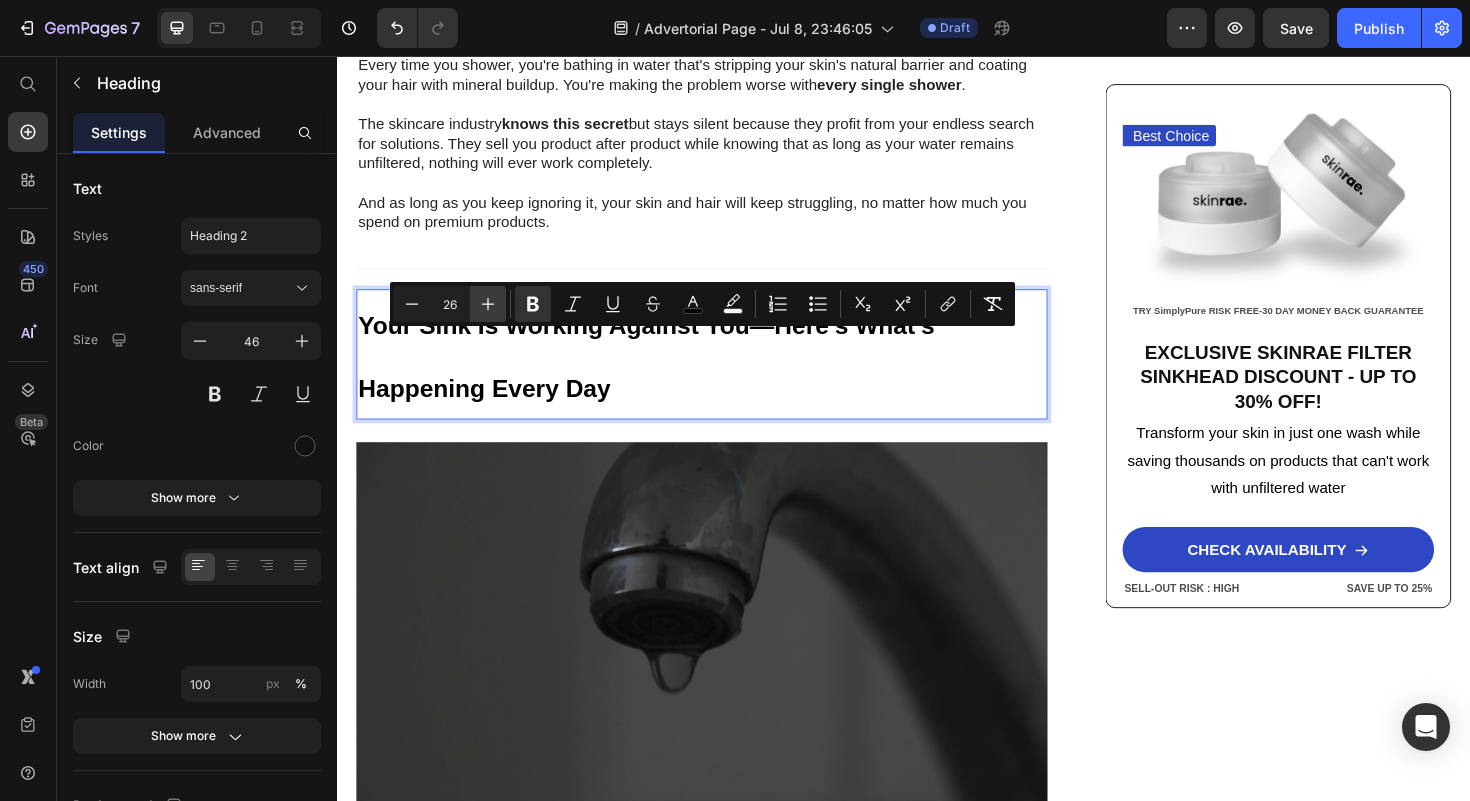 click 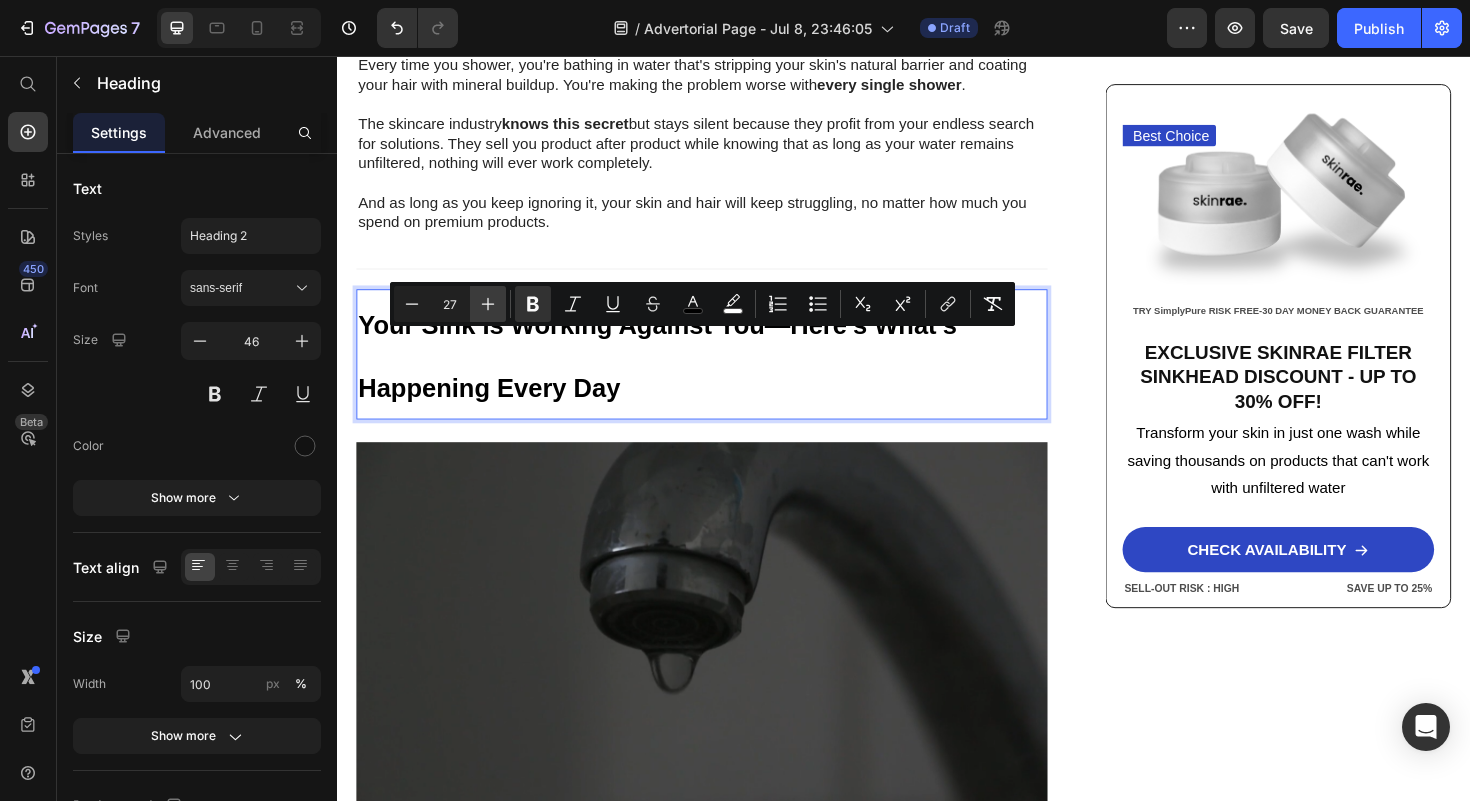 click 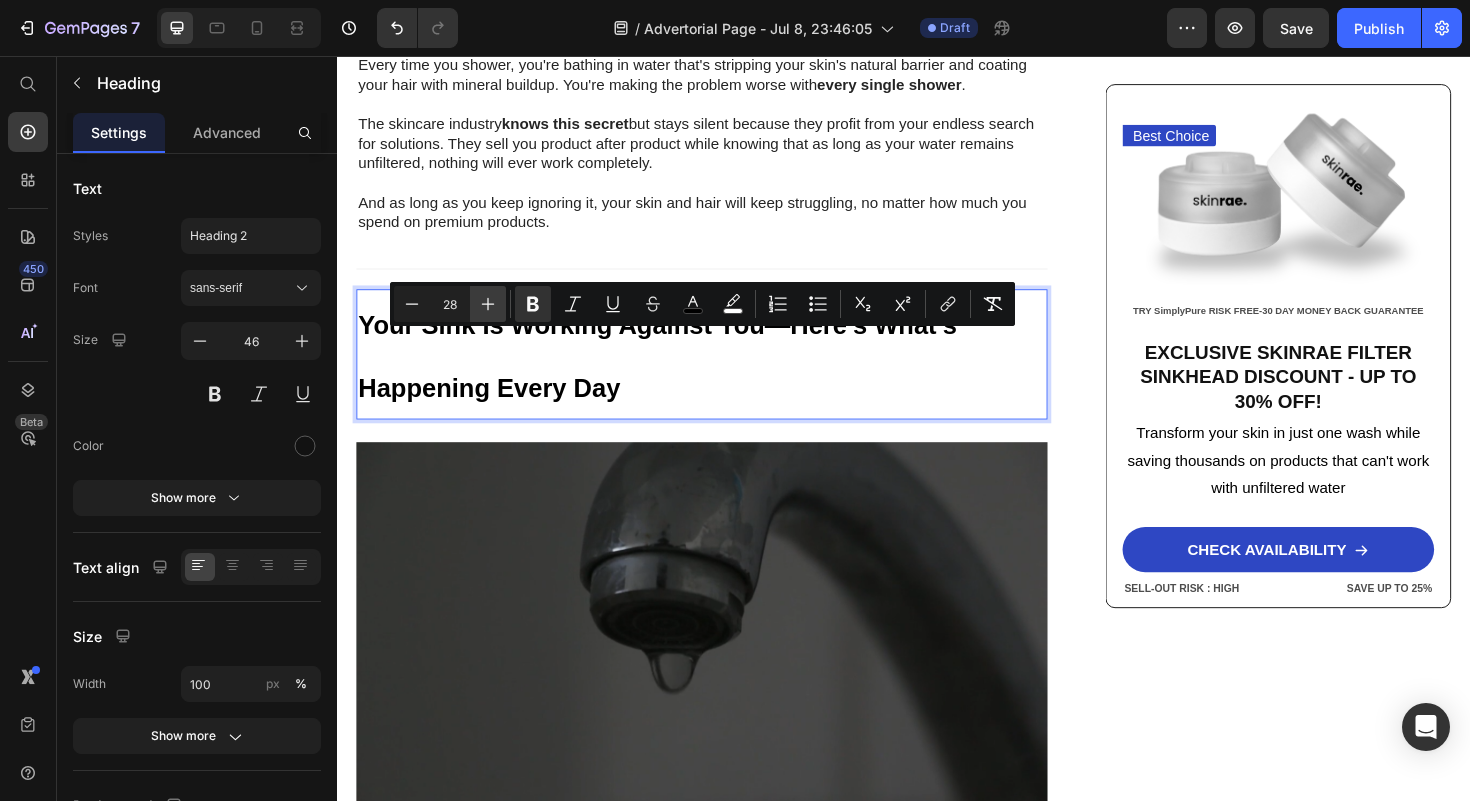 click 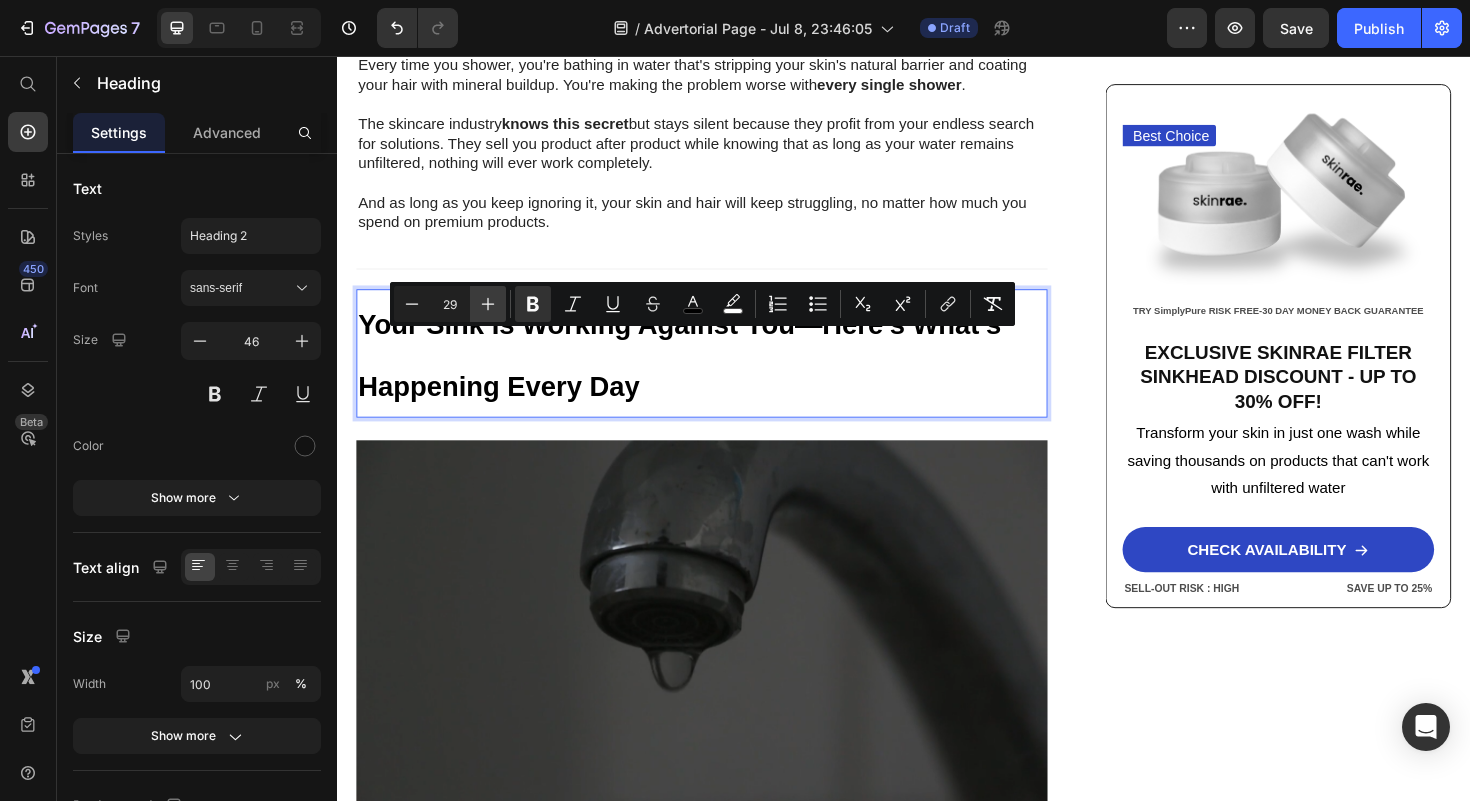 click 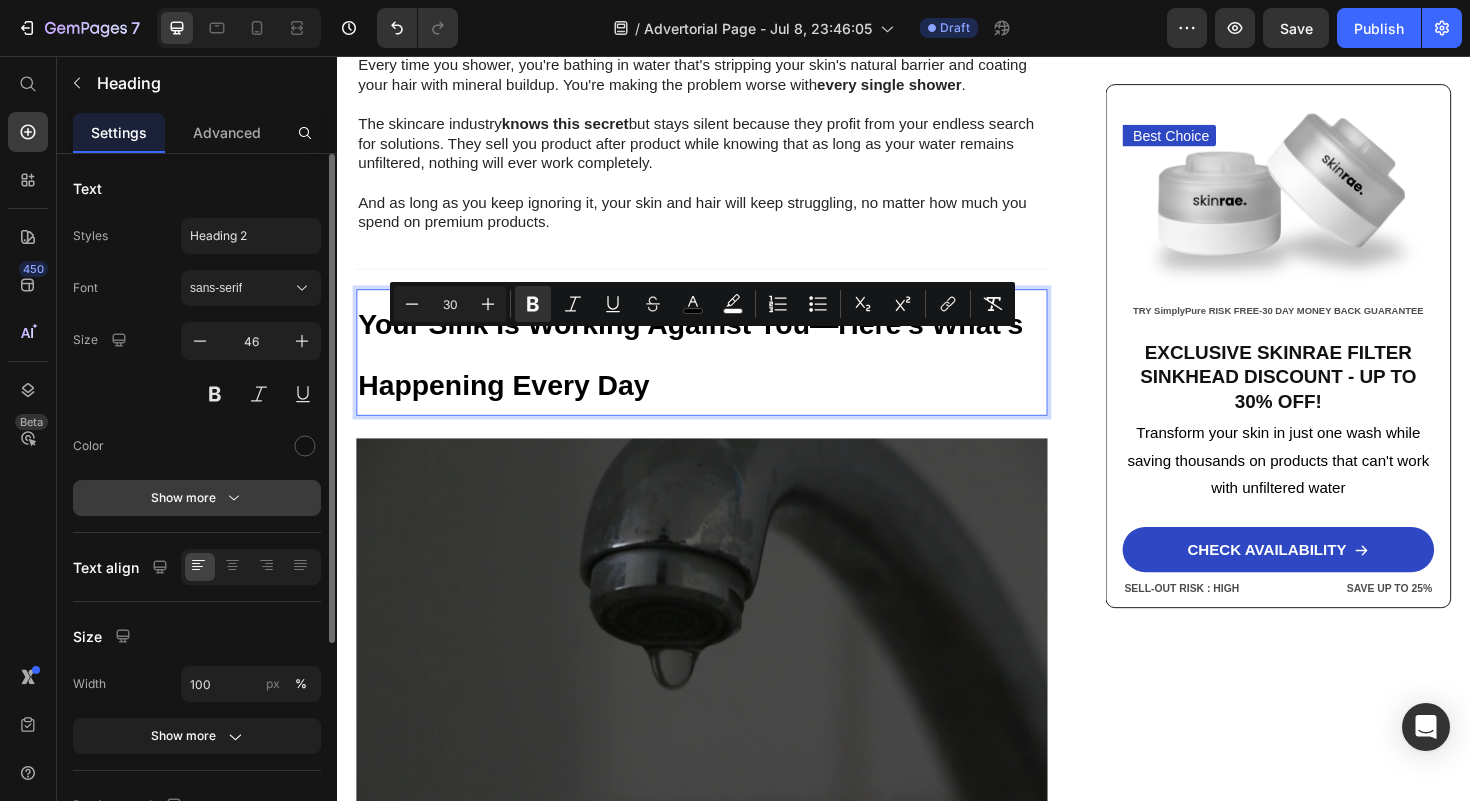 click 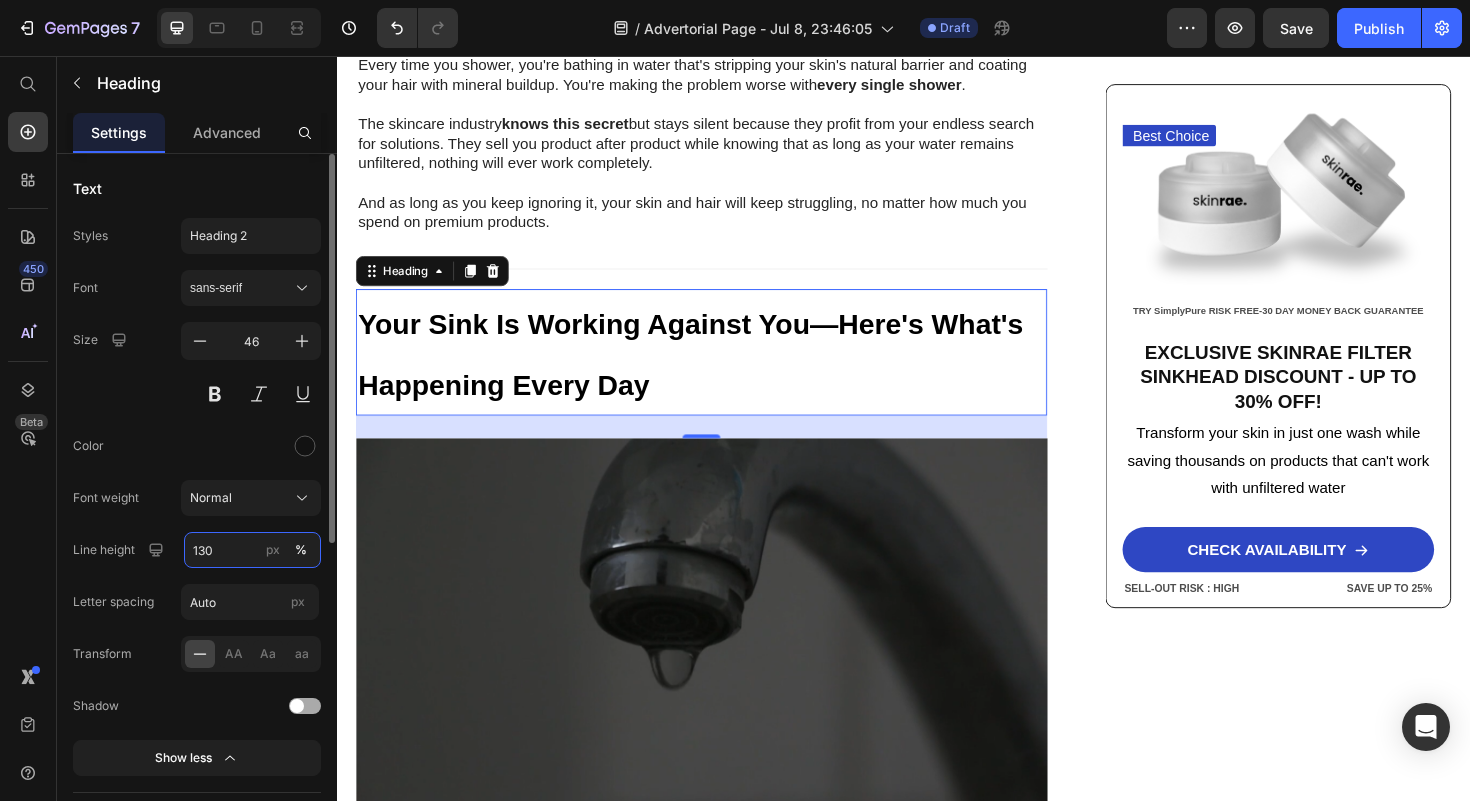 click on "130" at bounding box center (252, 550) 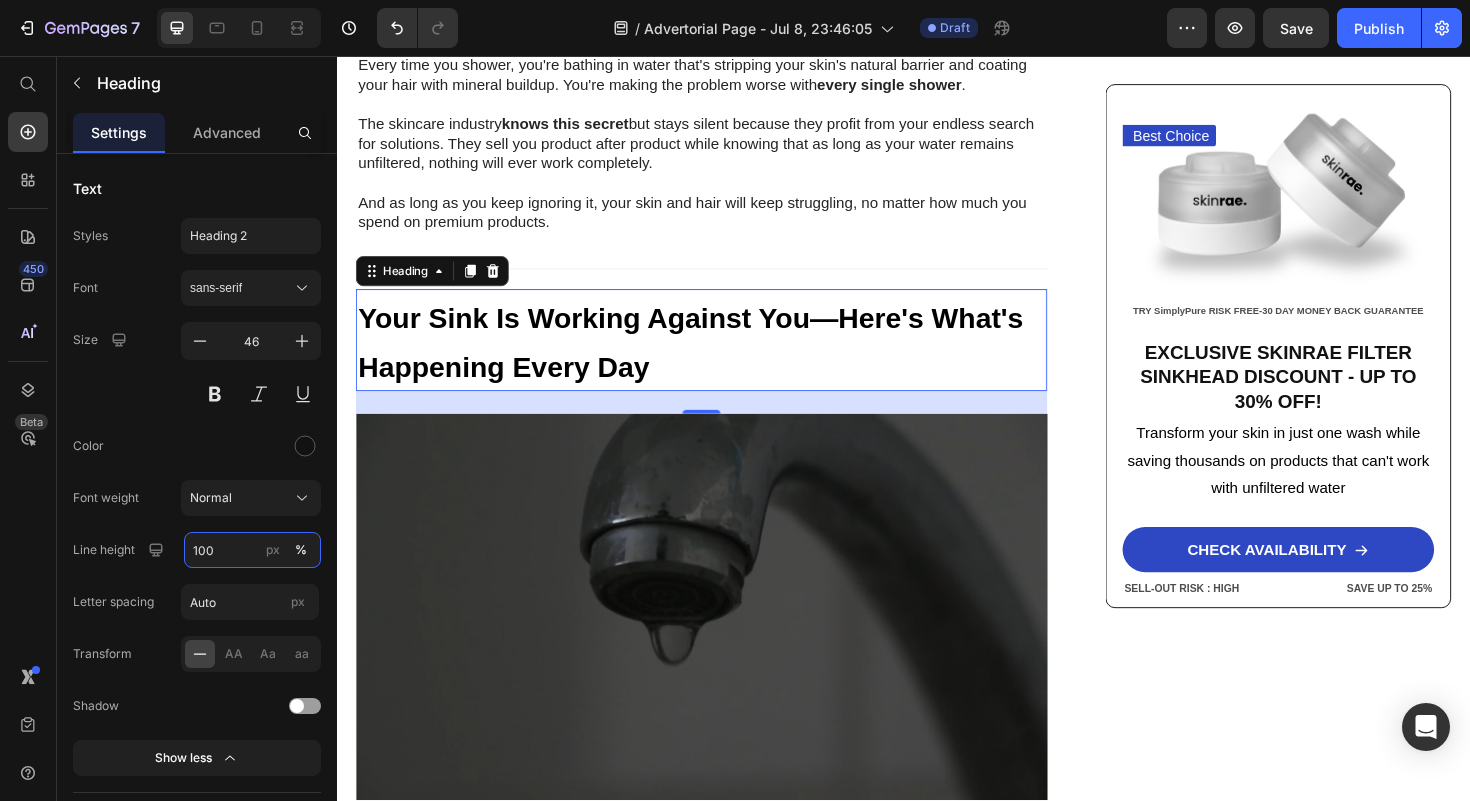 type on "100" 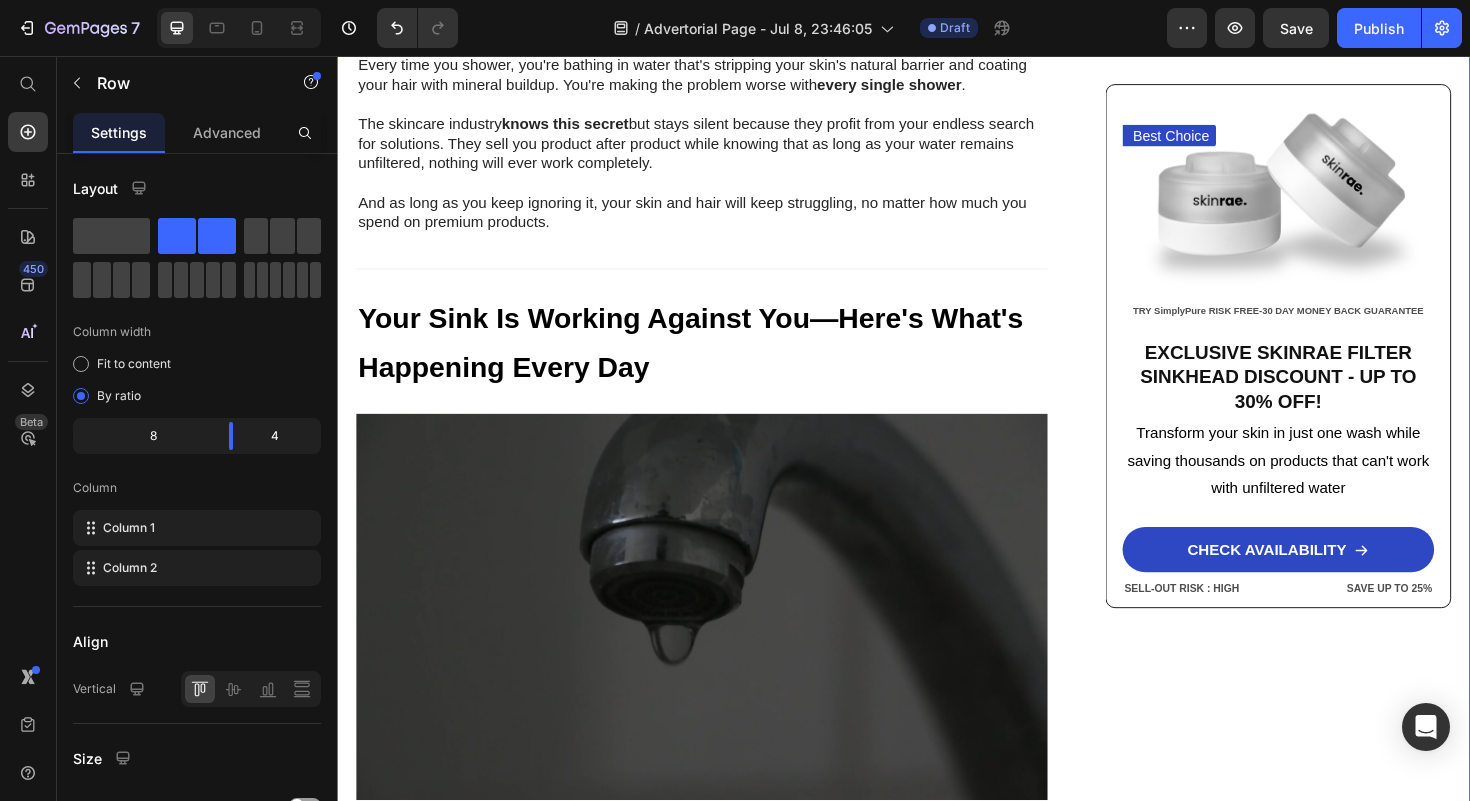 click on "Home > Skin Care > Filtered Sinkhead Text Block ⁠⁠⁠⁠⁠⁠⁠ Stop Poisoning Your Skin!  This Revolutionary Sink Filter  Eliminated My Skin Problems In 24 Hours—And Saved Me Thousands! Heading Image [FIRST] [LAST]  - [CITY] [DATE]: [TIME] Text Block Row Image URGENT!  Your shower water contains chemicals destroying your skin daily—and expensive creams can't fix it. Discover how this 15-stage filter transforms your skin in just 24 hours while boosting water pressure by 2.5x Text Block Look in your mirror right now… Do you see  dry, damaged skin  that makes you feel  frustrated  and  defeated ? Are you sick of wasting hundreds on expensive creams and treatments while your skin  just keeps getting  worse ?   You've tried everything—moisturizers, serums, masks—but nothing works. Instead, you've made things worse:  wasted money, continued damage , and an endless cycle of  frustration  that never stops.   Let's face it—you're done.  Done   Want to know why those expensive products are" at bounding box center (937, 1367) 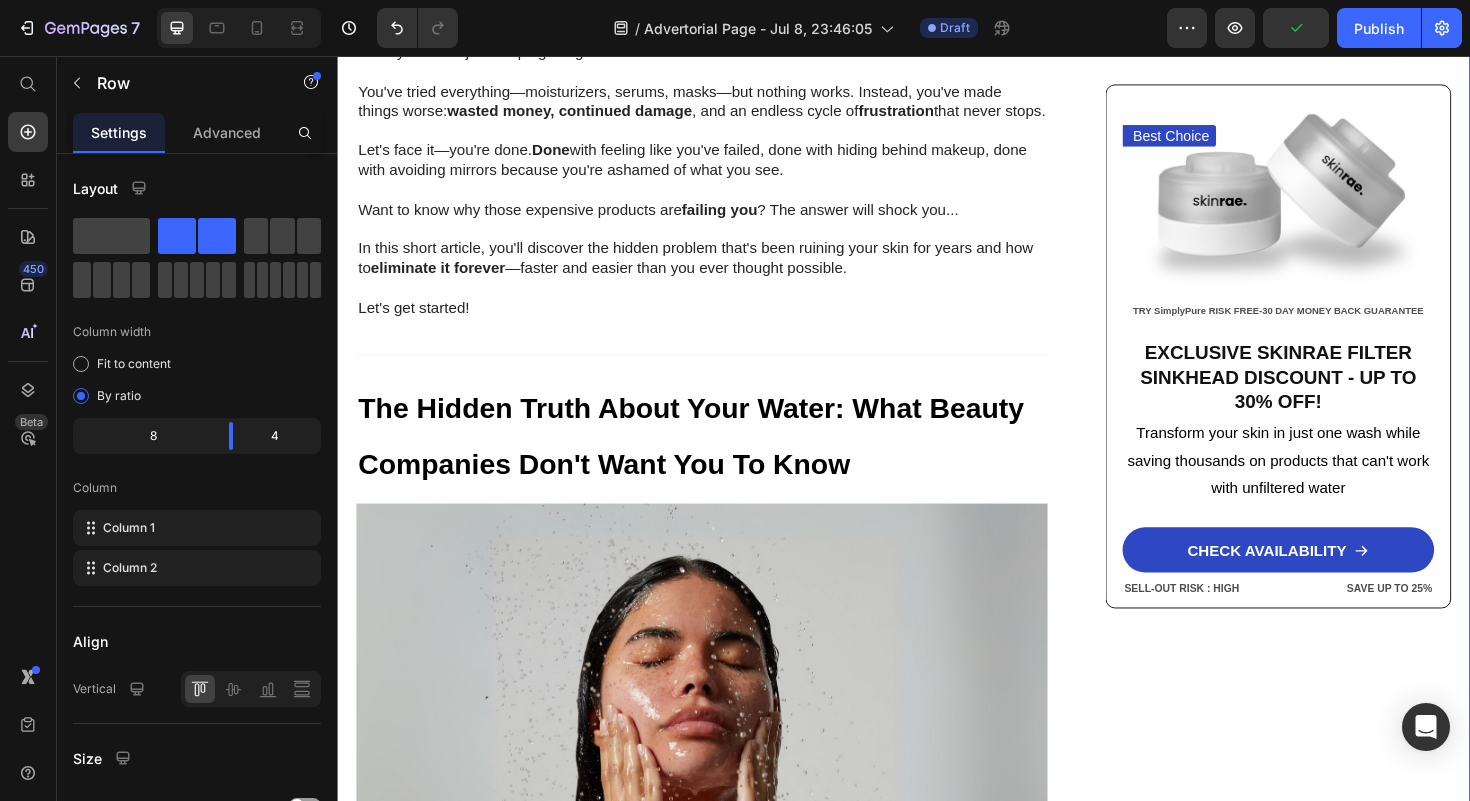scroll, scrollTop: 1030, scrollLeft: 0, axis: vertical 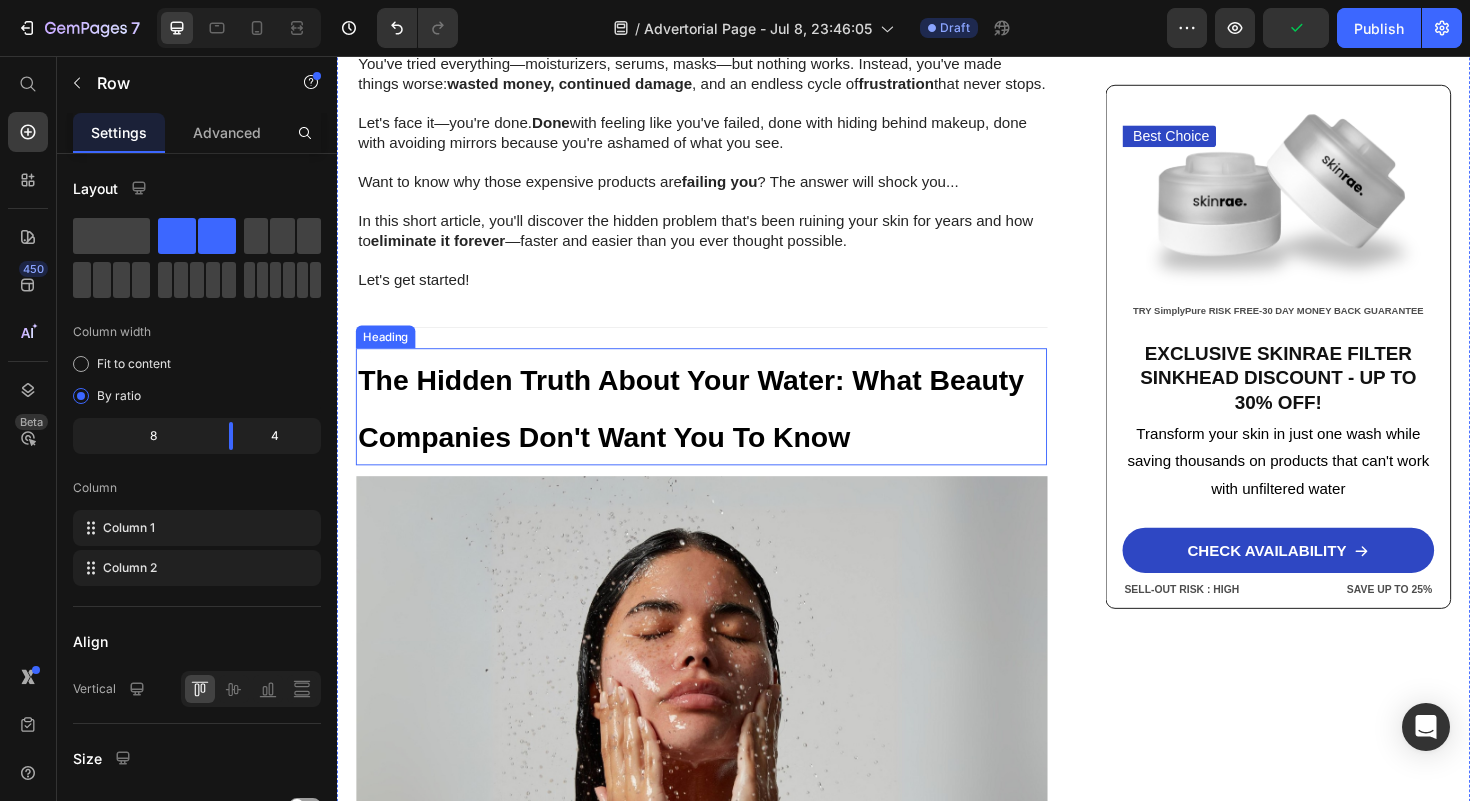 click on "⁠⁠⁠⁠⁠⁠⁠ The Hidden Truth About Your Water: What Beauty Companies Don't Want You To Know" at bounding box center (723, 427) 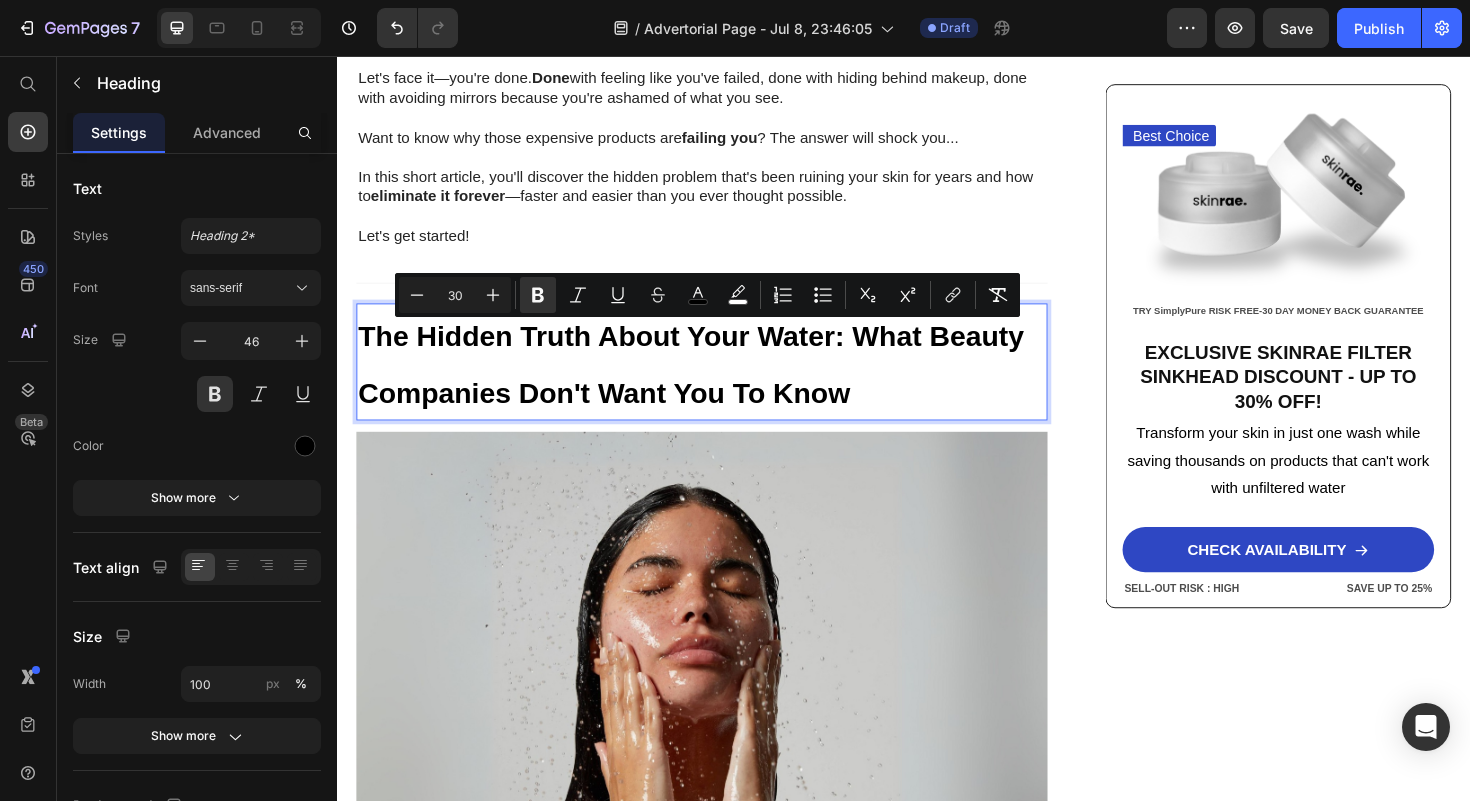 scroll, scrollTop: 1067, scrollLeft: 0, axis: vertical 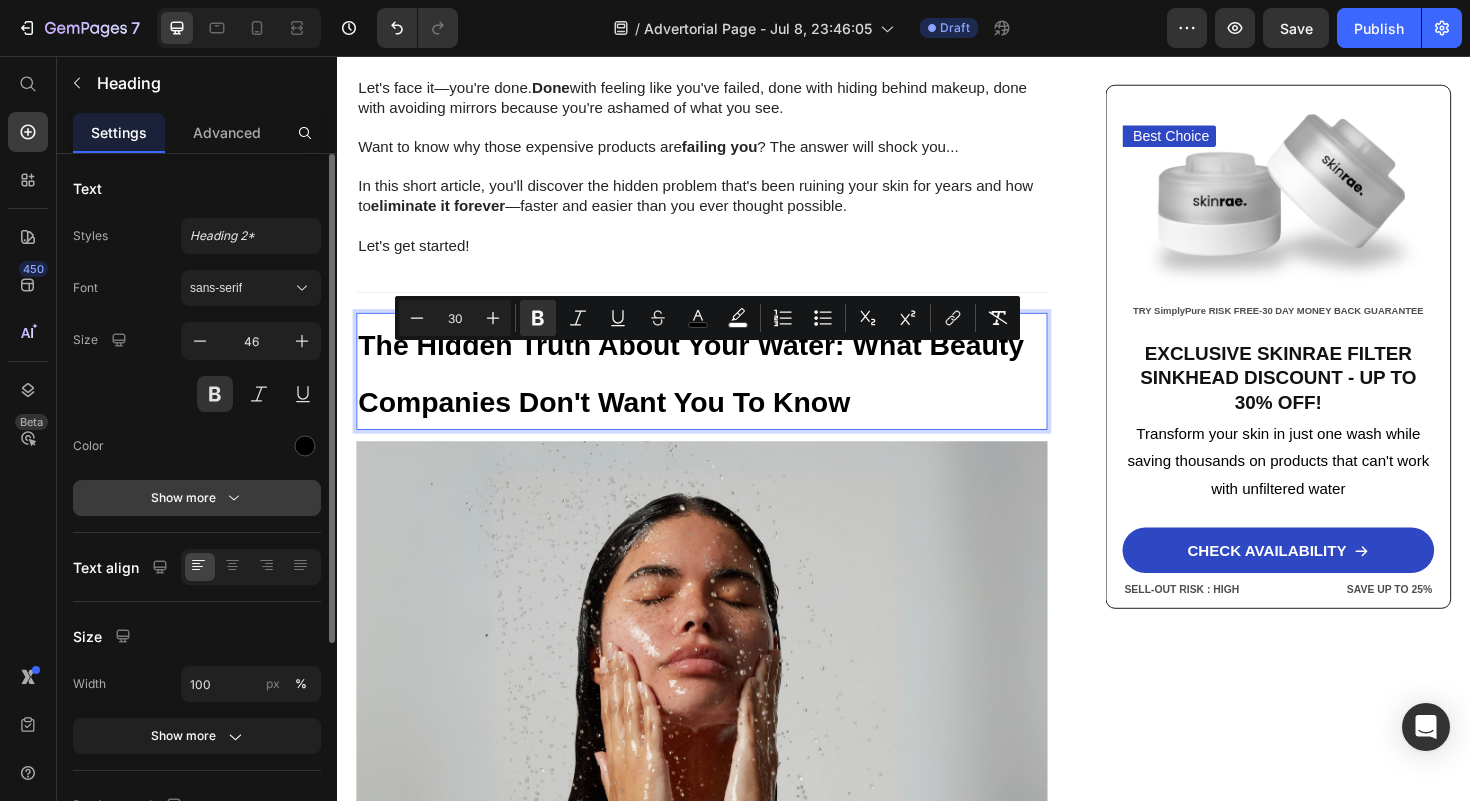 click on "Show more" at bounding box center (197, 498) 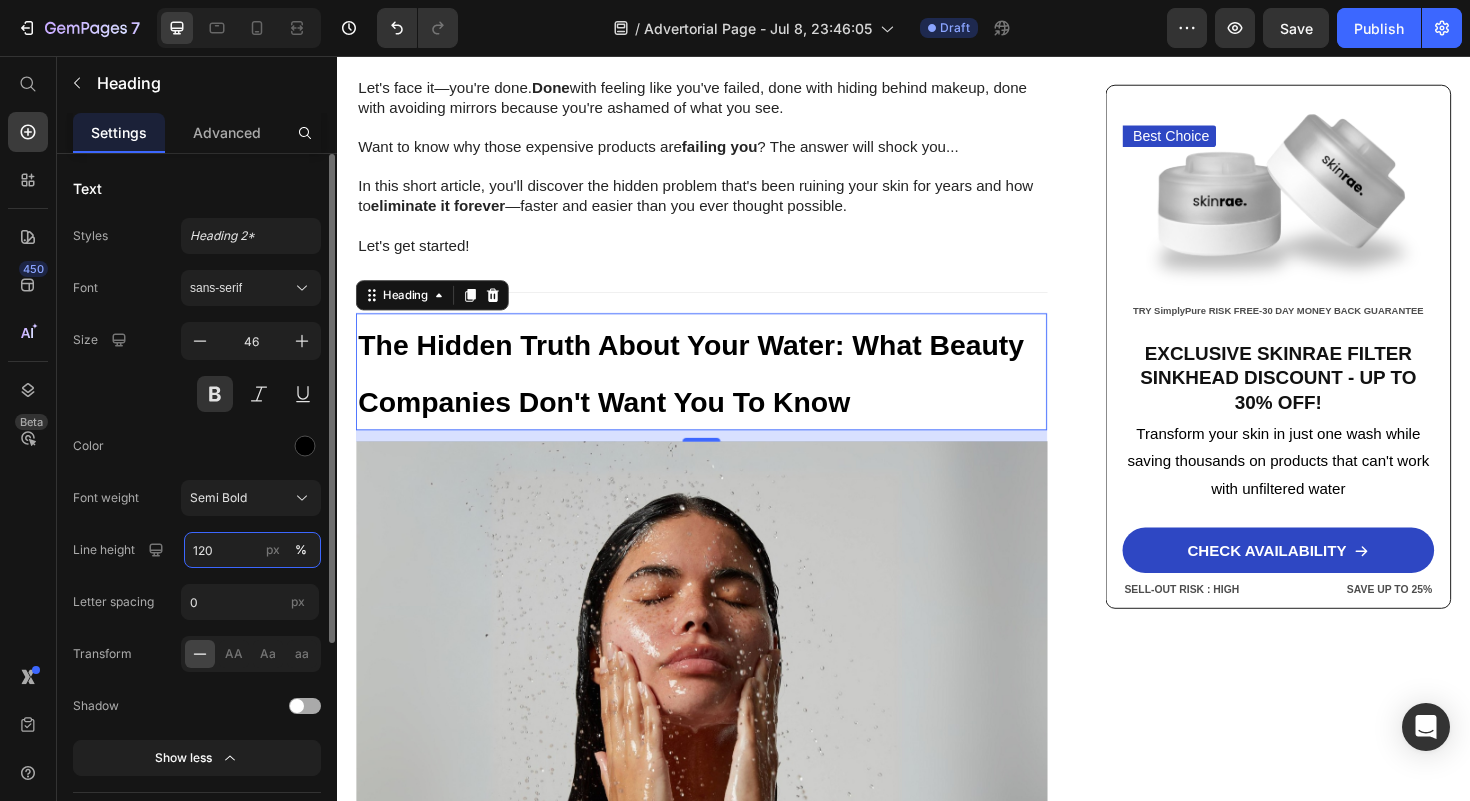 click on "120" at bounding box center (252, 550) 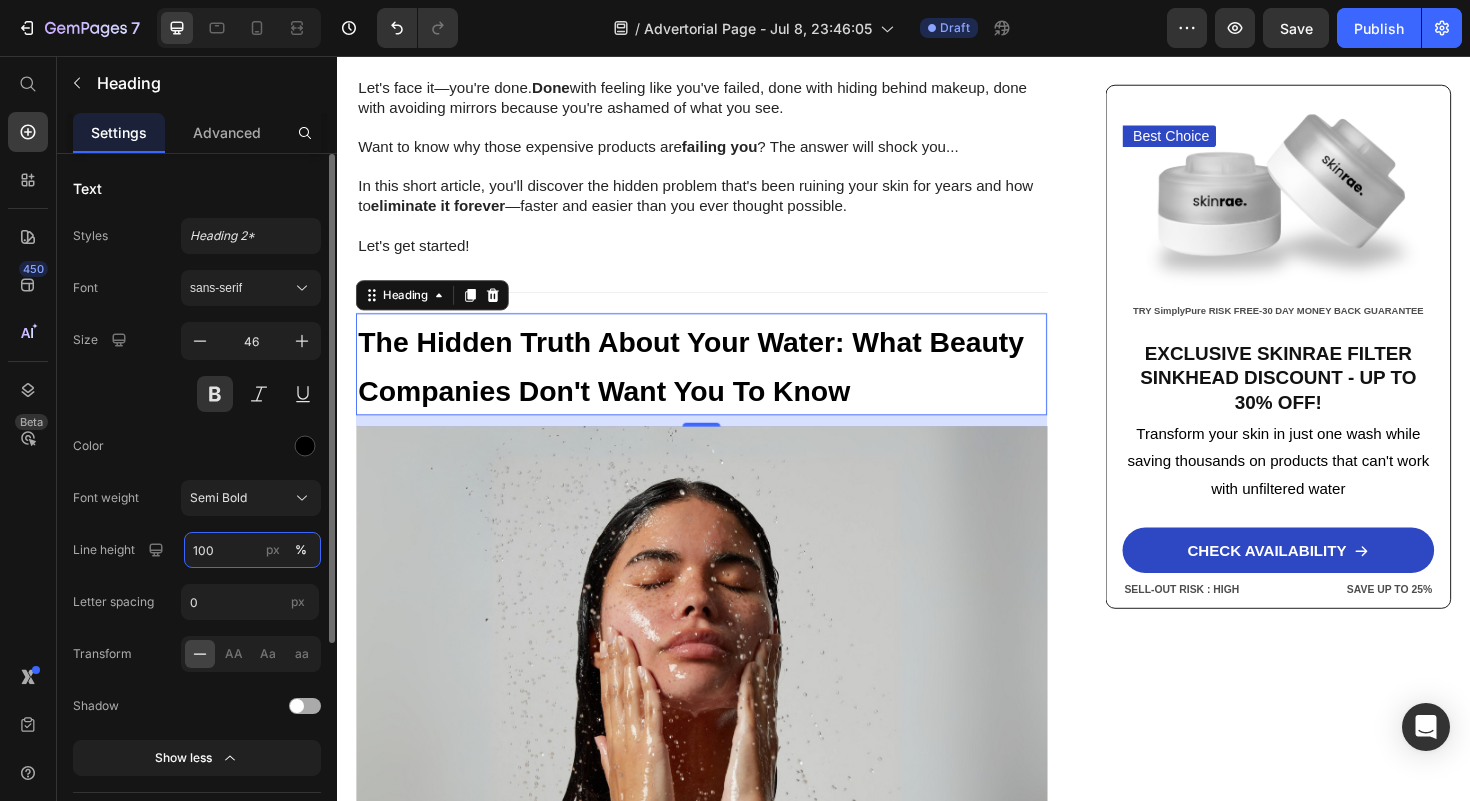type on "100" 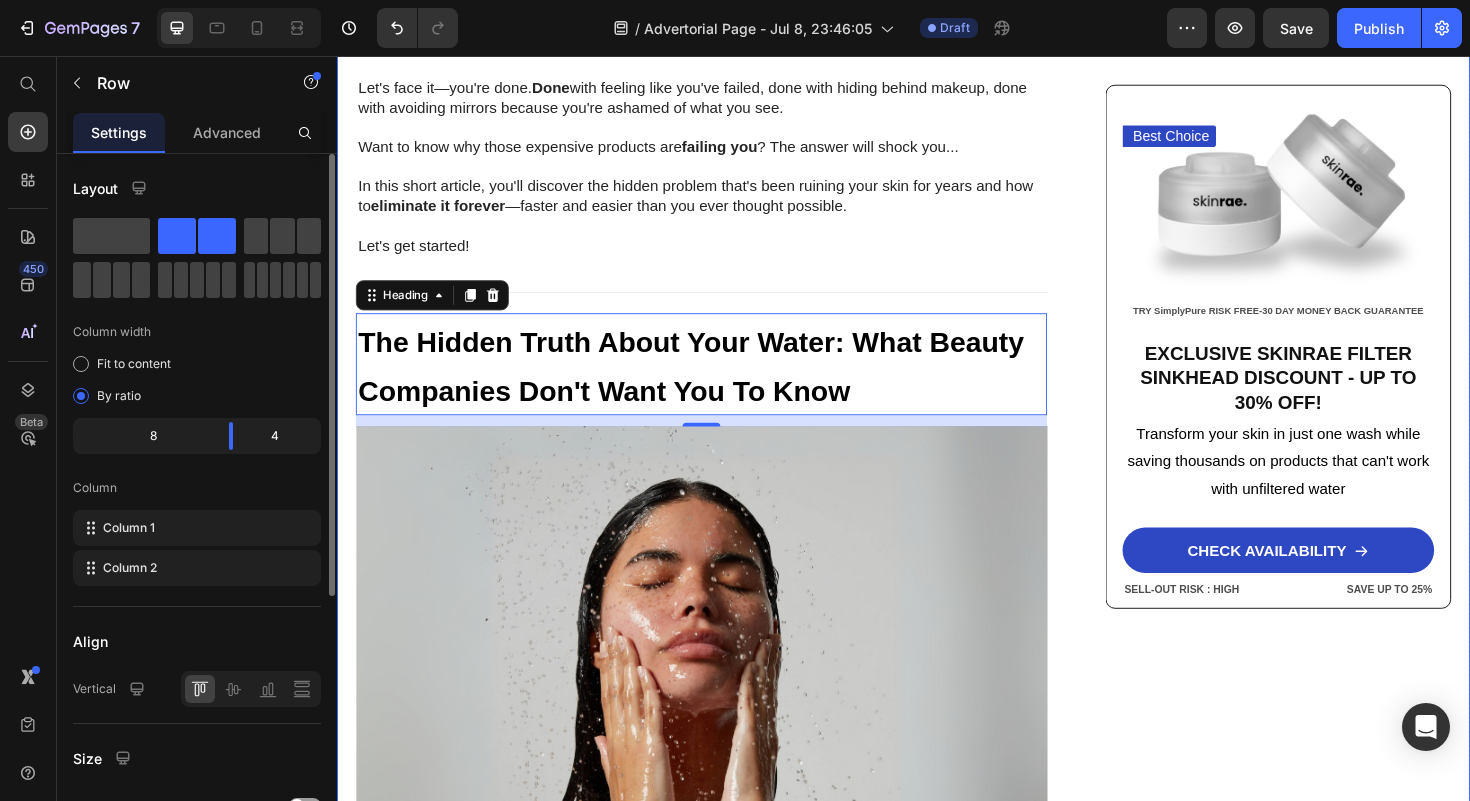 click on "Home > Skin Care > Filtered Sinkhead Text Block ⁠⁠⁠⁠⁠⁠⁠ Stop Poisoning Your Skin!  This Revolutionary Sink Filter  Eliminated My Skin Problems In 24 Hours—And Saved Me Thousands! Heading Image [FIRST] [LAST]  - [CITY] [DATE]: [TIME] Text Block Row Image URGENT!  Your shower water contains chemicals destroying your skin daily—and expensive creams can't fix it. Discover how this 15-stage filter transforms your skin in just 24 hours while boosting water pressure by 2.5x Text Block Look in your mirror right now… Do you see  dry, damaged skin  that makes you feel  frustrated  and  defeated ? Are you sick of wasting hundreds on expensive creams and treatments while your skin  just keeps getting  worse ?   You've tried everything—moisturizers, serums, masks—but nothing works. Instead, you've made things worse:  wasted money, continued damage , and an endless cycle of  frustration  that never stops.   Let's face it—you're done.  Done   Want to know why those expensive products are" at bounding box center (937, 2409) 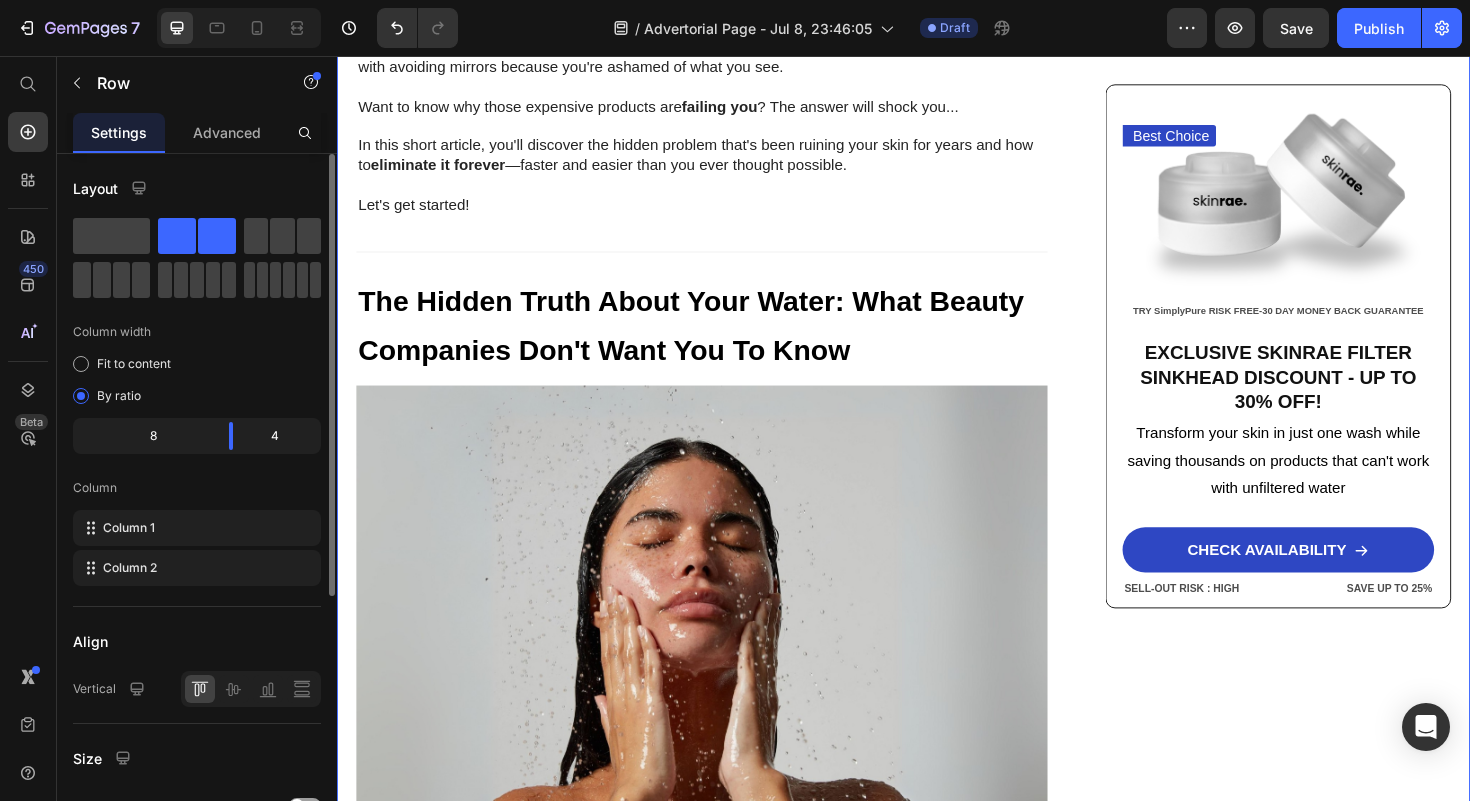 scroll, scrollTop: 1107, scrollLeft: 0, axis: vertical 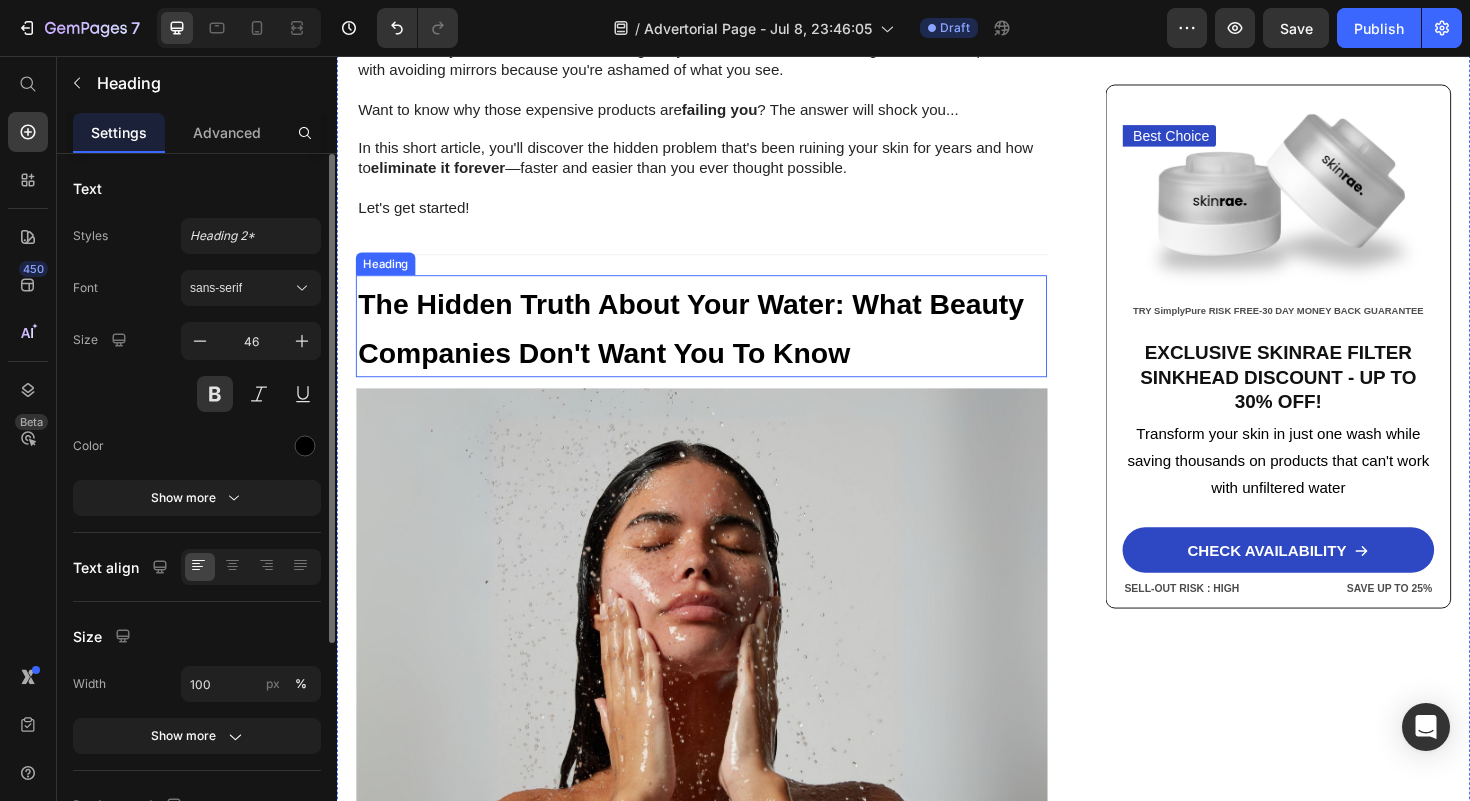click on "The Hidden Truth About Your Water: What Beauty Companies Don't Want You To Know" at bounding box center (711, 344) 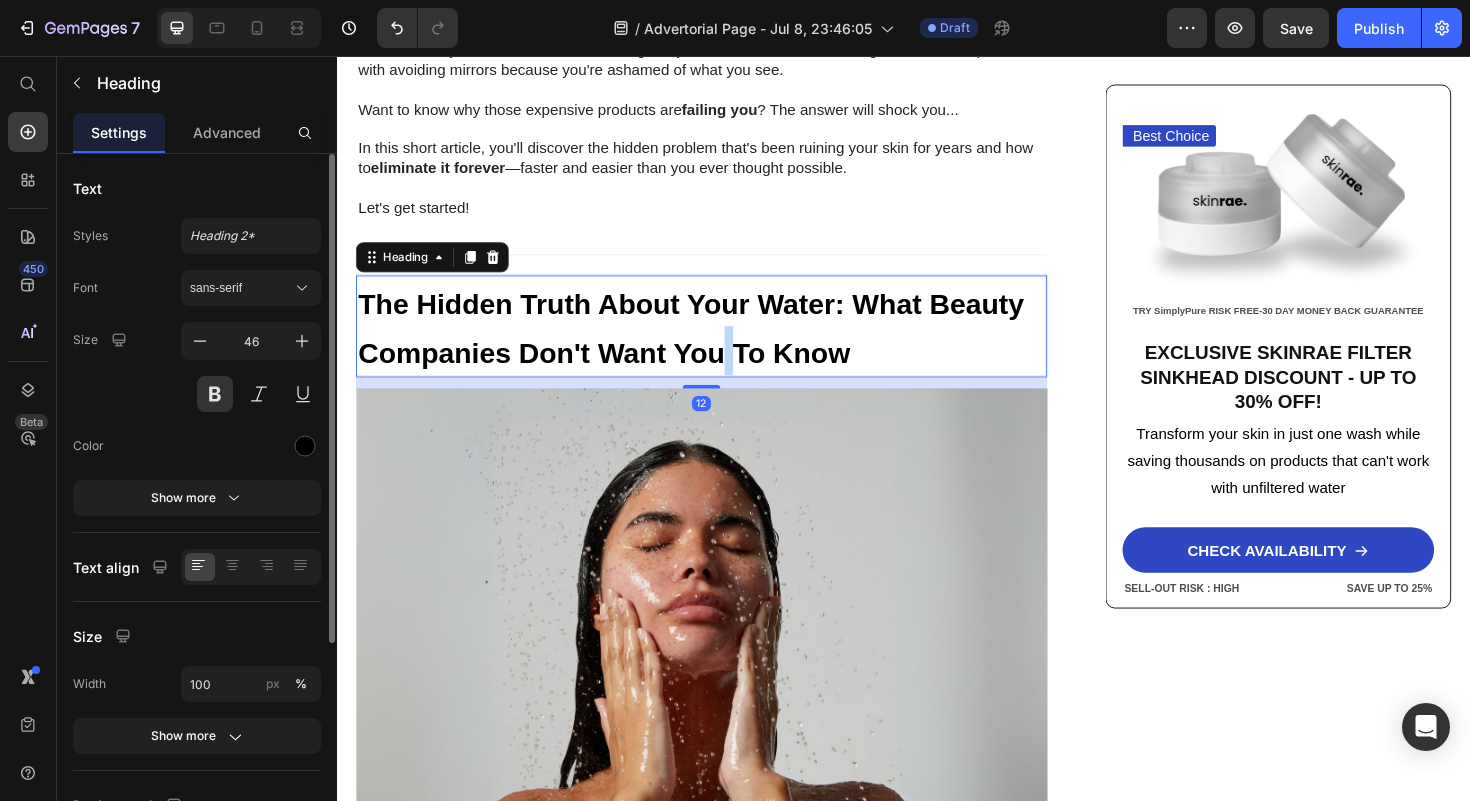 click on "The Hidden Truth About Your Water: What Beauty Companies Don't Want You To Know" at bounding box center (711, 344) 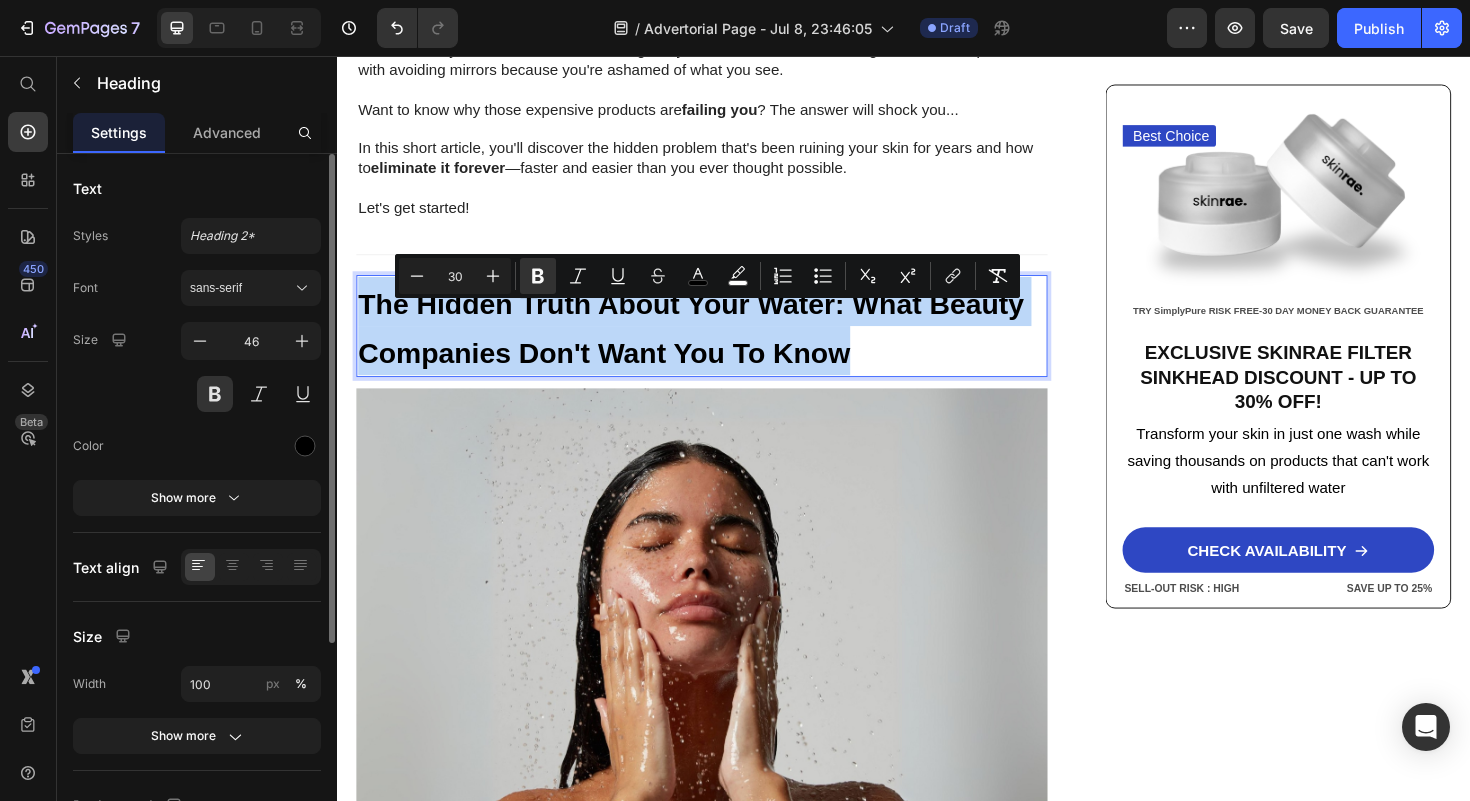 click on "The Hidden Truth About Your Water: What Beauty Companies Don't Want You To Know" at bounding box center [711, 344] 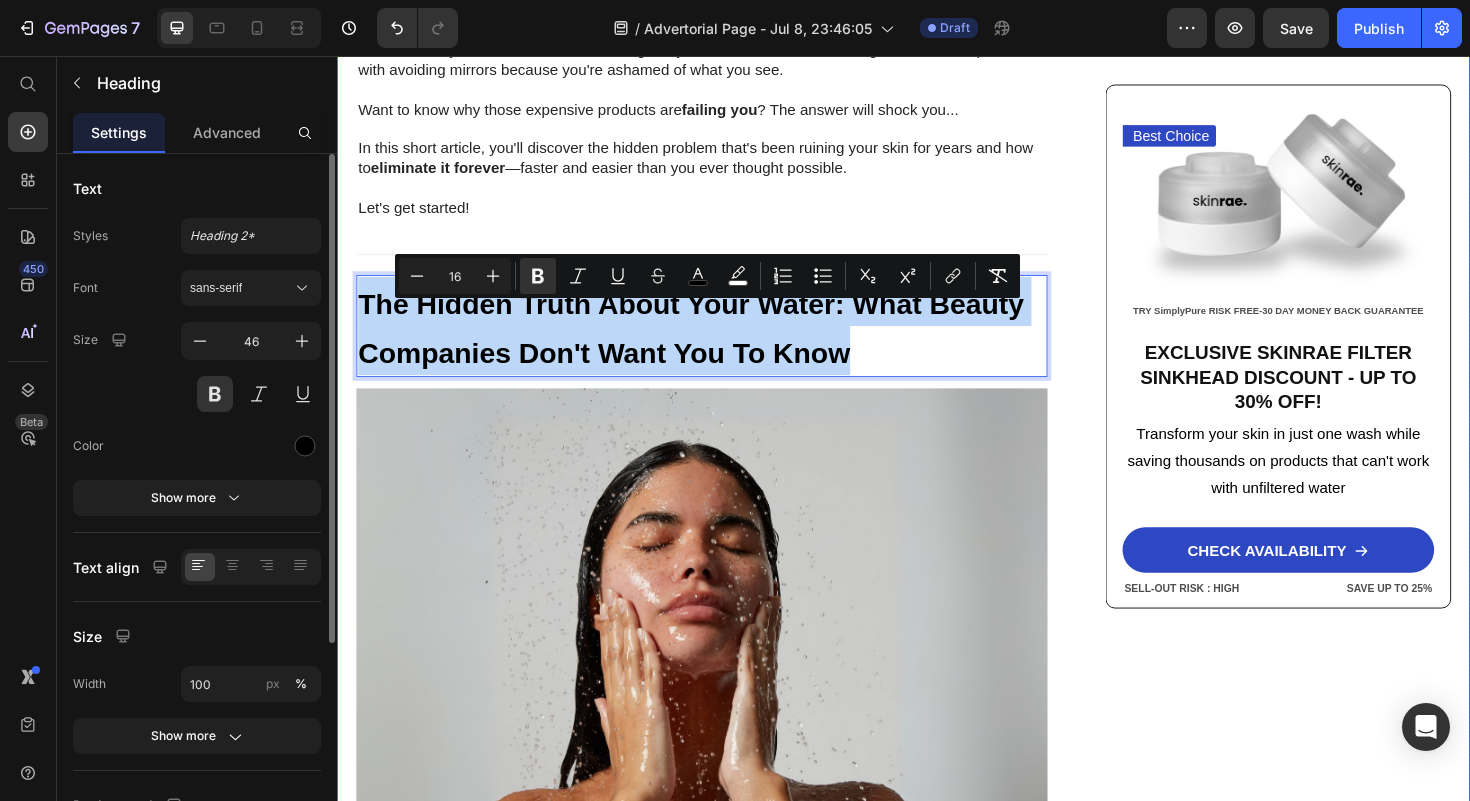 click on "Home > Skin Care > Filtered Sinkhead Text Block ⁠⁠⁠⁠⁠⁠⁠ Stop Poisoning Your Skin!  This Revolutionary Sink Filter  Eliminated My Skin Problems In 24 Hours—And Saved Me Thousands! Heading Image [FIRST] [LAST]  - [CITY] [DATE]: [TIME] Text Block Row Image URGENT!  Your shower water contains chemicals destroying your skin daily—and expensive creams can't fix it. Discover how this 15-stage filter transforms your skin in just 24 hours while boosting water pressure by 2.5x Text Block Look in your mirror right now… Do you see  dry, damaged skin  that makes you feel  frustrated  and  defeated ? Are you sick of wasting hundreds on expensive creams and treatments while your skin  just keeps getting  worse ?   You've tried everything—moisturizers, serums, masks—but nothing works. Instead, you've made things worse:  wasted money, continued damage , and an endless cycle of  frustration  that never stops.   Let's face it—you're done.  Done   Want to know why those expensive products are" at bounding box center [937, 2369] 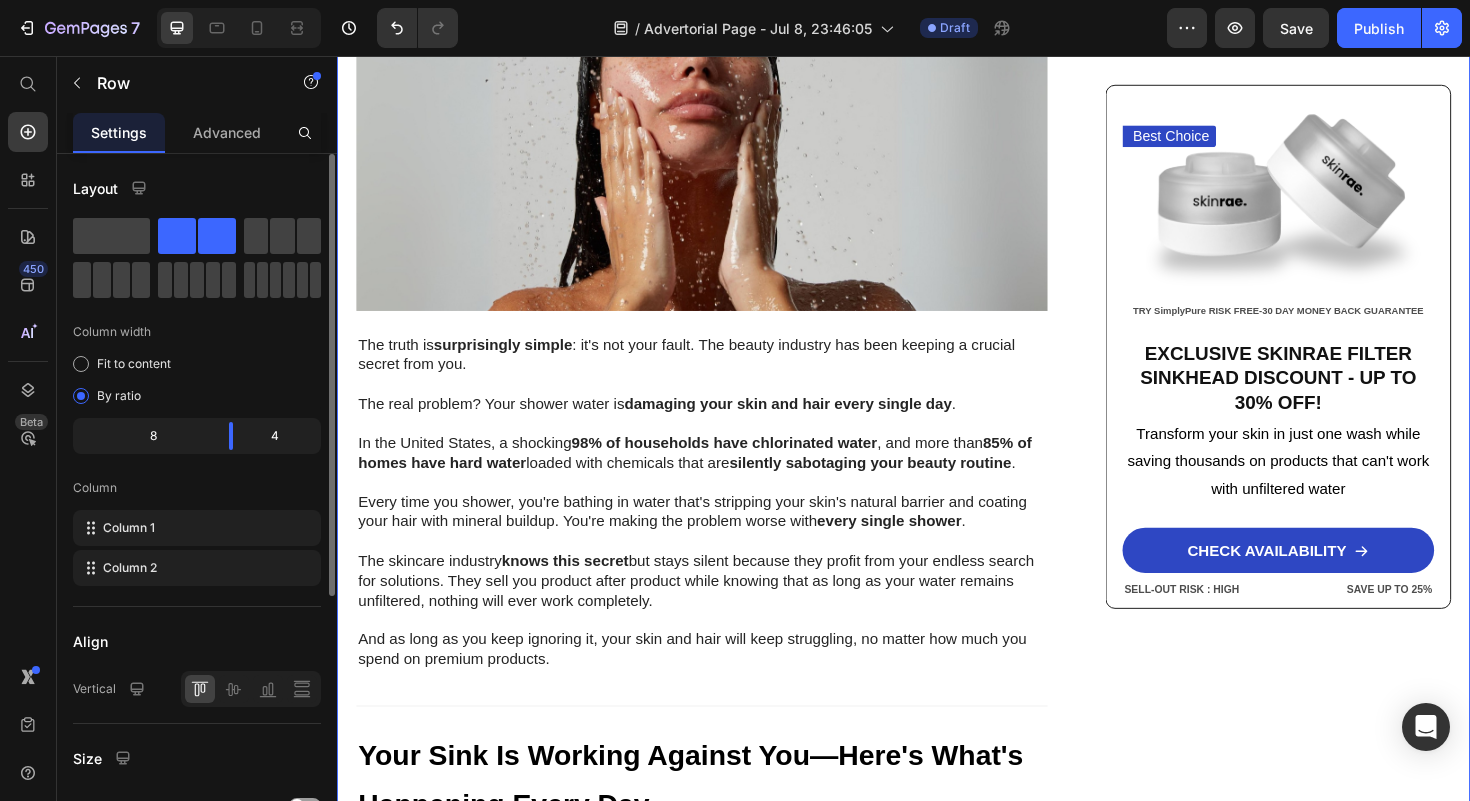 scroll, scrollTop: 1935, scrollLeft: 0, axis: vertical 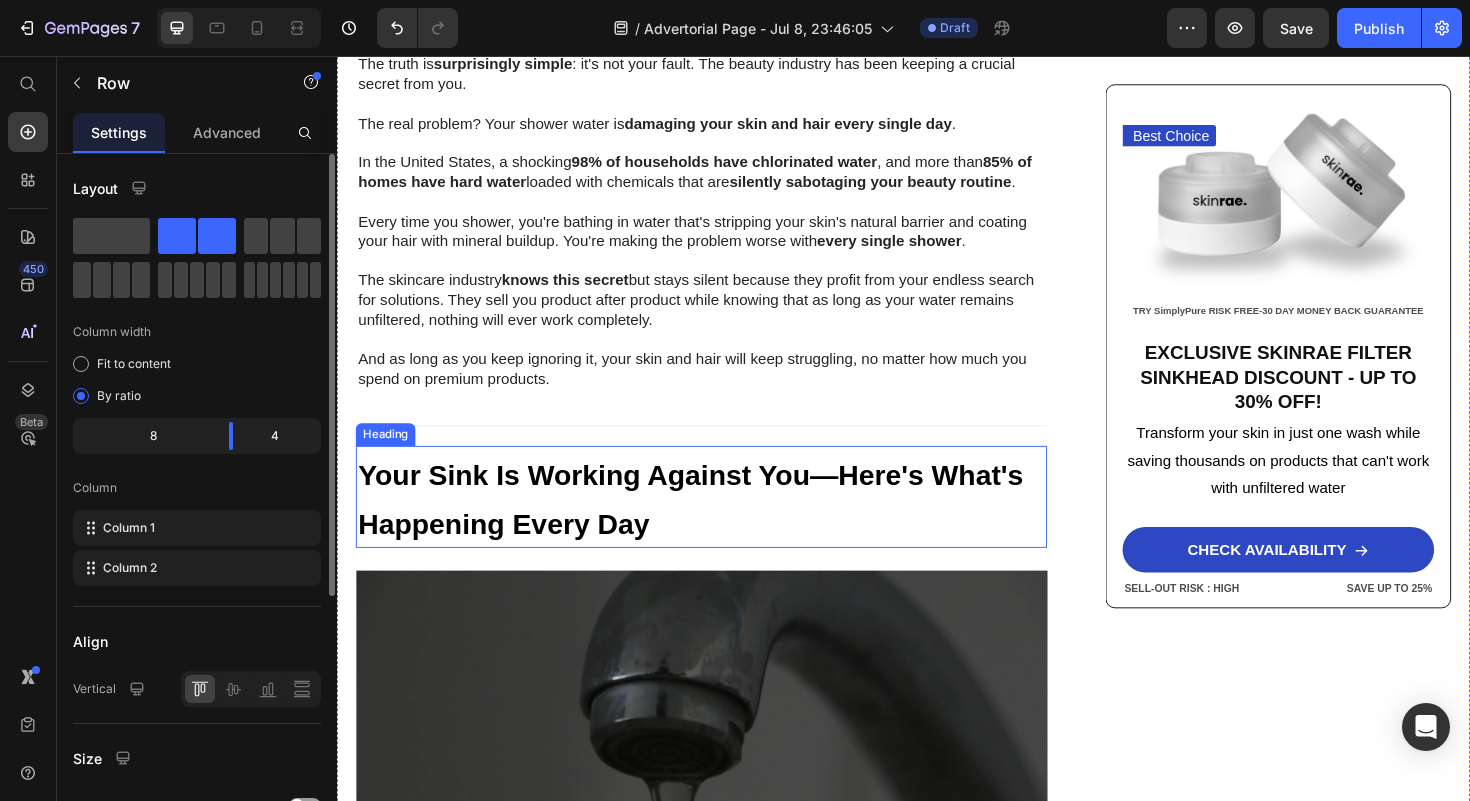 click on "Your Sink Is Working Against You—Here's What's Happening Every Day" at bounding box center [711, 525] 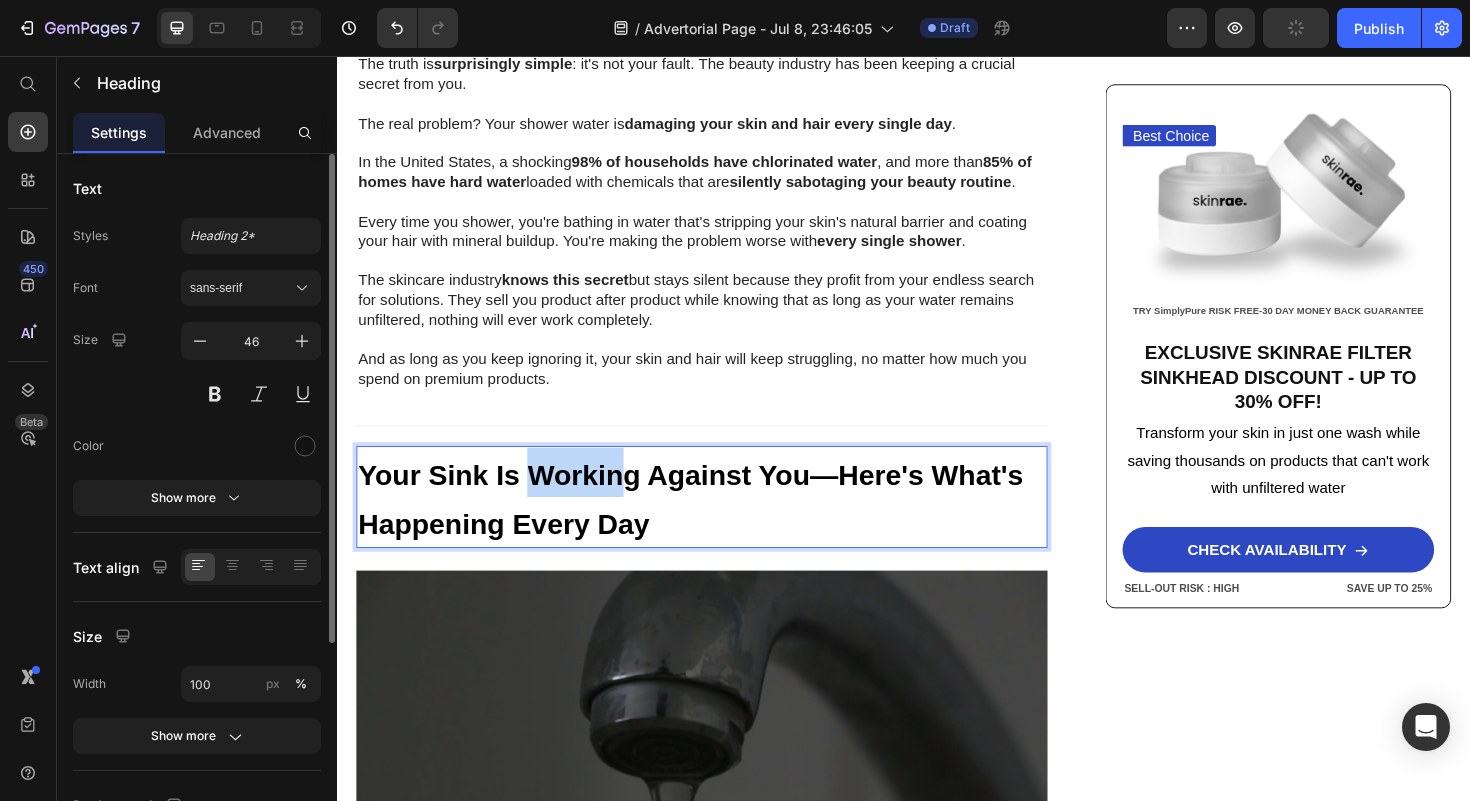 drag, startPoint x: 636, startPoint y: 524, endPoint x: 536, endPoint y: 521, distance: 100.04499 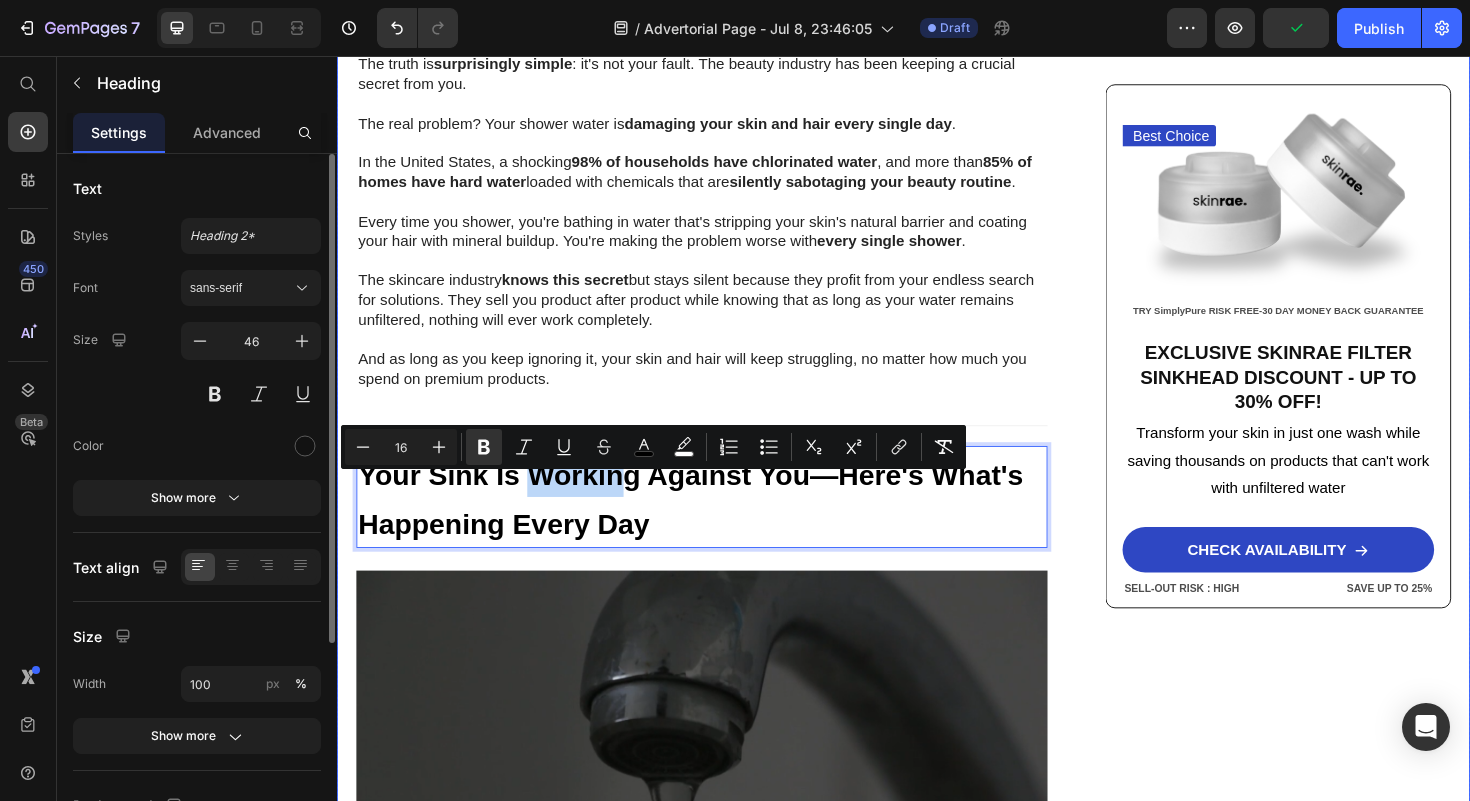 click on "Home > Skin Care > Filtered Sinkhead Text Block ⁠⁠⁠⁠⁠⁠⁠ Stop Poisoning Your Skin!  This Revolutionary Sink Filter  Eliminated My Skin Problems In 24 Hours—And Saved Me Thousands! Heading Image [FIRST] [LAST]  - [CITY] [DATE]: [TIME] Text Block Row Image URGENT!  Your shower water contains chemicals destroying your skin daily—and expensive creams can't fix it. Discover how this 15-stage filter transforms your skin in just 24 hours while boosting water pressure by 2.5x Text Block Look in your mirror right now… Do you see  dry, damaged skin  that makes you feel  frustrated  and  defeated ? Are you sick of wasting hundreds on expensive creams and treatments while your skin  just keeps getting  worse ?   You've tried everything—moisturizers, serums, masks—but nothing works. Instead, you've made things worse:  wasted money, continued damage , and an endless cycle of  frustration  that never stops.   Let's face it—you're done.  Done   Want to know why those expensive products are" at bounding box center (937, 1541) 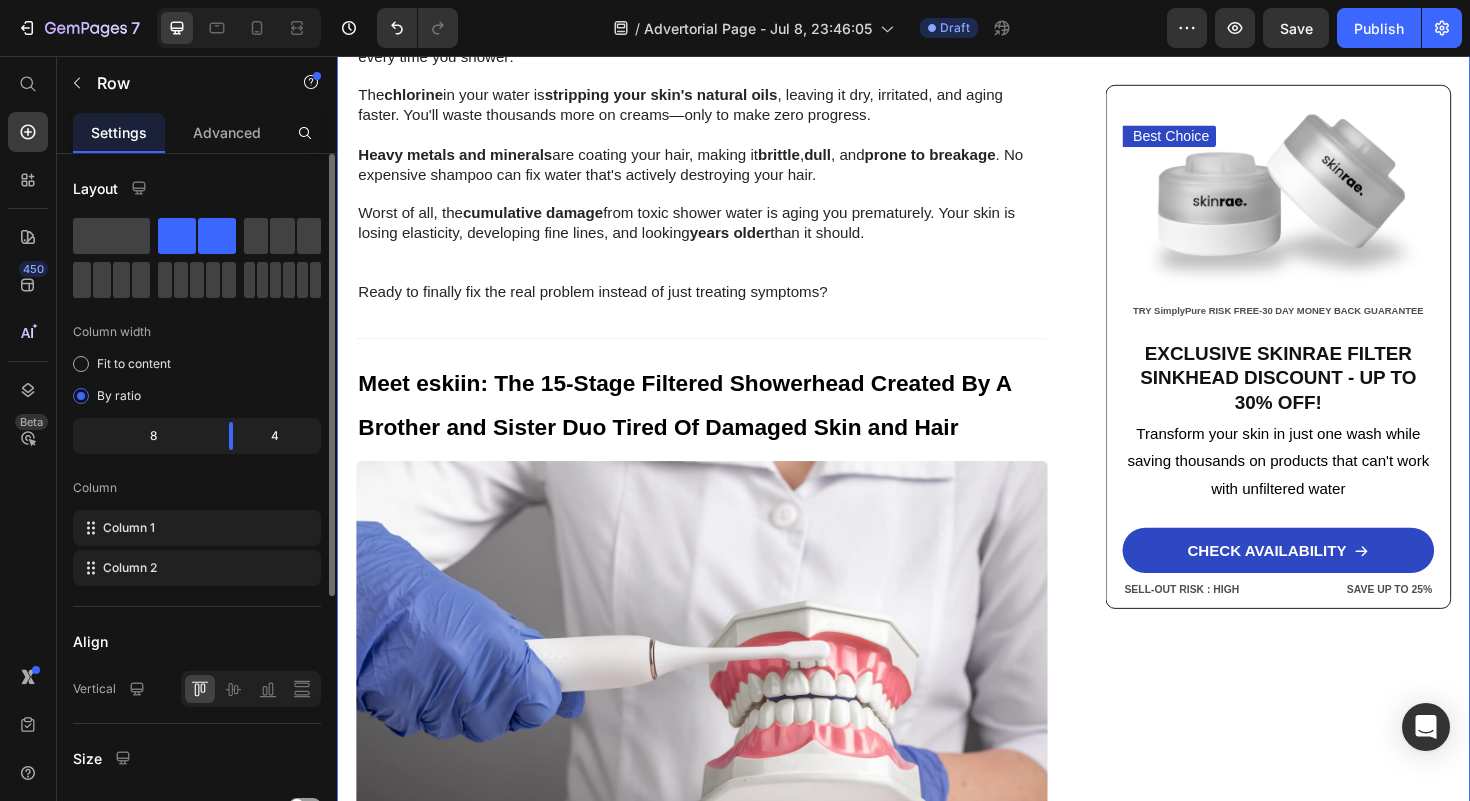 scroll, scrollTop: 2946, scrollLeft: 0, axis: vertical 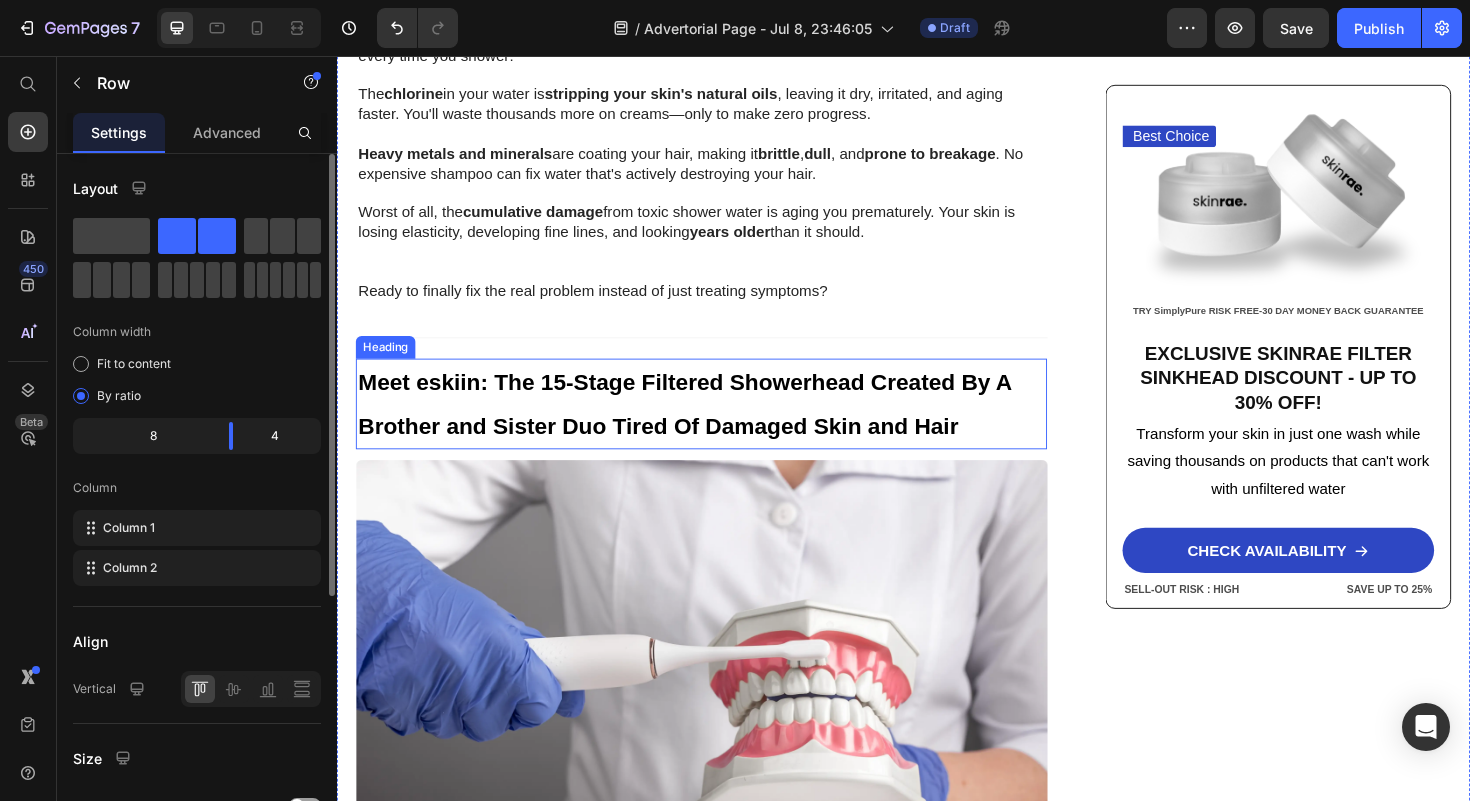 click on "Meet eskiin: The 15-Stage Filtered Showerhead Created By A Brother and Sister Duo Tired Of Damaged Skin and Hair" at bounding box center (705, 424) 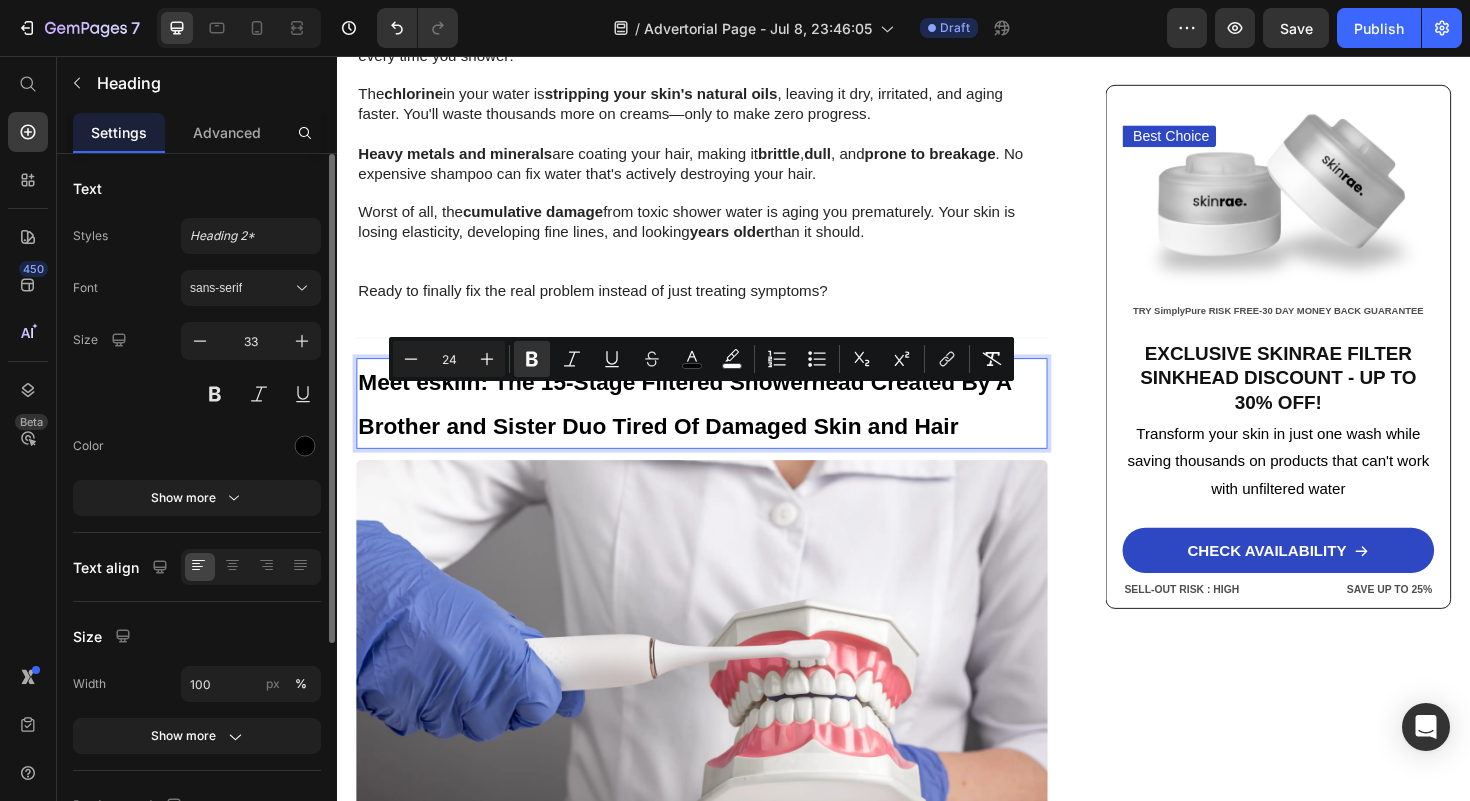 click on "24" at bounding box center (449, 359) 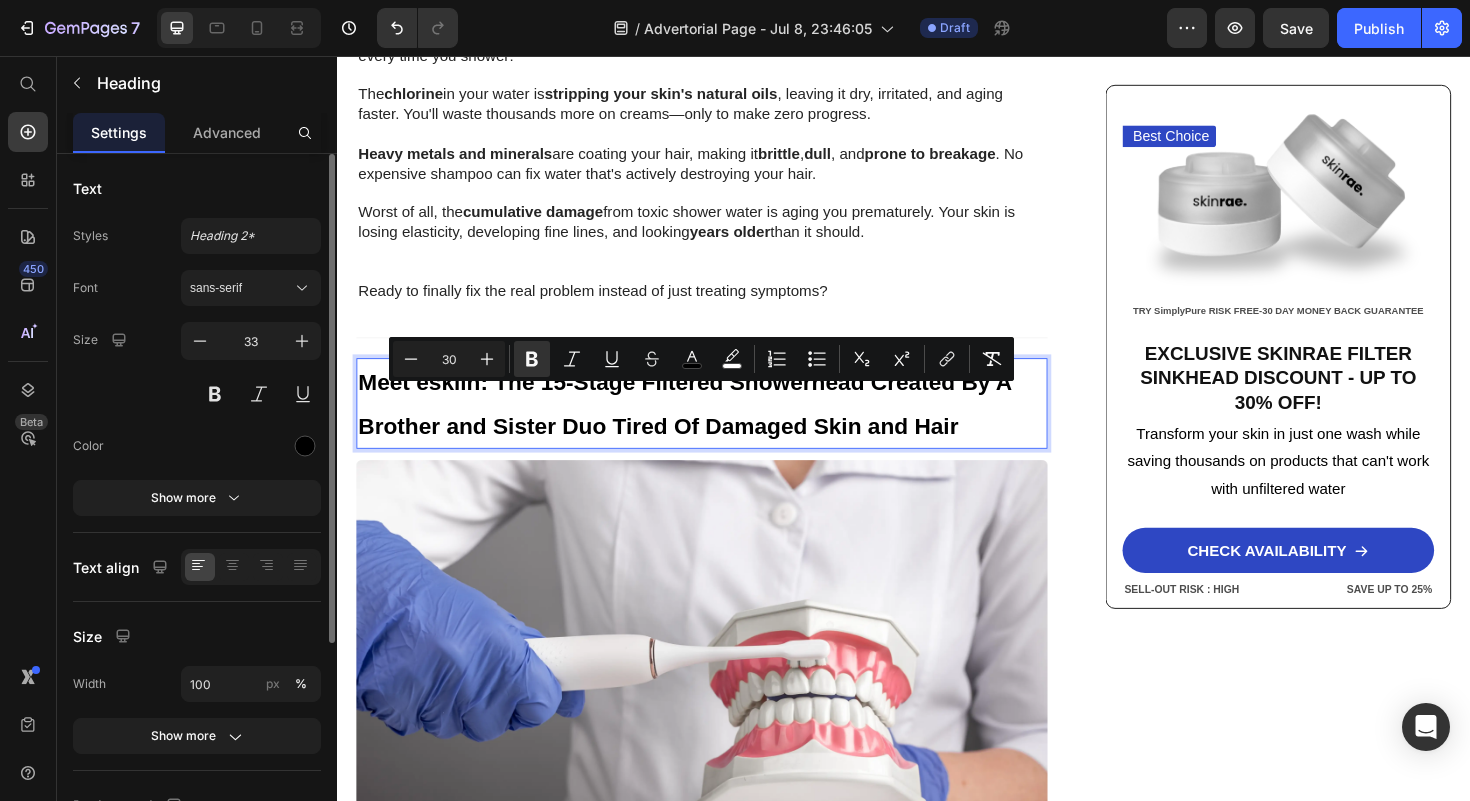 type on "30" 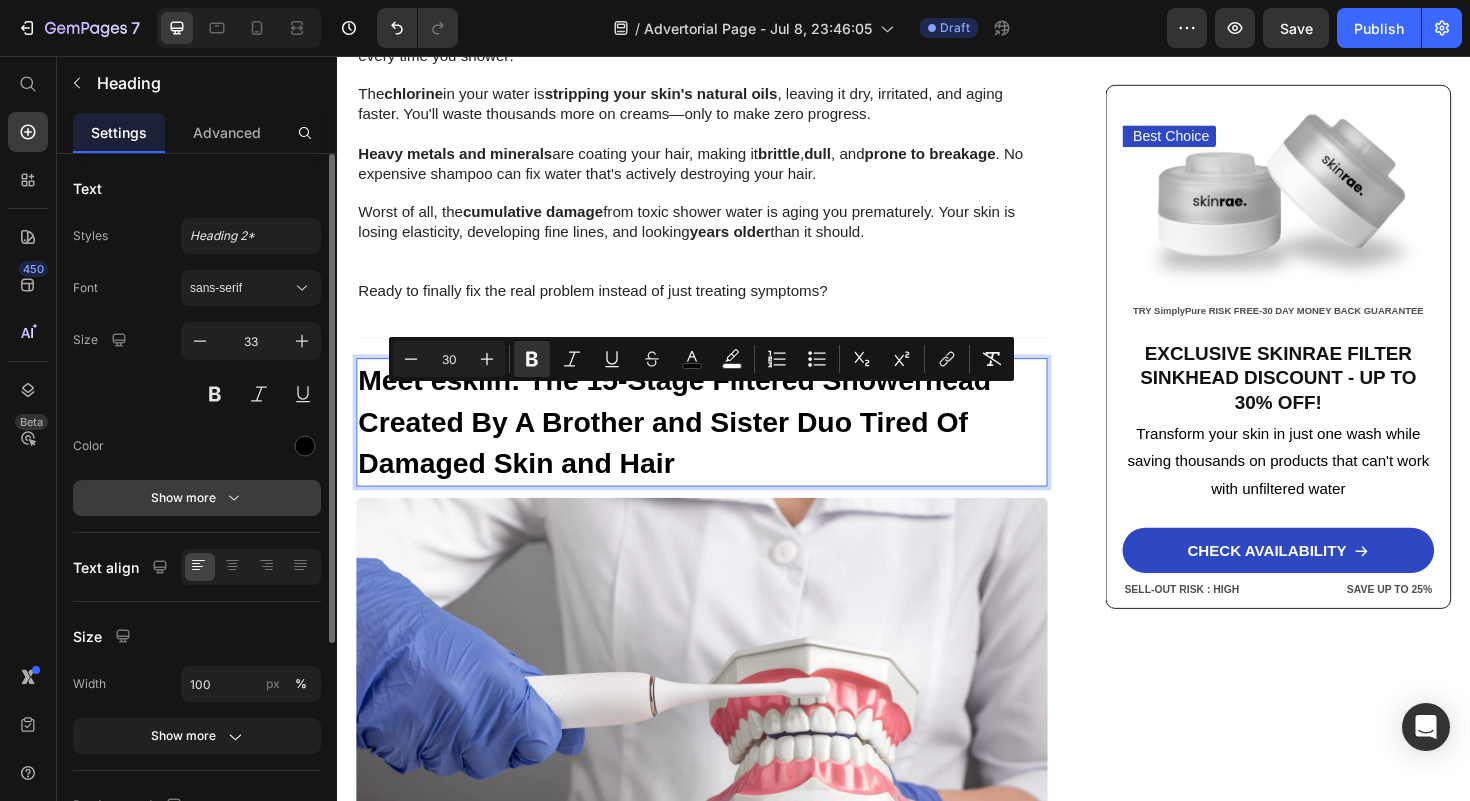 click on "Show more" at bounding box center (197, 498) 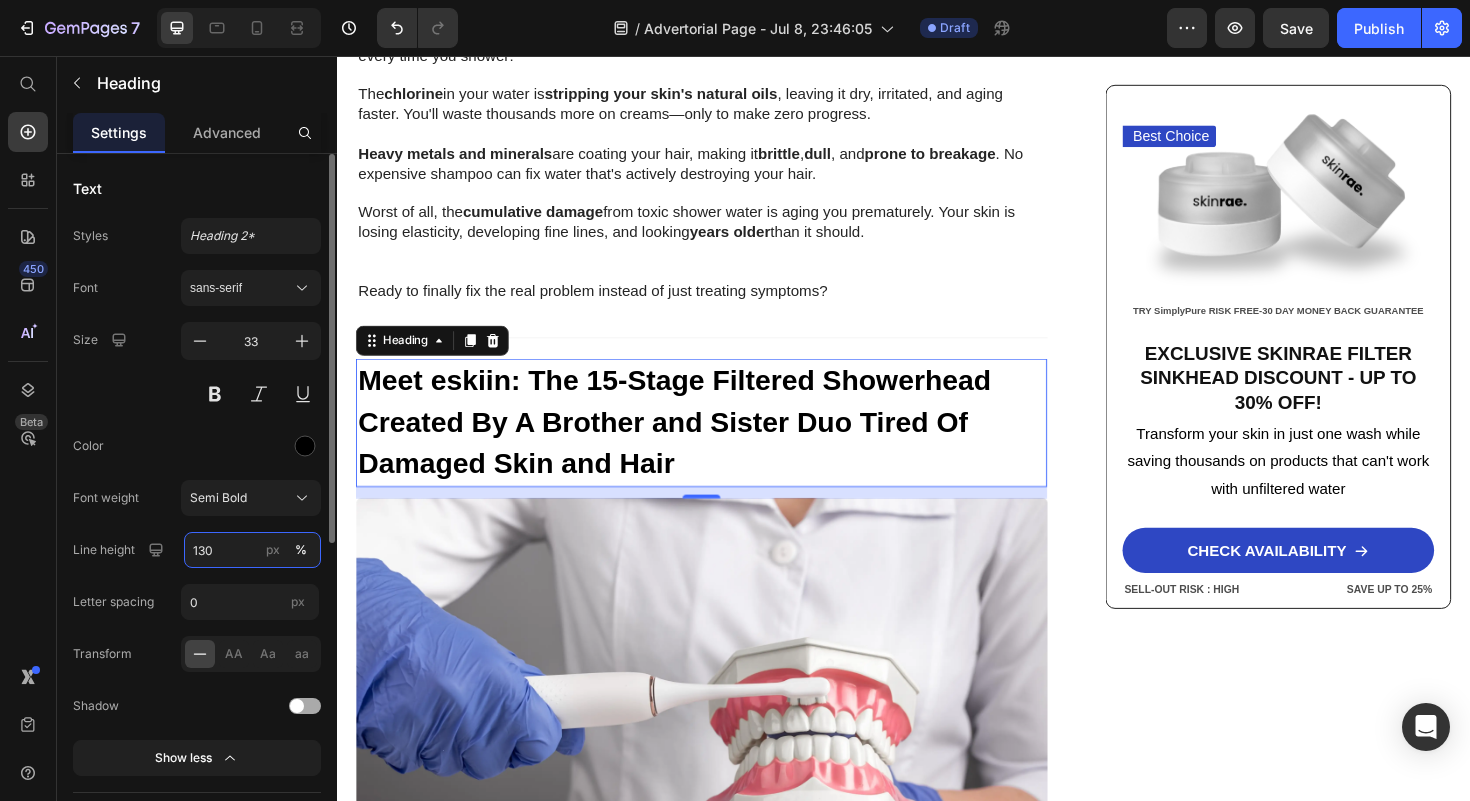 click on "130" at bounding box center [252, 550] 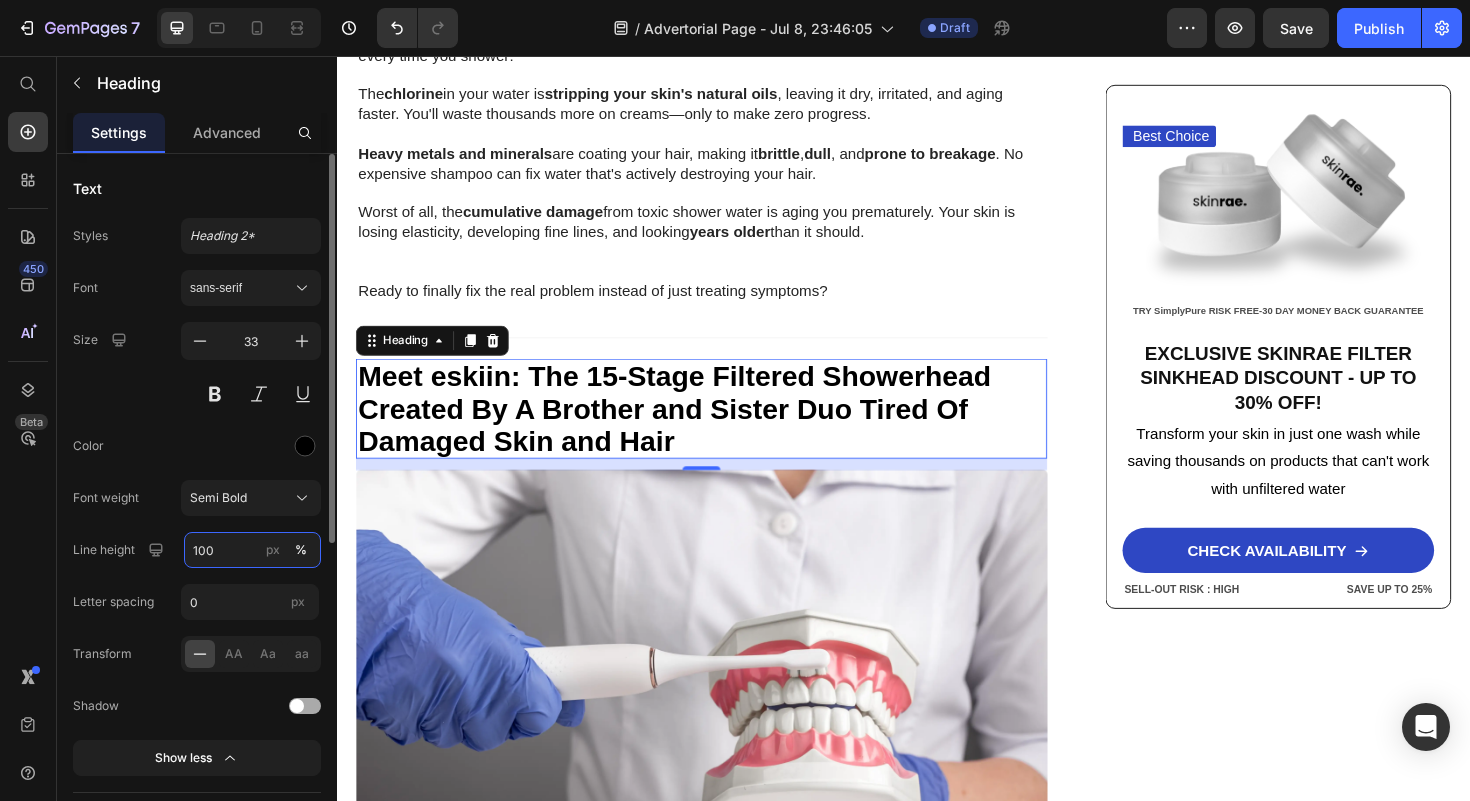 type on "100" 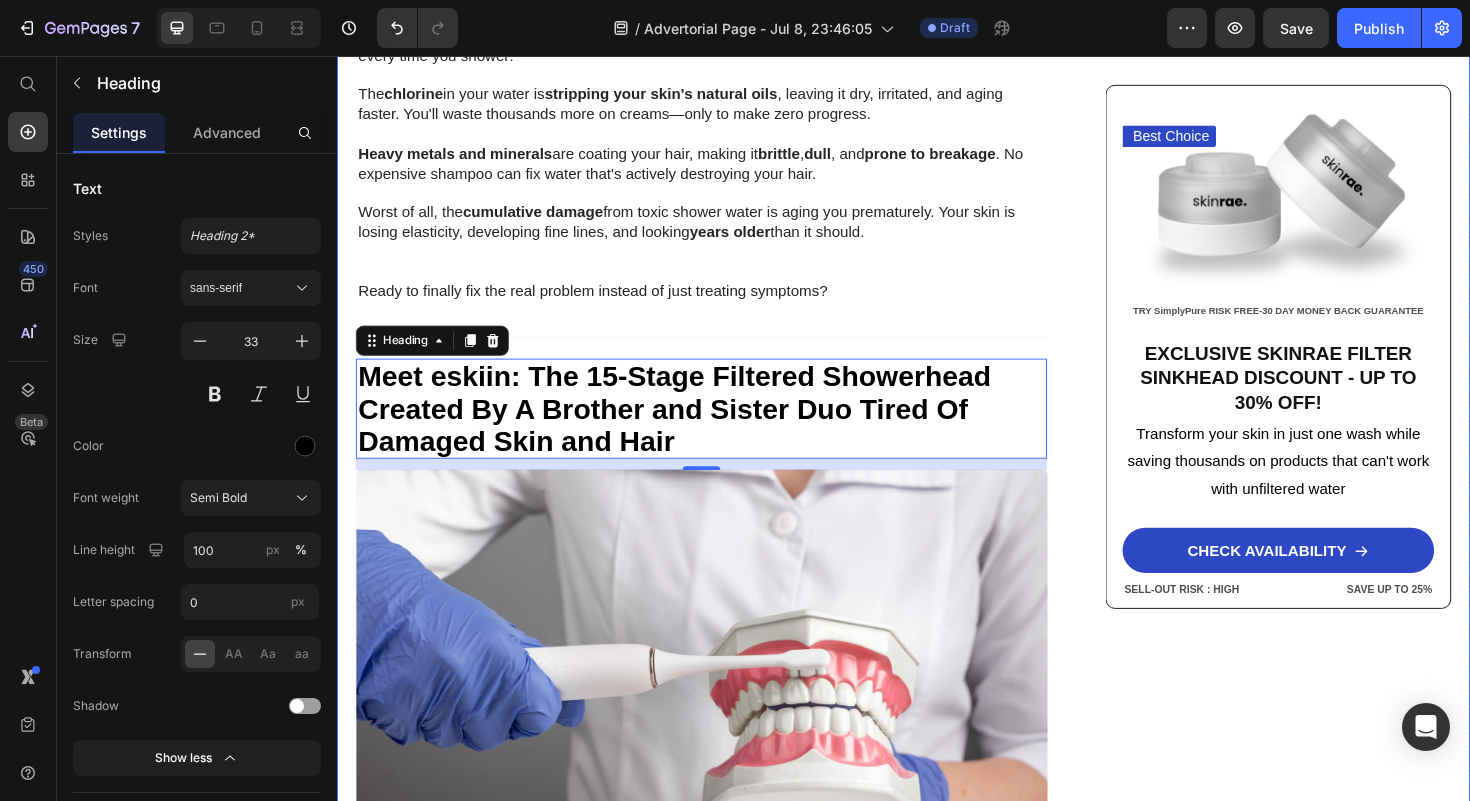 click on "Home > Skin Care > Filtered Sinkhead Text Block ⁠⁠⁠⁠⁠⁠⁠ Stop Poisoning Your Skin!  This Revolutionary Sink Filter  Eliminated My Skin Problems In 24 Hours—And Saved Me Thousands! Heading Image [FIRST] [LAST]  - [CITY] [DATE]: [TIME] Text Block Row Image URGENT!  Your shower water contains chemicals destroying your skin daily—and expensive creams can't fix it. Discover how this 15-stage filter transforms your skin in just 24 hours while boosting water pressure by 2.5x Text Block Look in your mirror right now… Do you see  dry, damaged skin  that makes you feel  frustrated  and  defeated ? Are you sick of wasting hundreds on expensive creams and treatments while your skin  just keeps getting  worse ?   You've tried everything—moisturizers, serums, masks—but nothing works. Instead, you've made things worse:  wasted money, continued damage , and an endless cycle of  frustration  that never stops.   Let's face it—you're done.  Done   Want to know why those expensive products are" at bounding box center [937, 535] 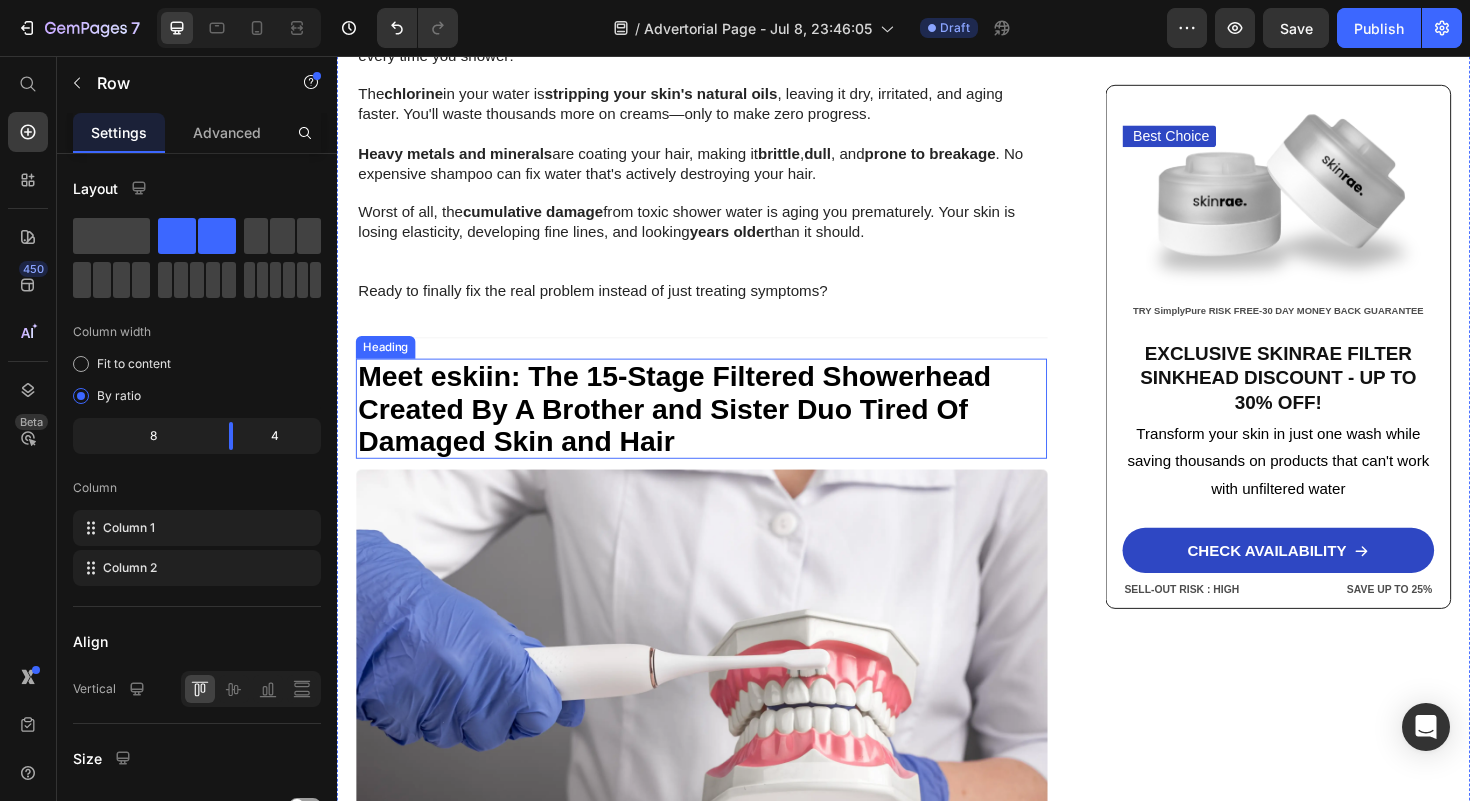 click on "Meet eskiin: The 15-Stage Filtered Showerhead Created By A Brother and Sister Duo Tired Of Damaged Skin and Hair" at bounding box center [694, 429] 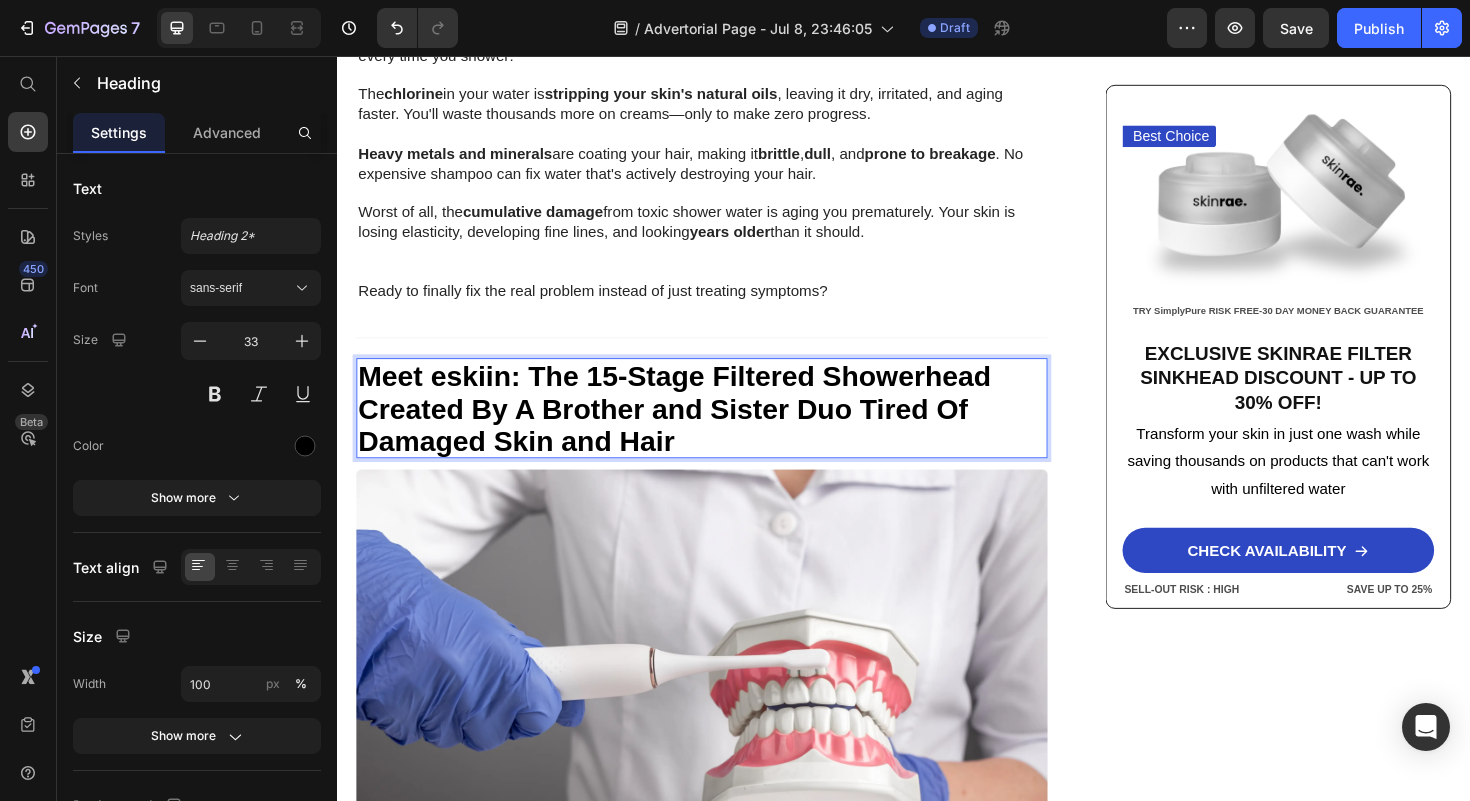 click on "Meet eskiin: The 15-Stage Filtered Showerhead Created By A Brother and Sister Duo Tired Of Damaged Skin and Hair" at bounding box center (723, 429) 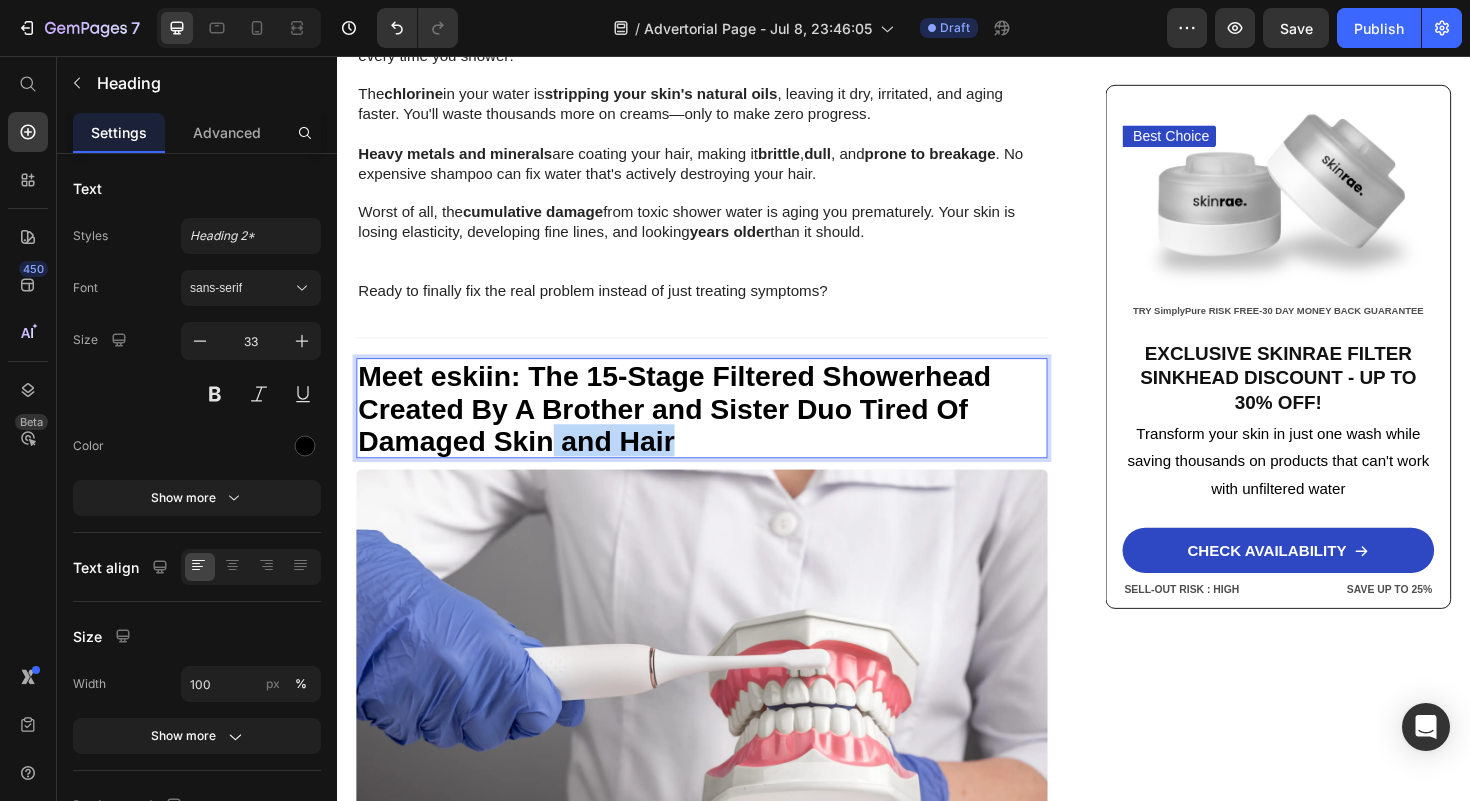 drag, startPoint x: 713, startPoint y: 487, endPoint x: 566, endPoint y: 488, distance: 147.0034 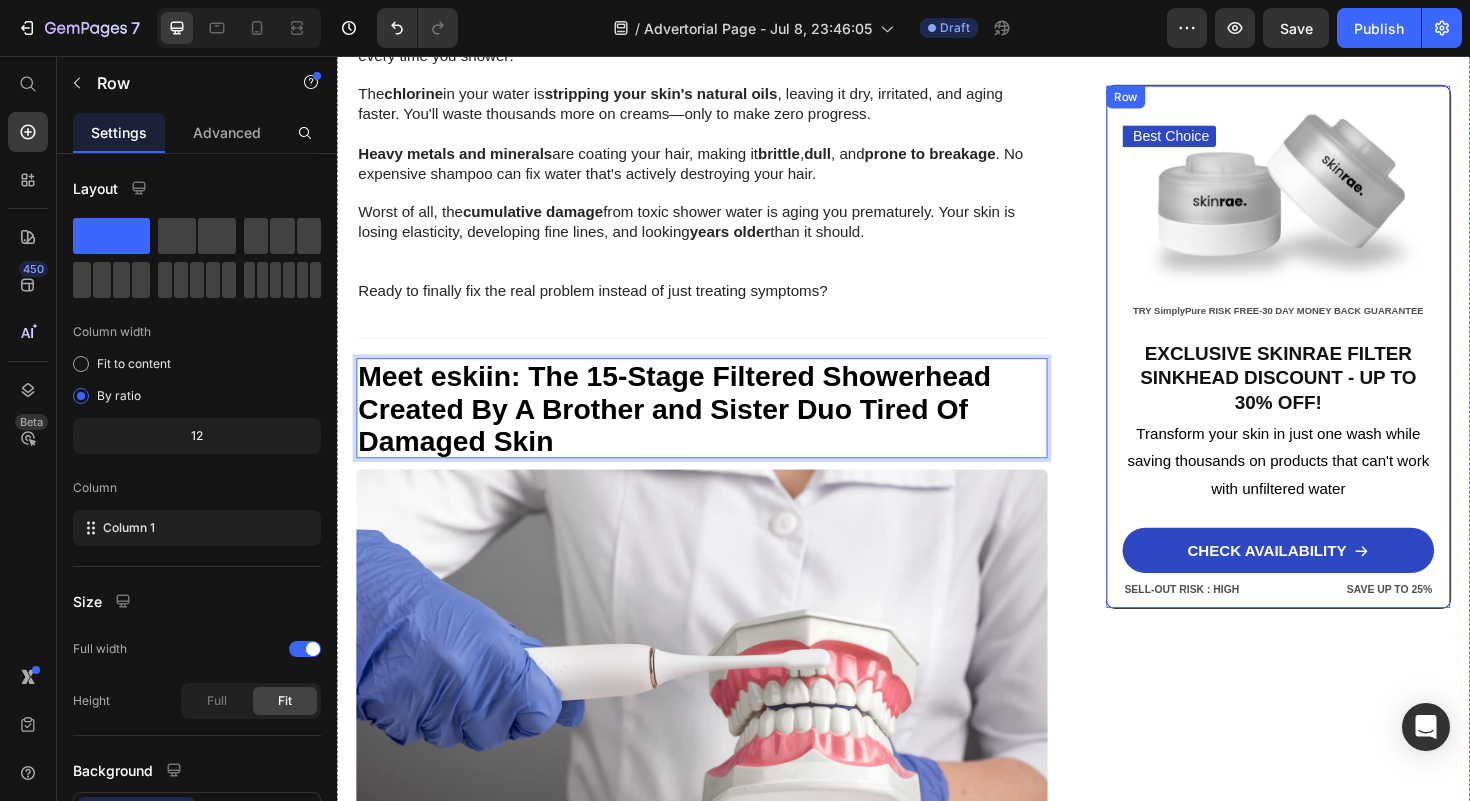 click on "Best Choice Text Block Image TRY SimplyPure RISK FREE-30 DAY MONEY BACK GUARANTEE Text Block EXCLUSIVE SKINRAE FILTER SINKHEAD DISCOUNT - UP TO 30% OFF! Heading Transform your skin in just one wash while saving thousands on products that can't work with unfiltered water Text Block
CHECK AVAILABILITY Button SELL-OUT RISK : HIGH Text Block SAVE UP TO 25% Text Block Row Row" at bounding box center [1334, 364] 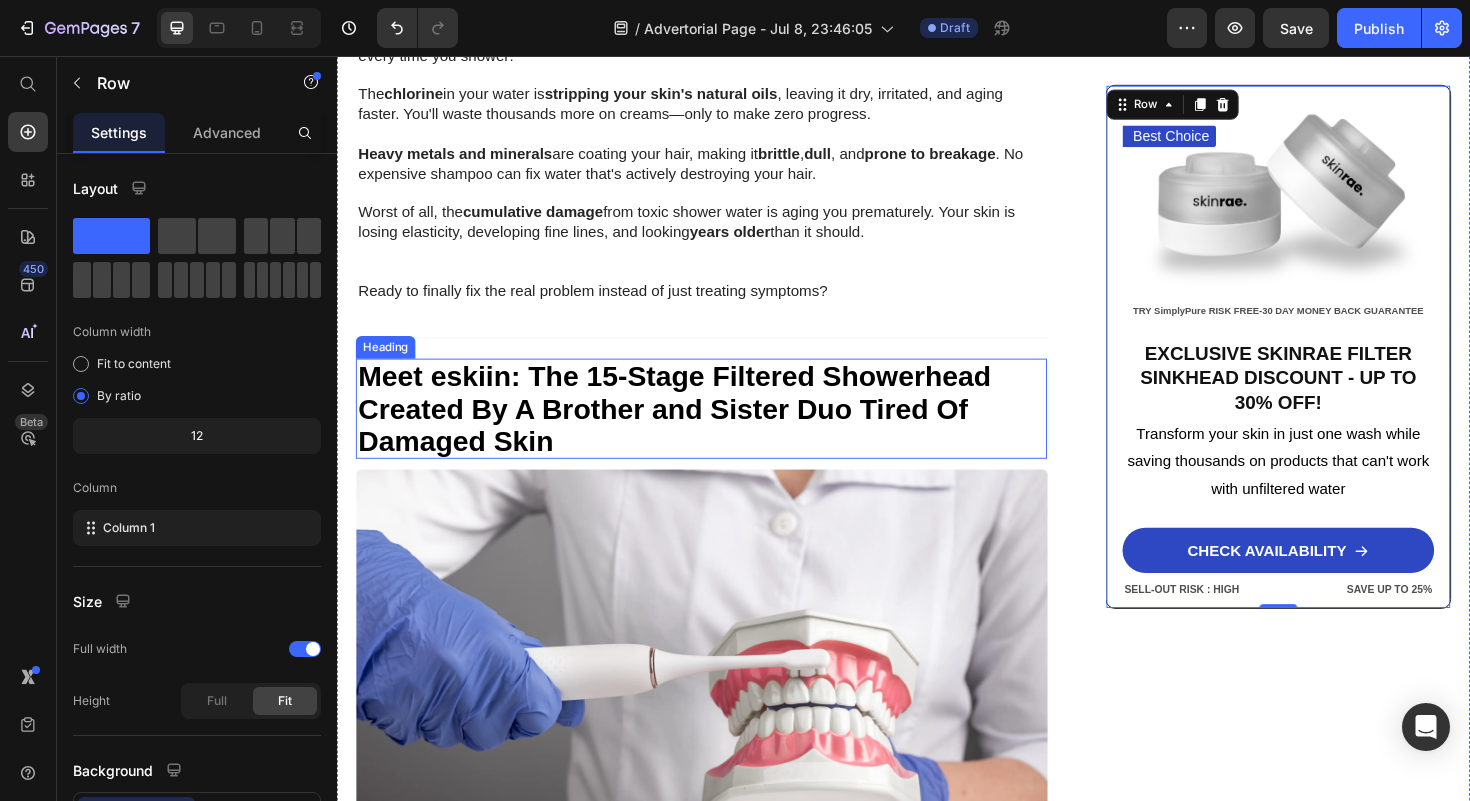 click on "Meet eskiin: The 15-Stage Filtered Showerhead Created By A Brother and Sister Duo Tired Of Damaged Skin" at bounding box center (694, 429) 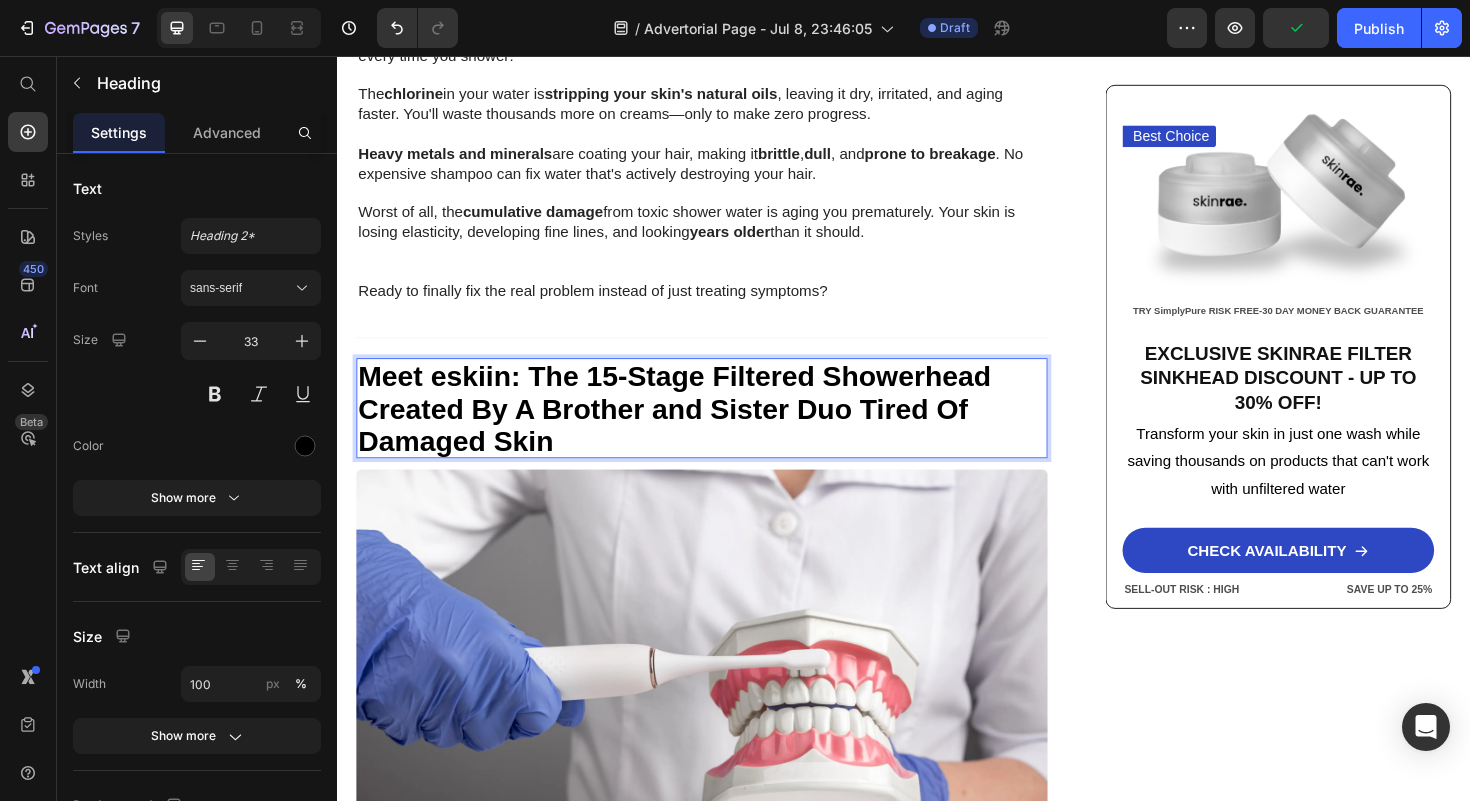 click on "Meet eskiin: The 15-Stage Filtered Showerhead Created By A Brother and Sister Duo Tired Of Damaged Skin" at bounding box center [694, 429] 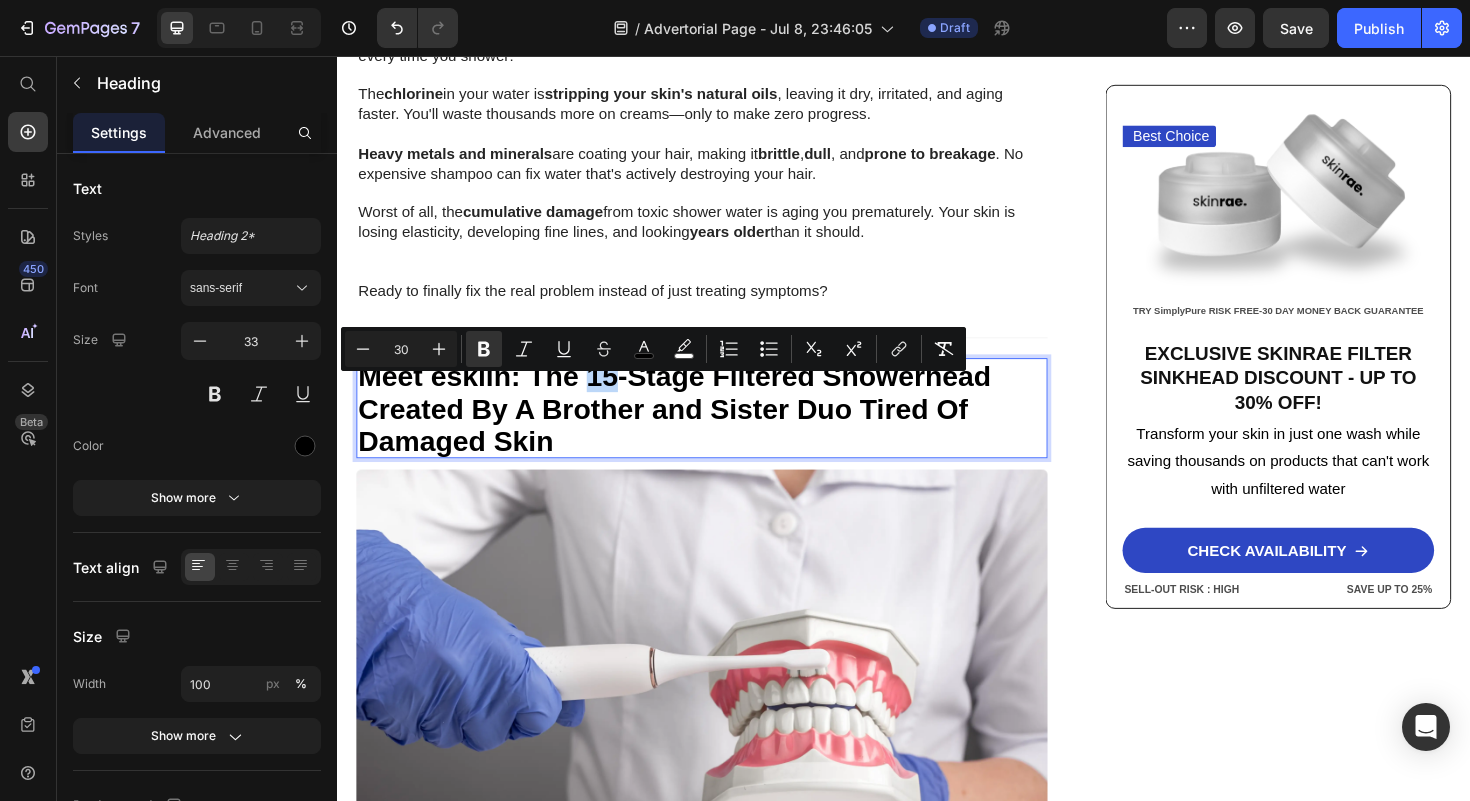 drag, startPoint x: 634, startPoint y: 416, endPoint x: 604, endPoint y: 419, distance: 30.149628 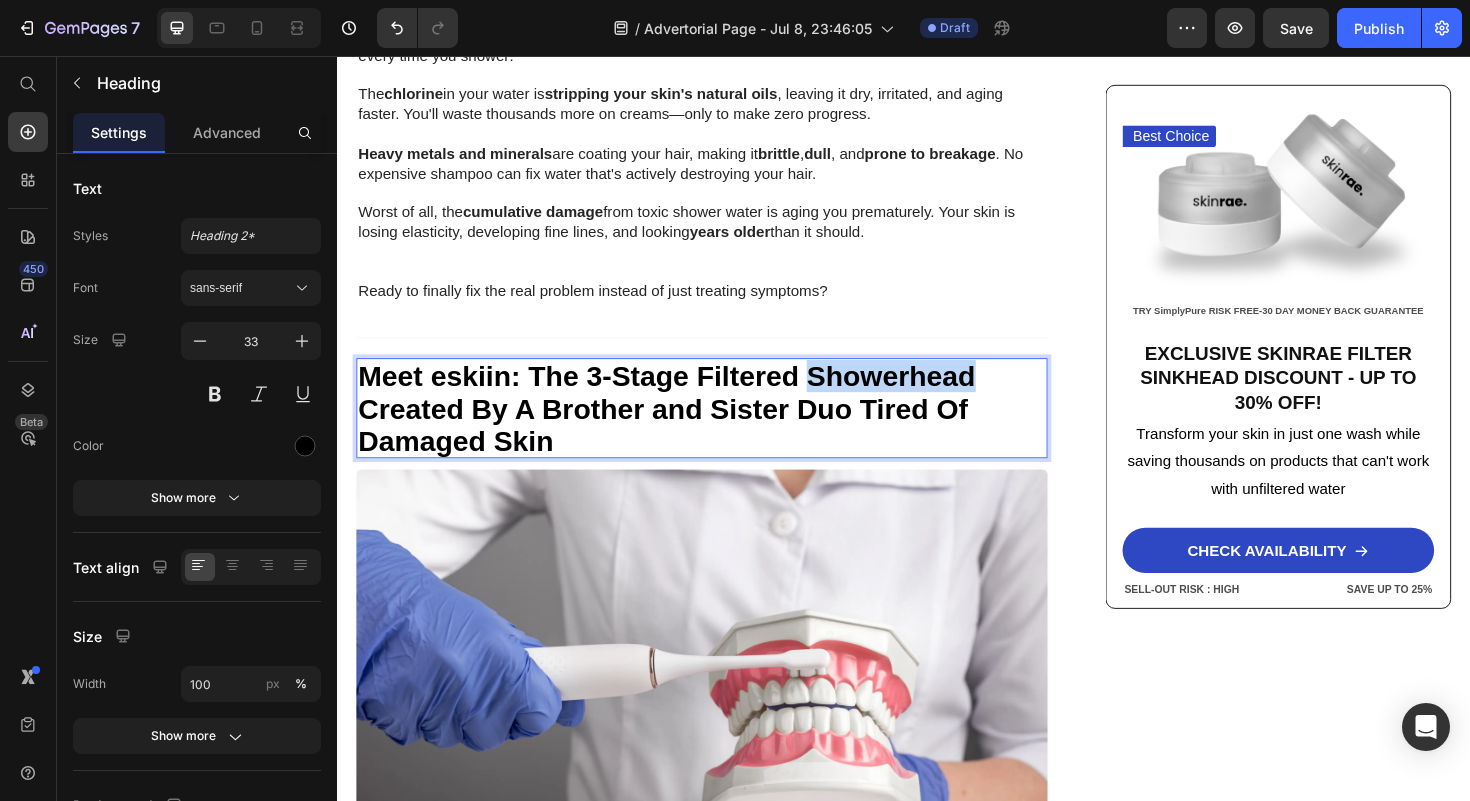 drag, startPoint x: 1012, startPoint y: 419, endPoint x: 841, endPoint y: 416, distance: 171.0263 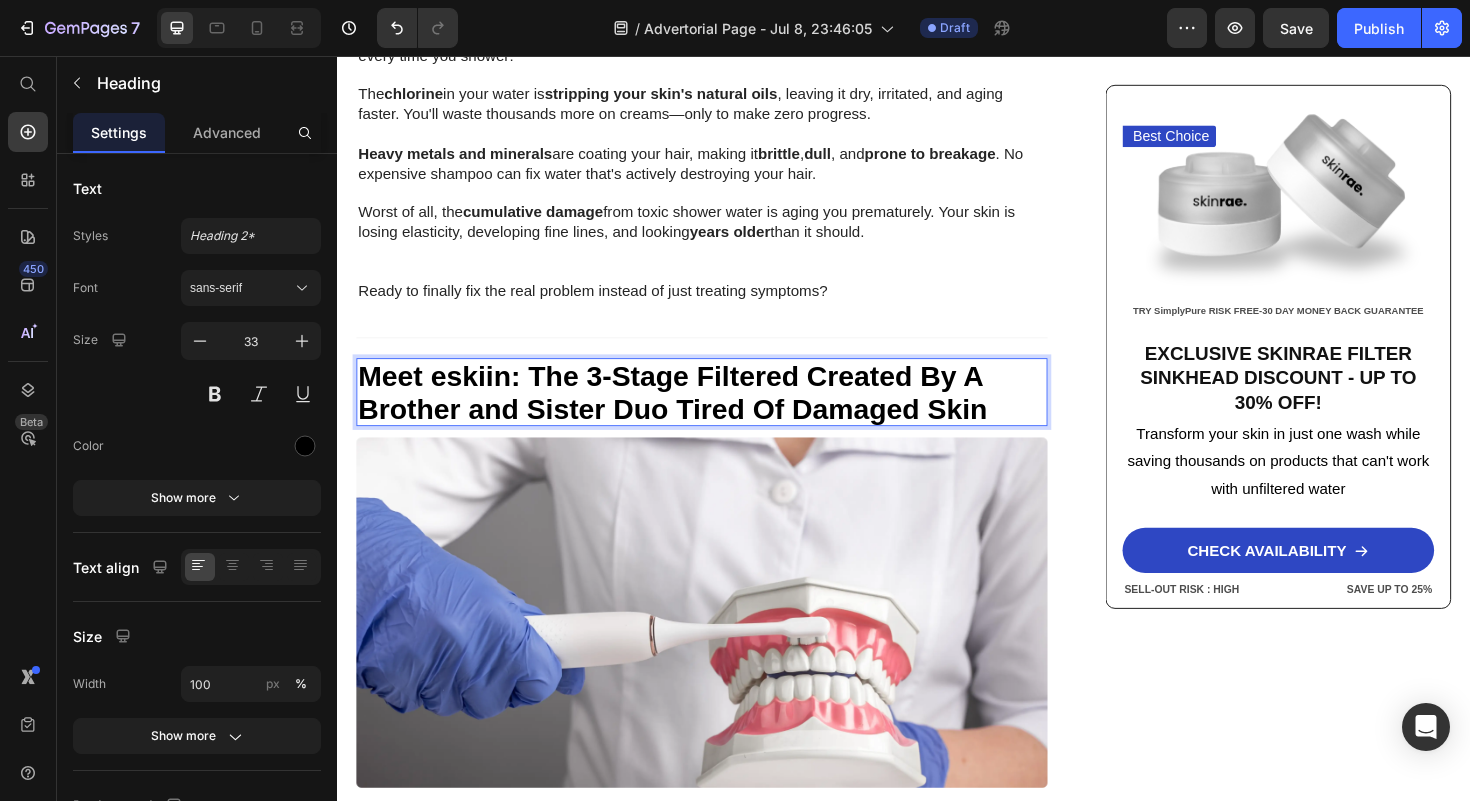 click on "Meet eskiin: The 3-Stage Filtered Created By A Brother and Sister Duo Tired Of Damaged Skin" at bounding box center [692, 412] 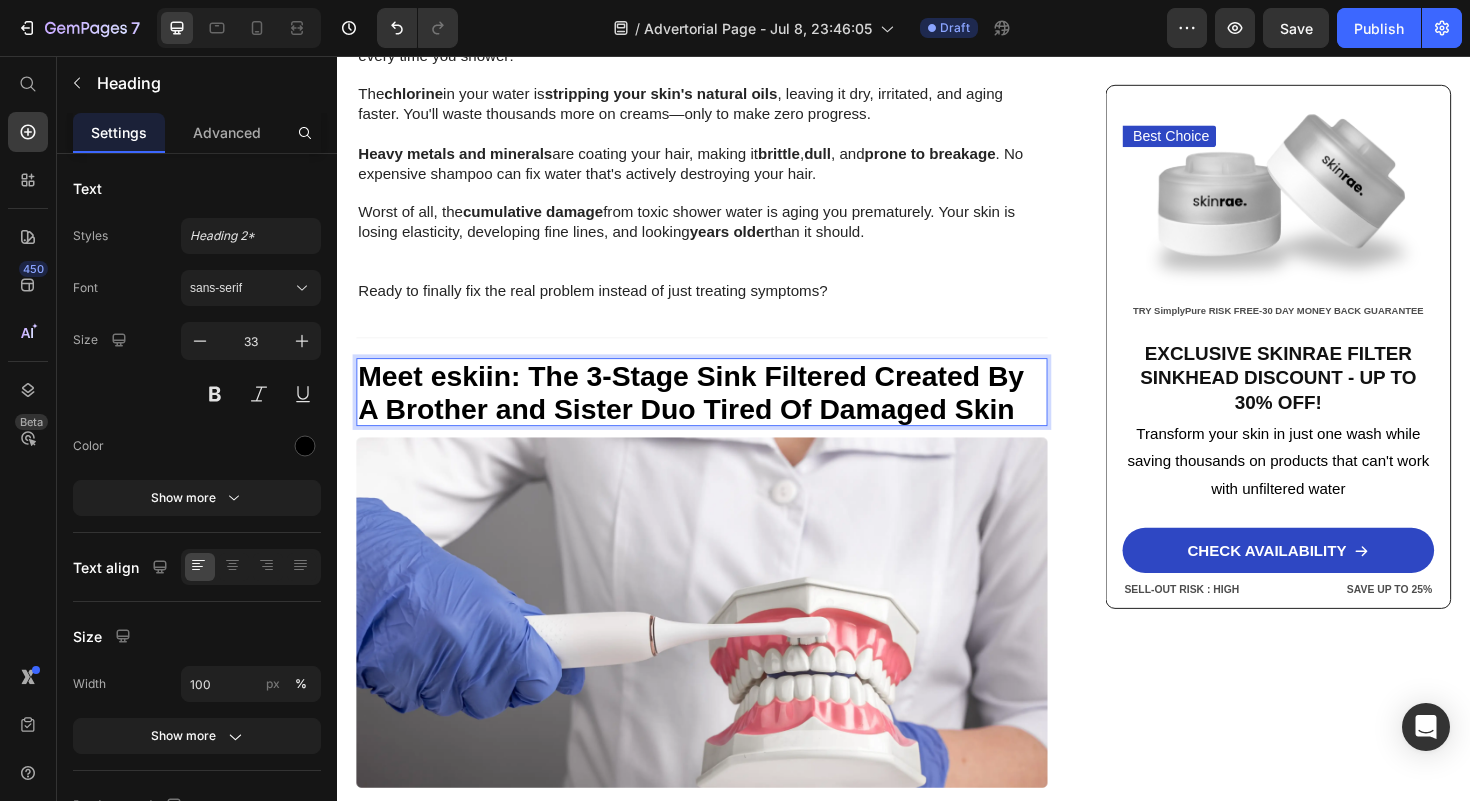 click on "Meet eskiin: The 3-Stage Sink Filtered Created By A Brother and Sister Duo Tired Of Damaged Skin" at bounding box center (711, 412) 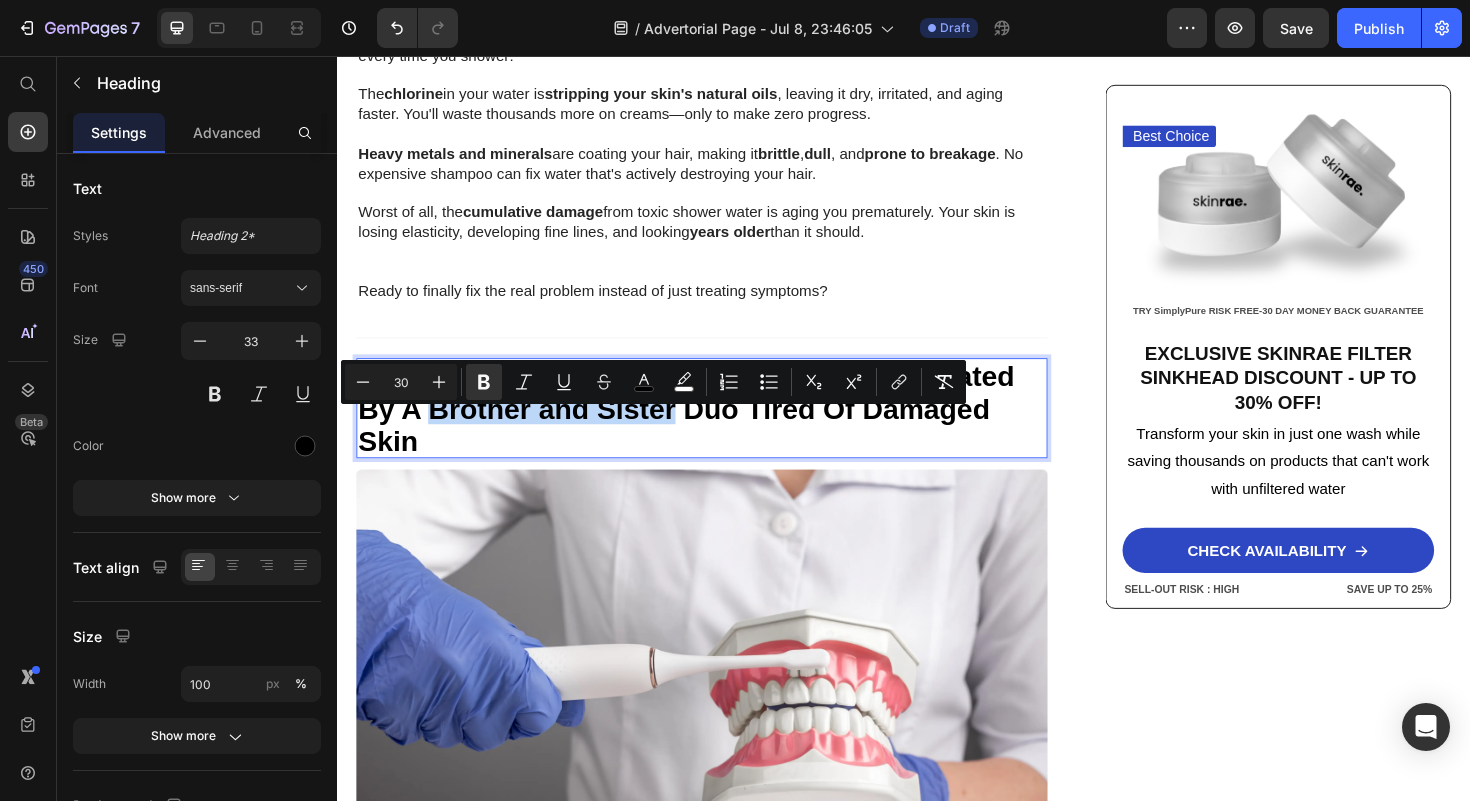 drag, startPoint x: 438, startPoint y: 450, endPoint x: 698, endPoint y: 463, distance: 260.3248 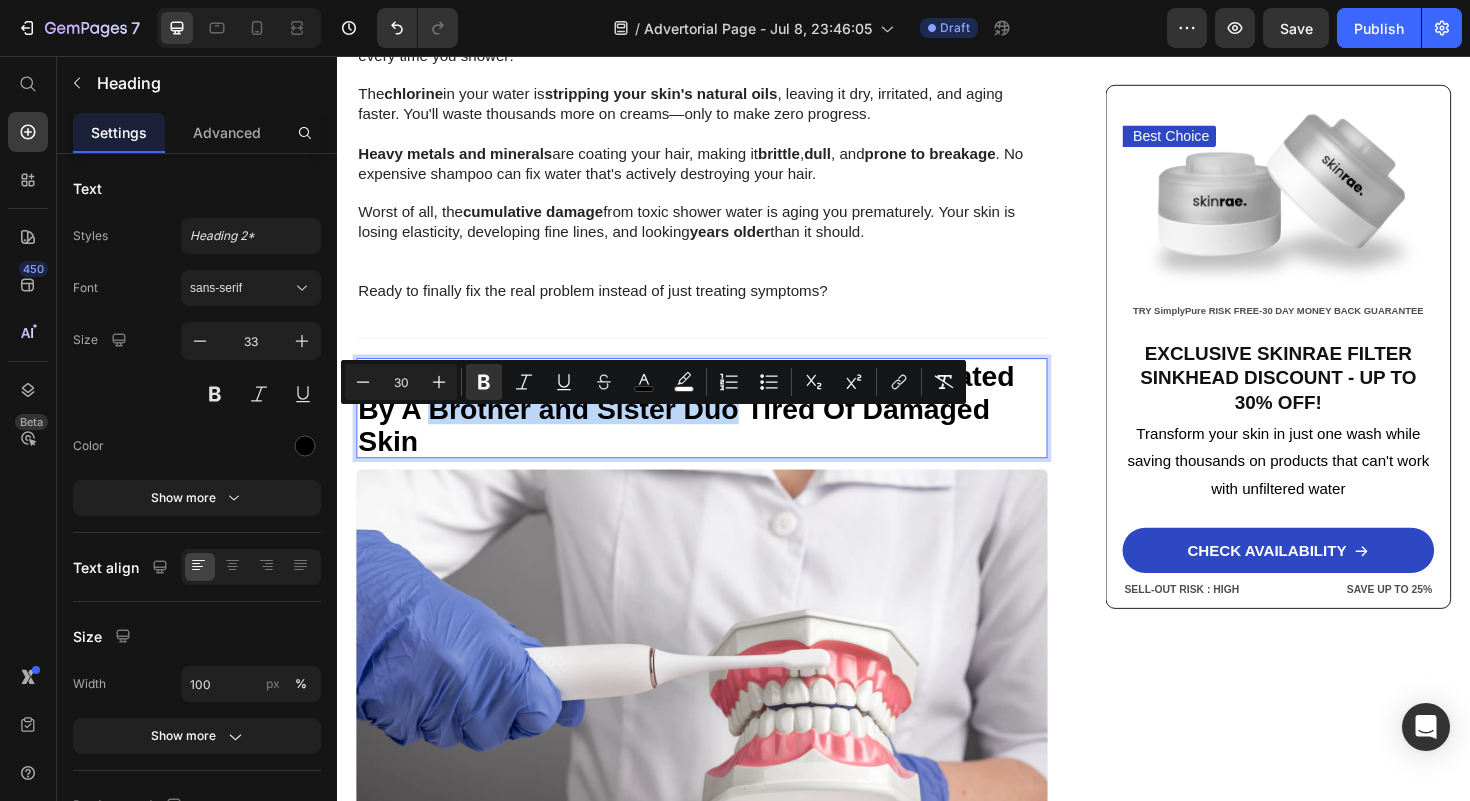 drag, startPoint x: 761, startPoint y: 454, endPoint x: 440, endPoint y: 447, distance: 321.07632 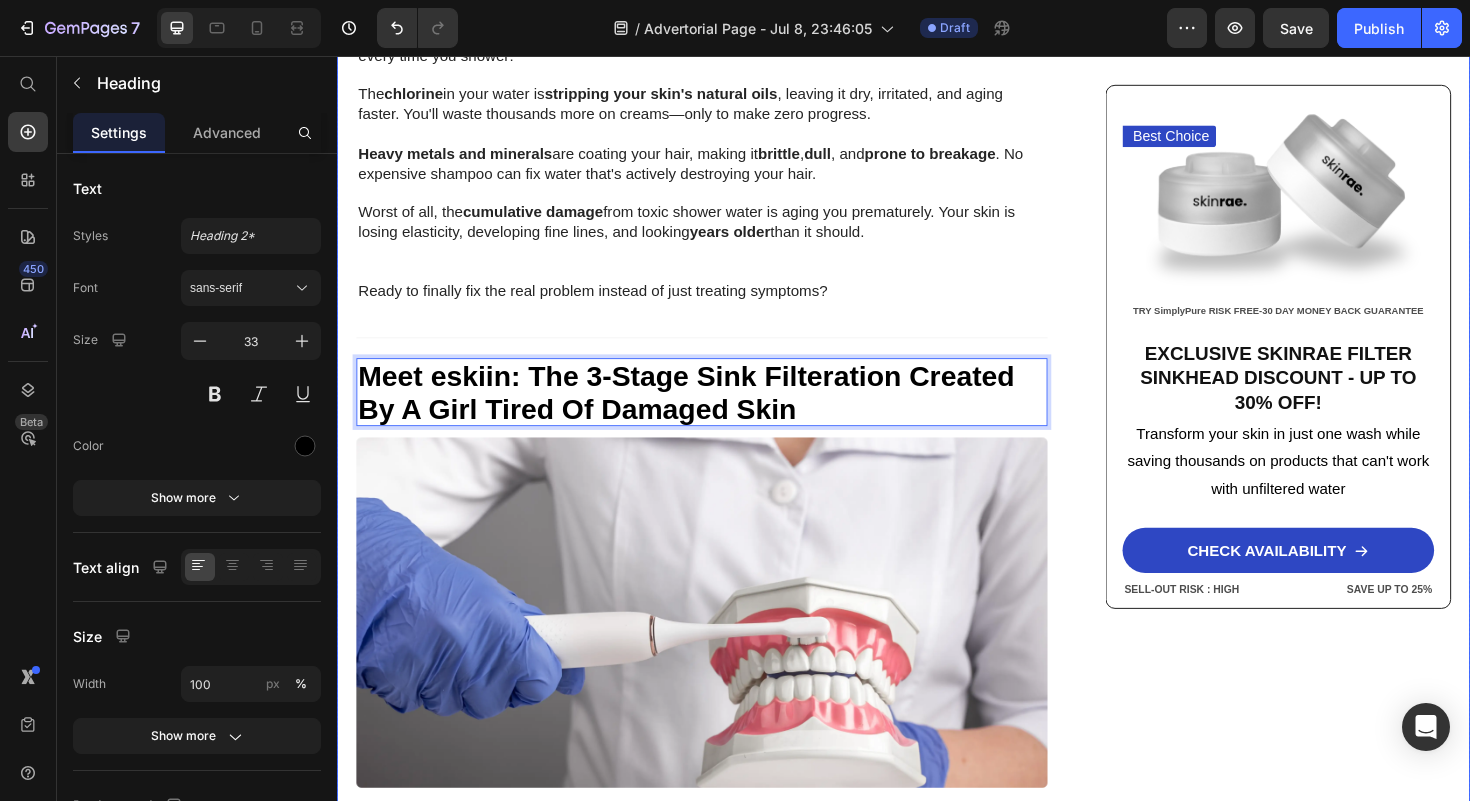 click on "Home > Skin Care > Filtered Sinkhead Text Block ⁠⁠⁠⁠⁠⁠⁠ Stop Poisoning Your Skin!  This Revolutionary Sink Filter  Eliminated My Skin Problems In 24 Hours—And Saved Me Thousands! Heading Image [FIRST] [LAST]  - [CITY] [DATE]: [TIME] Text Block Row Image URGENT!  Your shower water contains chemicals destroying your skin daily—and expensive creams can't fix it. Discover how this 15-stage filter transforms your skin in just 24 hours while boosting water pressure by 2.5x Text Block Look in your mirror right now… Do you see  dry, damaged skin  that makes you feel  frustrated  and  defeated ? Are you sick of wasting hundreds on expensive creams and treatments while your skin  just keeps getting  worse ?   You've tried everything—moisturizers, serums, masks—but nothing works. Instead, you've made things worse:  wasted money, continued damage , and an endless cycle of  frustration  that never stops.   Let's face it—you're done.  Done   Want to know why those expensive products are" at bounding box center [937, 518] 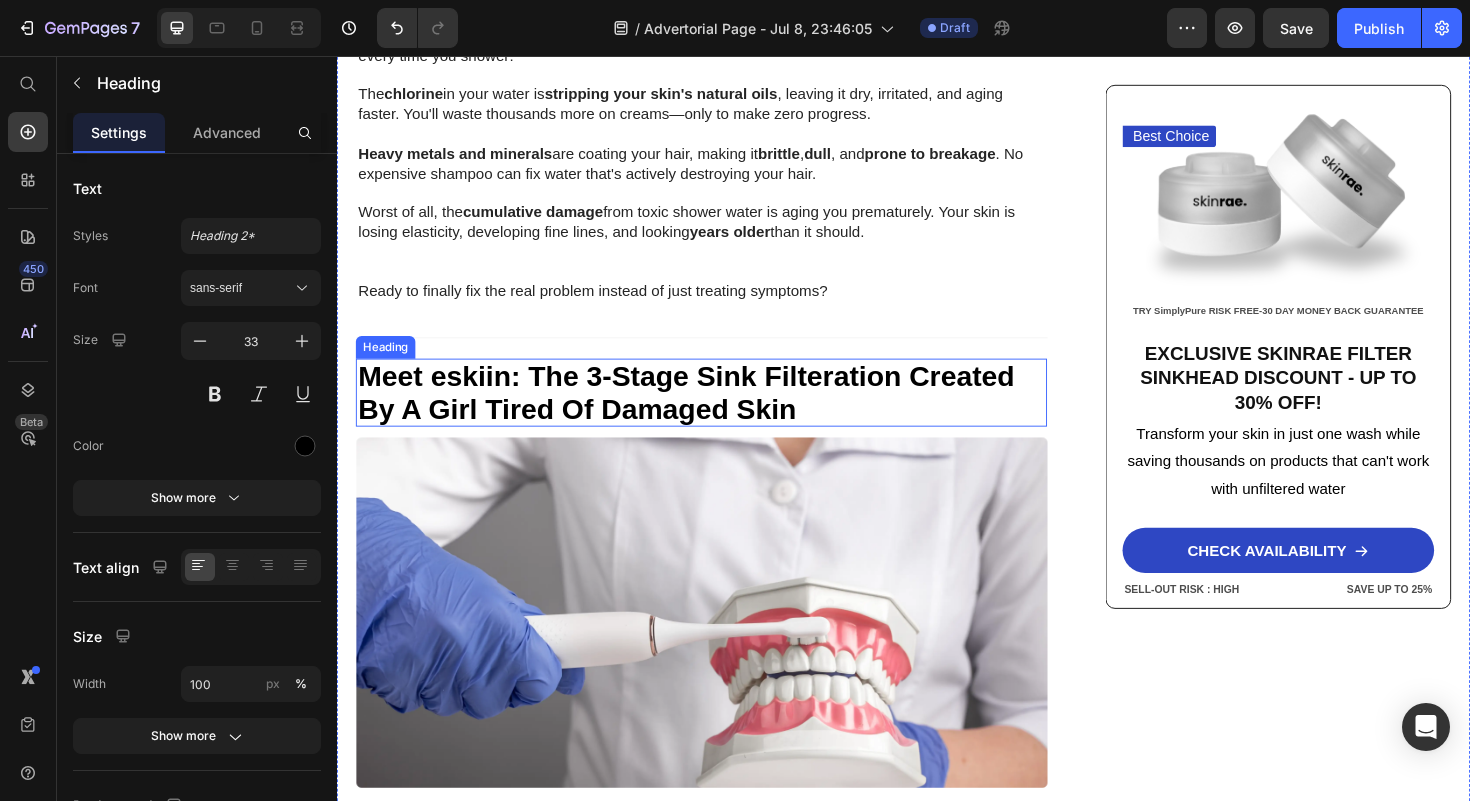 click on "⁠⁠⁠⁠⁠⁠⁠ Meet eskiin: The 3-Stage Sink Filteration Created By A Girl Tired Of Damaged Skin" at bounding box center [723, 412] 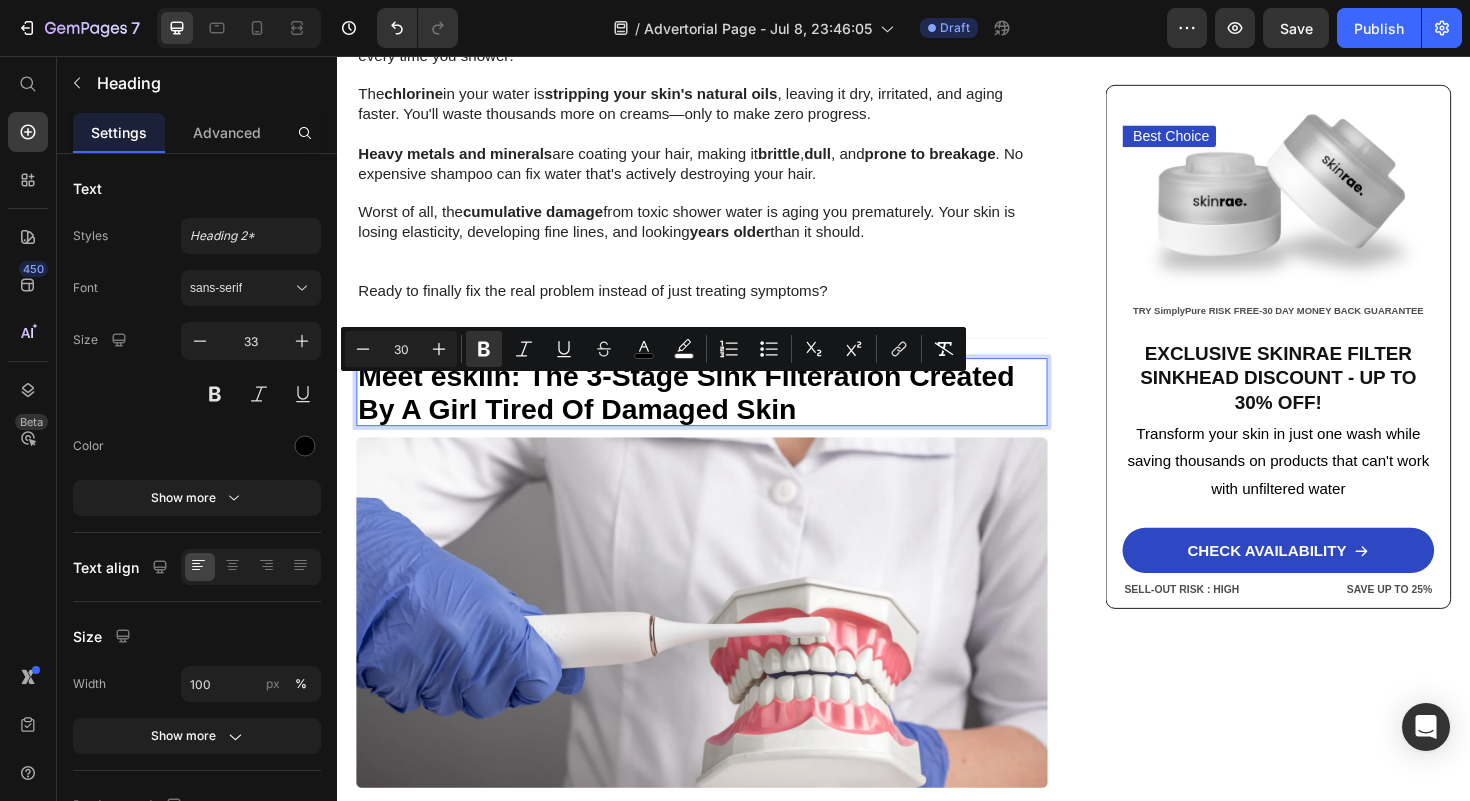 click on "Meet eskiin: The 3-Stage Sink Filteration Created By A Girl Tired Of Damaged Skin" at bounding box center [706, 412] 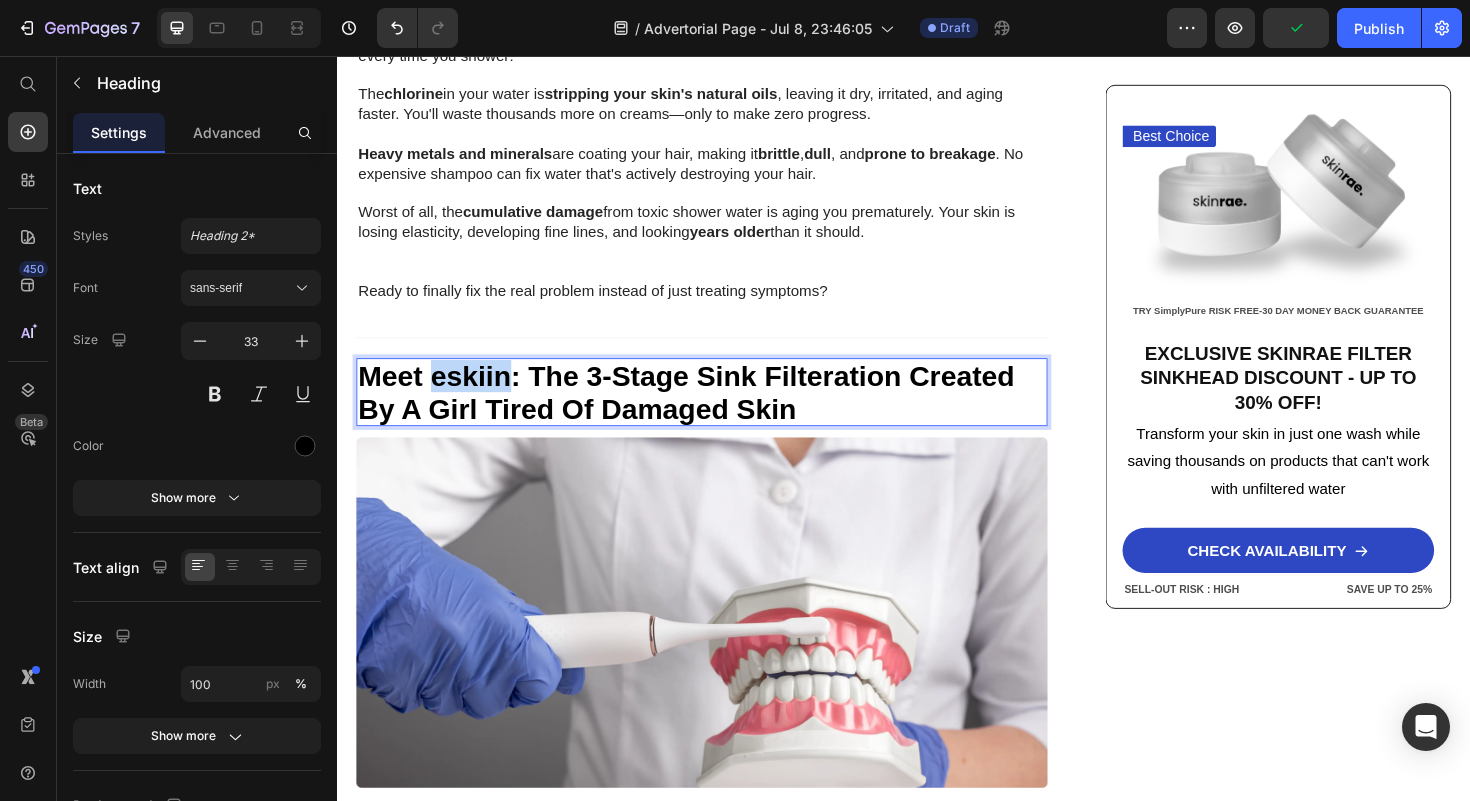 drag, startPoint x: 522, startPoint y: 419, endPoint x: 439, endPoint y: 416, distance: 83.0542 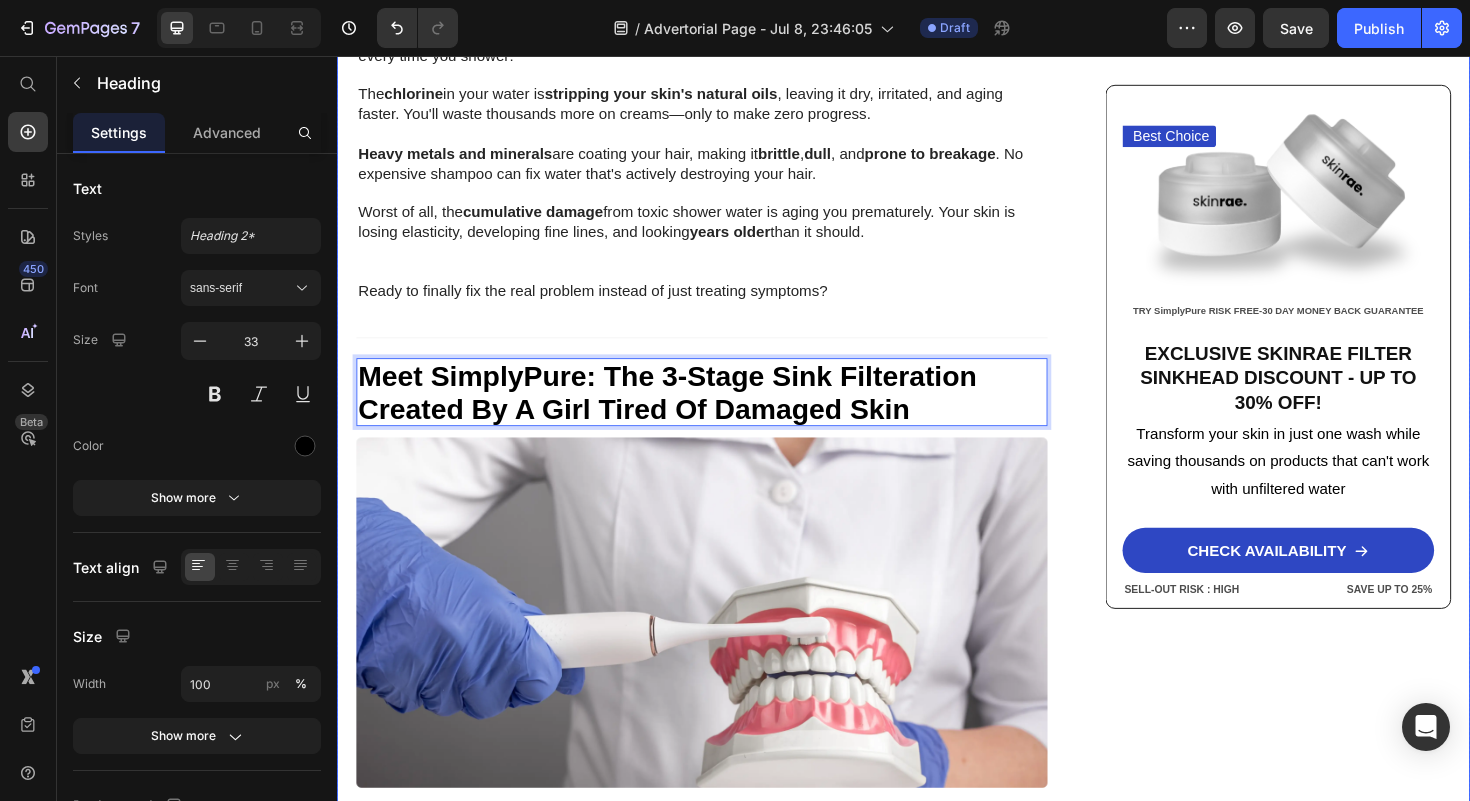 click on "Home > Skin Care > Filtered Sinkhead Text Block ⁠⁠⁠⁠⁠⁠⁠ Stop Poisoning Your Skin!  This Revolutionary Sink Filter  Eliminated My Skin Problems In 24 Hours—And Saved Me Thousands! Heading Image [FIRST] [LAST]  - [CITY] [DATE]: [TIME] Text Block Row Image URGENT!  Your shower water contains chemicals destroying your skin daily—and expensive creams can't fix it. Discover how this 15-stage filter transforms your skin in just 24 hours while boosting water pressure by 2.5x Text Block Look in your mirror right now… Do you see  dry, damaged skin  that makes you feel  frustrated  and  defeated ? Are you sick of wasting hundreds on expensive creams and treatments while your skin  just keeps getting  worse ?   You've tried everything—moisturizers, serums, masks—but nothing works. Instead, you've made things worse:  wasted money, continued damage , and an endless cycle of  frustration  that never stops.   Let's face it—you're done.  Done   Want to know why those expensive products are" at bounding box center (937, 518) 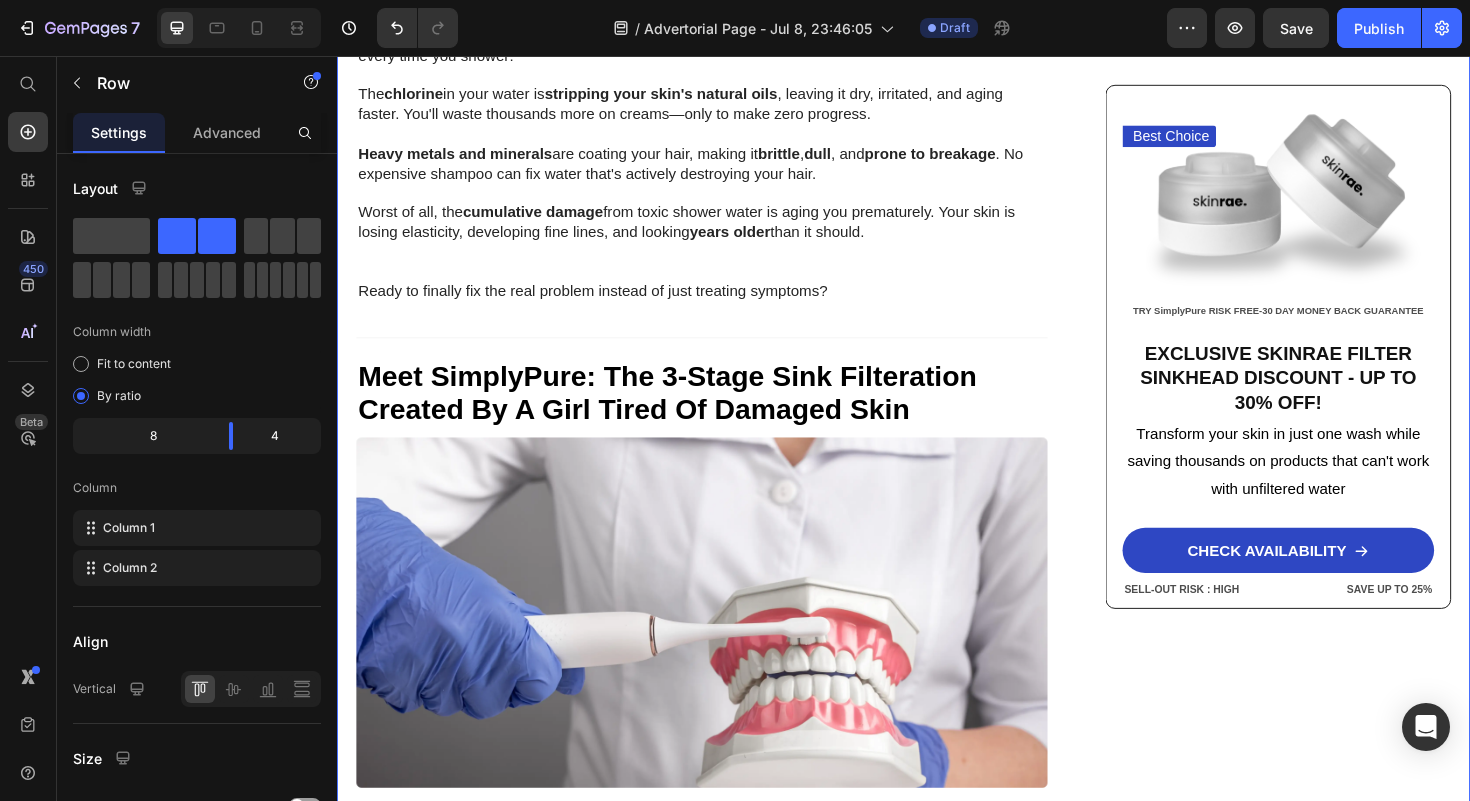 click on "Home > Skin Care > Filtered Sinkhead Text Block ⁠⁠⁠⁠⁠⁠⁠ Stop Poisoning Your Skin!  This Revolutionary Sink Filter  Eliminated My Skin Problems In 24 Hours—And Saved Me Thousands! Heading Image [FIRST] [LAST]  - [CITY] [DATE]: [TIME] Text Block Row Image URGENT!  Your shower water contains chemicals destroying your skin daily—and expensive creams can't fix it. Discover how this 15-stage filter transforms your skin in just 24 hours while boosting water pressure by 2.5x Text Block Look in your mirror right now… Do you see  dry, damaged skin  that makes you feel  frustrated  and  defeated ? Are you sick of wasting hundreds on expensive creams and treatments while your skin  just keeps getting  worse ?   You've tried everything—moisturizers, serums, masks—but nothing works. Instead, you've made things worse:  wasted money, continued damage , and an endless cycle of  frustration  that never stops.   Let's face it—you're done.  Done   Want to know why those expensive products are" at bounding box center [723, 518] 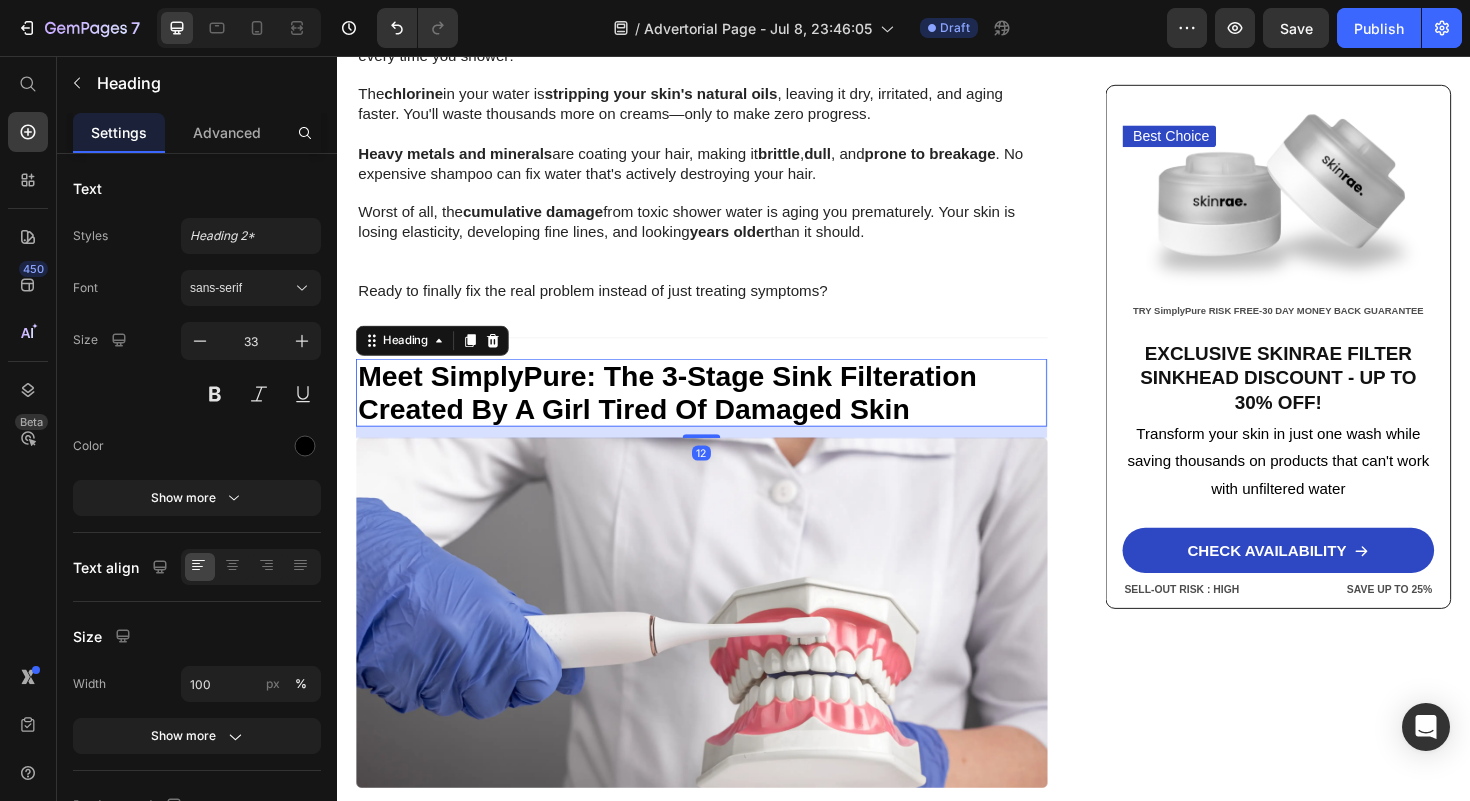 click on "Meet SimplyPure: The 3-Stage Sink Filteration Created By A Girl Tired Of Damaged Skin" at bounding box center (686, 412) 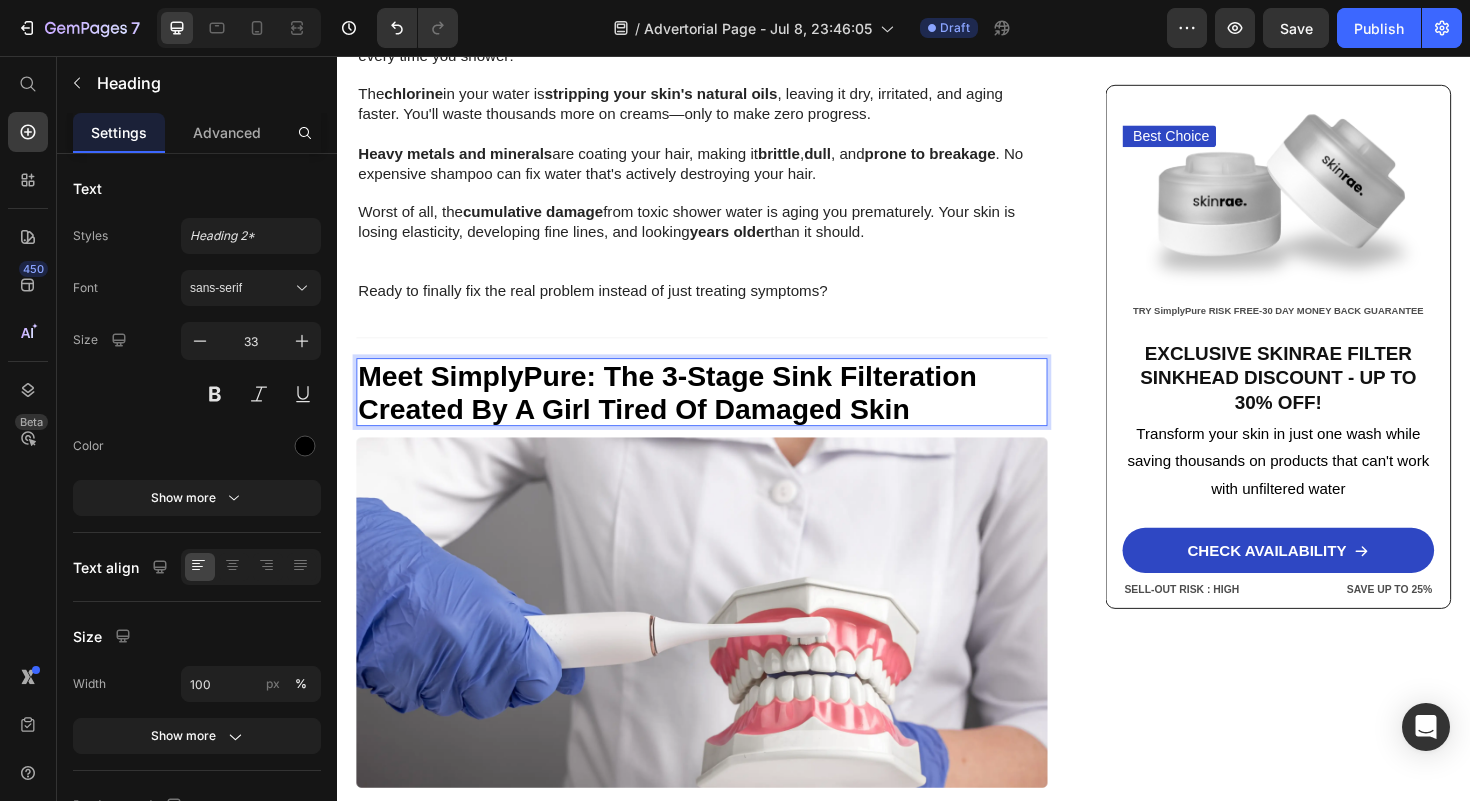 click on "Meet SimplyPure: The 3-Stage Sink Filteration Created By A Girl Tired Of Damaged Skin" at bounding box center [686, 412] 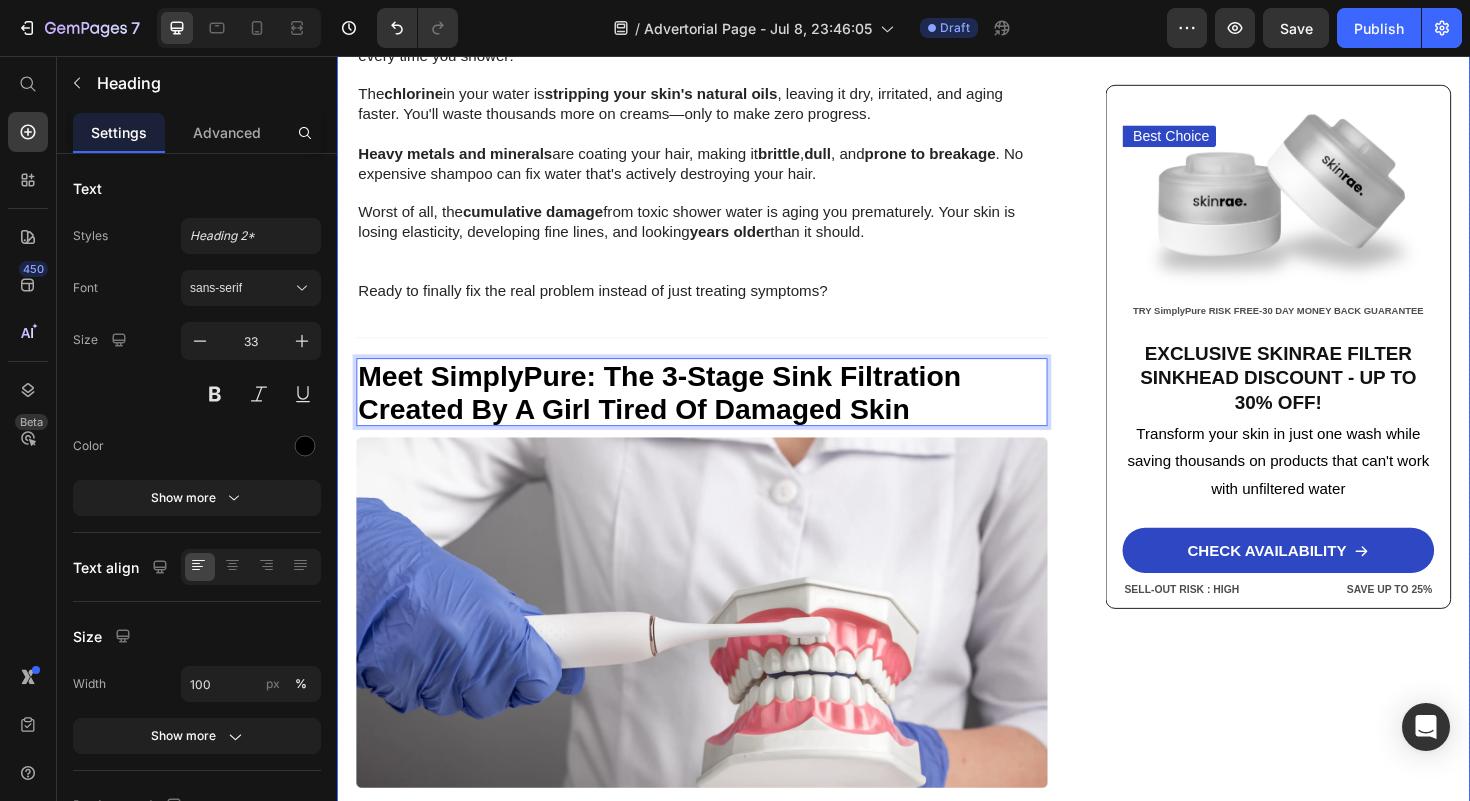 click on "Home > Skin Care > Filtered Sinkhead Text Block ⁠⁠⁠⁠⁠⁠⁠ Stop Poisoning Your Skin!  This Revolutionary Sink Filter  Eliminated My Skin Problems In 24 Hours—And Saved Me Thousands! Heading Image [FIRST] [LAST]  - [CITY] [DATE]: [TIME] Text Block Row Image URGENT!  Your shower water contains chemicals destroying your skin daily—and expensive creams can't fix it. Discover how this 15-stage filter transforms your skin in just 24 hours while boosting water pressure by 2.5x Text Block Look in your mirror right now… Do you see  dry, damaged skin  that makes you feel  frustrated  and  defeated ? Are you sick of wasting hundreds on expensive creams and treatments while your skin  just keeps getting  worse ?   You've tried everything—moisturizers, serums, masks—but nothing works. Instead, you've made things worse:  wasted money, continued damage , and an endless cycle of  frustration  that never stops.   Let's face it—you're done.  Done   Want to know why those expensive products are" at bounding box center (937, 518) 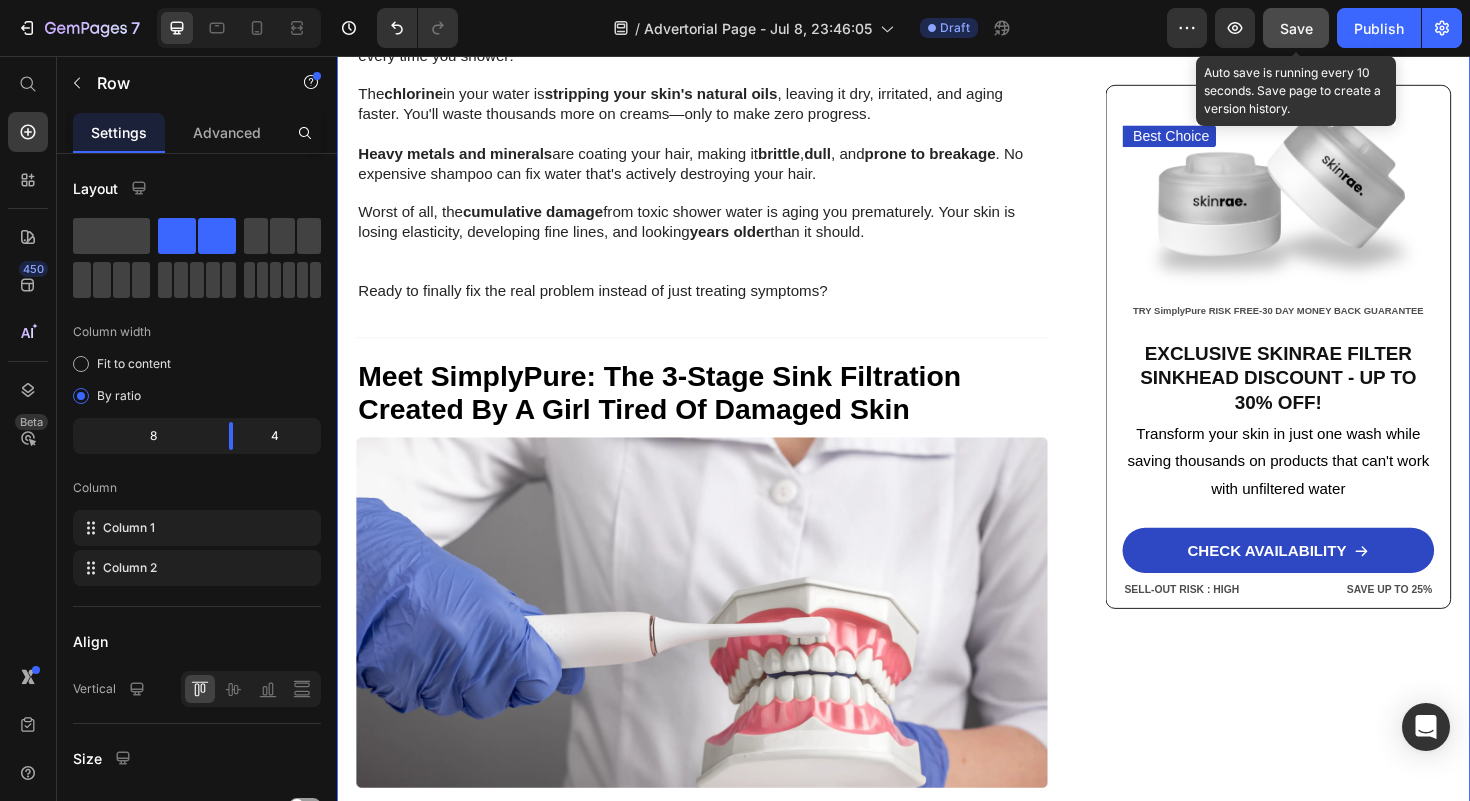 click on "Save" 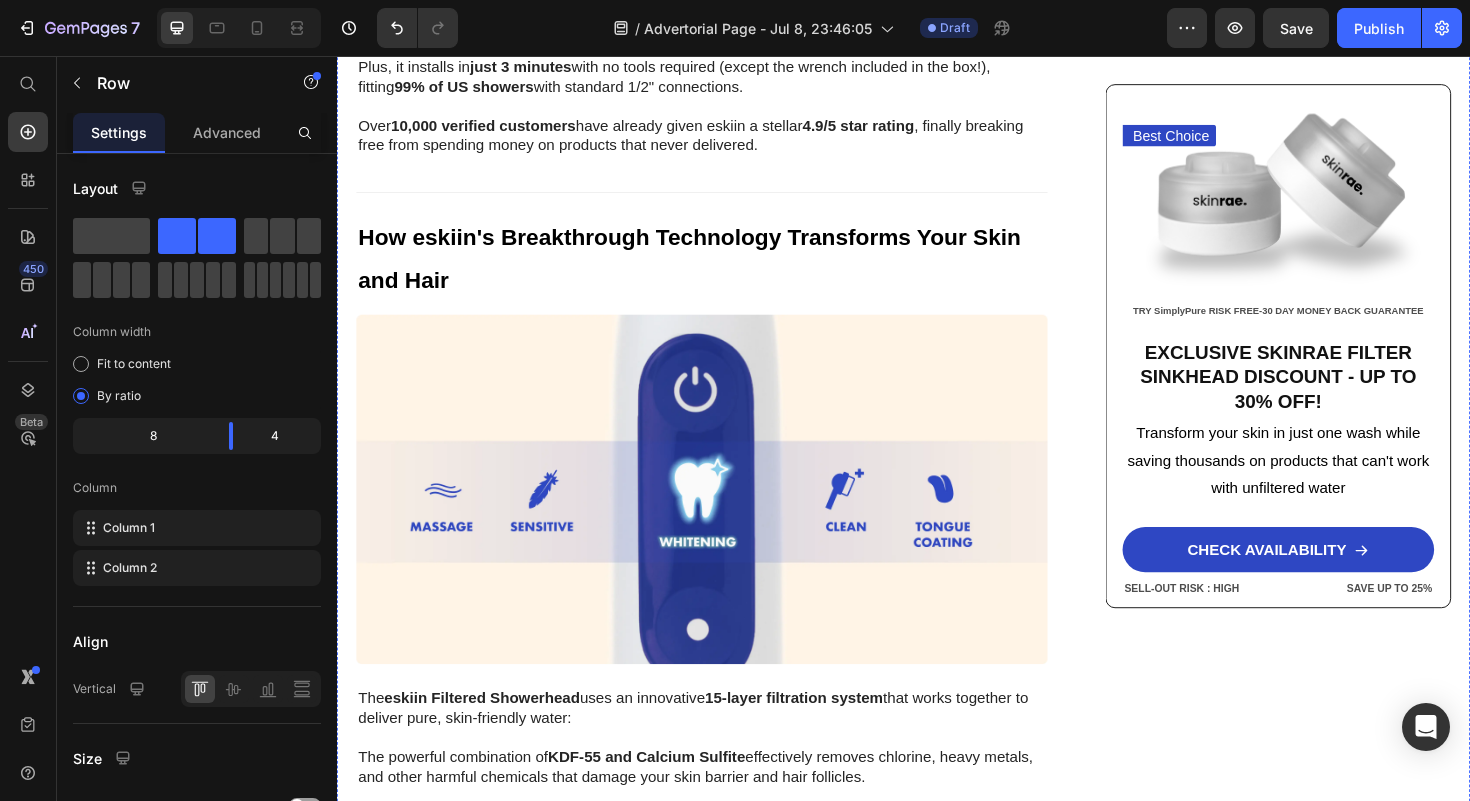 scroll, scrollTop: 4143, scrollLeft: 0, axis: vertical 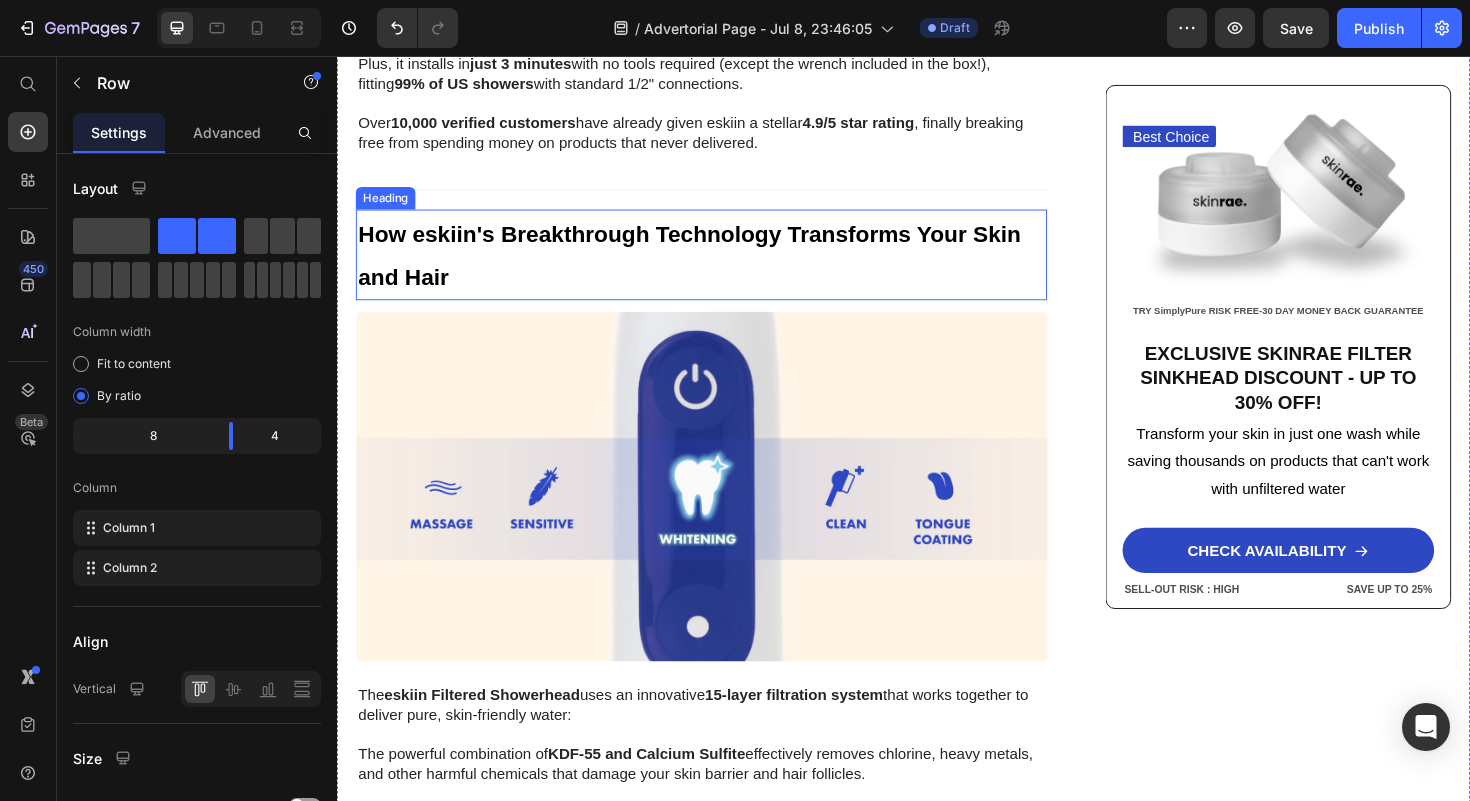click on "How eskiin's Breakthrough Technology Transforms Your Skin and Hair" at bounding box center [710, 267] 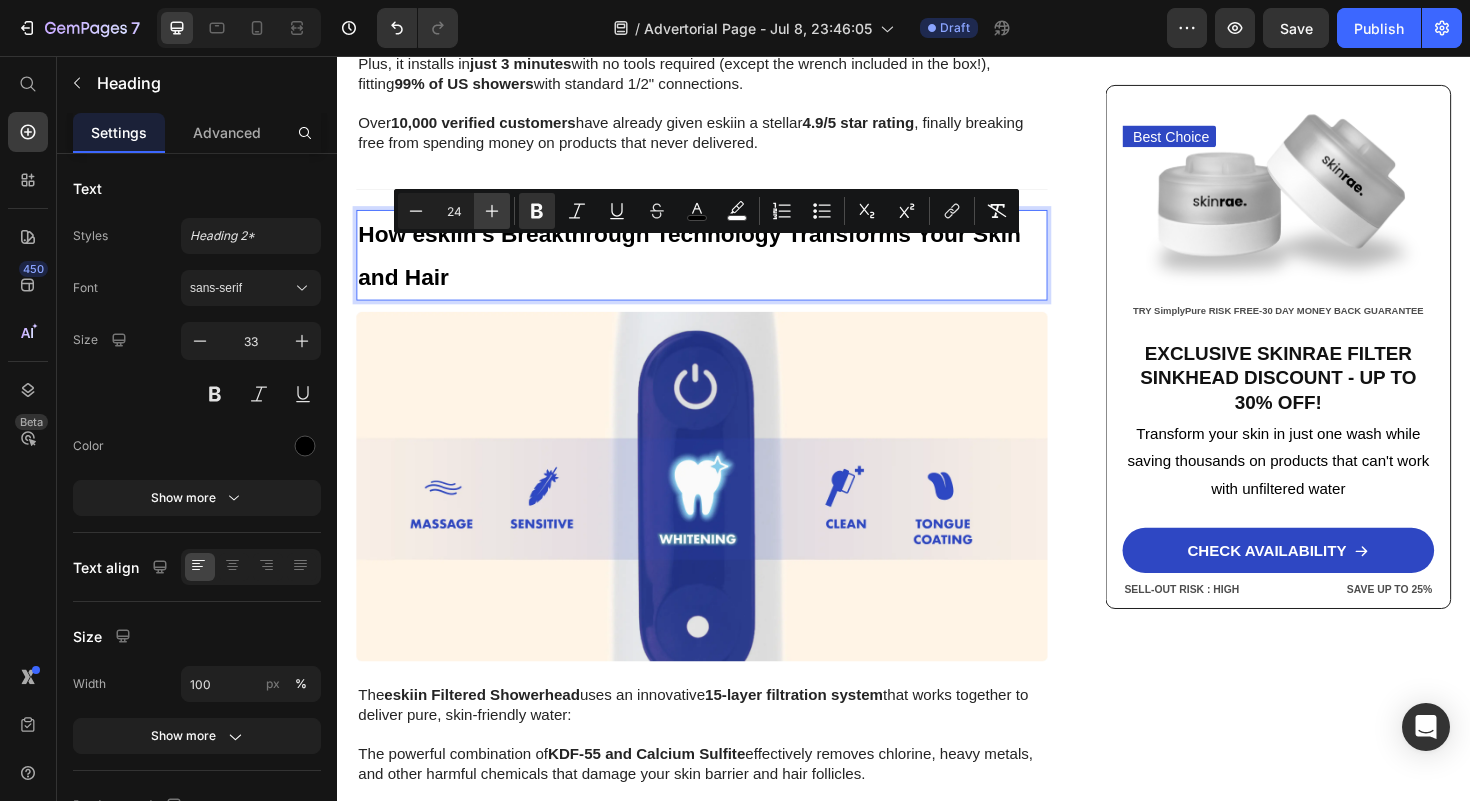 click 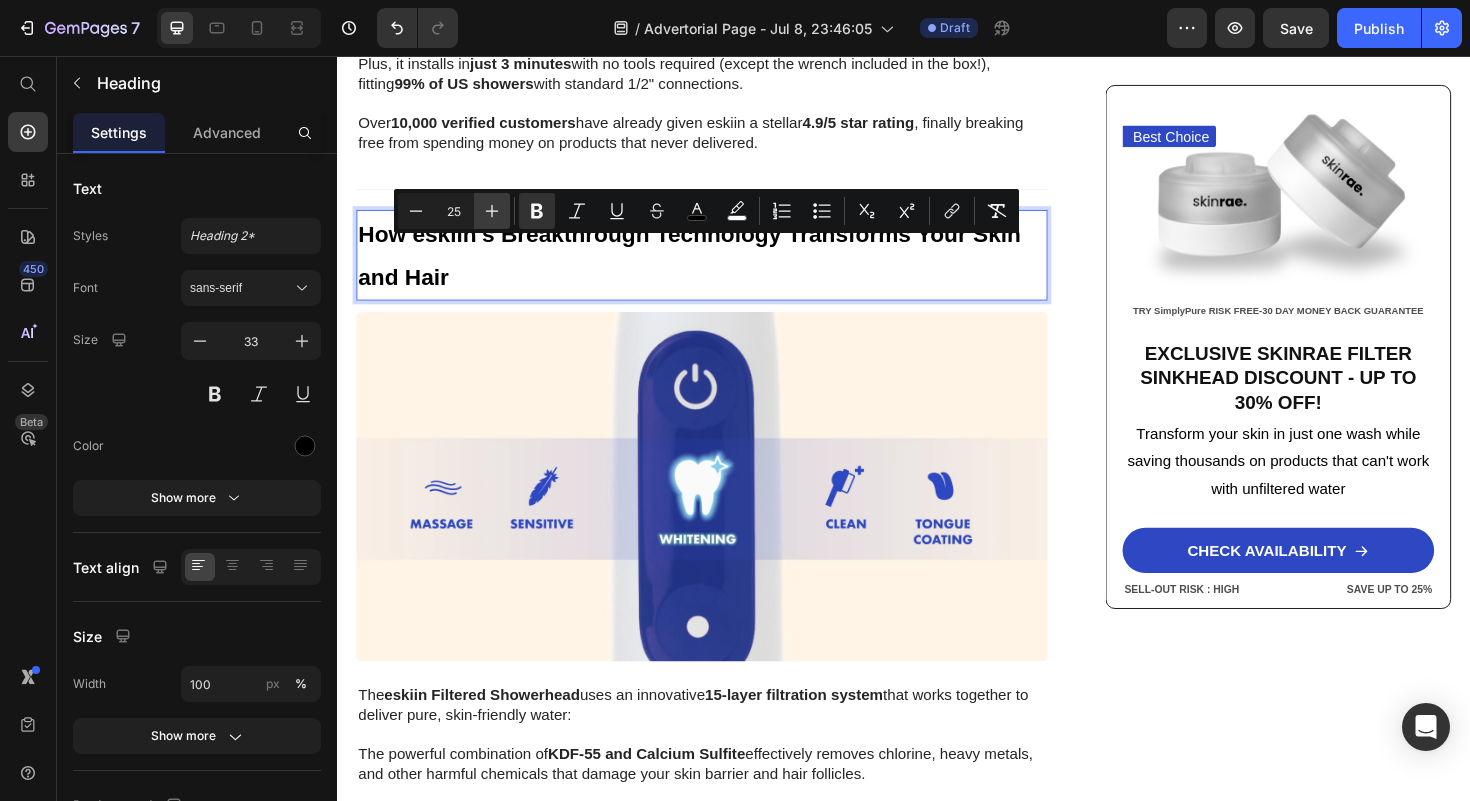 click 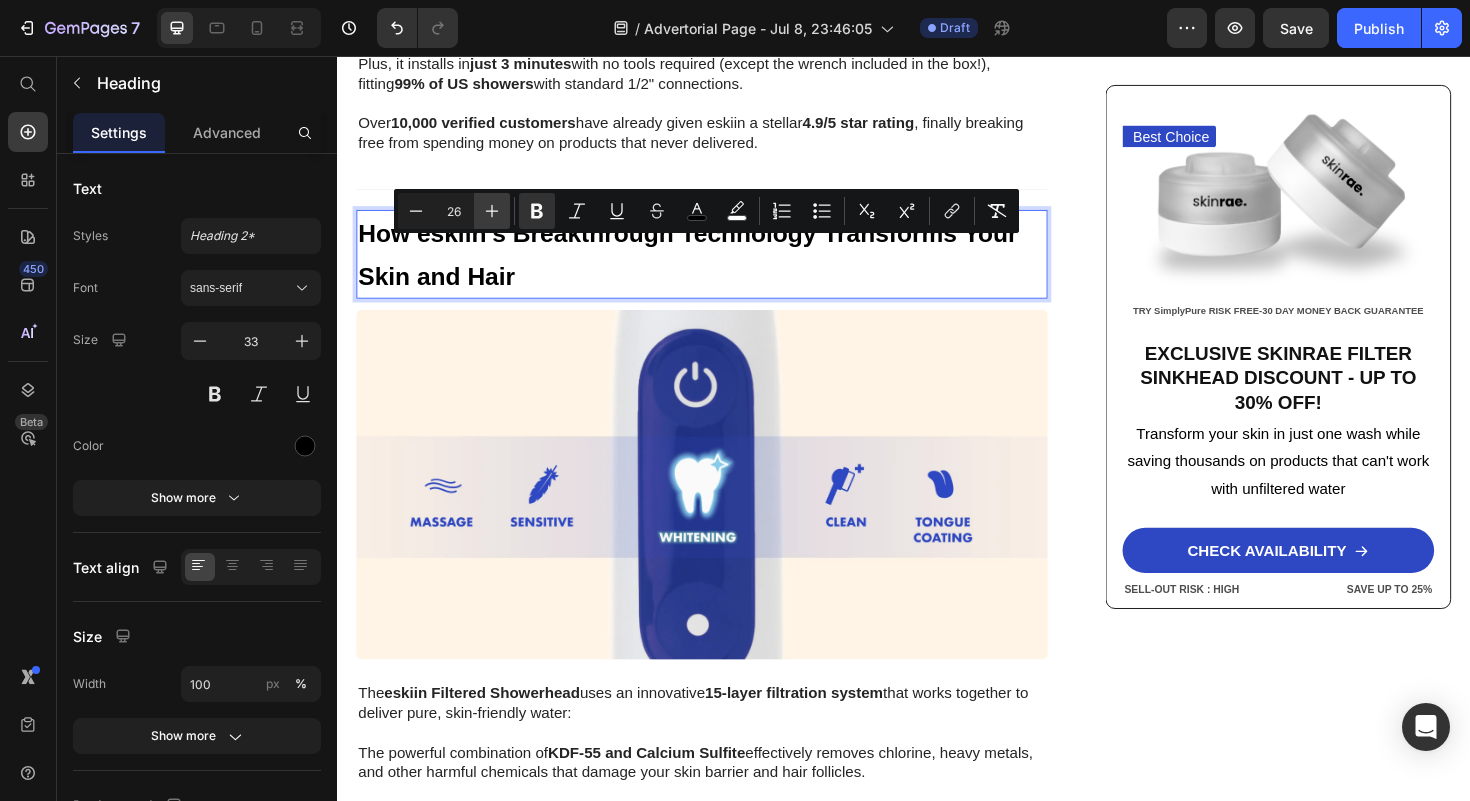 click 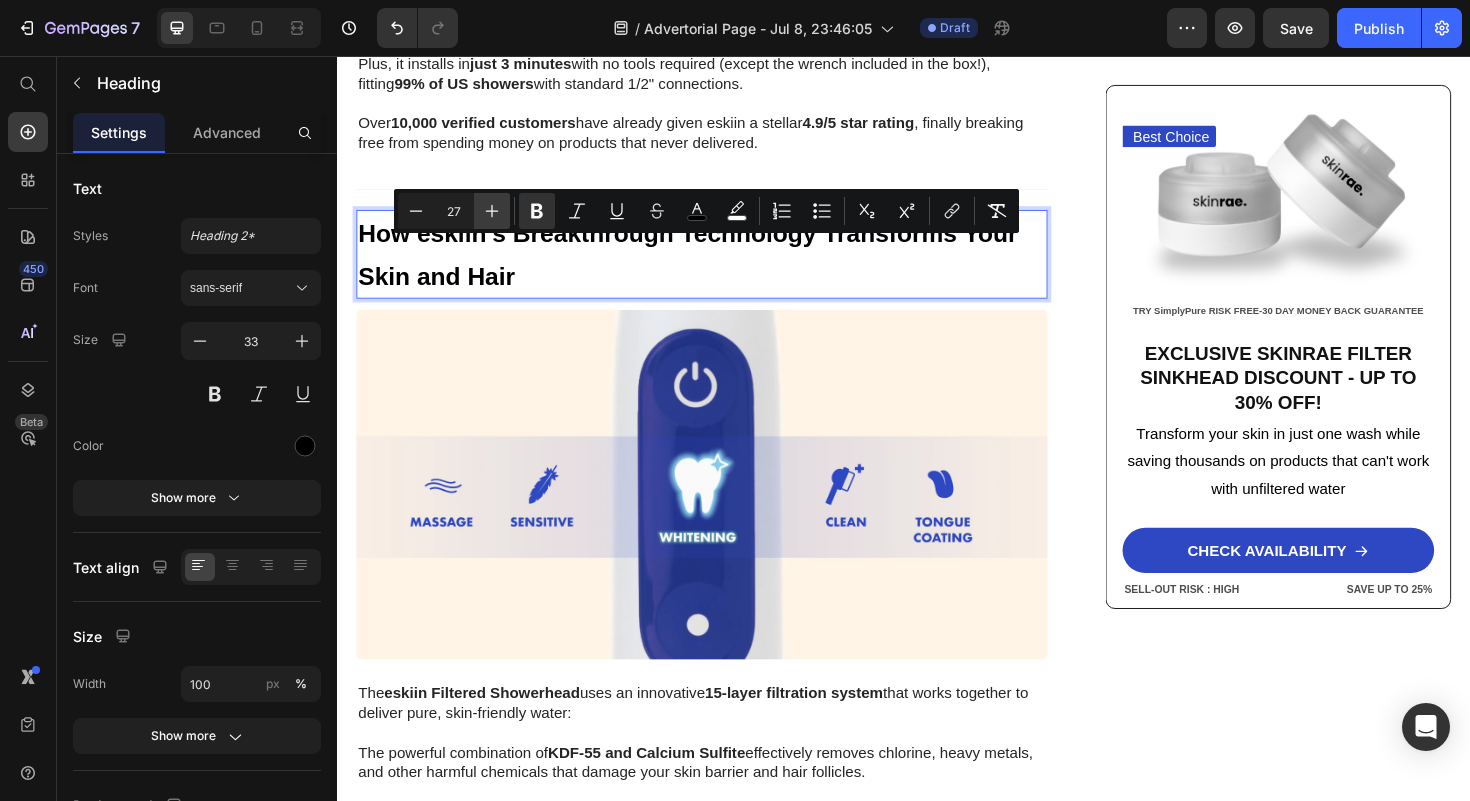 click 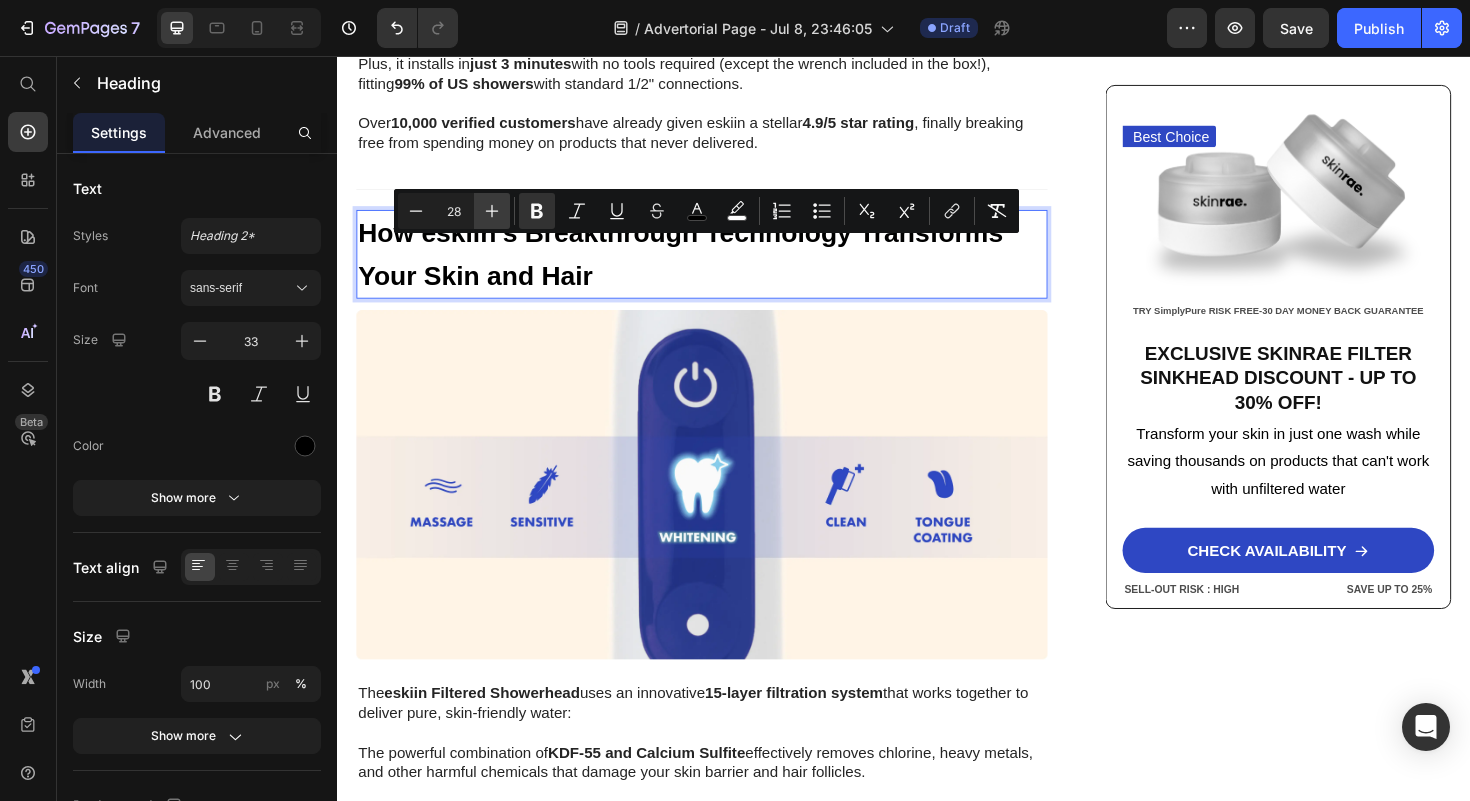 click 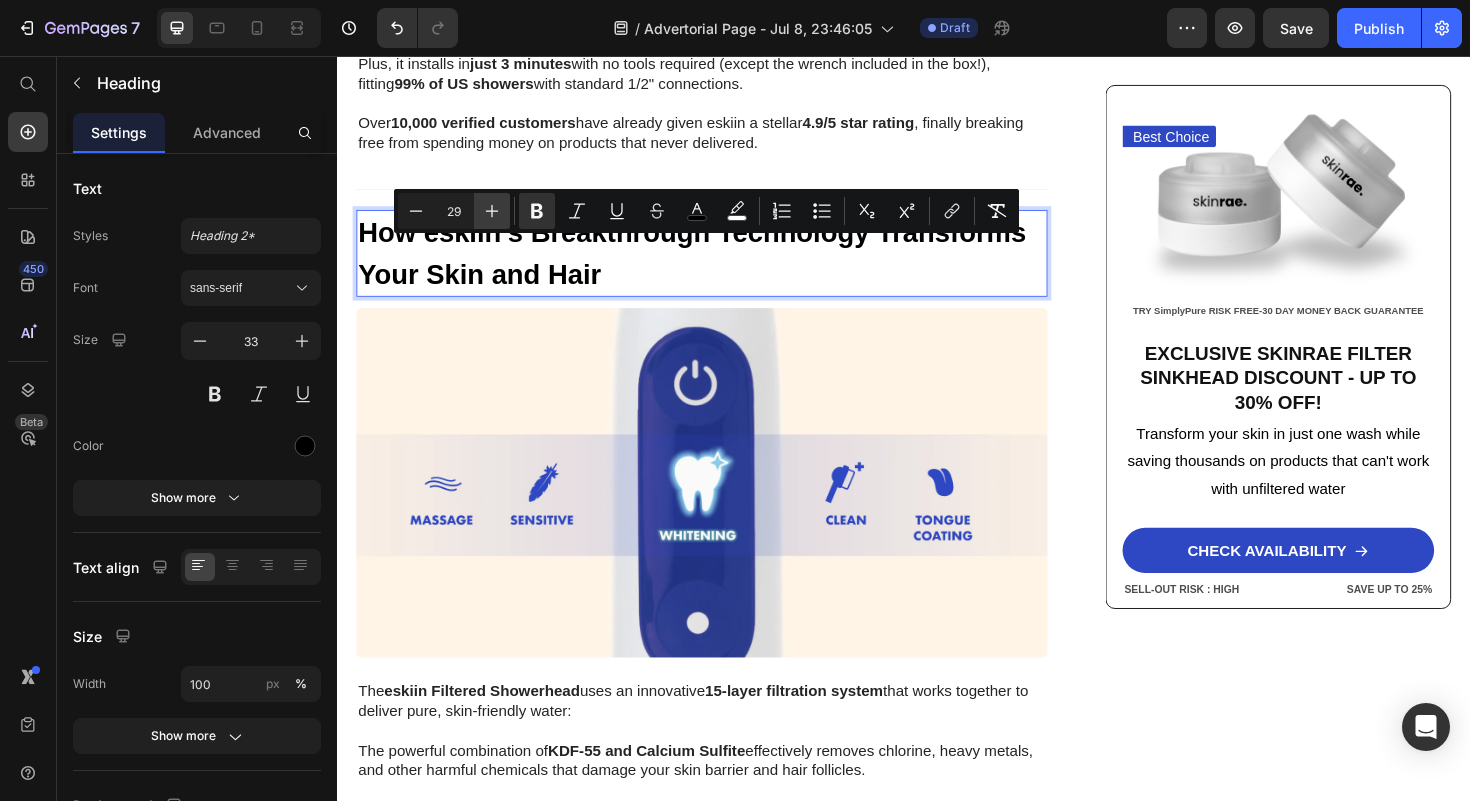 click 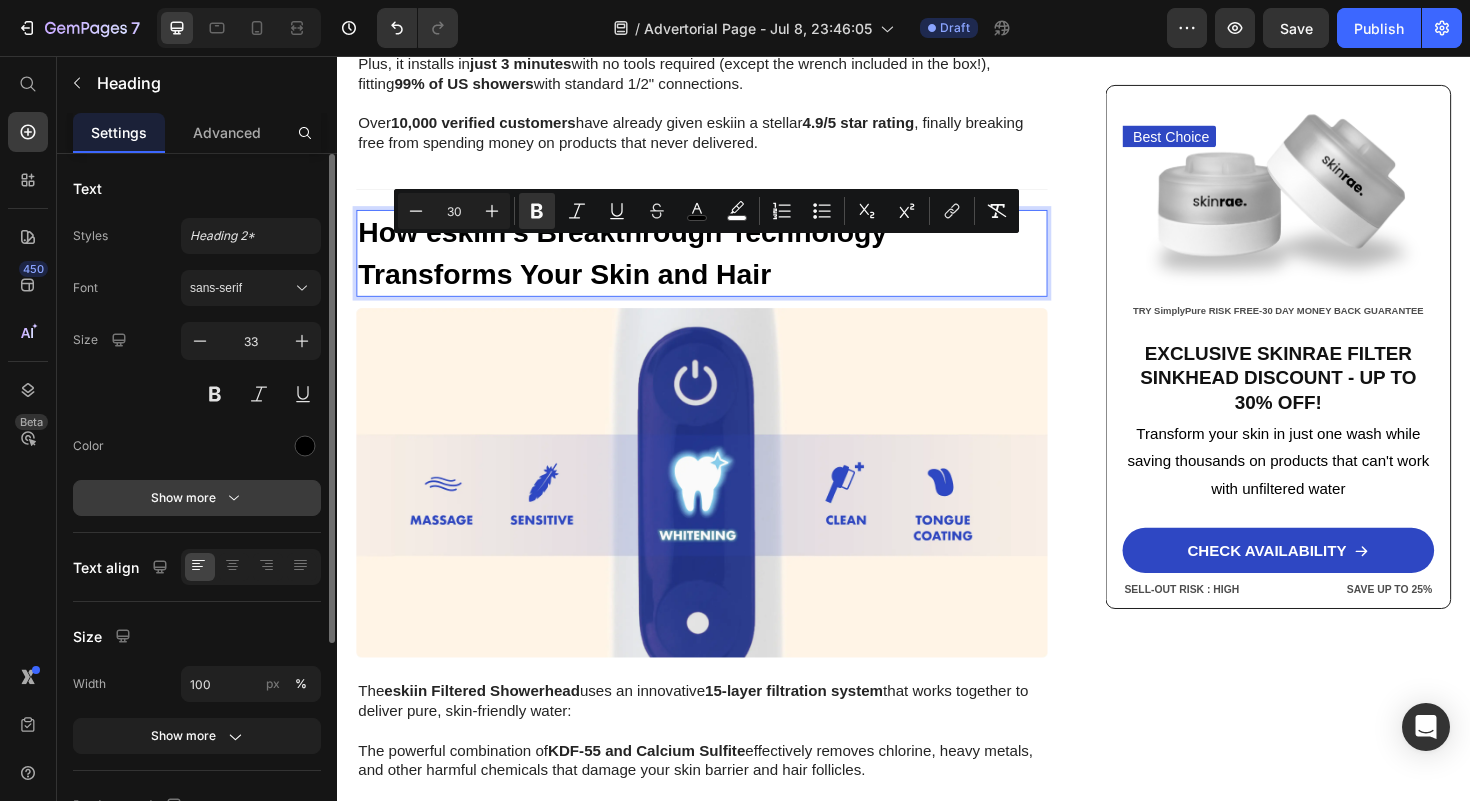click on "Show more" at bounding box center (197, 498) 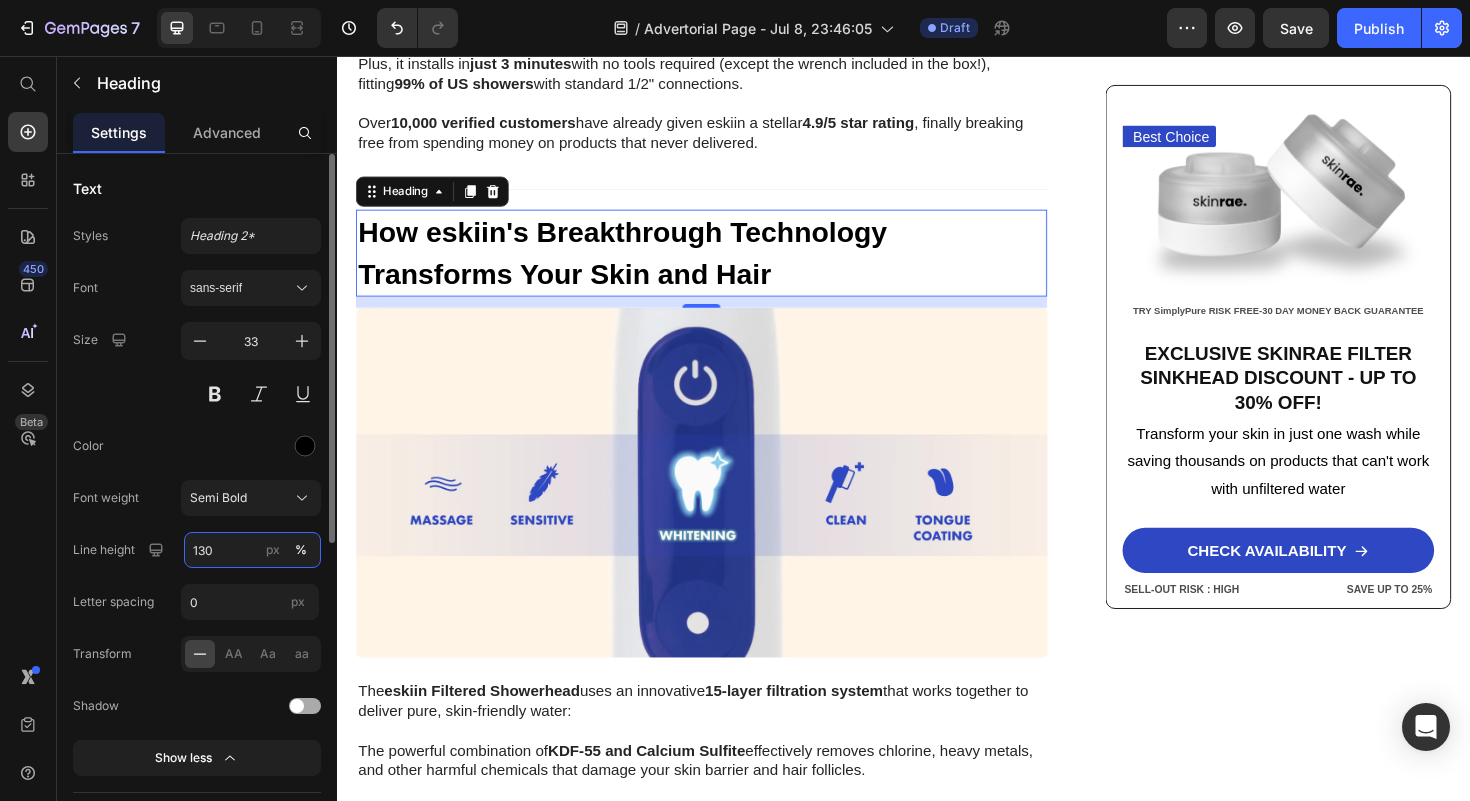 click on "130" at bounding box center [252, 550] 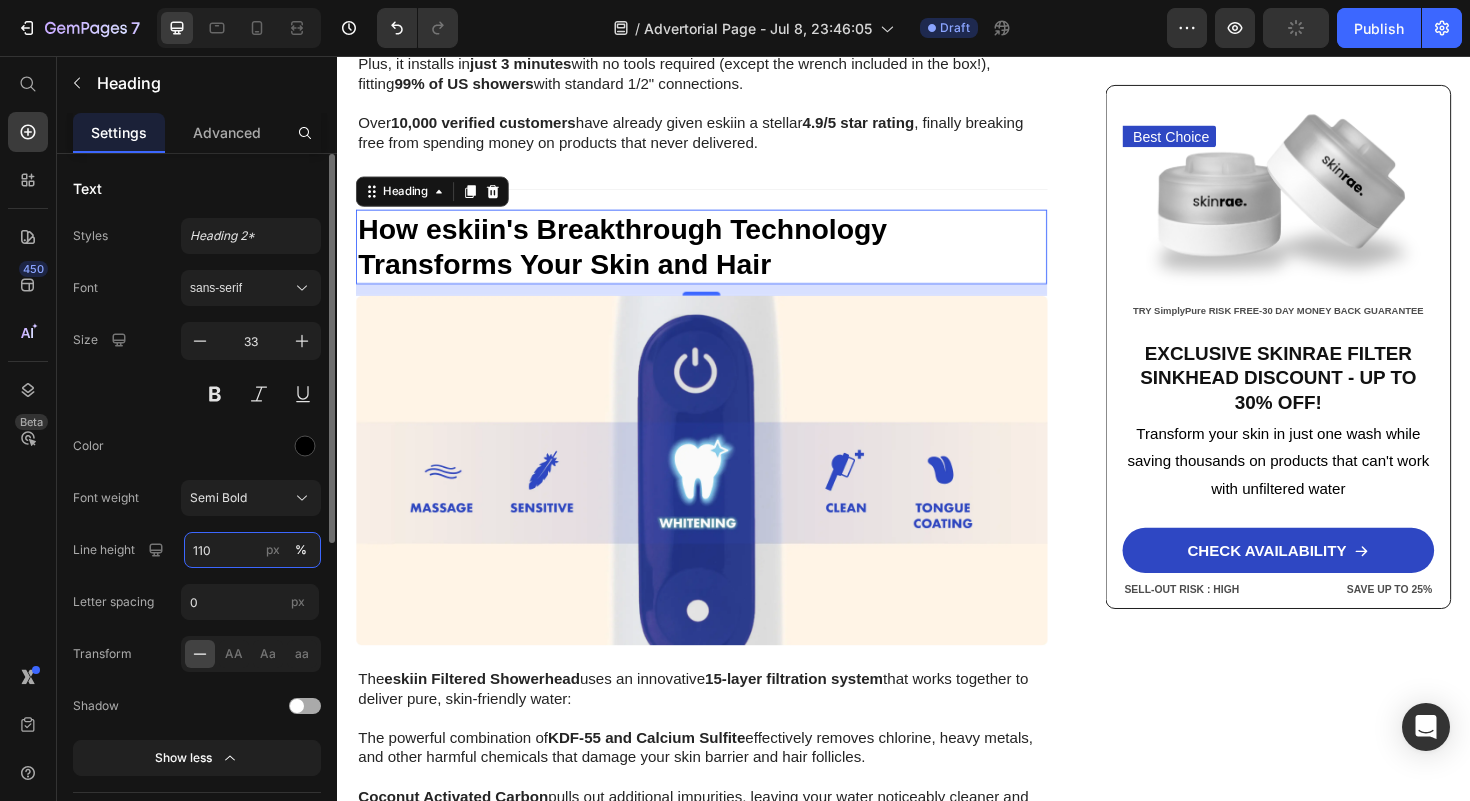 type on "110" 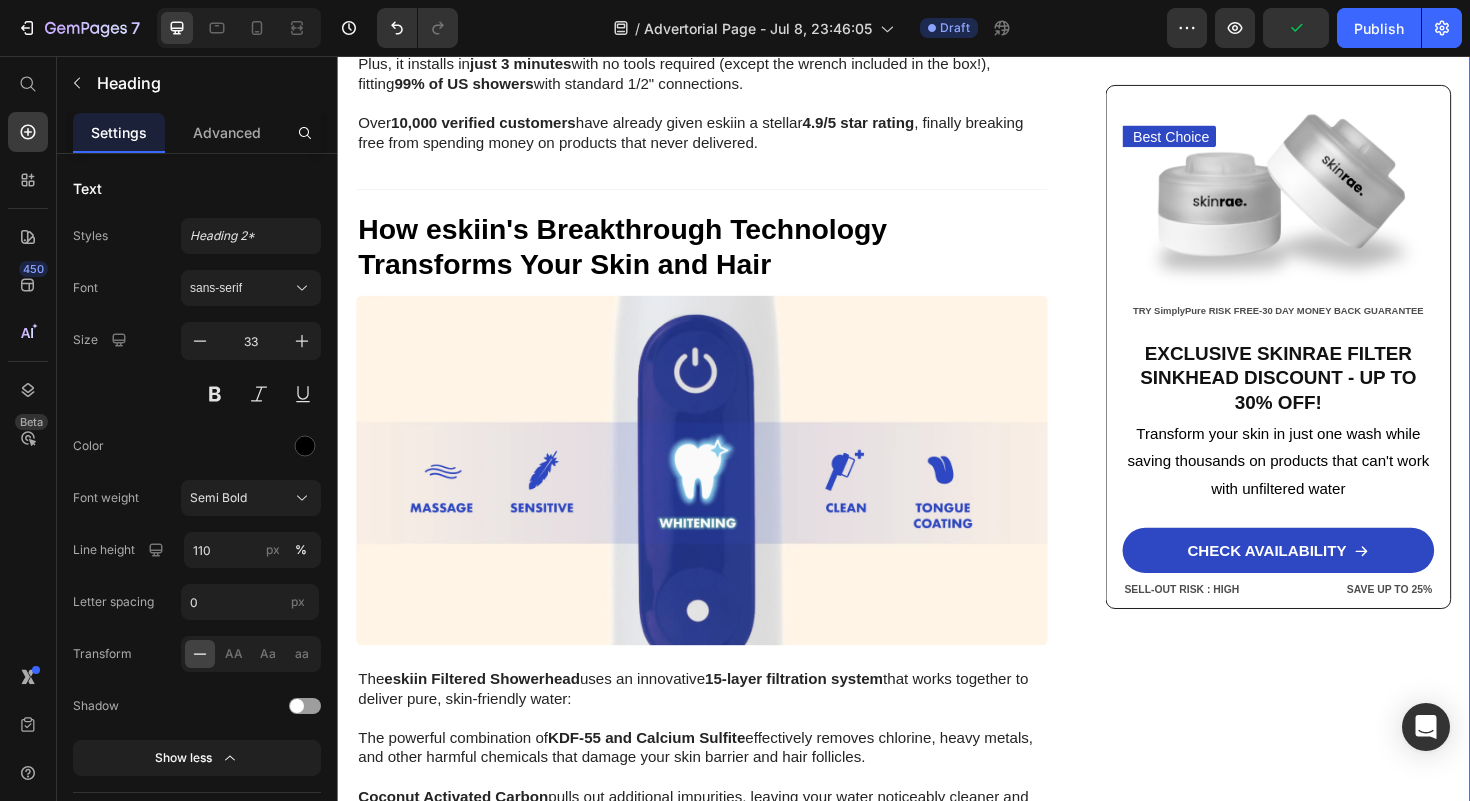 click on "Home > Skin Care > Filtered Sinkhead Text Block ⁠⁠⁠⁠⁠⁠⁠ Stop Poisoning Your Skin!  This Revolutionary Sink Filter  Eliminated My Skin Problems In 24 Hours—And Saved Me Thousands! Heading Image [FIRST] [LAST]  - [CITY] [DATE]: [TIME] Text Block Row Image URGENT!  Your shower water contains chemicals destroying your skin daily—and expensive creams can't fix it. Discover how this 15-stage filter transforms your skin in just 24 hours while boosting water pressure by 2.5x Text Block Look in your mirror right now… Do you see  dry, damaged skin  that makes you feel  frustrated  and  defeated ? Are you sick of wasting hundreds on expensive creams and treatments while your skin  just keeps getting  worse ?   You've tried everything—moisturizers, serums, masks—but nothing works. Instead, you've made things worse:  wasted money, continued damage , and an endless cycle of  frustration  that never stops.   Let's face it—you're done.  Done   Want to know why those expensive products are" at bounding box center [937, -688] 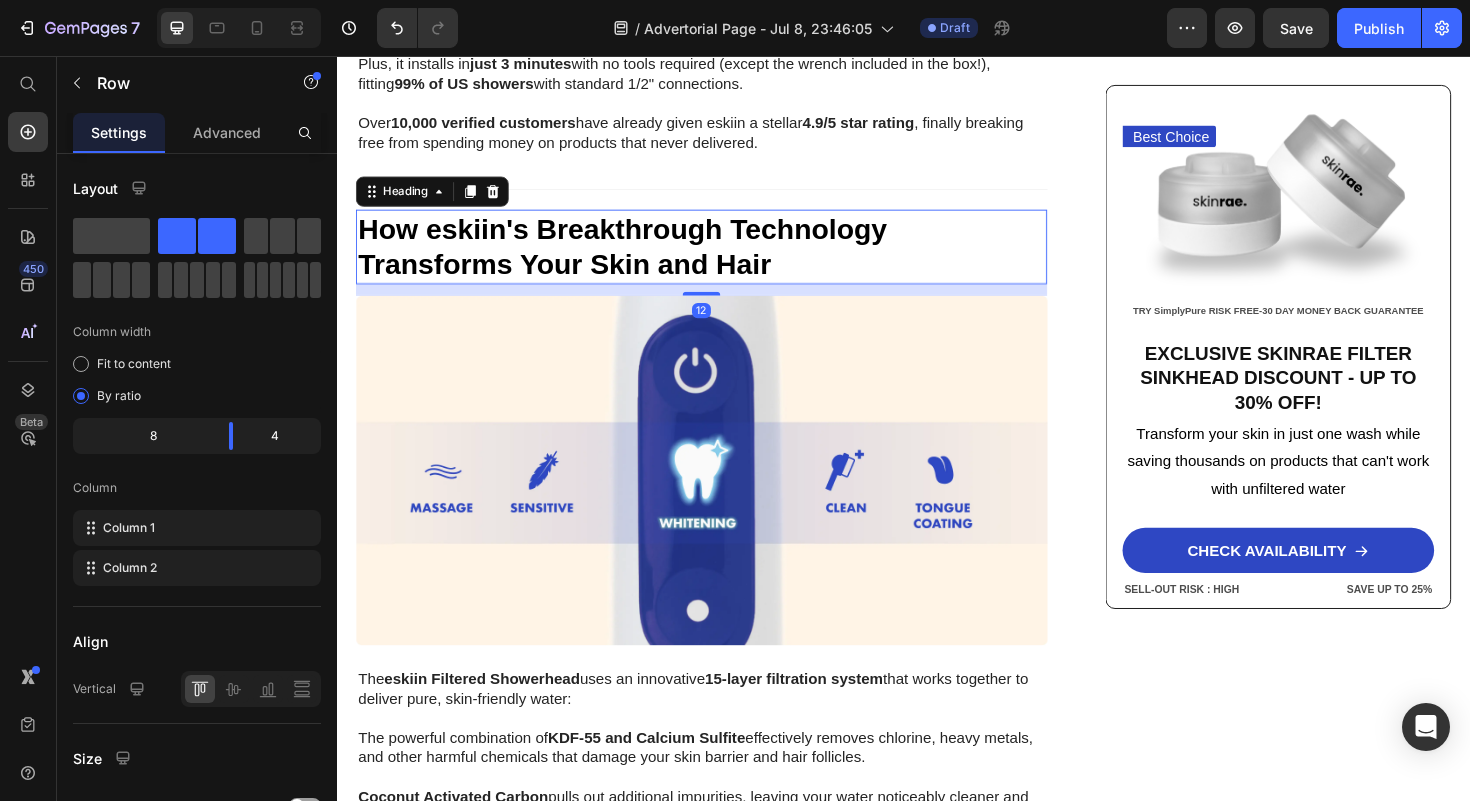 click on "How eskiin's Breakthrough Technology Transforms Your Skin and Hair" at bounding box center (723, 258) 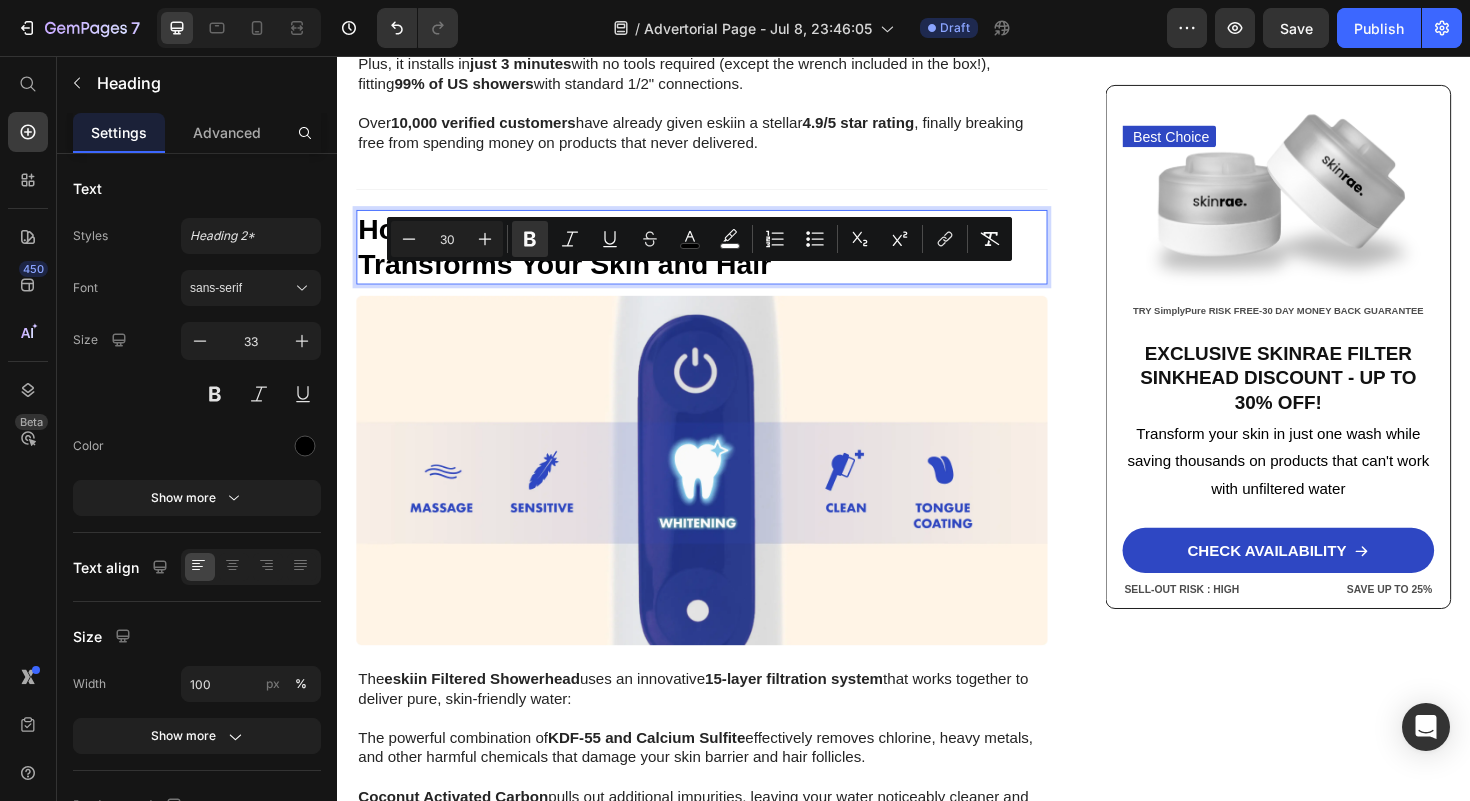 click on "How eskiin's Breakthrough Technology Transforms Your Skin and Hair" at bounding box center (639, 258) 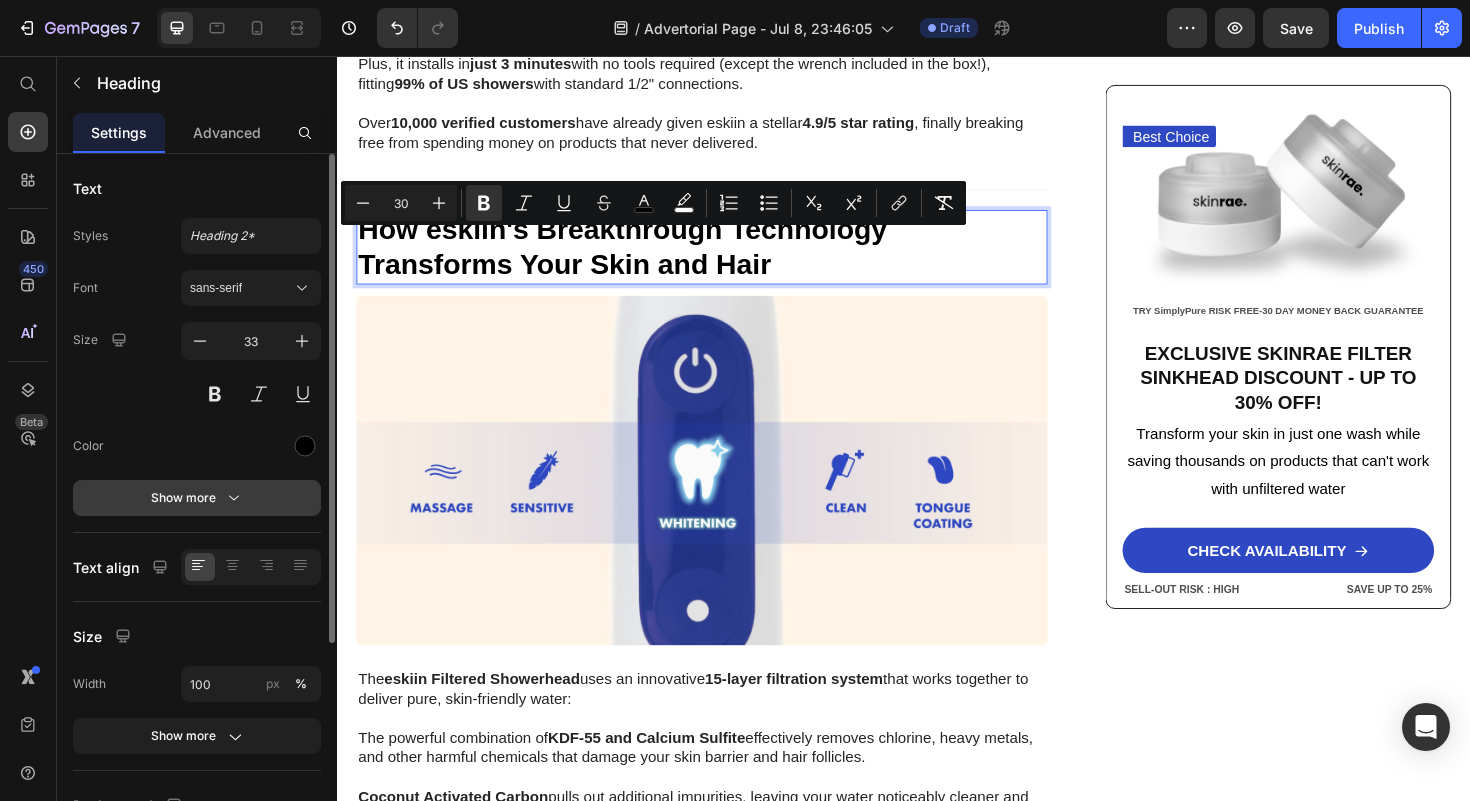 click on "Show more" at bounding box center [197, 498] 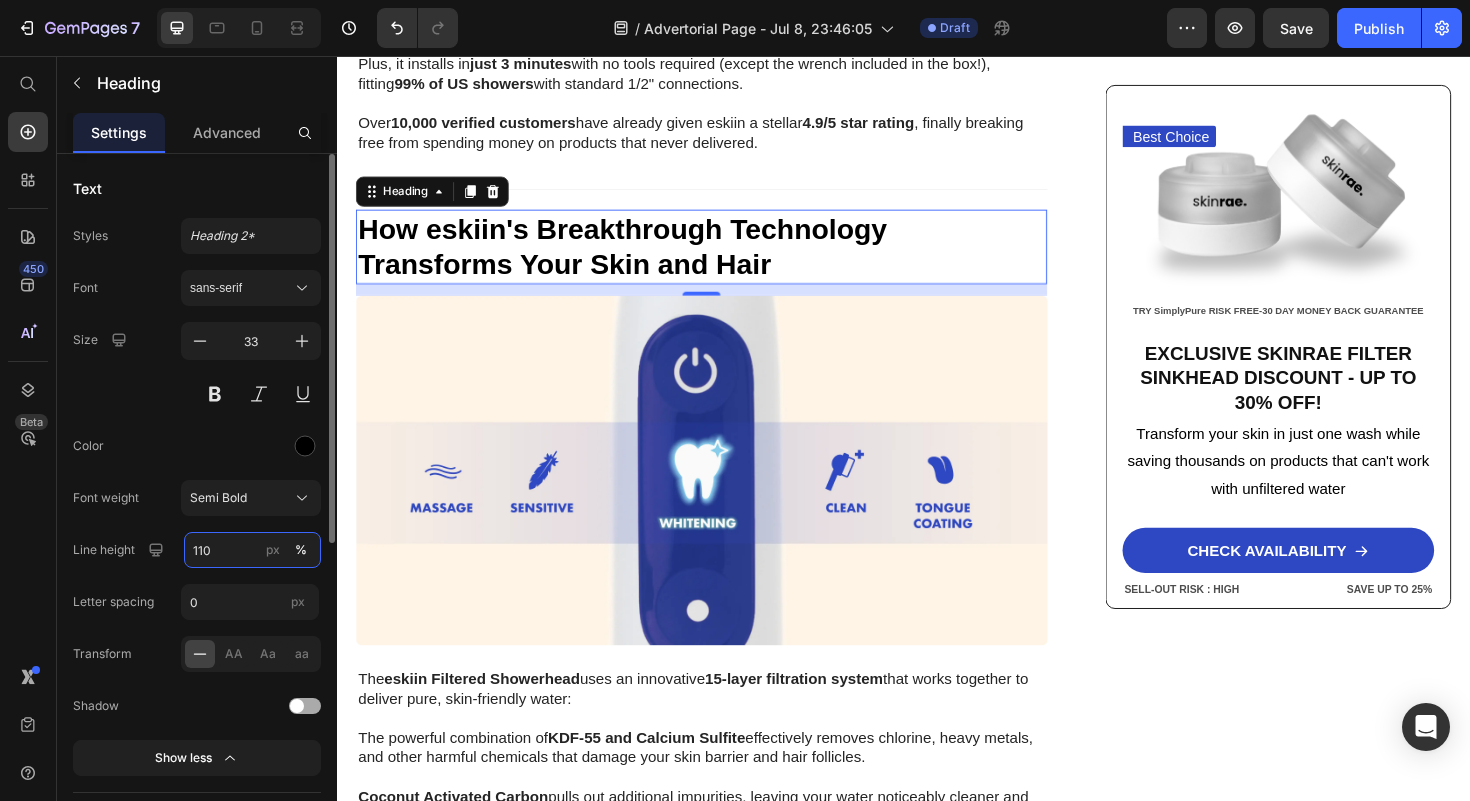 click on "110" at bounding box center [252, 550] 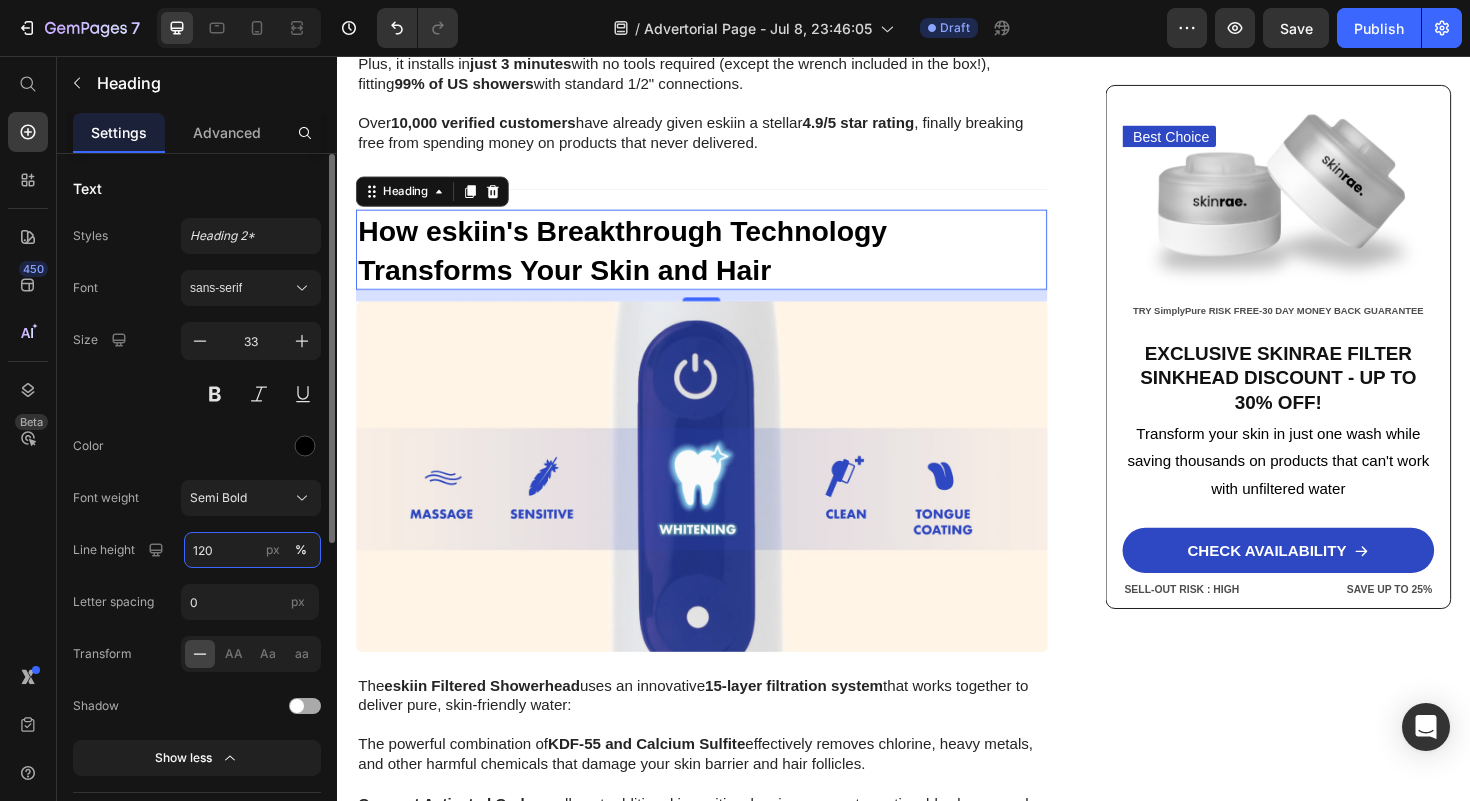 type on "120" 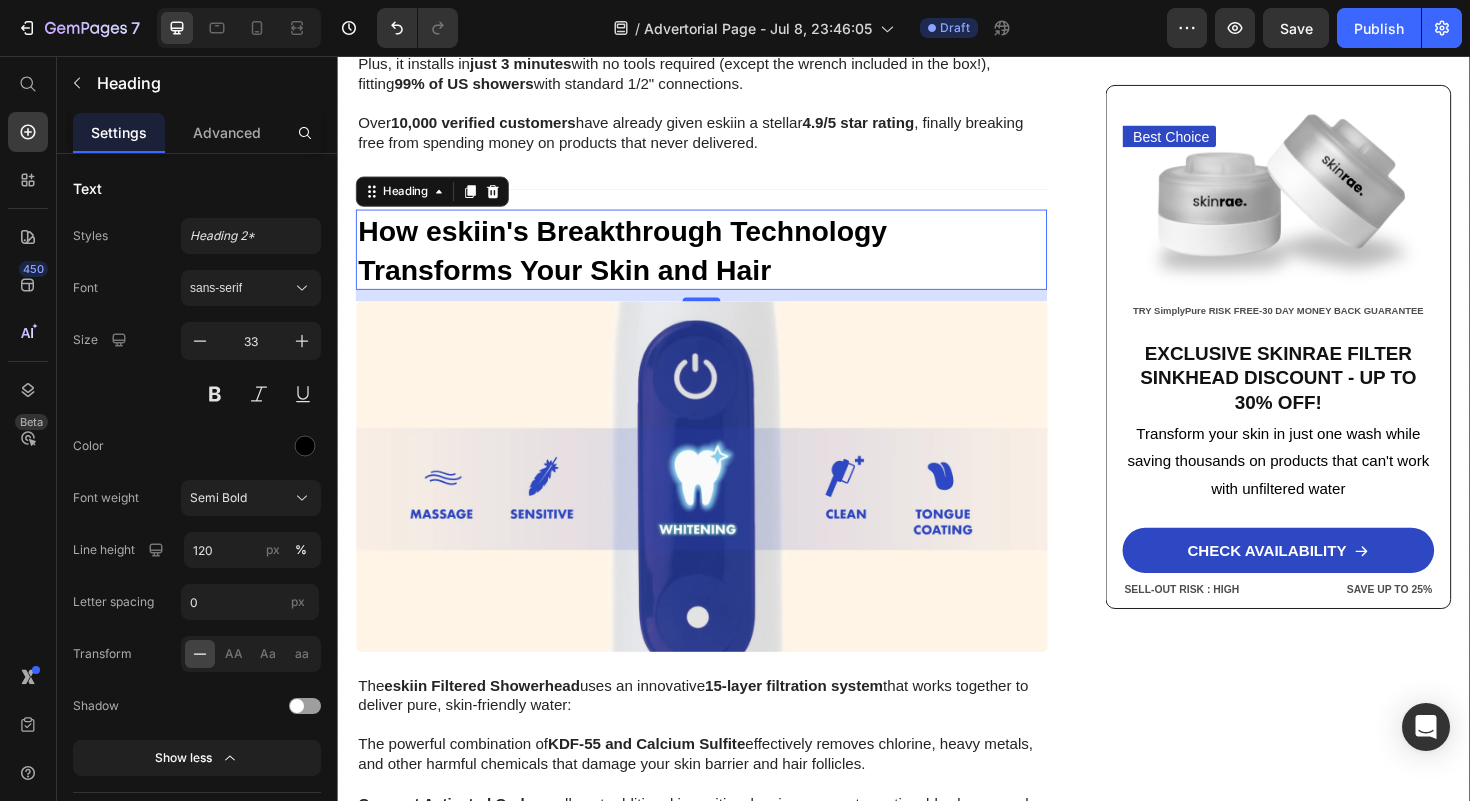 click on "Home > Skin Care > Filtered Sinkhead Text Block ⁠⁠⁠⁠⁠⁠⁠ Stop Poisoning Your Skin!  This Revolutionary Sink Filter  Eliminated My Skin Problems In 24 Hours—And Saved Me Thousands! Heading Image [FIRST] [LAST]  - [CITY] [DATE]: [TIME] Text Block Row Image URGENT!  Your shower water contains chemicals destroying your skin daily—and expensive creams can't fix it. Discover how this 15-stage filter transforms your skin in just 24 hours while boosting water pressure by 2.5x Text Block Look in your mirror right now… Do you see  dry, damaged skin  that makes you feel  frustrated  and  defeated ? Are you sick of wasting hundreds on expensive creams and treatments while your skin  just keeps getting  worse ?   You've tried everything—moisturizers, serums, masks—but nothing works. Instead, you've made things worse:  wasted money, continued damage , and an endless cycle of  frustration  that never stops.   Let's face it—you're done.  Done   Want to know why those expensive products are" at bounding box center [937, -684] 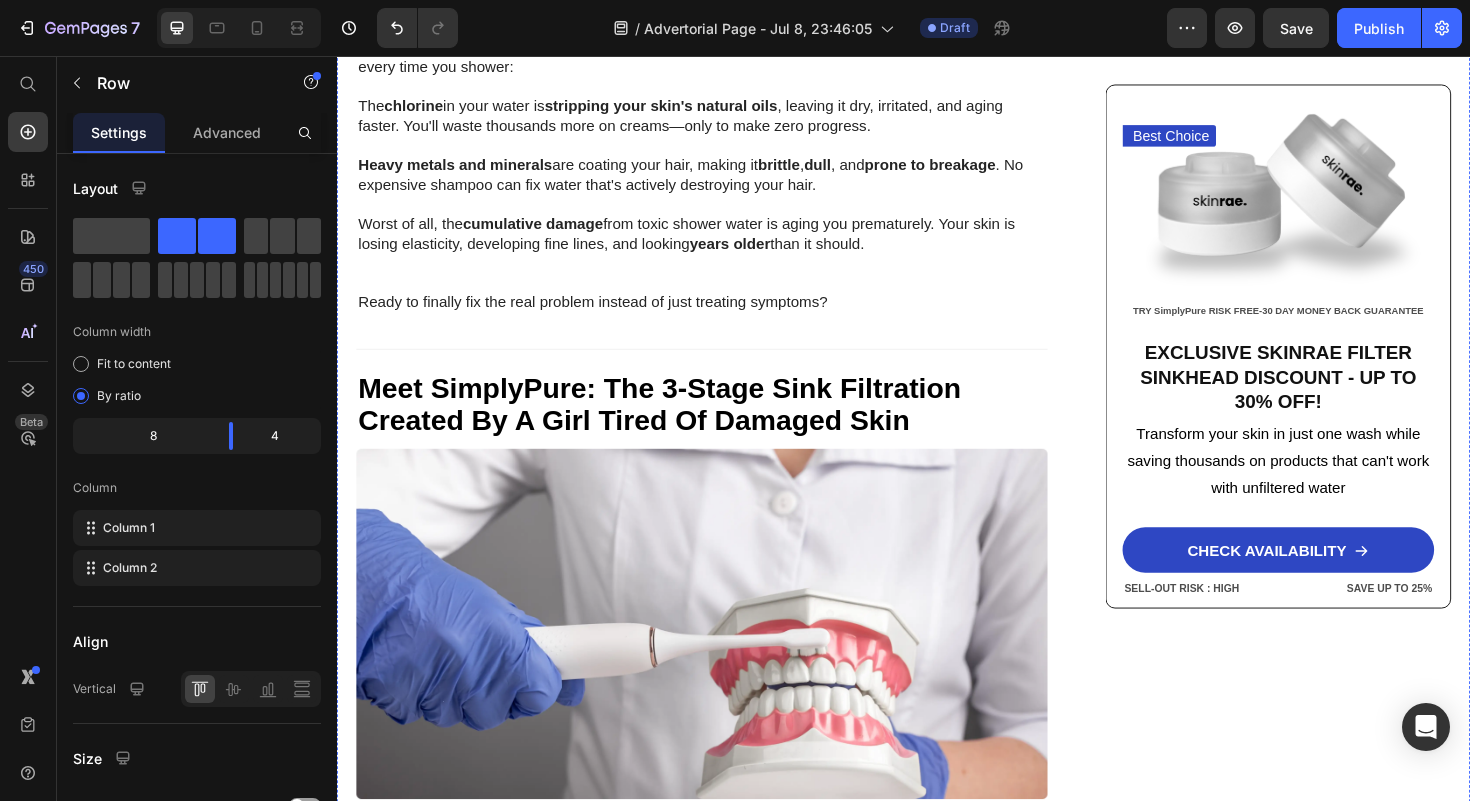 scroll, scrollTop: 2946, scrollLeft: 0, axis: vertical 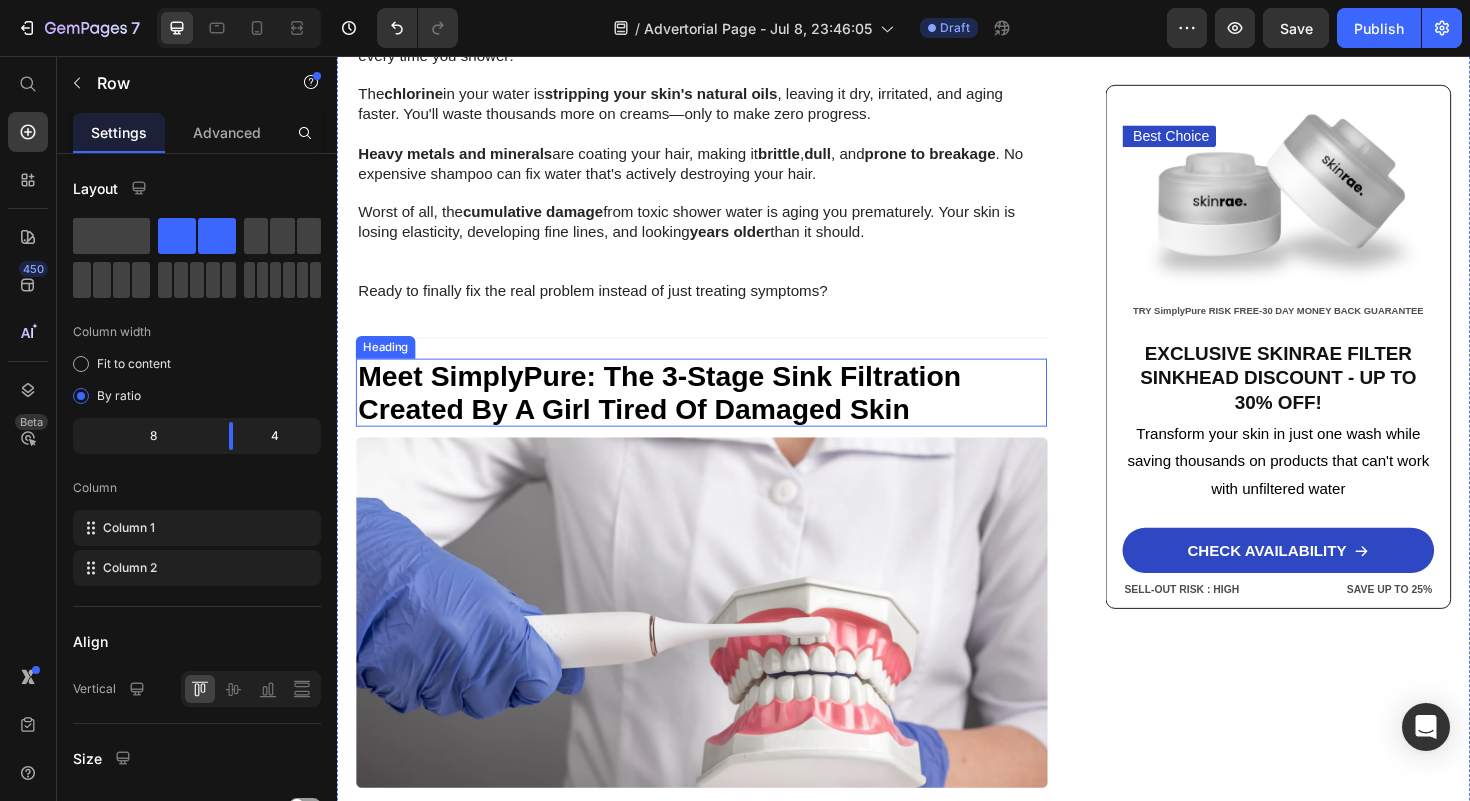 click on "Meet SimplyPure: The 3-Stage Sink Filtration Created By A Girl Tired Of Damaged Skin" at bounding box center [678, 412] 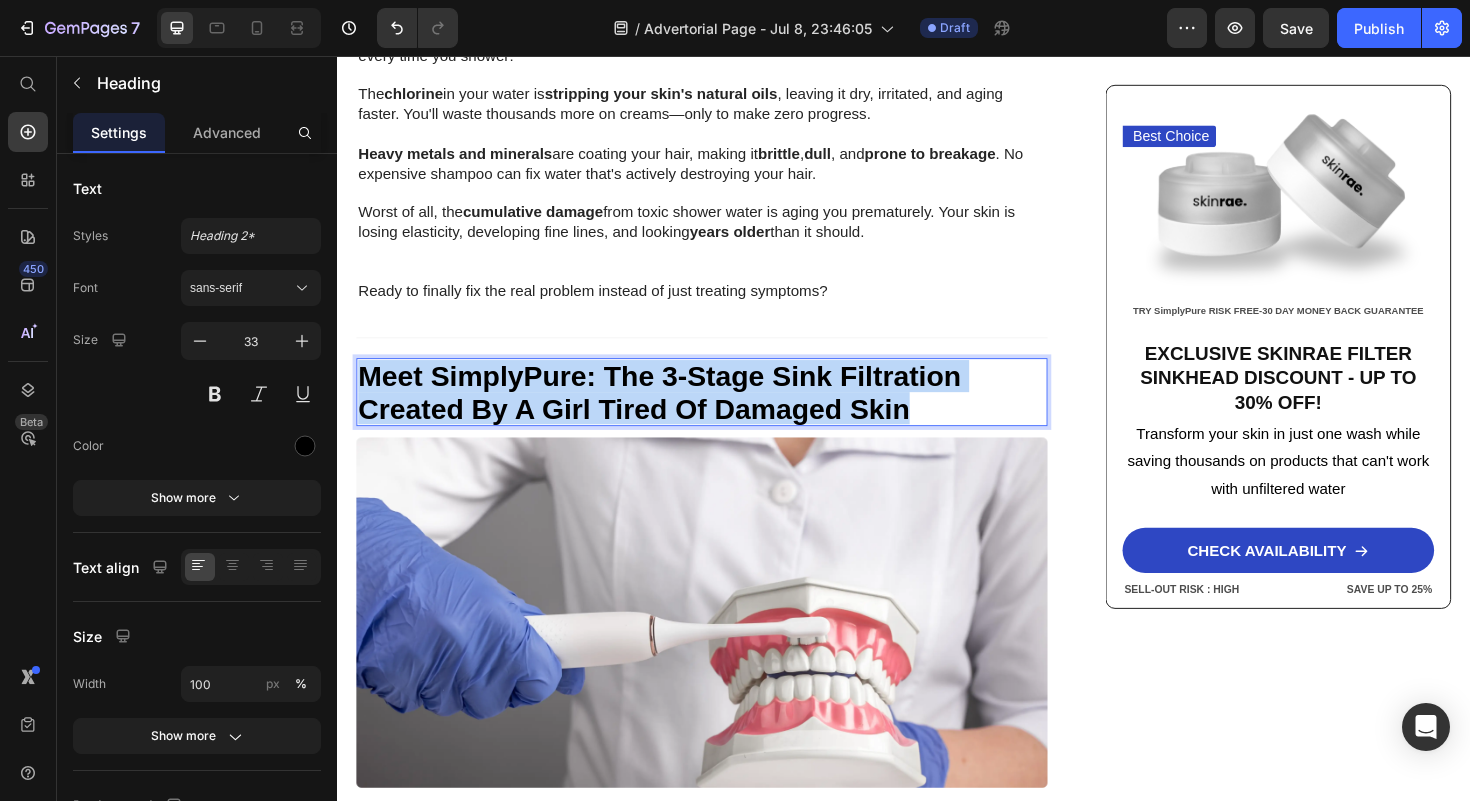click on "Meet SimplyPure: The 3-Stage Sink Filtration Created By A Girl Tired Of Damaged Skin" at bounding box center (678, 412) 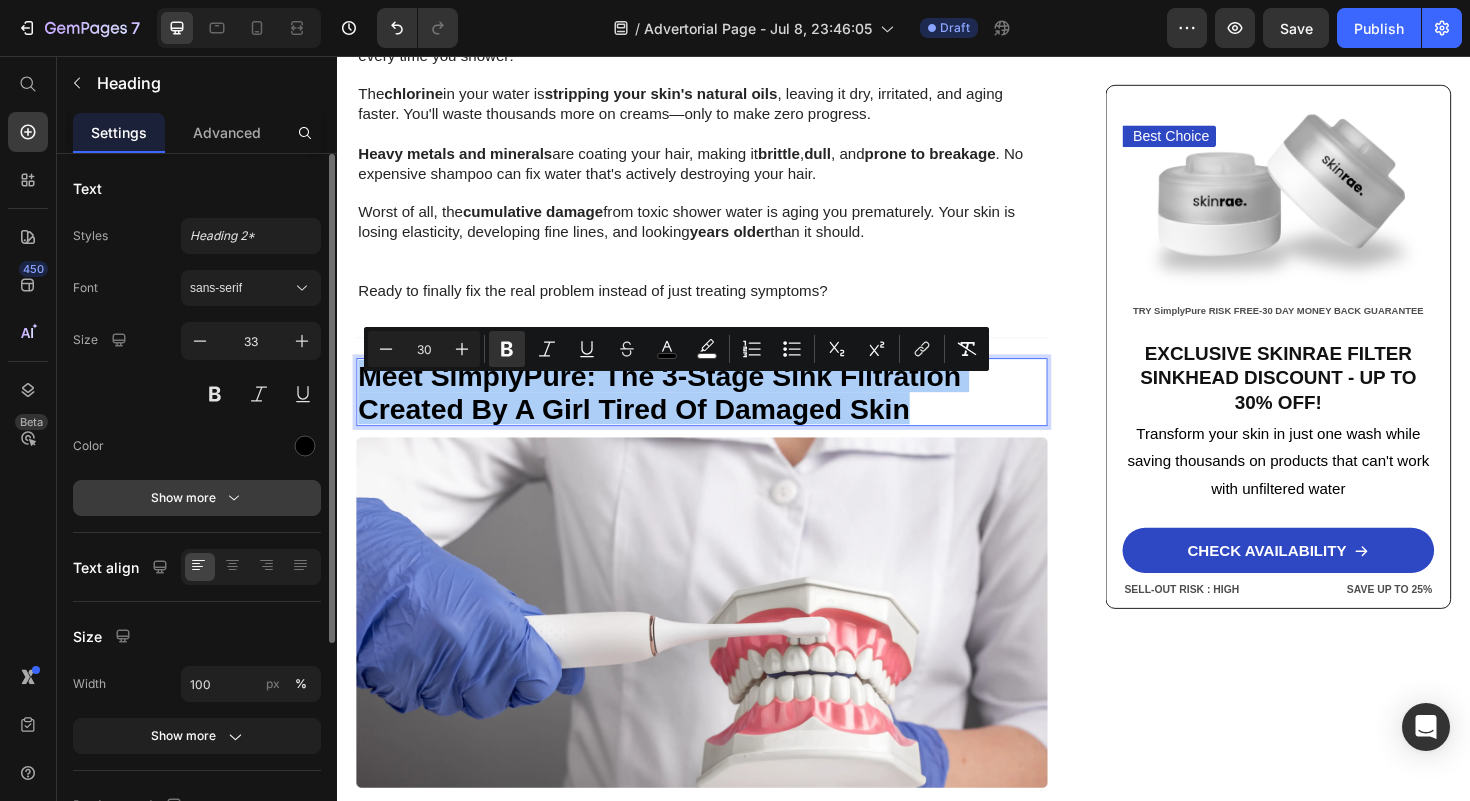 click 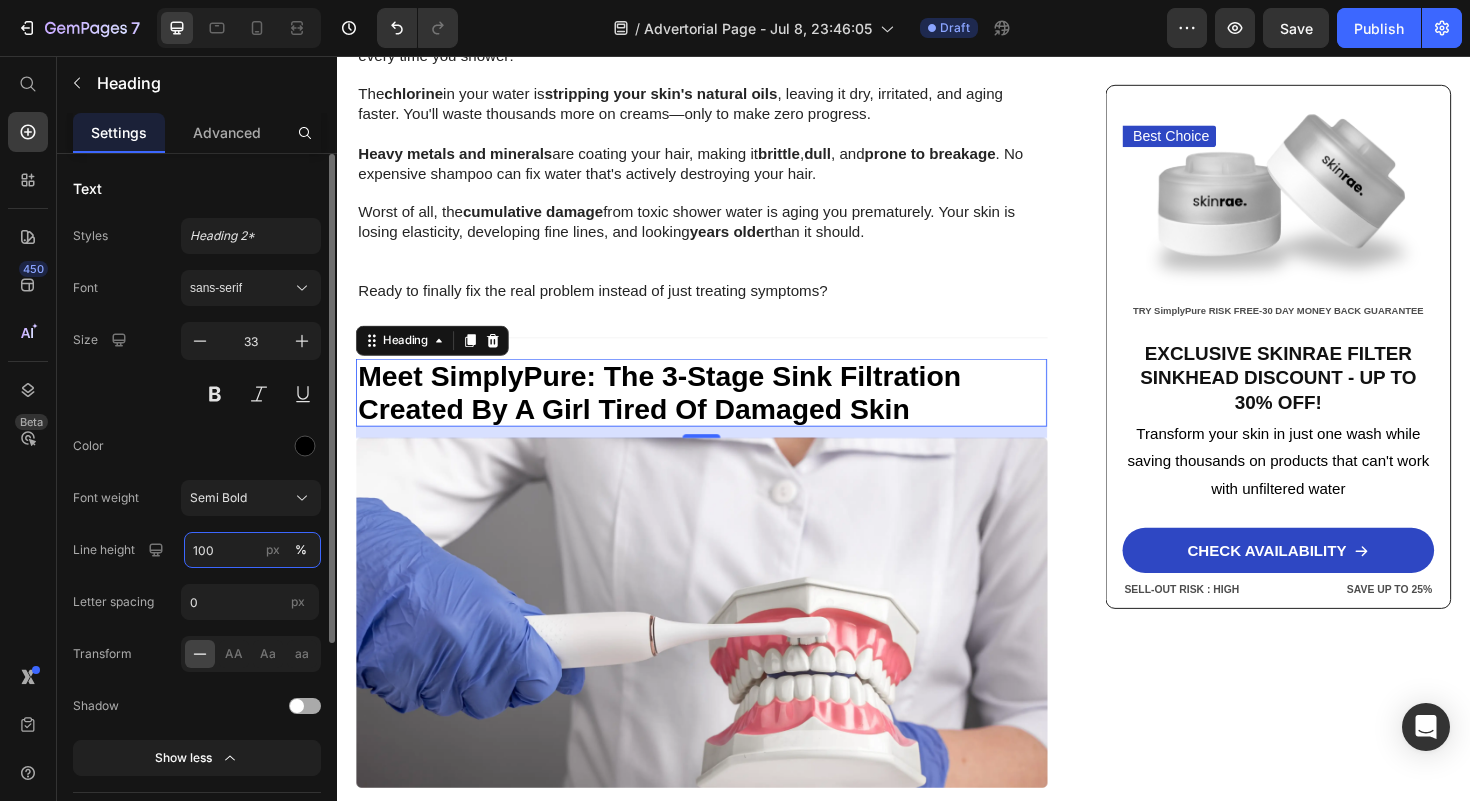 click on "100" at bounding box center (252, 550) 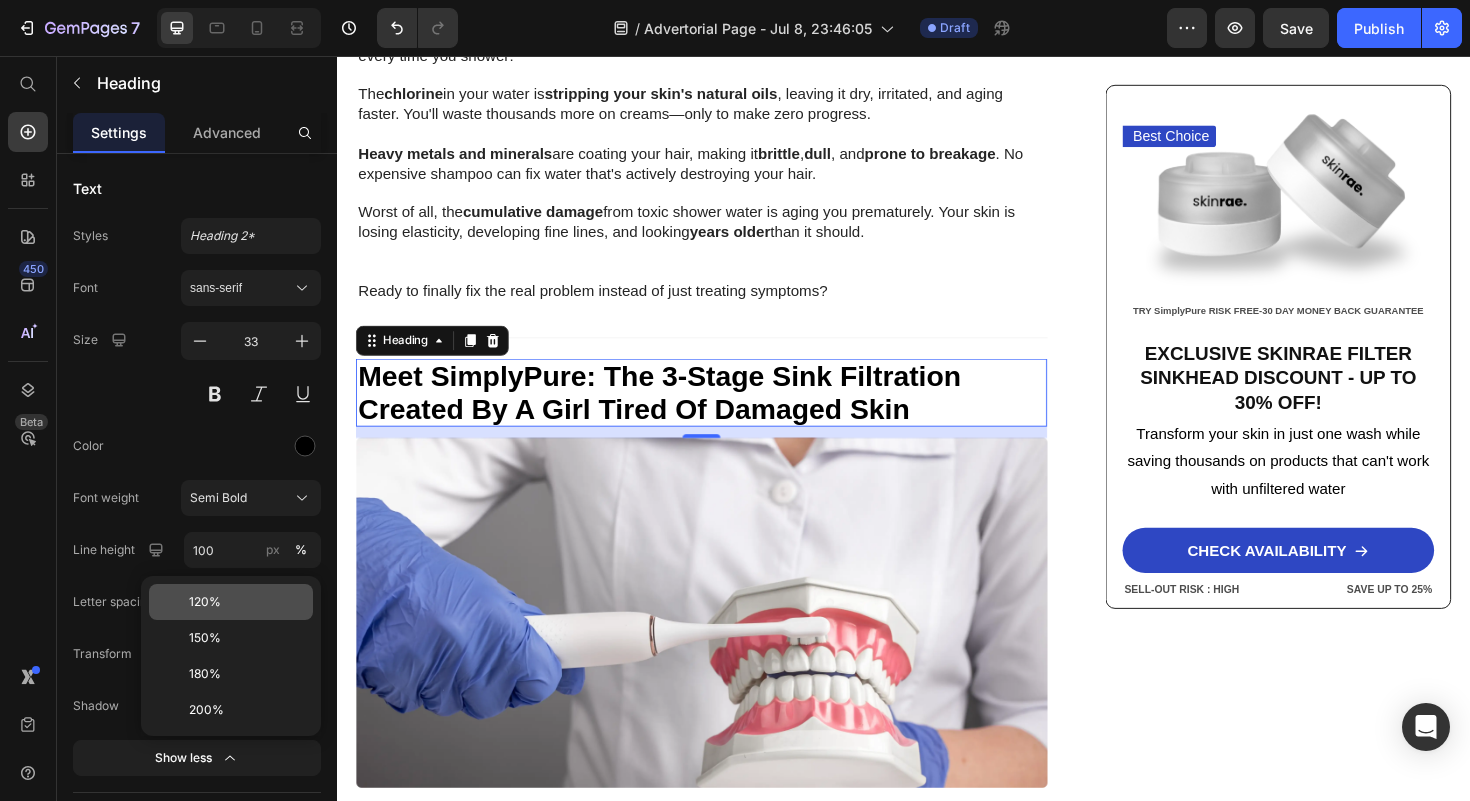 click on "120%" at bounding box center (247, 602) 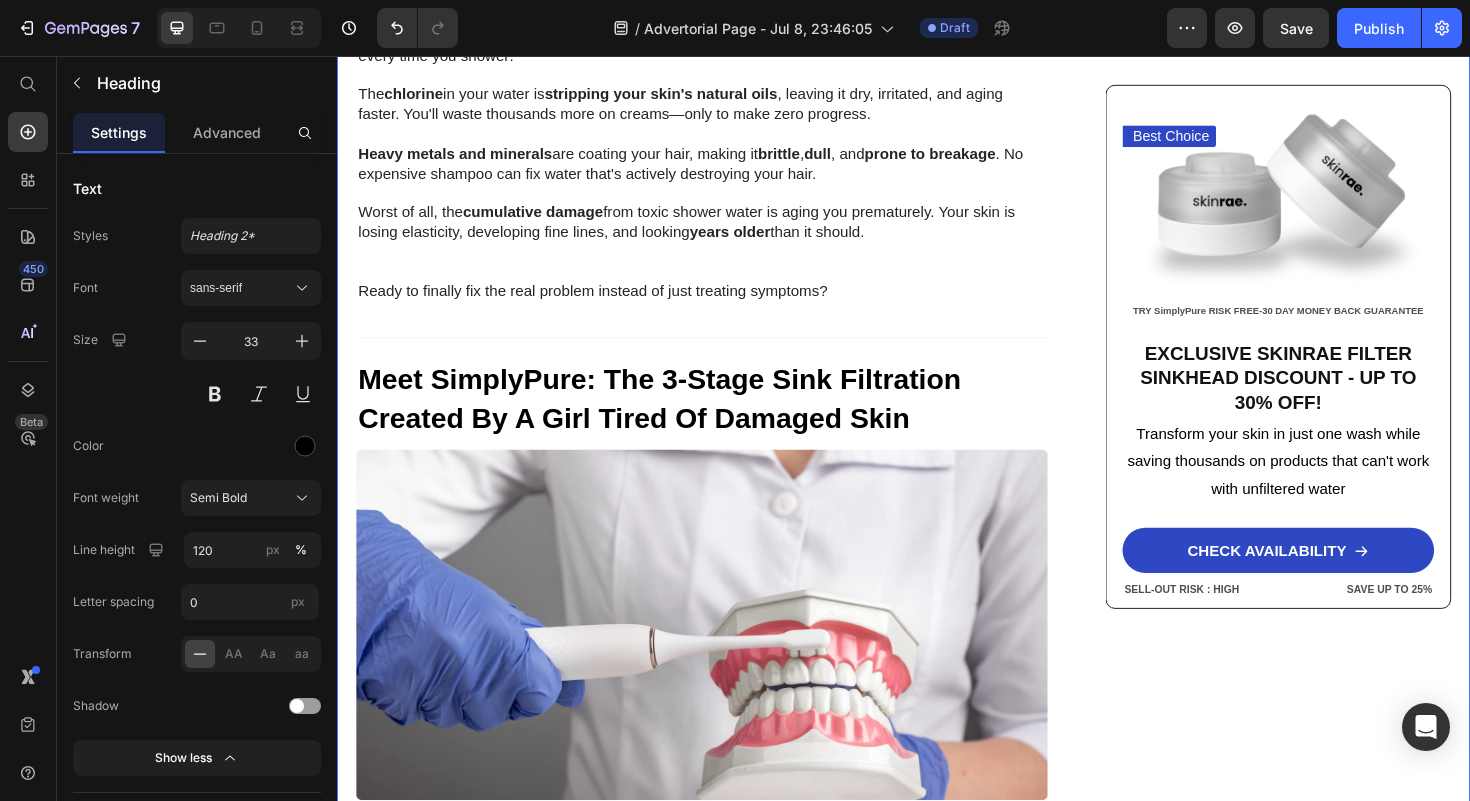 click on "Home > Skin Care > Filtered Sinkhead Text Block ⁠⁠⁠⁠⁠⁠⁠ Stop Poisoning Your Skin!  This Revolutionary Sink Filter  Eliminated My Skin Problems In 24 Hours—And Saved Me Thousands! Heading Image [FIRST] [LAST]  - [CITY] [DATE]: [TIME] Text Block Row Image URGENT!  Your shower water contains chemicals destroying your skin daily—and expensive creams can't fix it. Discover how this 15-stage filter transforms your skin in just 24 hours while boosting water pressure by 2.5x Text Block Look in your mirror right now… Do you see  dry, damaged skin  that makes you feel  frustrated  and  defeated ? Are you sick of wasting hundreds on expensive creams and treatments while your skin  just keeps getting  worse ?   You've tried everything—moisturizers, serums, masks—but nothing works. Instead, you've made things worse:  wasted money, continued damage , and an endless cycle of  frustration  that never stops.   Let's face it—you're done.  Done   Want to know why those expensive products are" at bounding box center [937, 519] 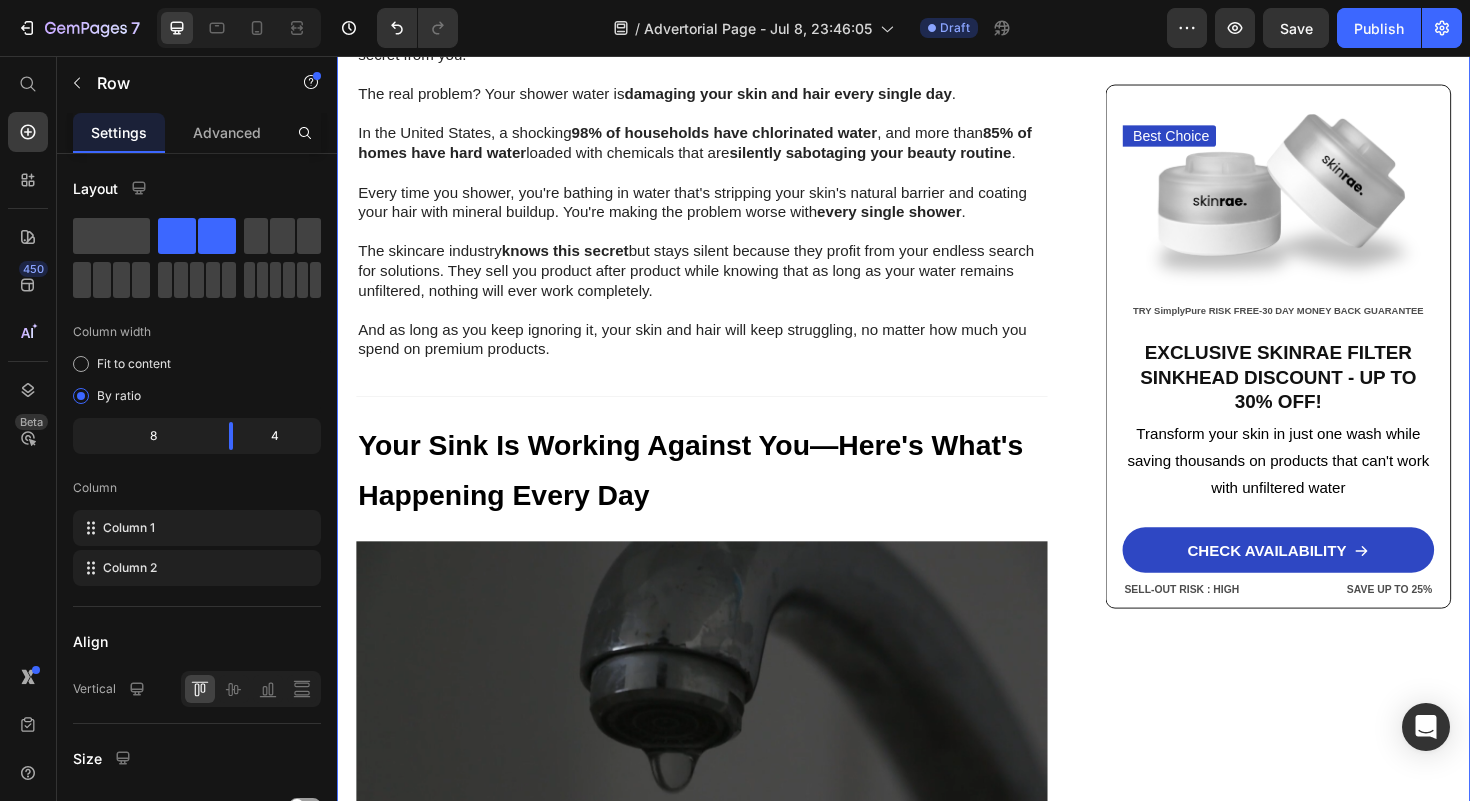 scroll, scrollTop: 1960, scrollLeft: 0, axis: vertical 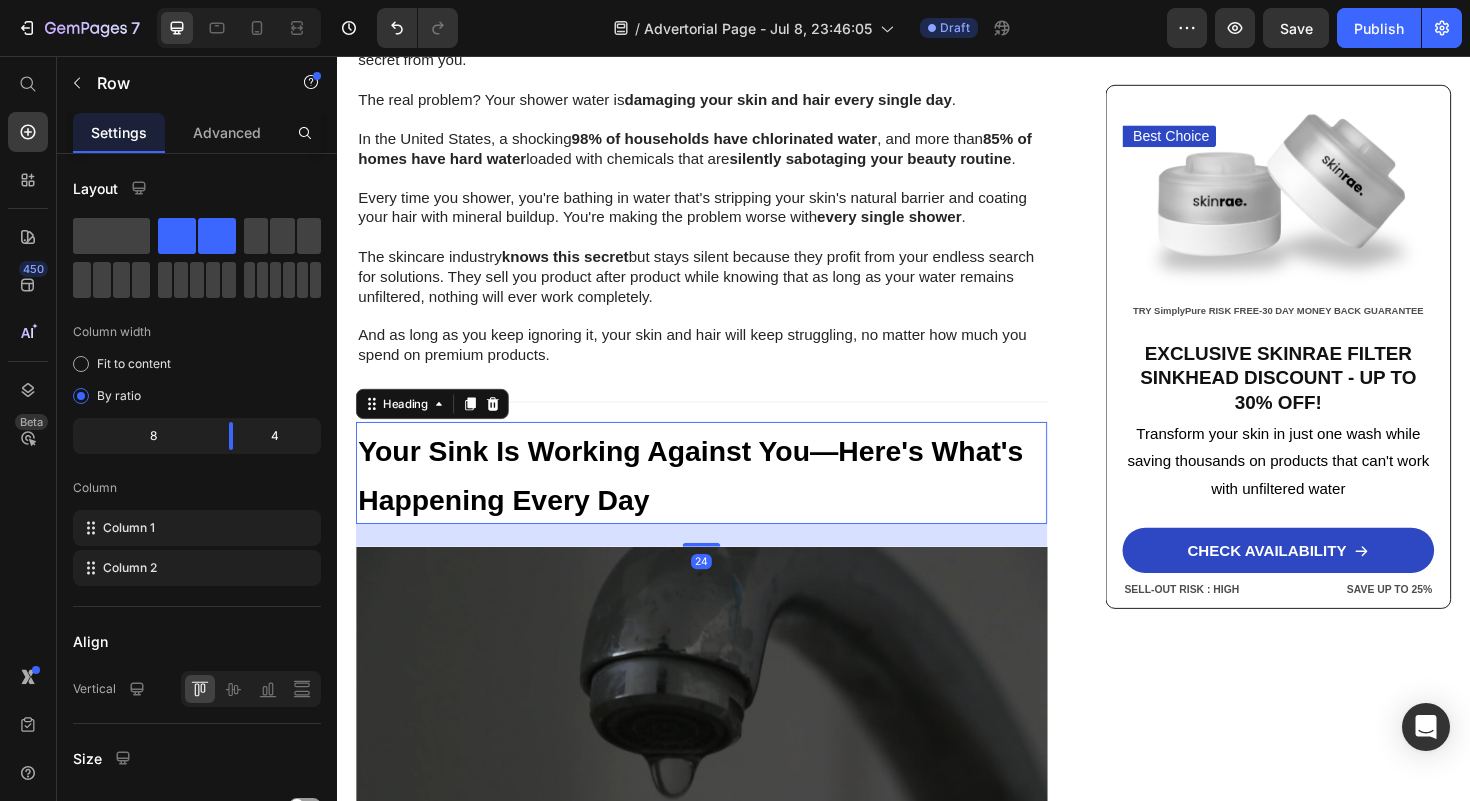 click on "⁠⁠⁠⁠⁠⁠⁠ Your Sink Is Working Against You—Here's What's Happening Every Day" at bounding box center (723, 498) 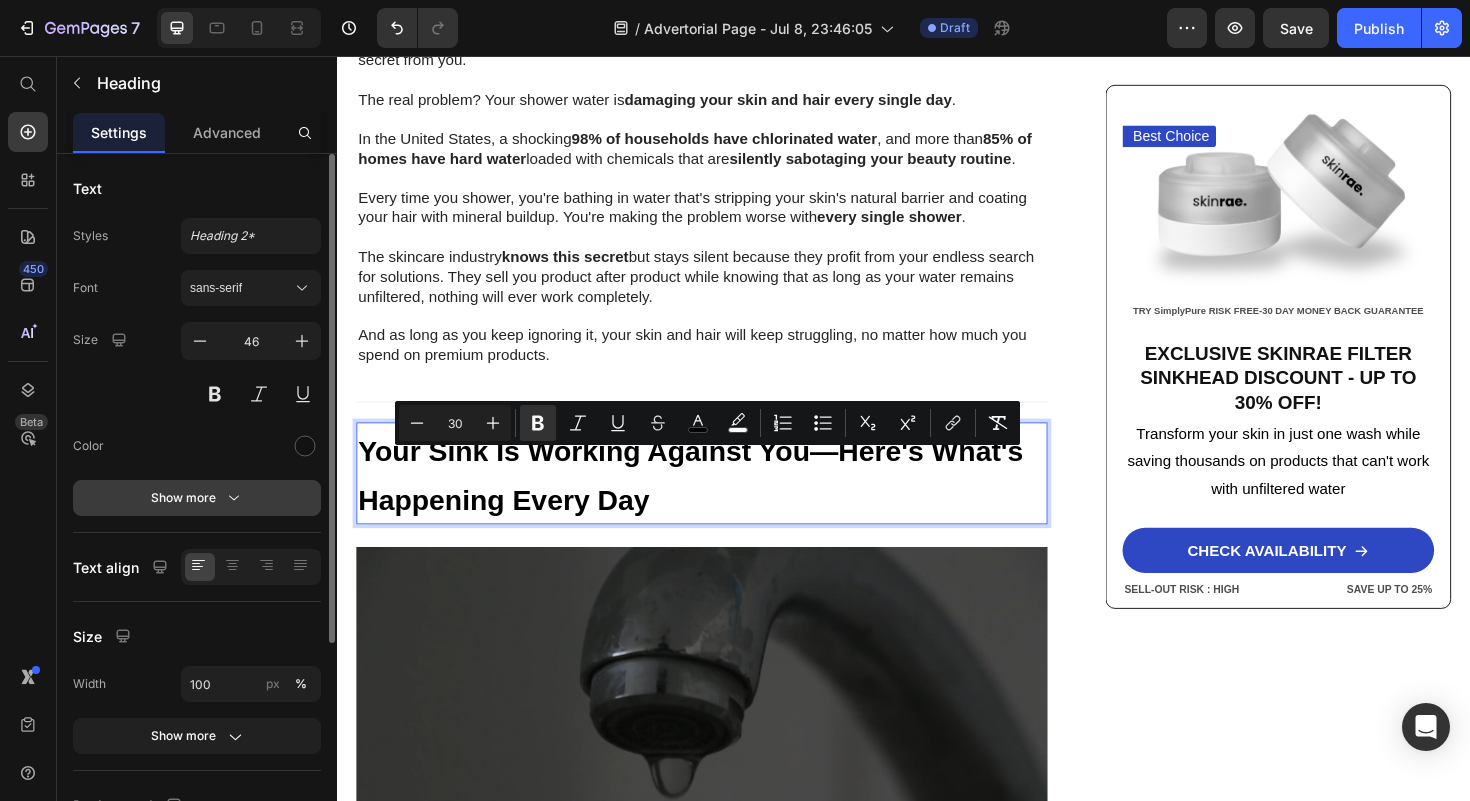 click 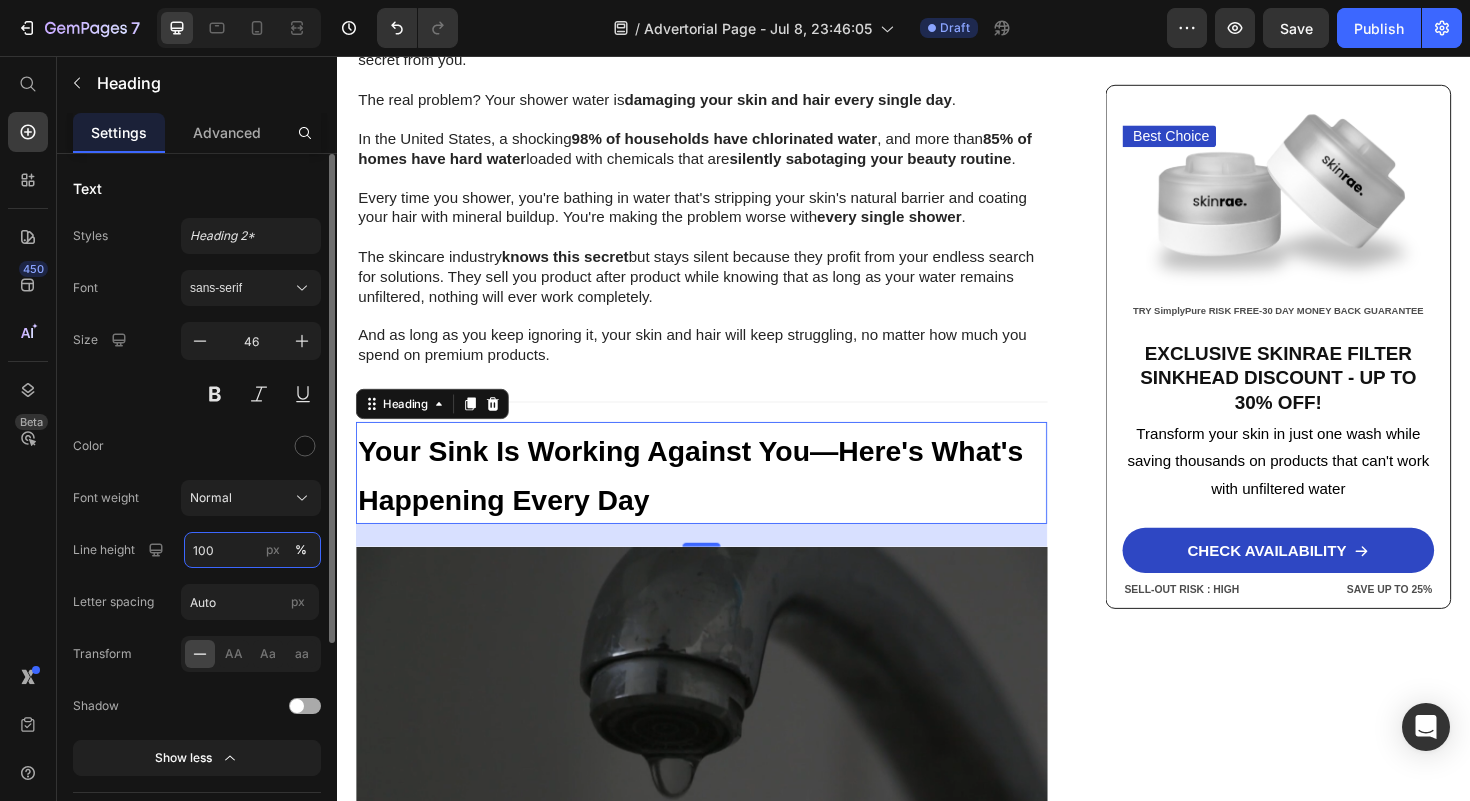 click on "100" at bounding box center [252, 550] 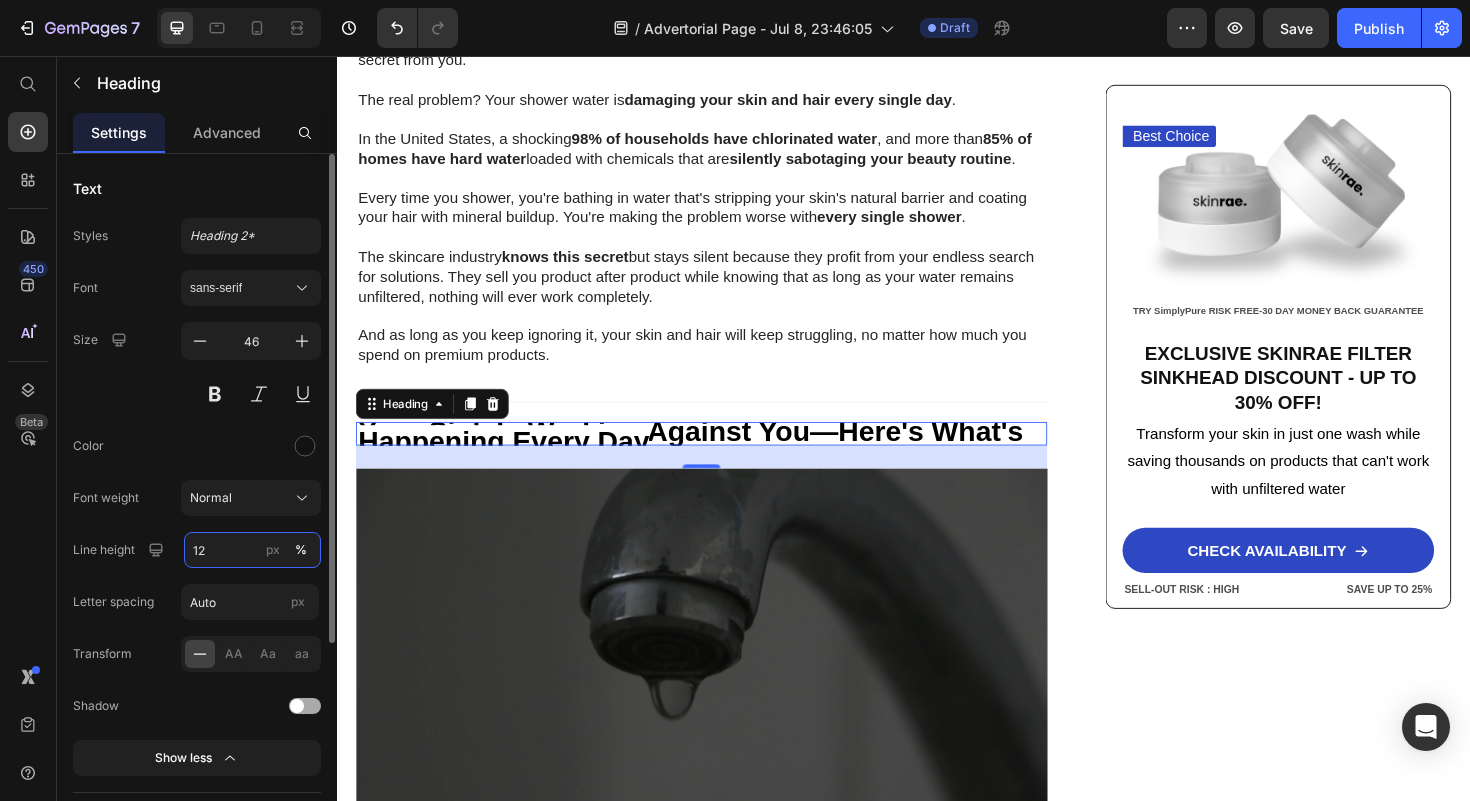type on "120" 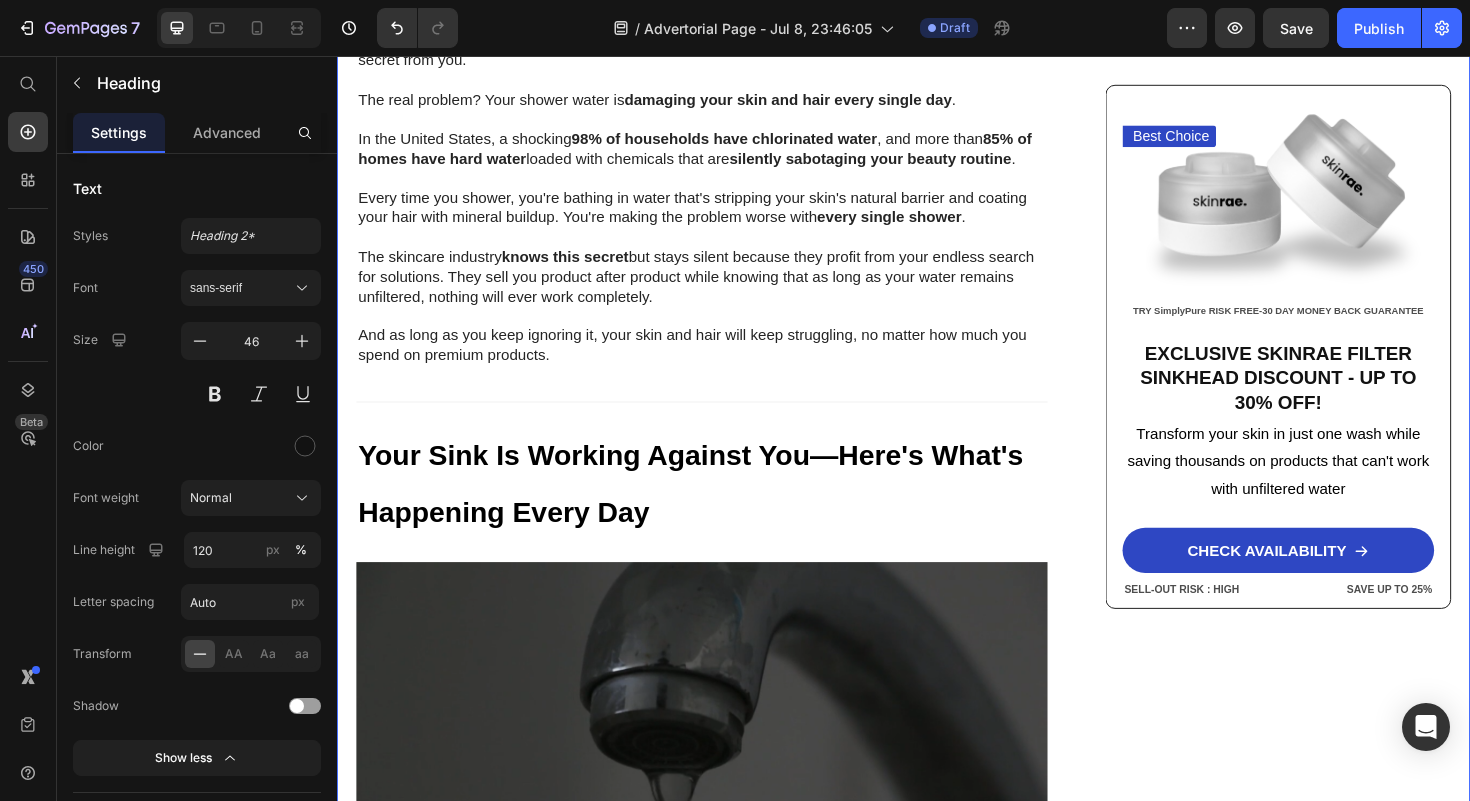 click on "Home > Skin Care > Filtered Sinkhead Text Block ⁠⁠⁠⁠⁠⁠⁠ Stop Poisoning Your Skin!  This Revolutionary Sink Filter  Eliminated My Skin Problems In 24 Hours—And Saved Me Thousands! Heading Image [FIRST] [LAST]  - [CITY] [DATE]: [TIME] Text Block Row Image URGENT!  Your shower water contains chemicals destroying your skin daily—and expensive creams can't fix it. Discover how this 15-stage filter transforms your skin in just 24 hours while boosting water pressure by 2.5x Text Block Look in your mirror right now… Do you see  dry, damaged skin  that makes you feel  frustrated  and  defeated ? Are you sick of wasting hundreds on expensive creams and treatments while your skin  just keeps getting  worse ?   You've tried everything—moisturizers, serums, masks—but nothing works. Instead, you've made things worse:  wasted money, continued damage , and an endless cycle of  frustration  that never stops.   Let's face it—you're done.  Done   Want to know why those expensive products are" at bounding box center (937, 1513) 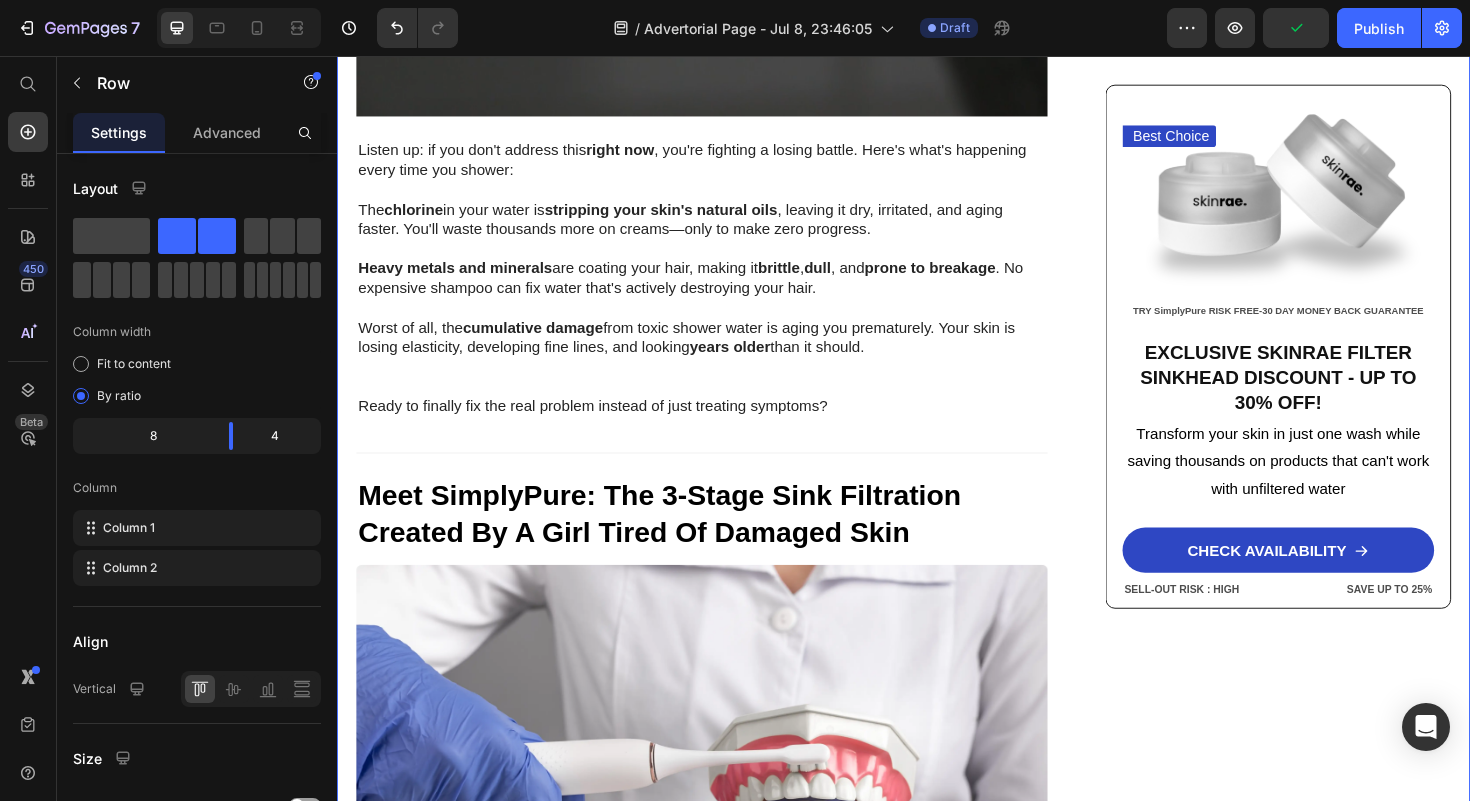 scroll, scrollTop: 2845, scrollLeft: 0, axis: vertical 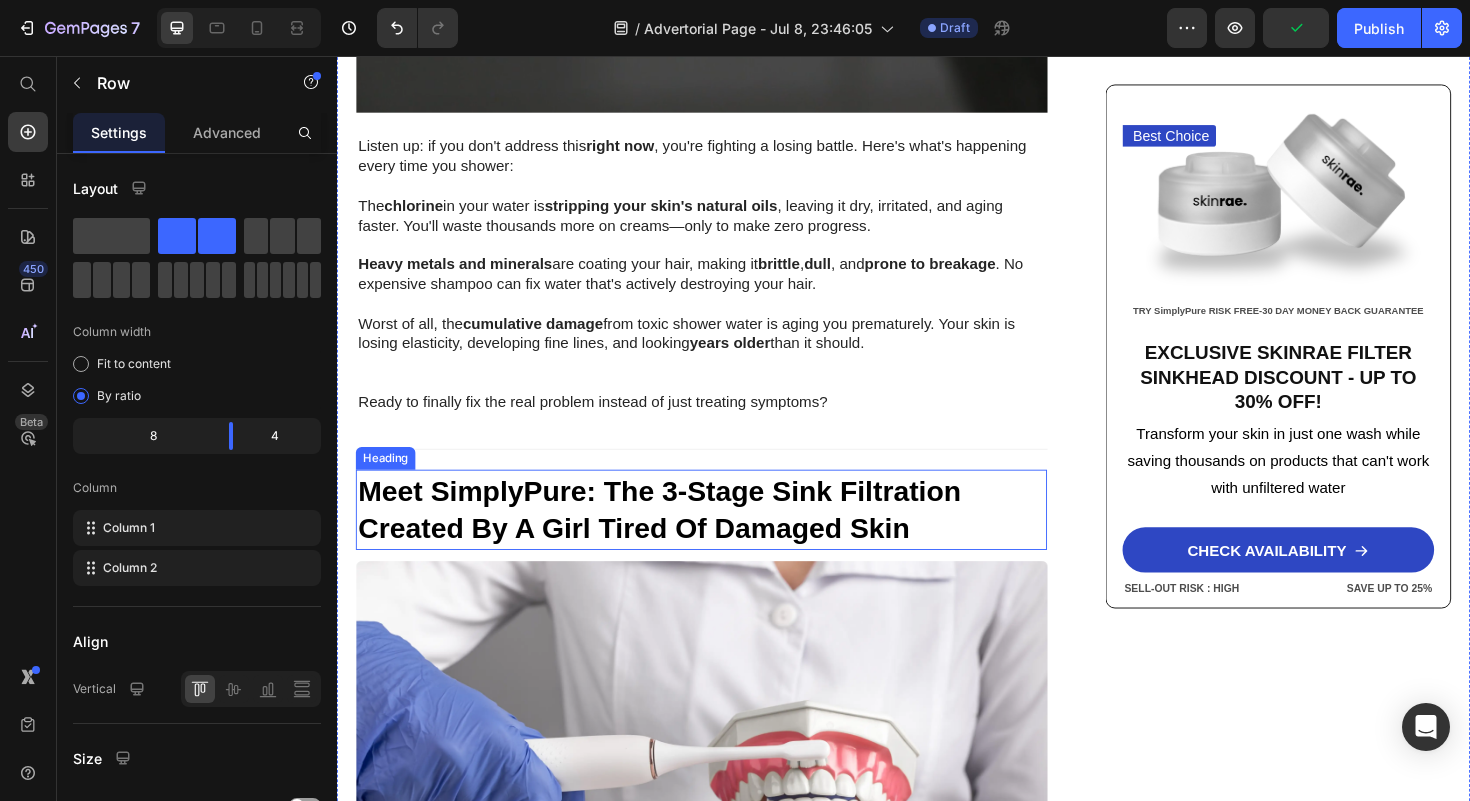 click on "Meet SimplyPure: The 3-Stage Sink Filtration Created By A Girl Tired Of Damaged Skin" at bounding box center [678, 537] 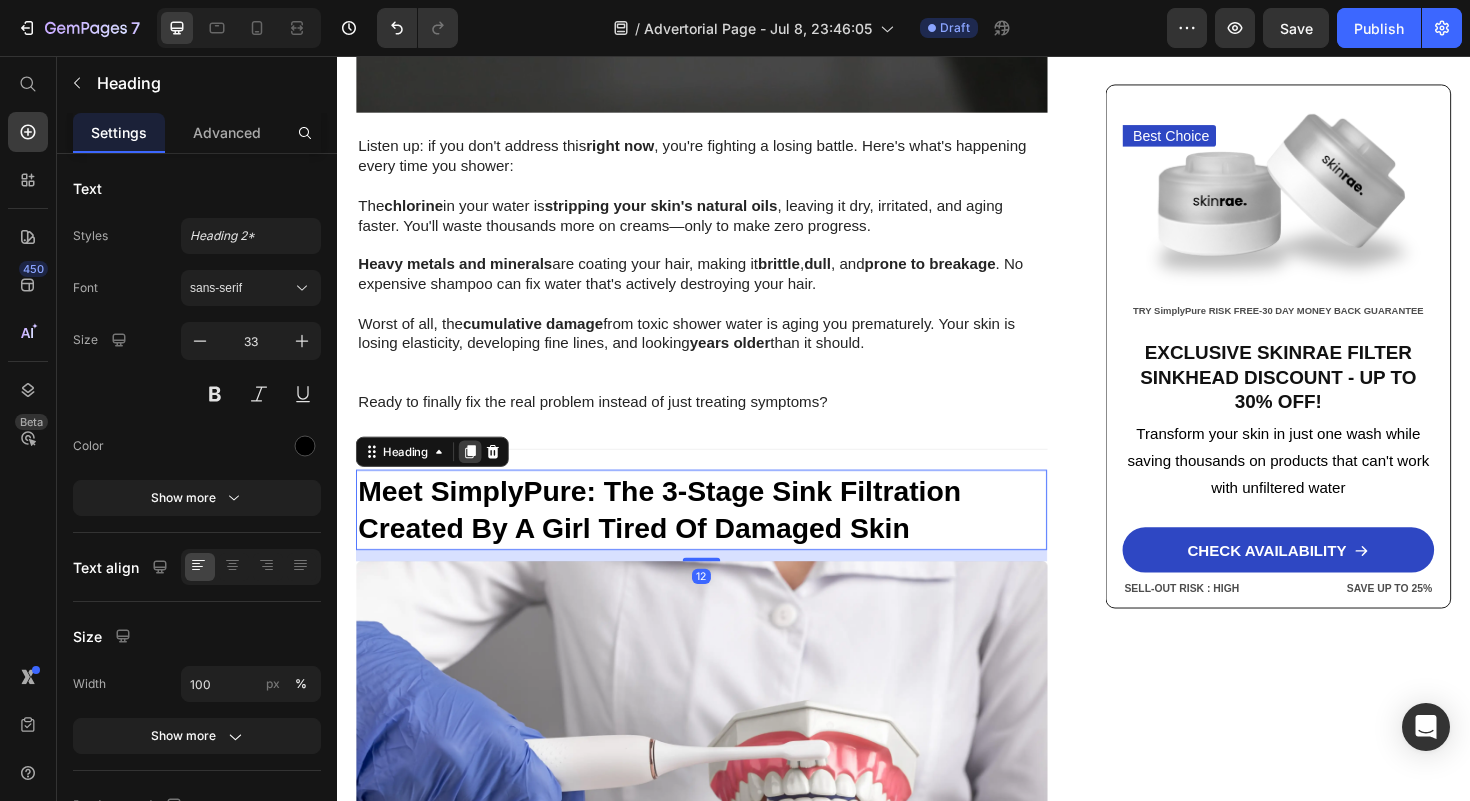 click 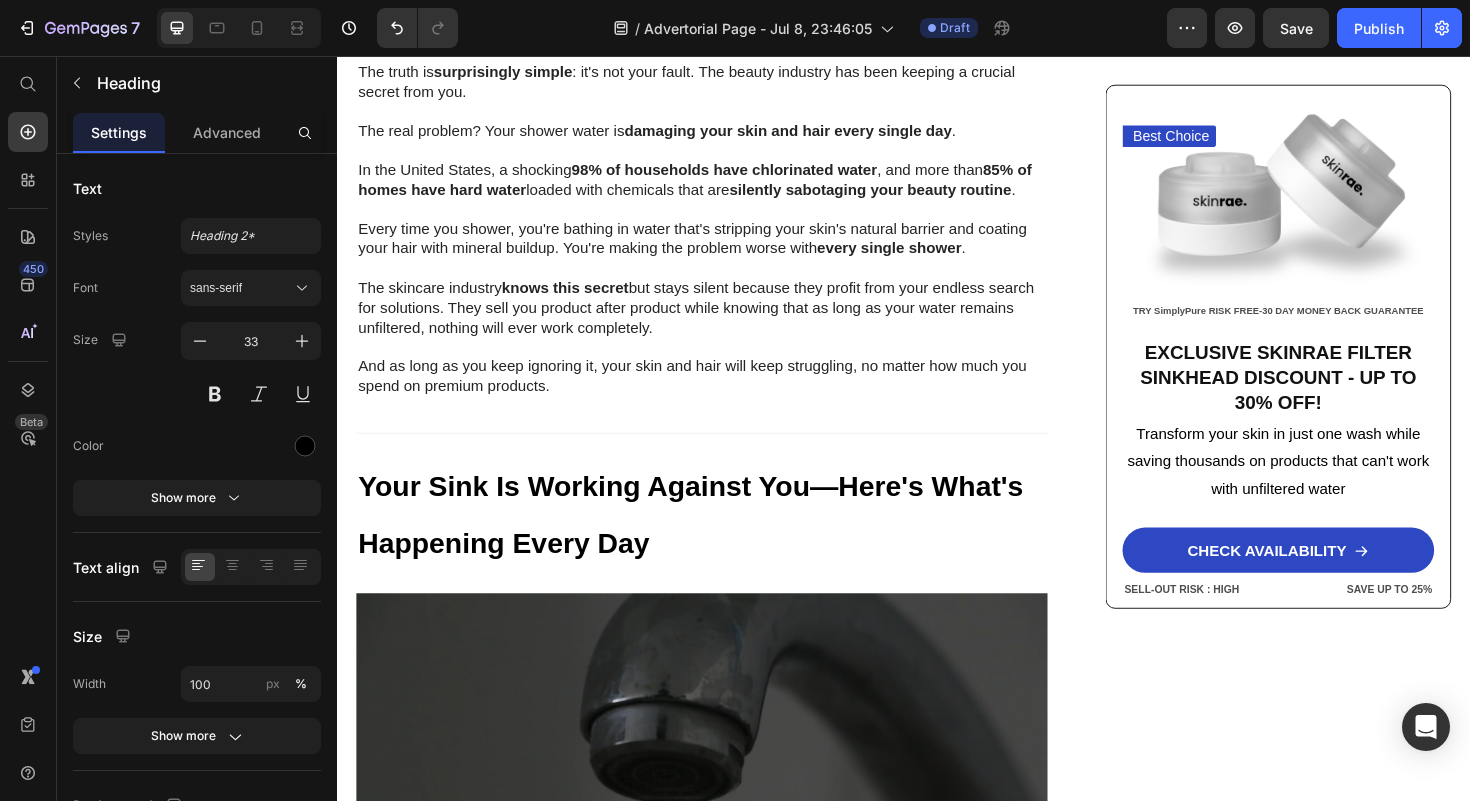 scroll, scrollTop: 1861, scrollLeft: 0, axis: vertical 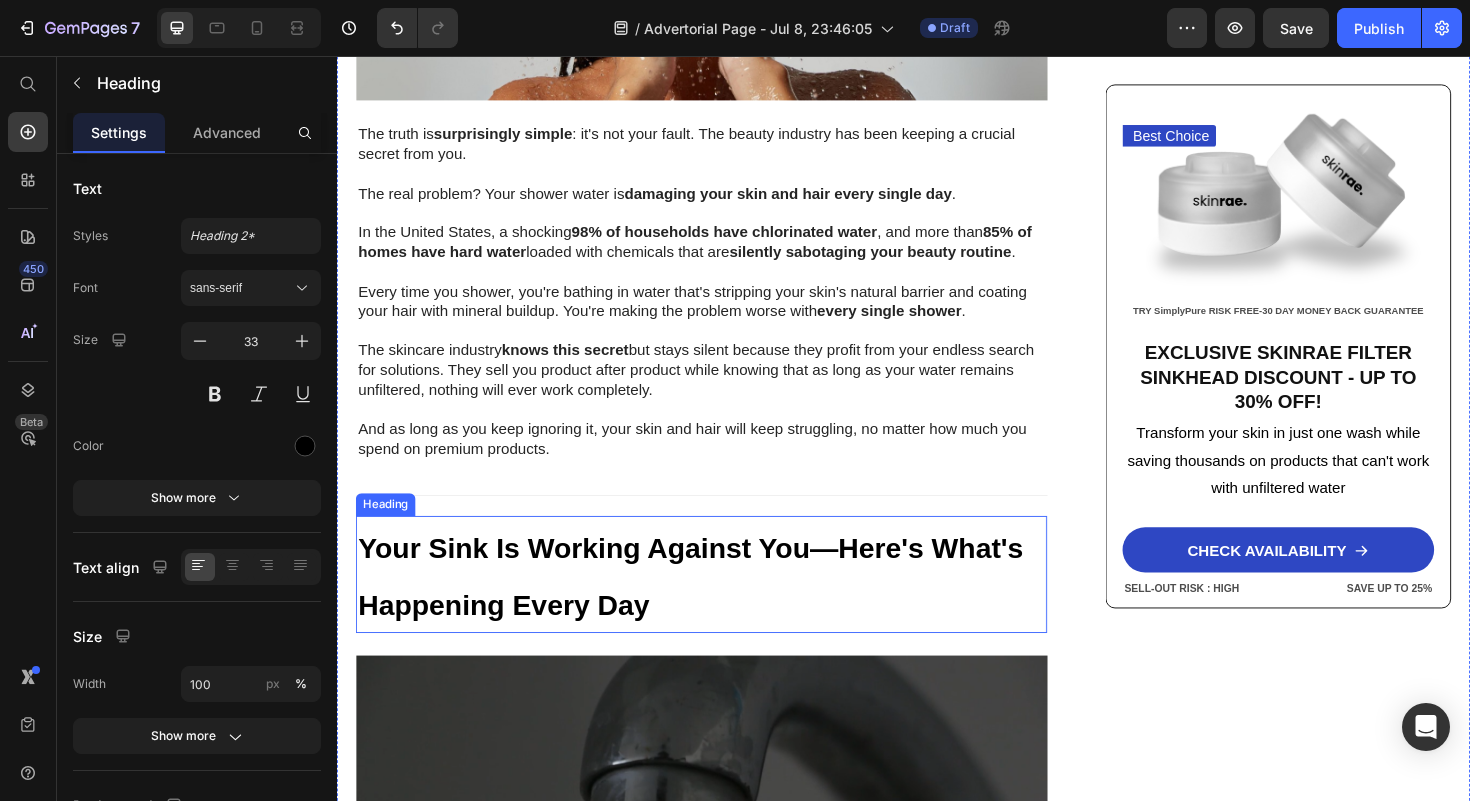 click on "Your Sink Is Working Against You—Here's What's Happening Every Day" at bounding box center (711, 607) 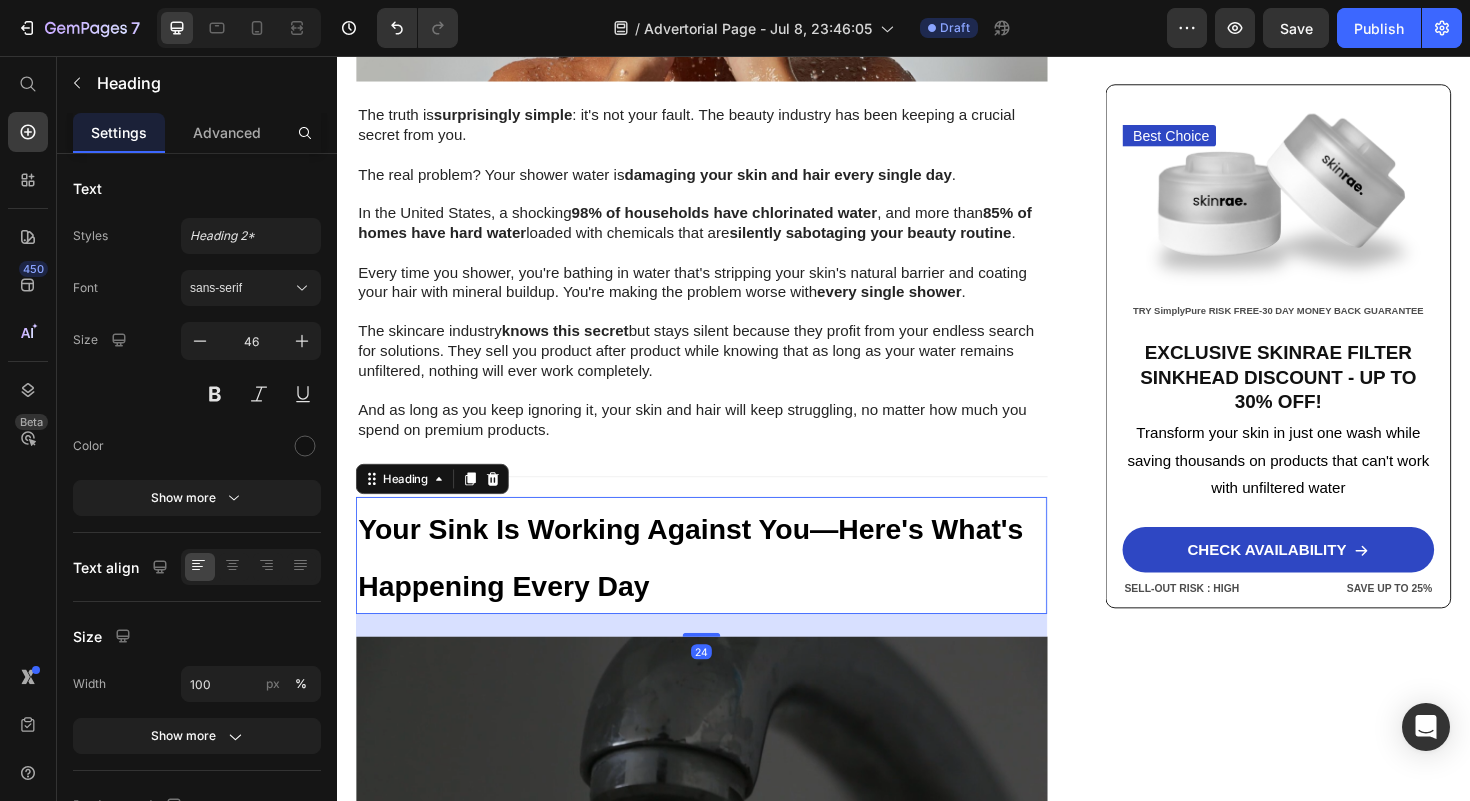 scroll, scrollTop: 1883, scrollLeft: 0, axis: vertical 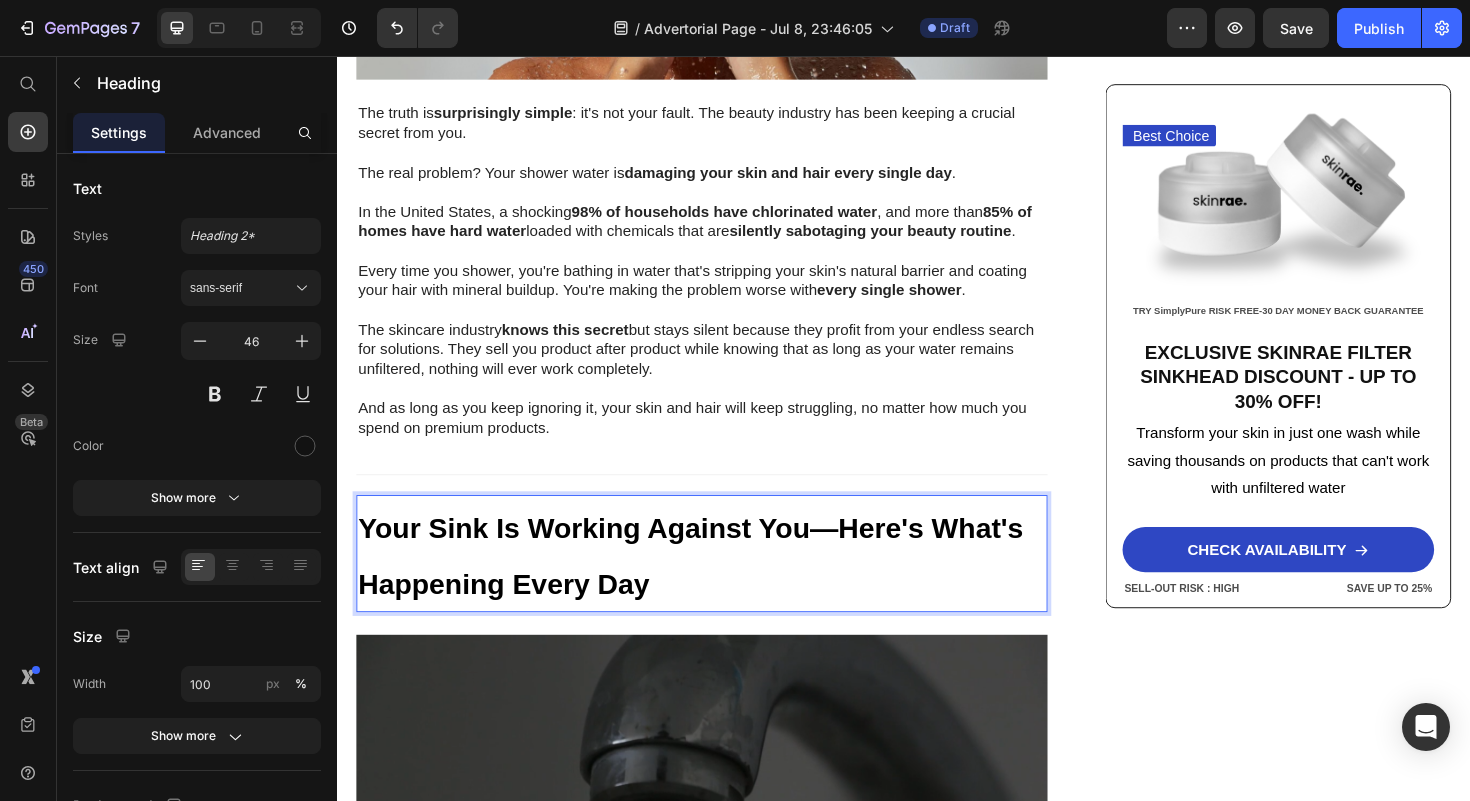click on "Your Sink Is Working Against You—Here's What's Happening Every Day" at bounding box center (723, 583) 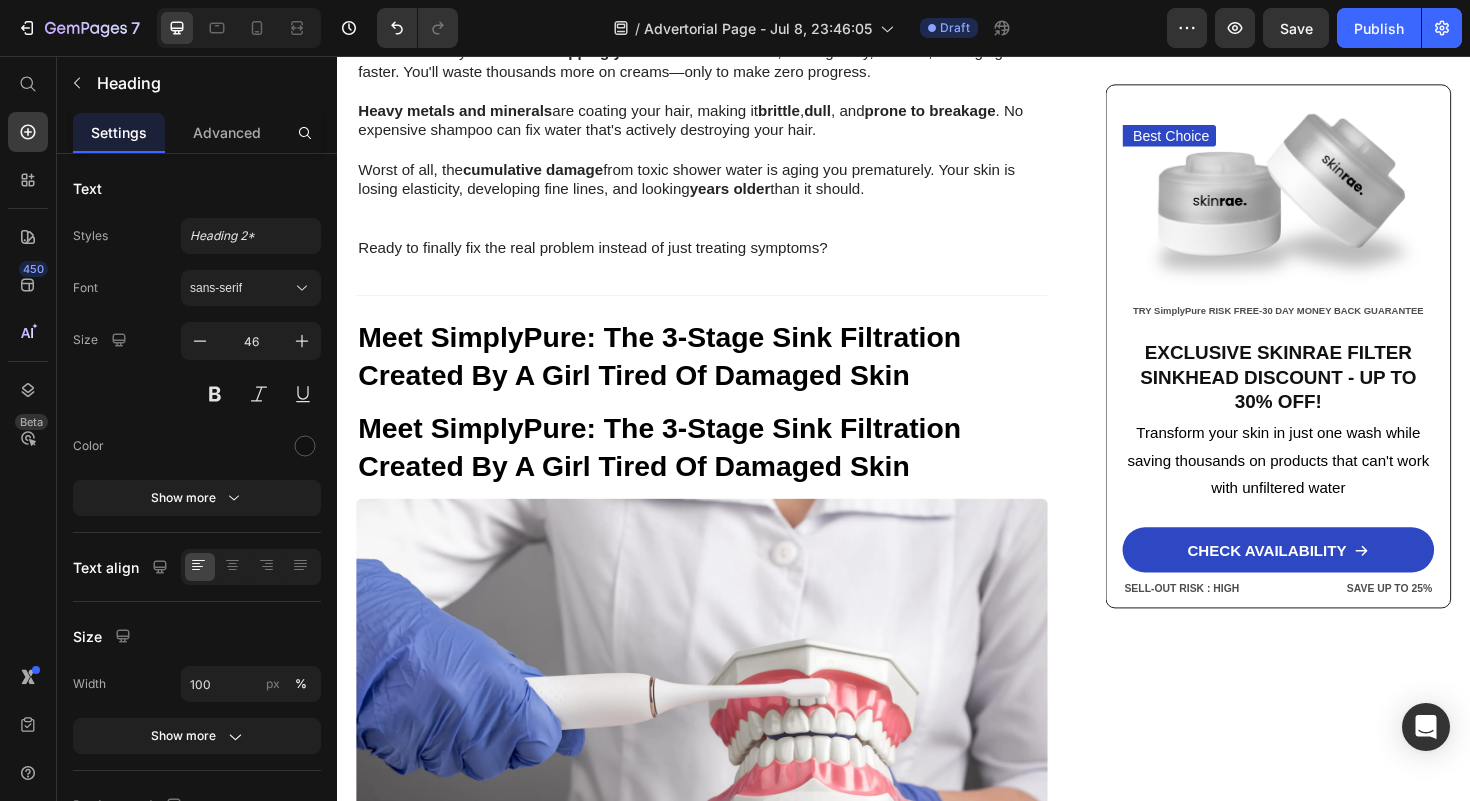 scroll, scrollTop: 2956, scrollLeft: 0, axis: vertical 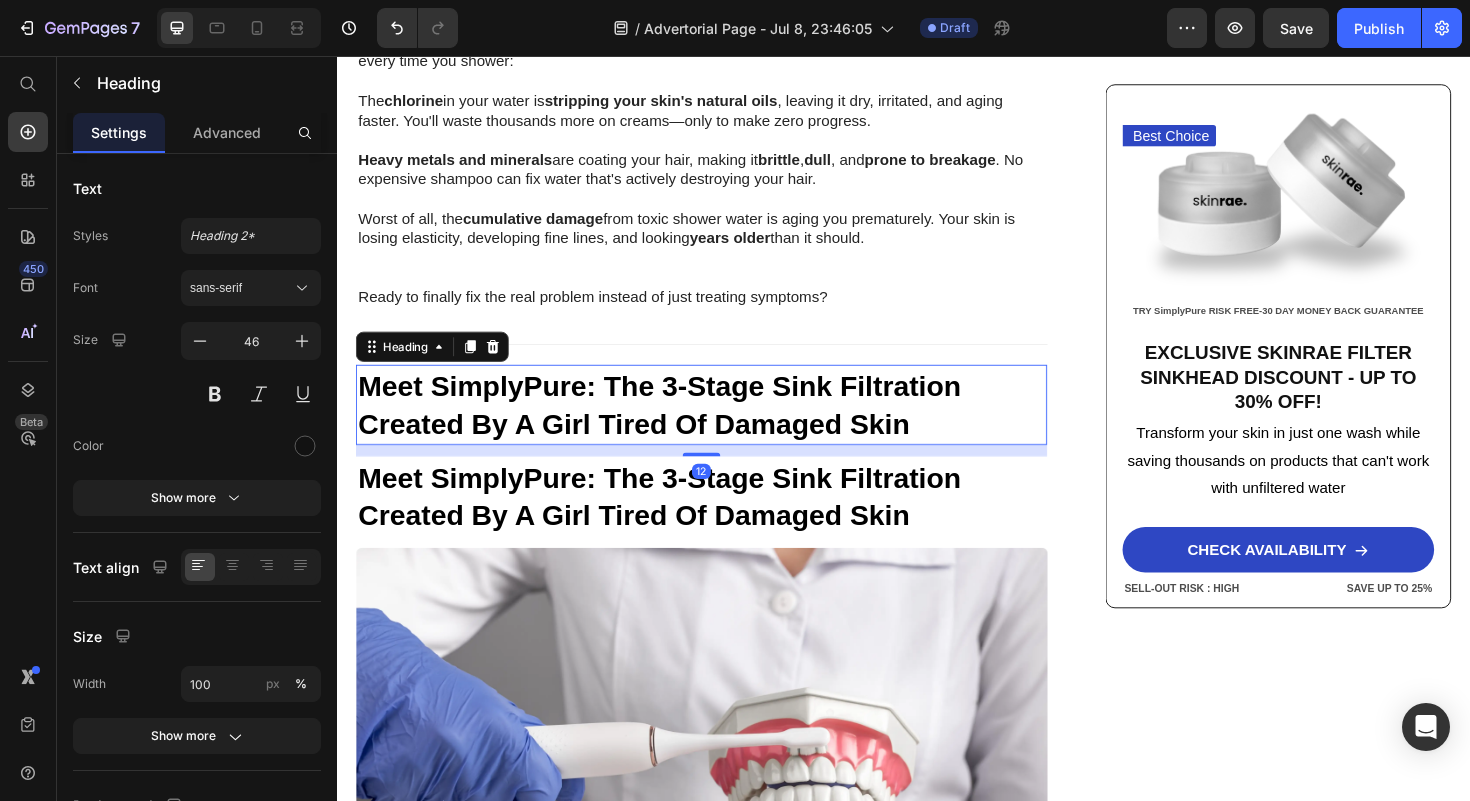 click on "Meet SimplyPure: The 3-Stage Sink Filtration Created By A Girl Tired Of Damaged Skin" at bounding box center [678, 426] 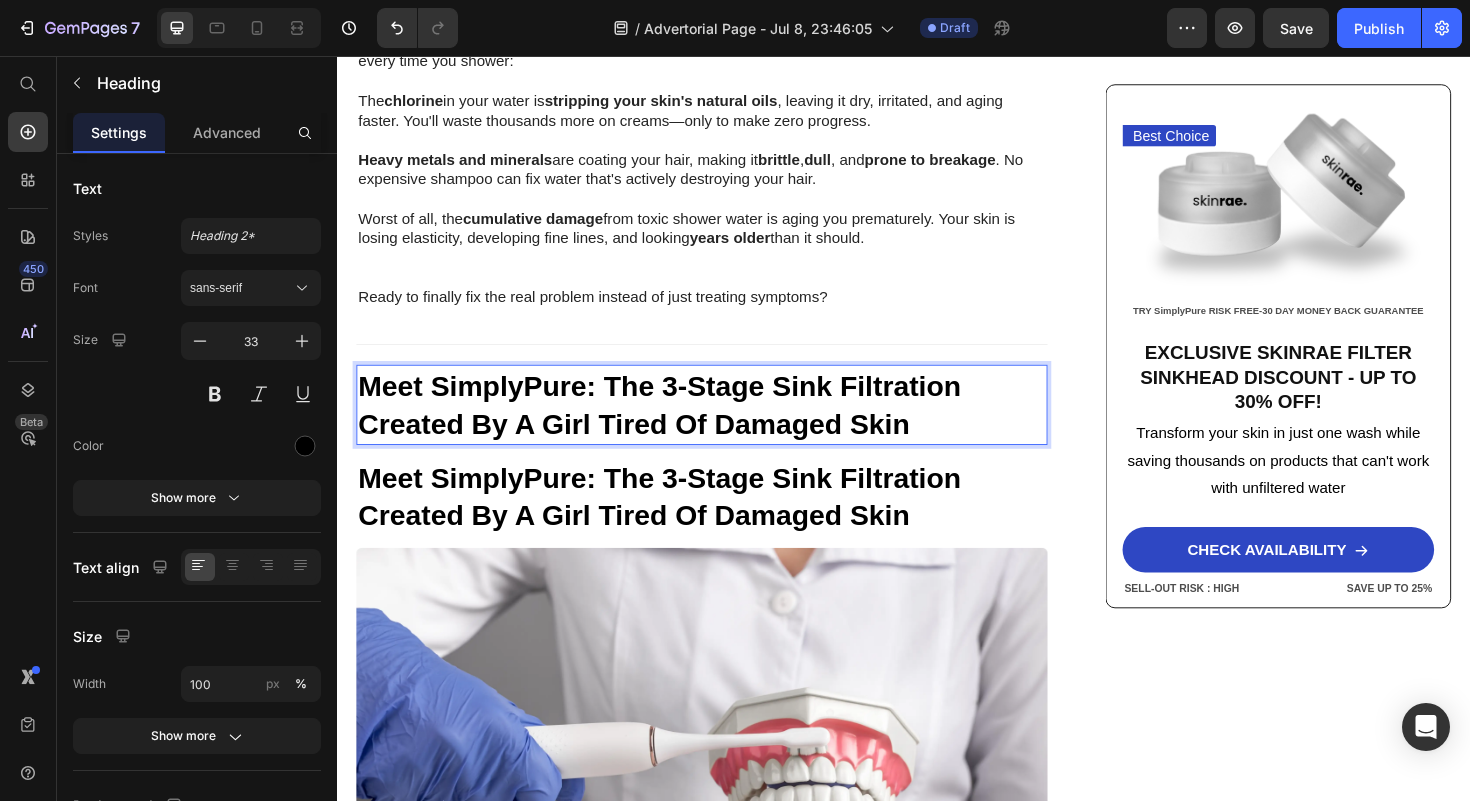 click on "Meet SimplyPure: The 3-Stage Sink Filtration Created By A Girl Tired Of Damaged Skin" at bounding box center (678, 426) 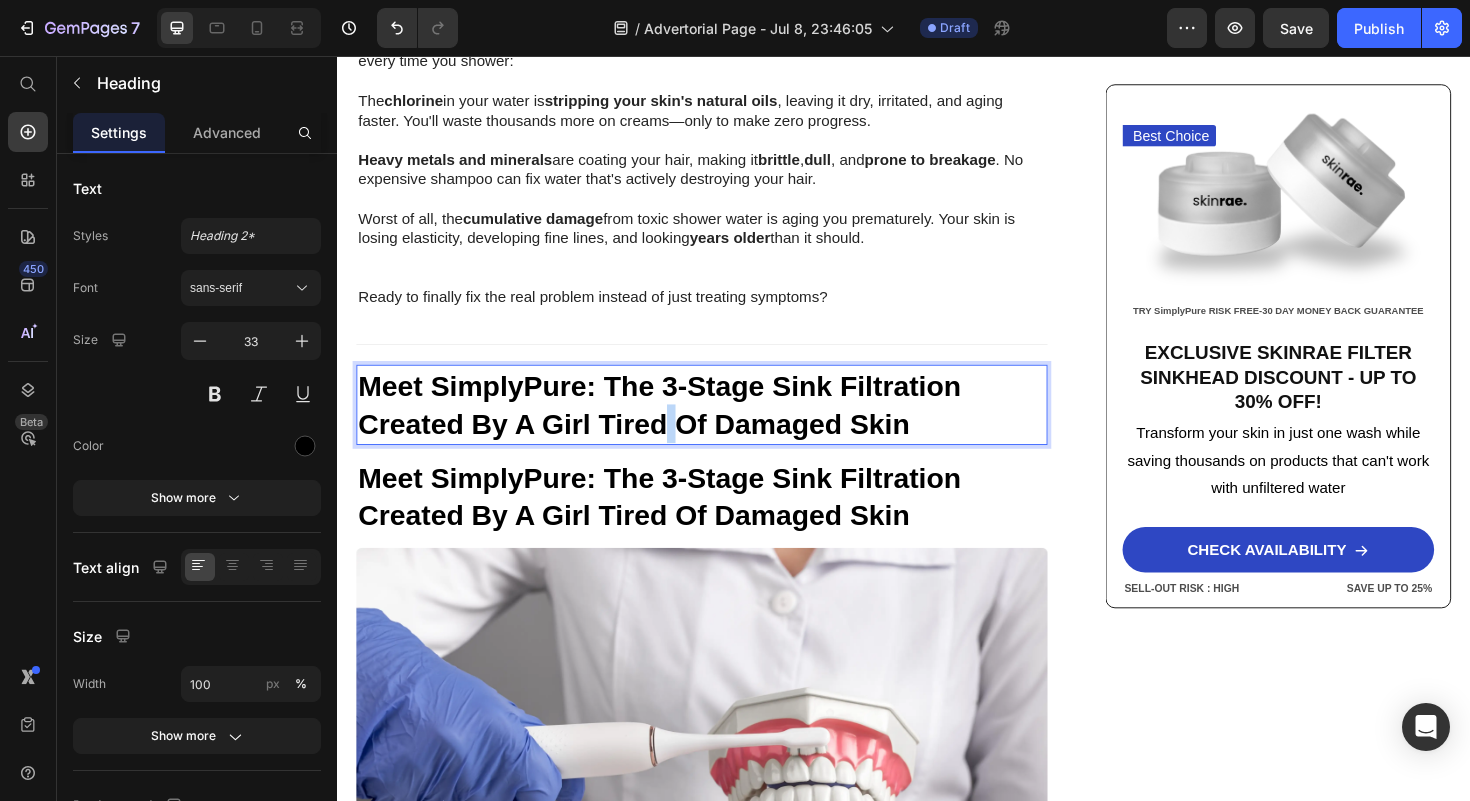 click on "Meet SimplyPure: The 3-Stage Sink Filtration Created By A Girl Tired Of Damaged Skin" at bounding box center [678, 426] 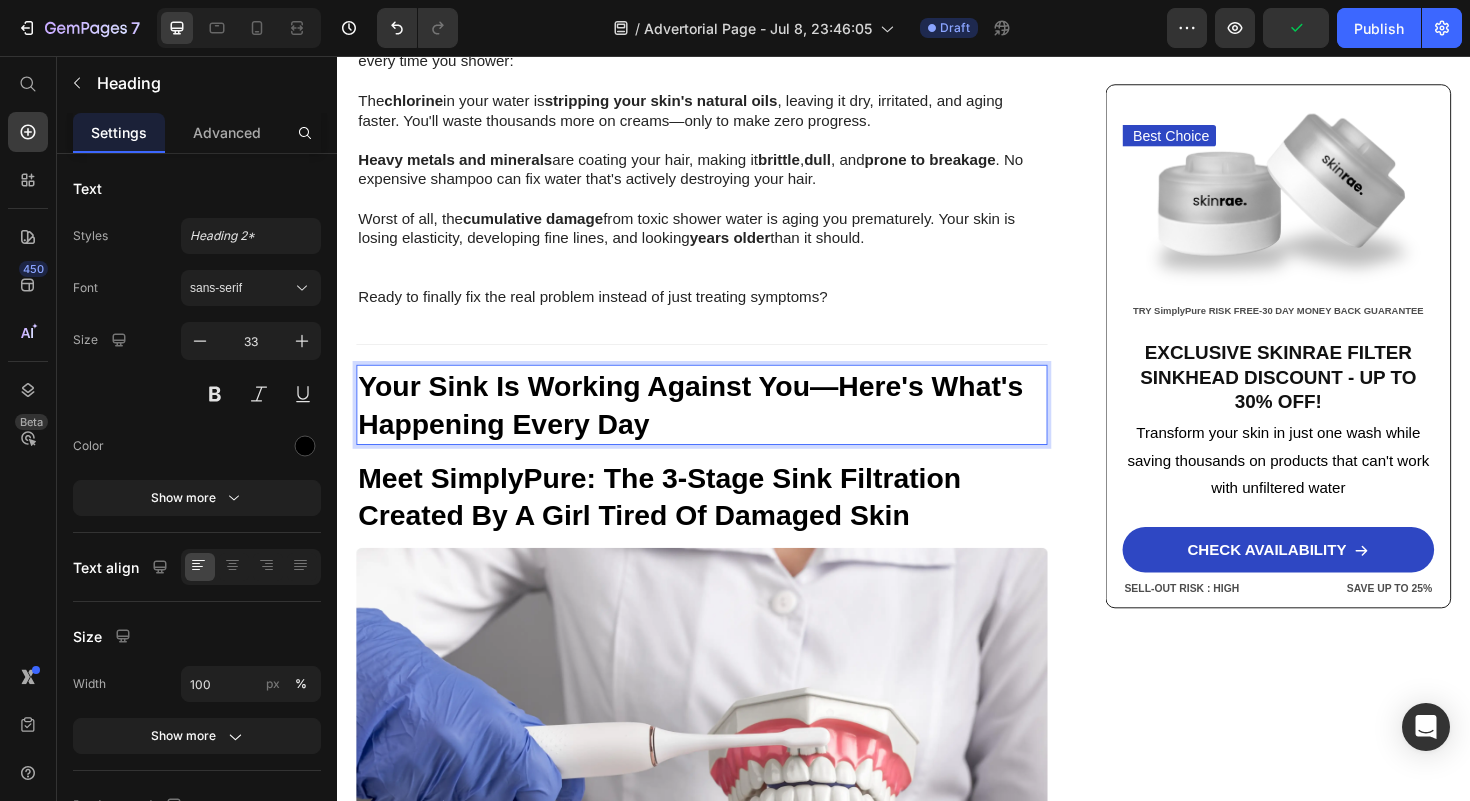 scroll, scrollTop: 2948, scrollLeft: 0, axis: vertical 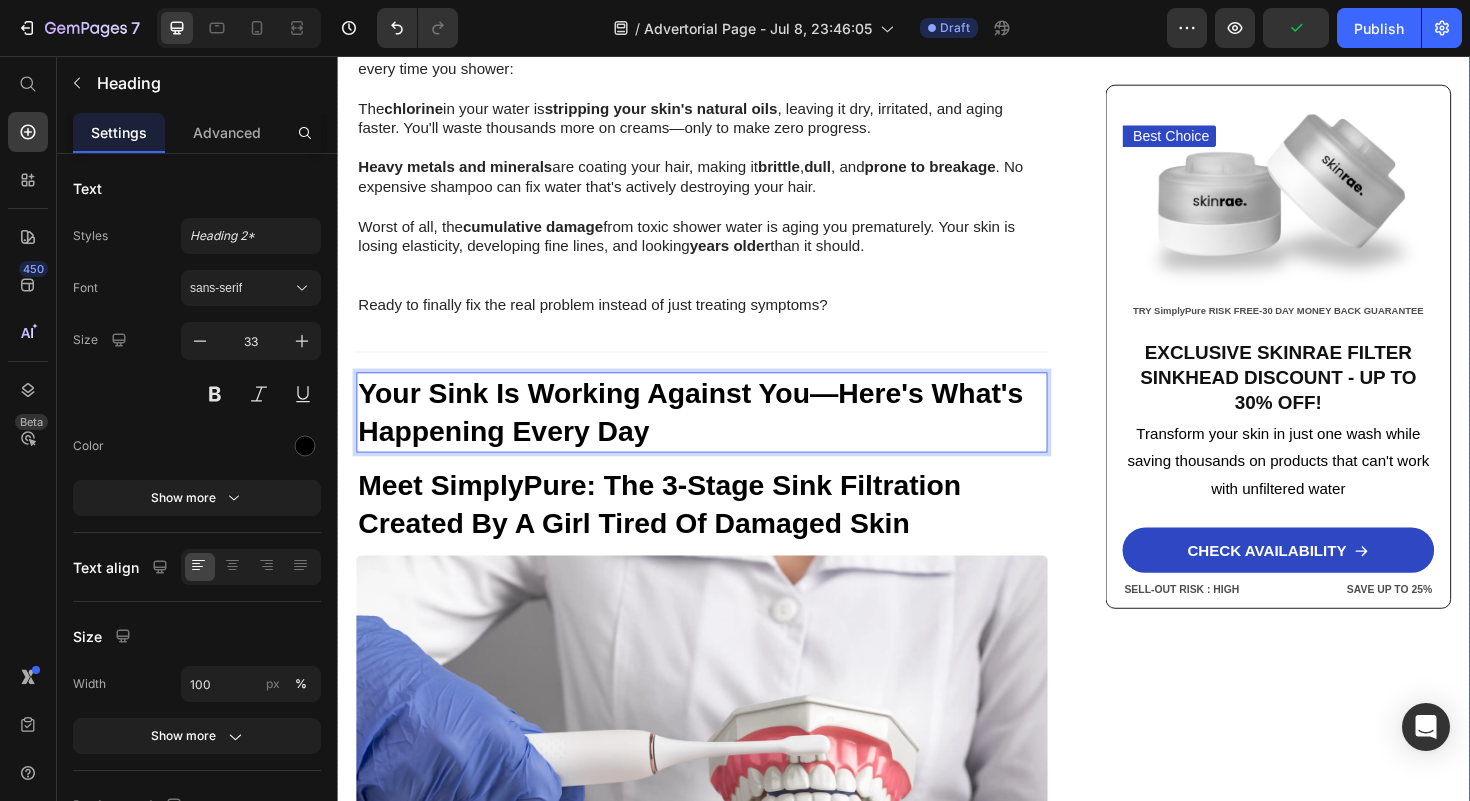 click on "Home > Skin Care > Filtered Sinkhead Text Block ⁠⁠⁠⁠⁠⁠⁠ Stop Poisoning Your Skin!  This Revolutionary Sink Filter  Eliminated My Skin Problems In 24 Hours—And Saved Me Thousands! Heading Image [FIRST] [LAST]  - [CITY] [DATE]: [TIME] Text Block Row Image URGENT!  Your shower water contains chemicals destroying your skin daily—and expensive creams can't fix it. Discover how this 15-stage filter transforms your skin in just 24 hours while boosting water pressure by 2.5x Text Block Look in your mirror right now… Do you see  dry, damaged skin  that makes you feel  frustrated  and  defeated ? Are you sick of wasting hundreds on expensive creams and treatments while your skin  just keeps getting  worse ?   You've tried everything—moisturizers, serums, masks—but nothing works. Instead, you've made things worse:  wasted money, continued damage , and an endless cycle of  frustration  that never stops.   Let's face it—you're done.  Done   Want to know why those expensive products are" at bounding box center (723, 574) 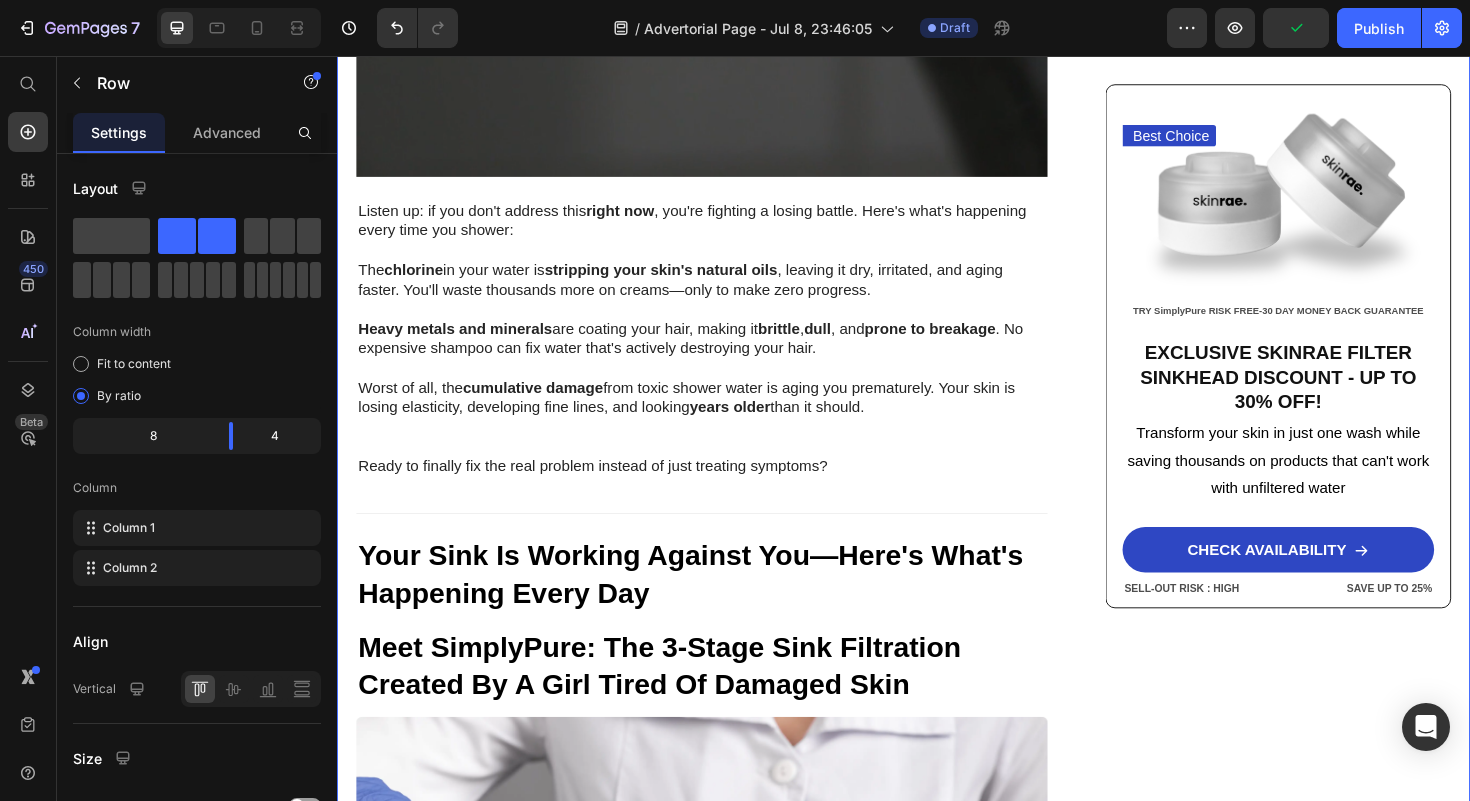 scroll, scrollTop: 2741, scrollLeft: 0, axis: vertical 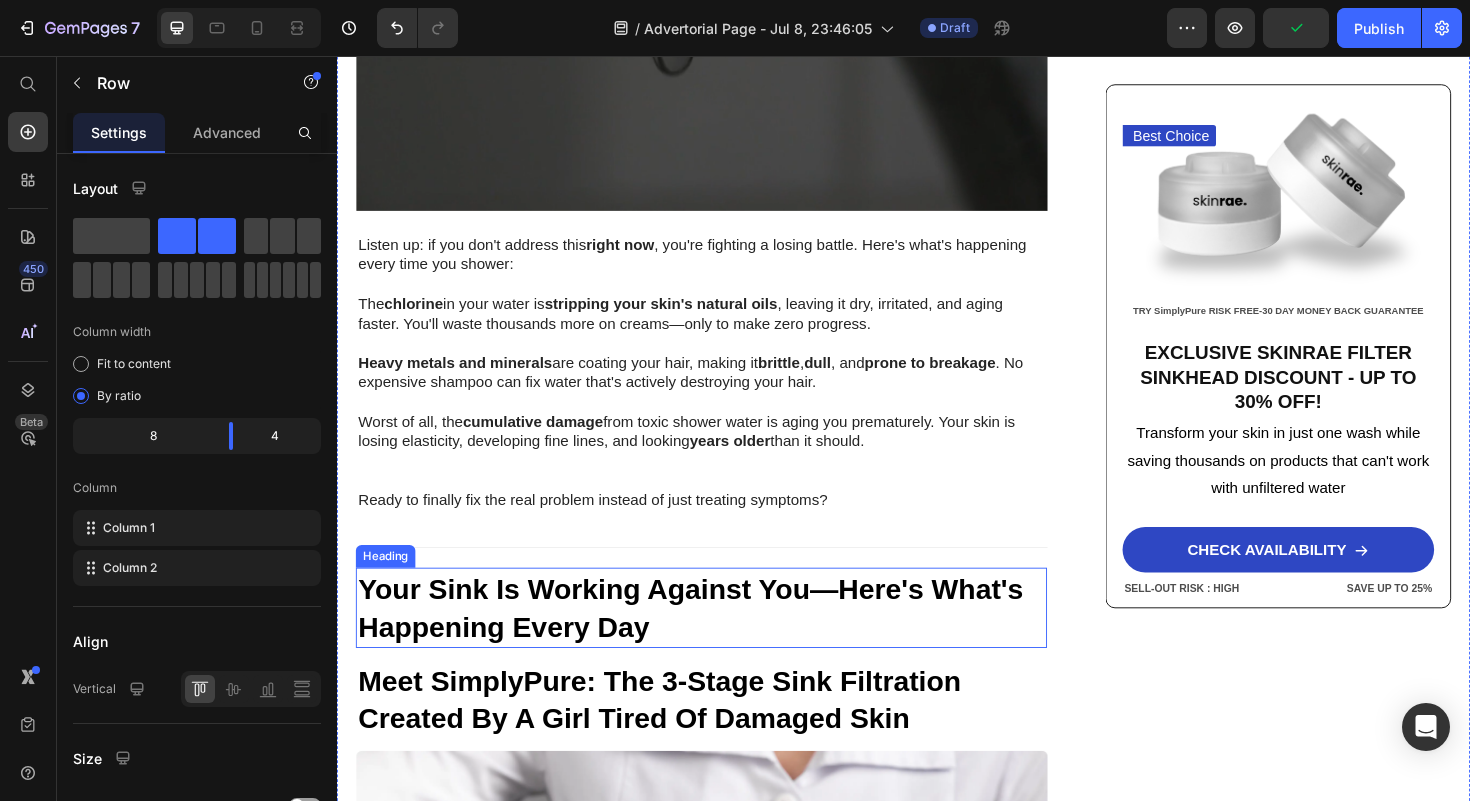 click on "⁠⁠⁠⁠⁠⁠⁠ Your Sink Is Working Against You—Here's What's Happening Every Day" at bounding box center (723, 640) 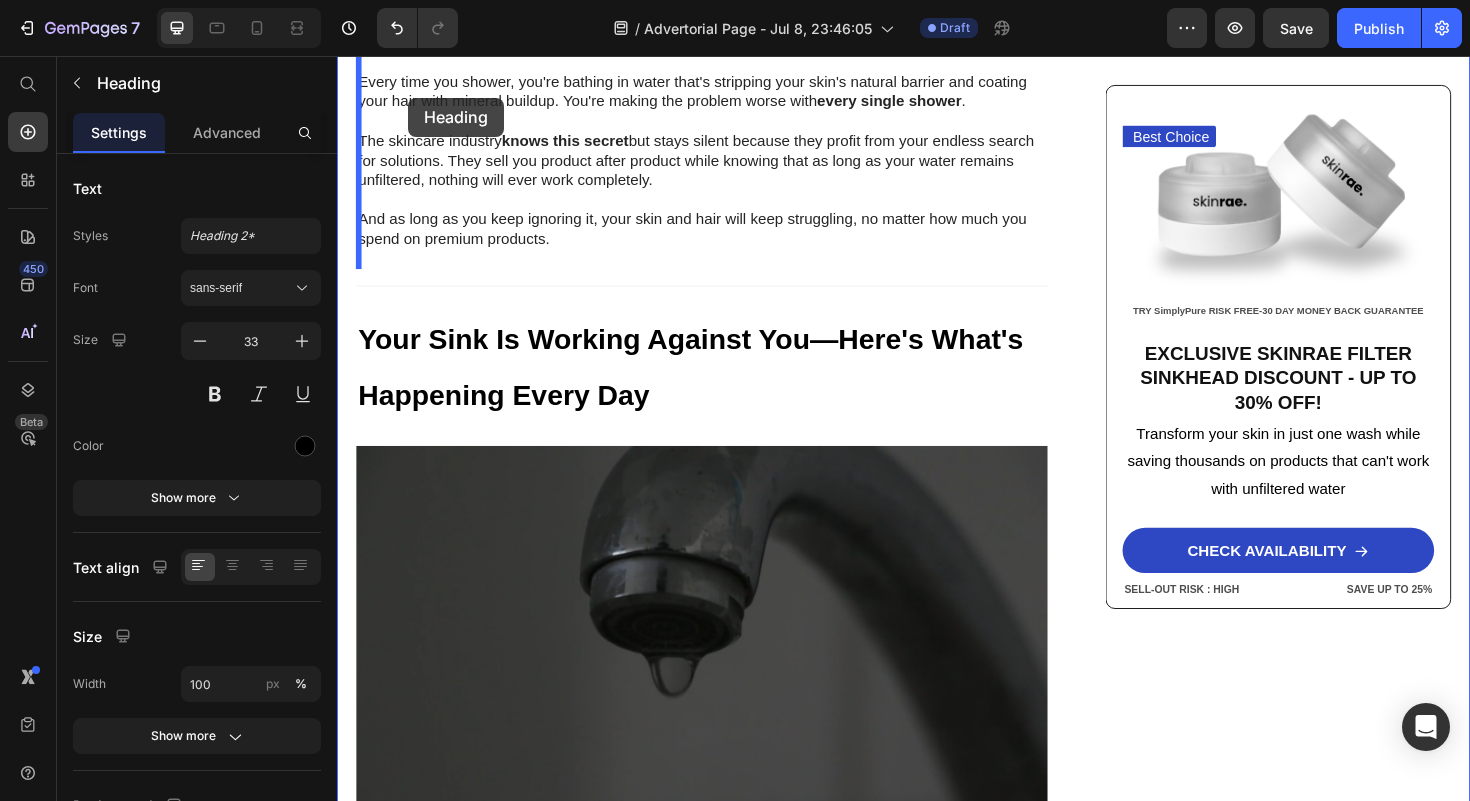 scroll, scrollTop: 2073, scrollLeft: 0, axis: vertical 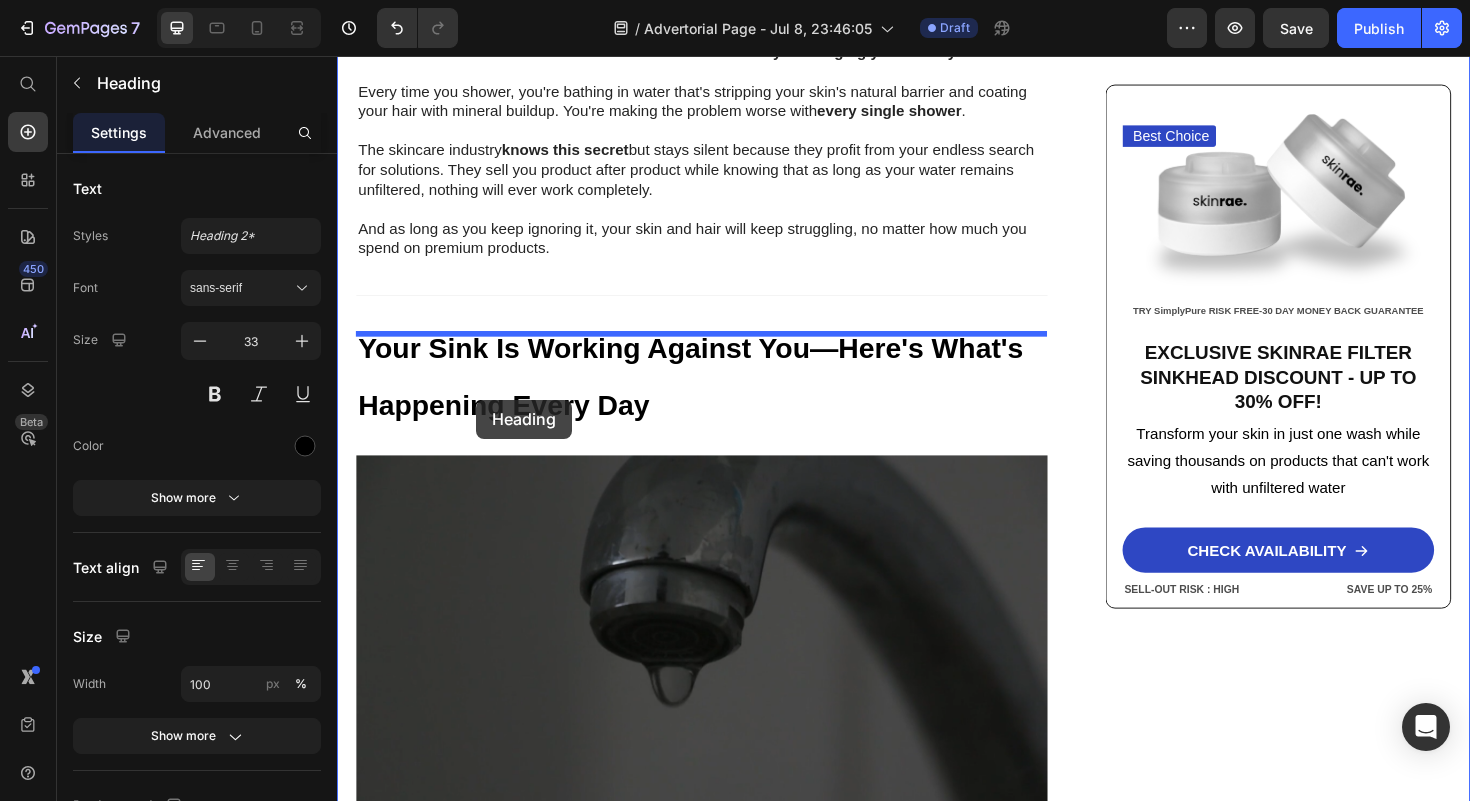 drag, startPoint x: 369, startPoint y: 594, endPoint x: 484, endPoint y: 420, distance: 208.56894 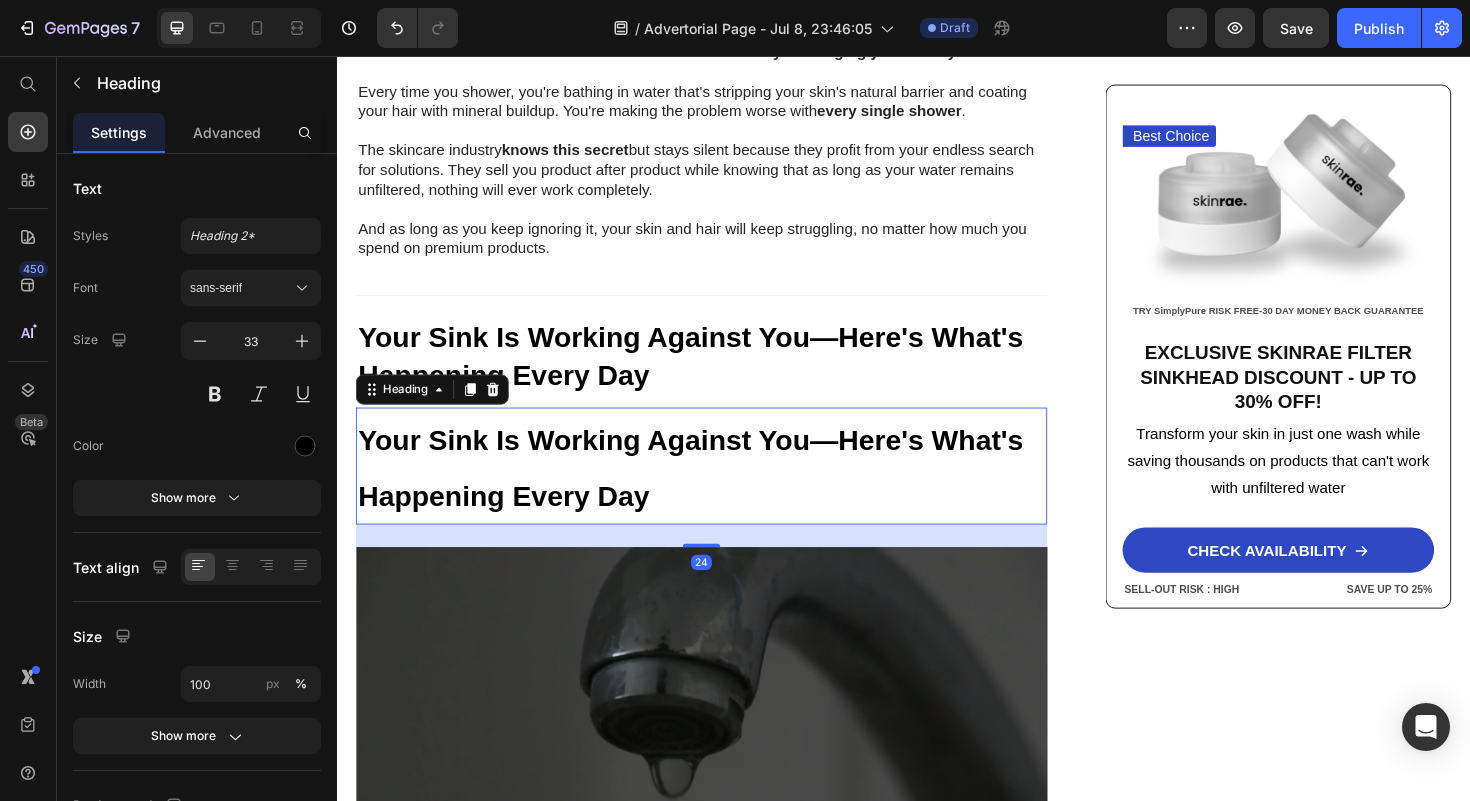 click on "Your Sink Is Working Against You—Here's What's Happening Every Day" at bounding box center (711, 492) 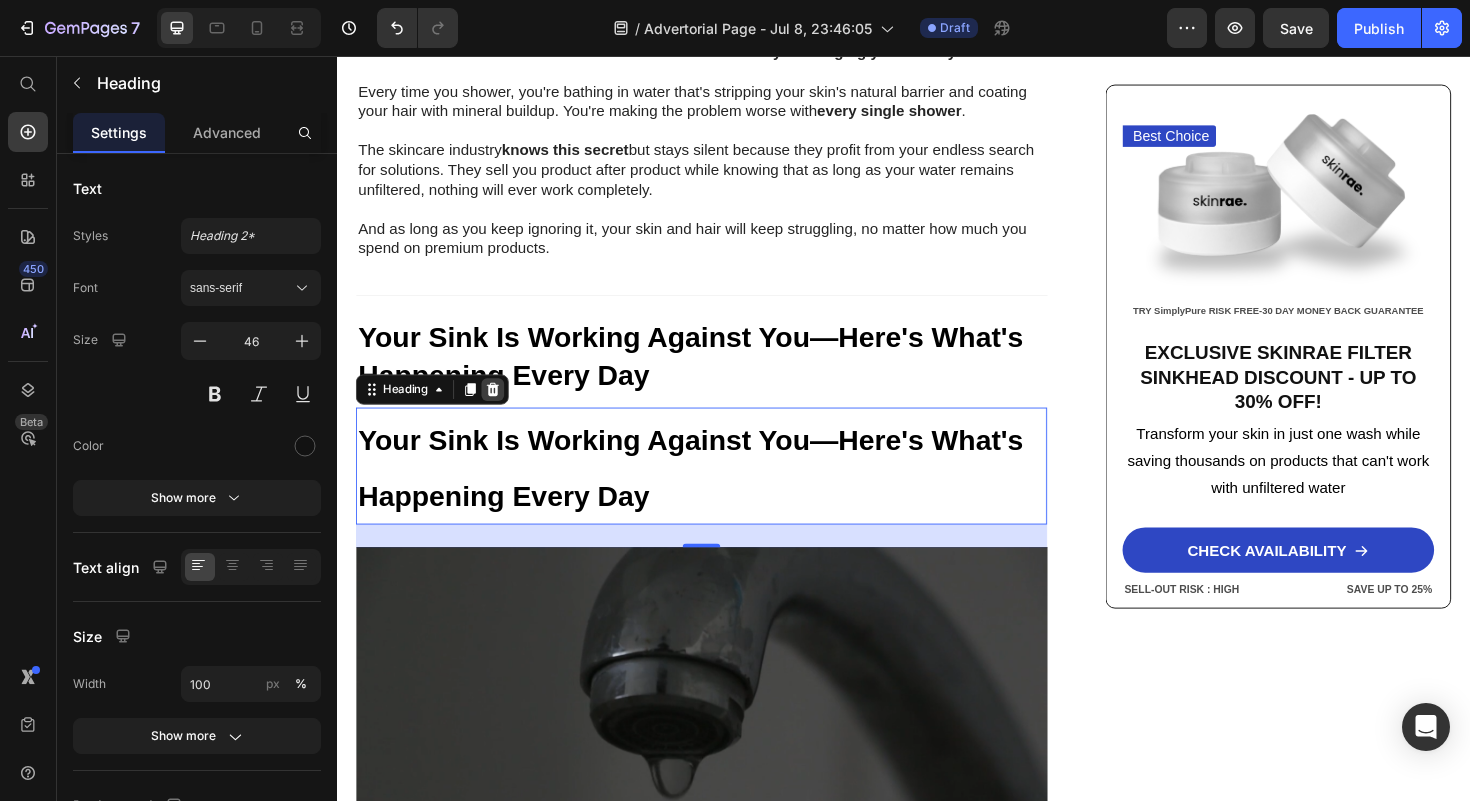 click 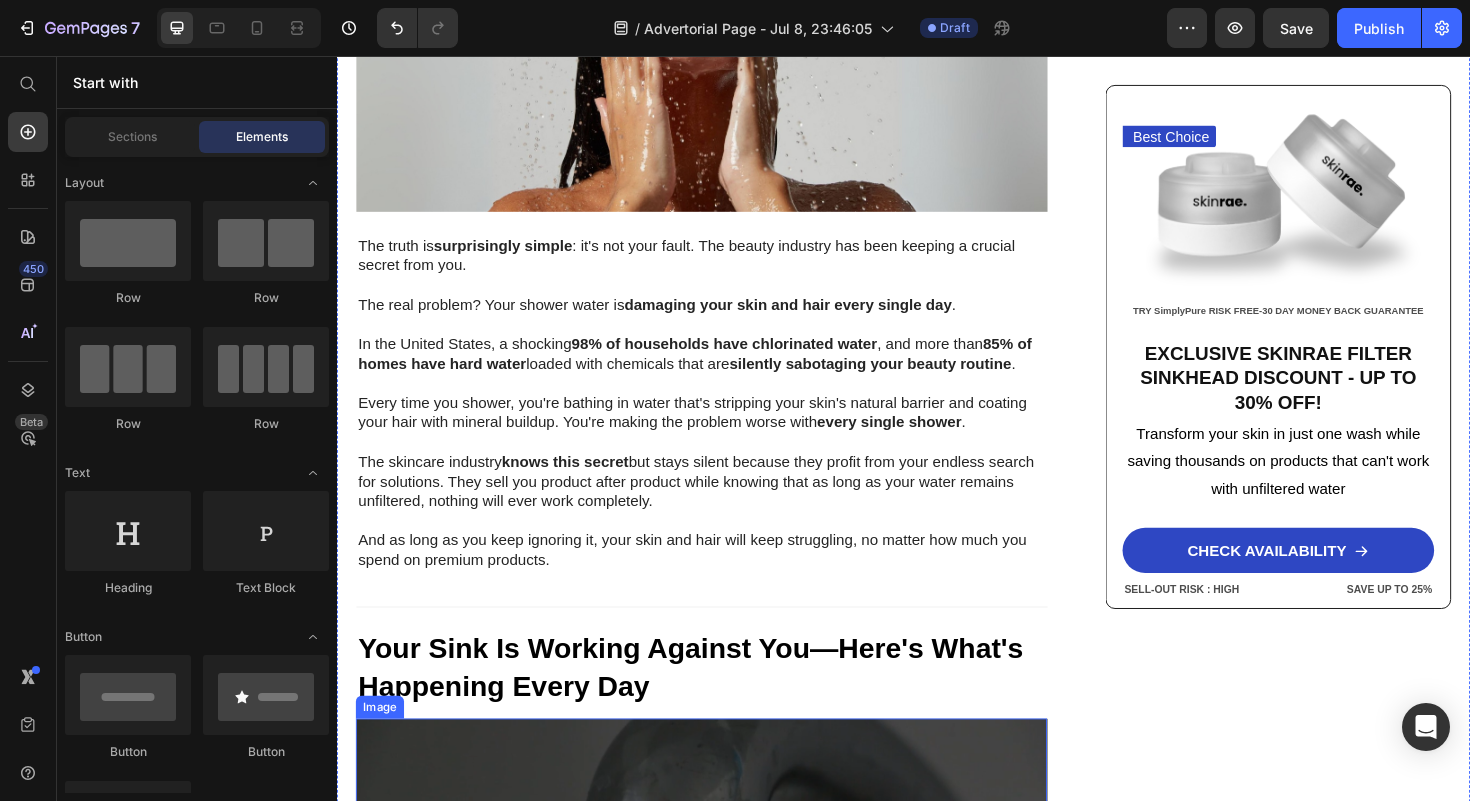 scroll, scrollTop: 1825, scrollLeft: 0, axis: vertical 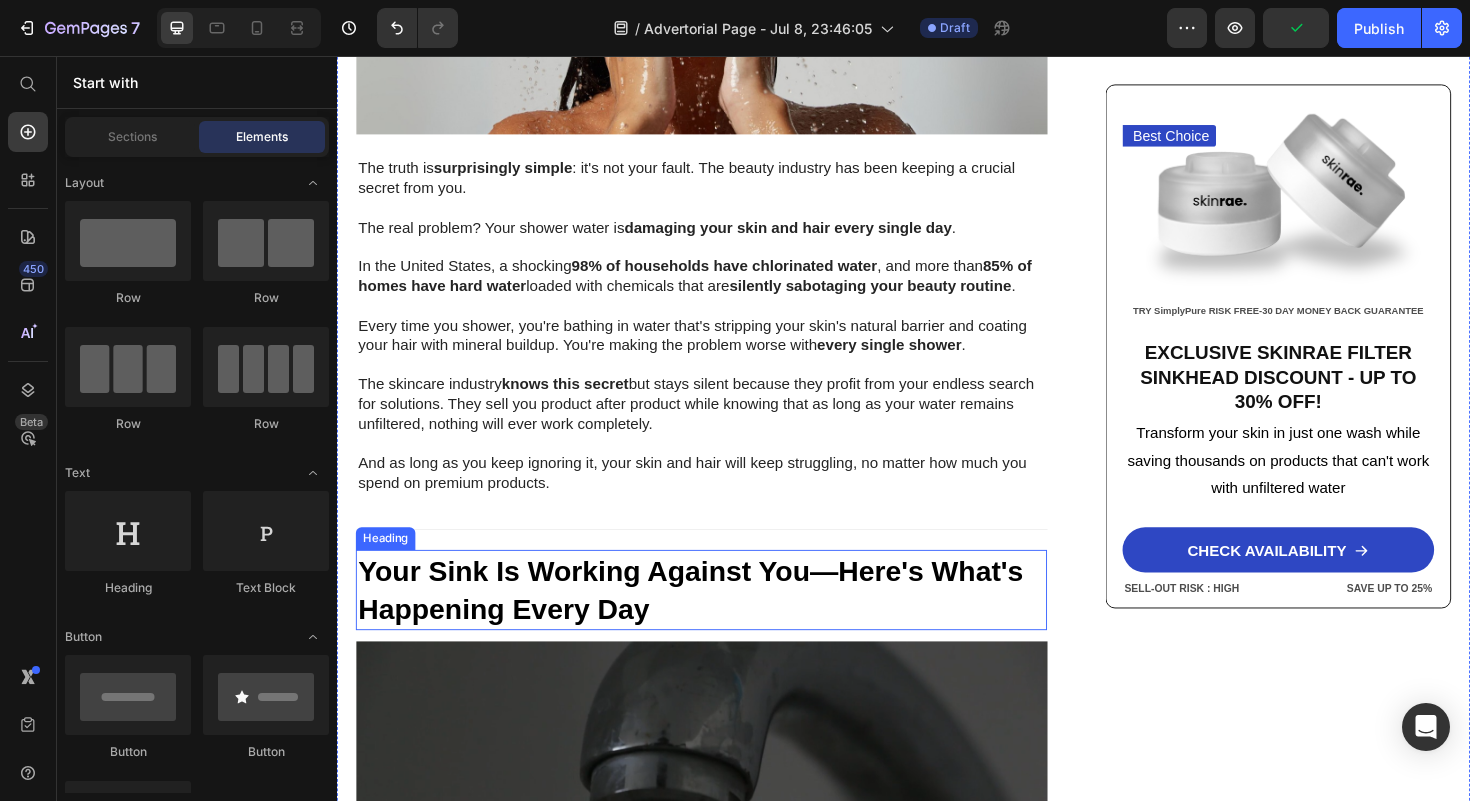click on "Your Sink Is Working Against You—Here's What's Happening Every Day" at bounding box center (711, 622) 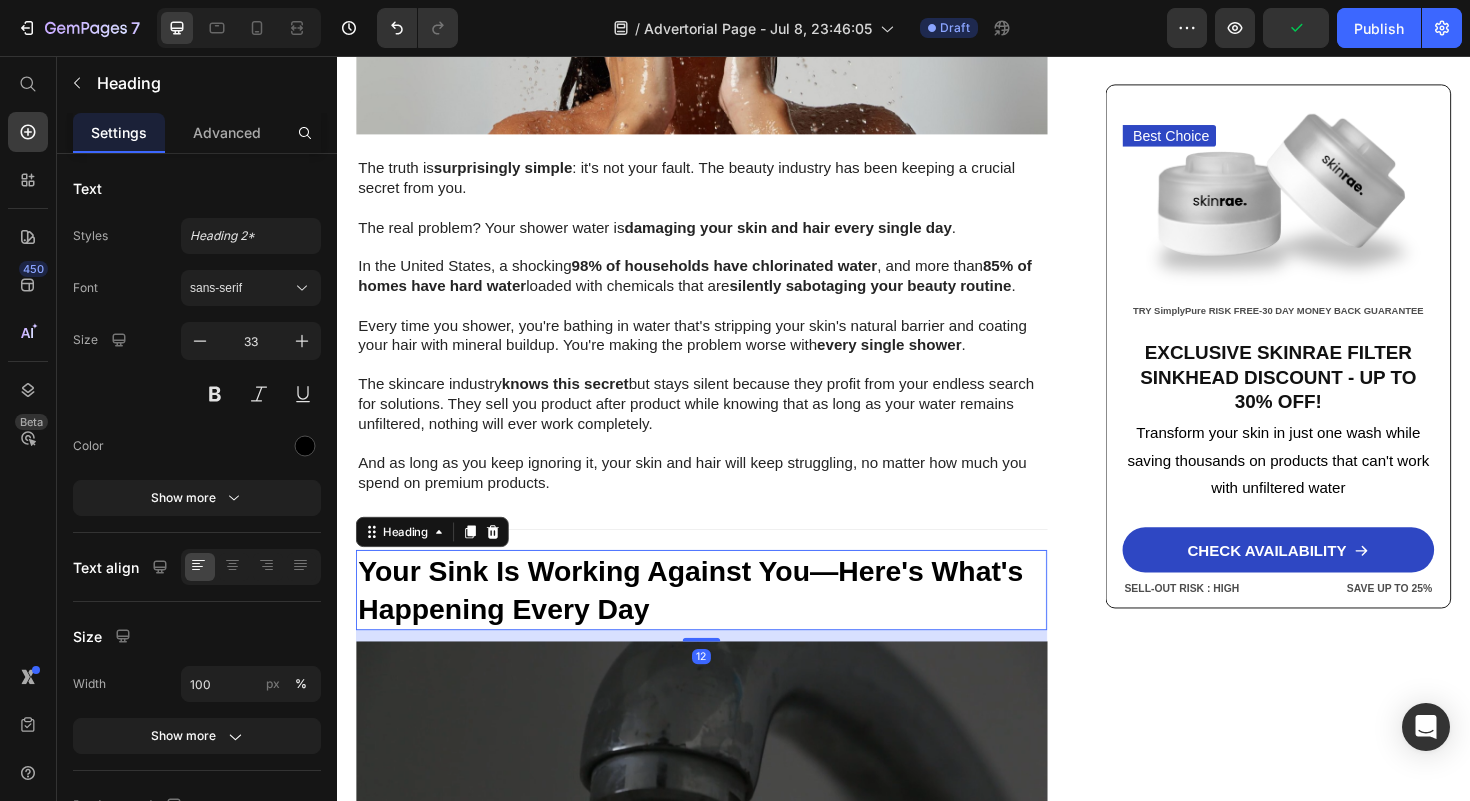 click on "Heading" at bounding box center (438, 560) 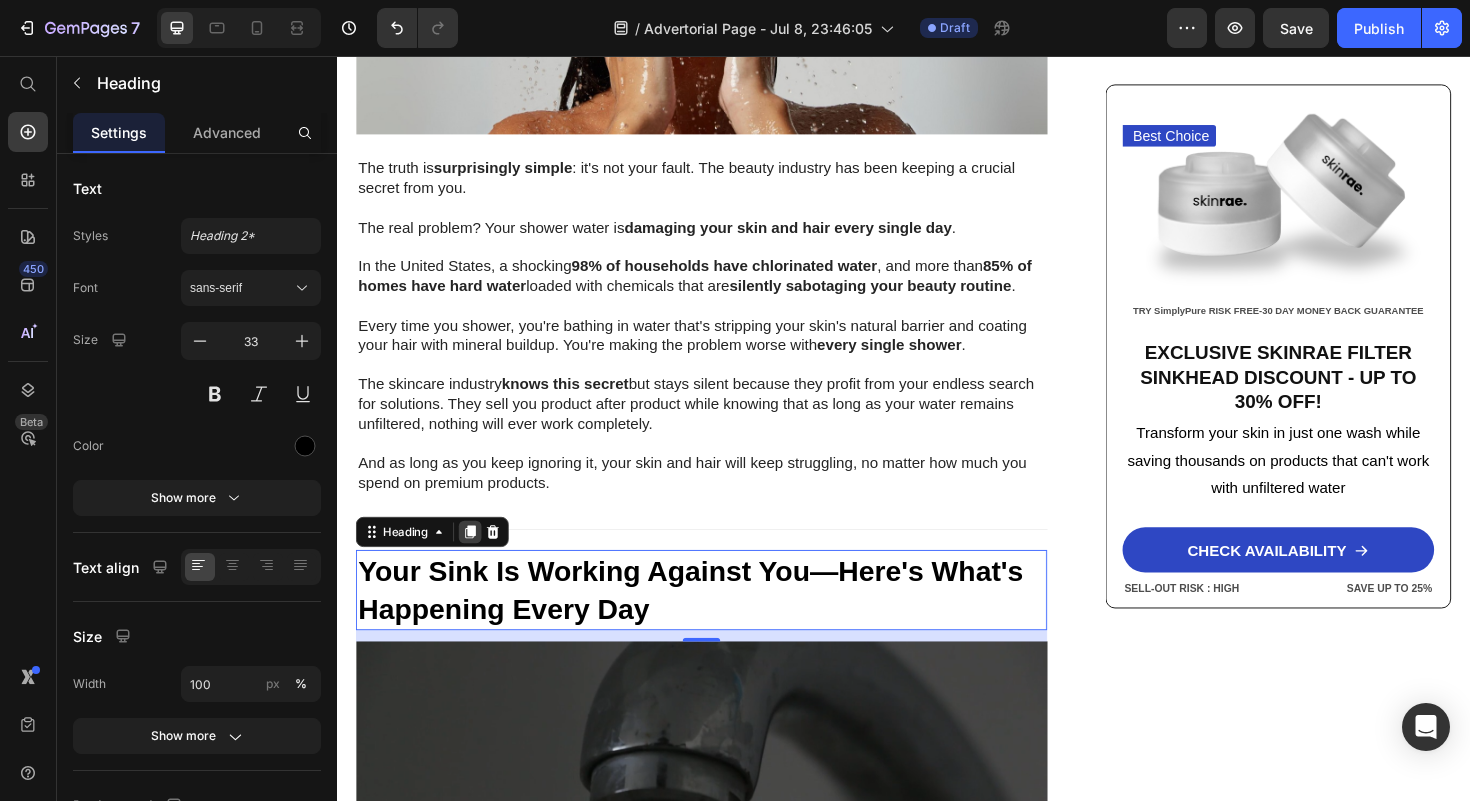 click 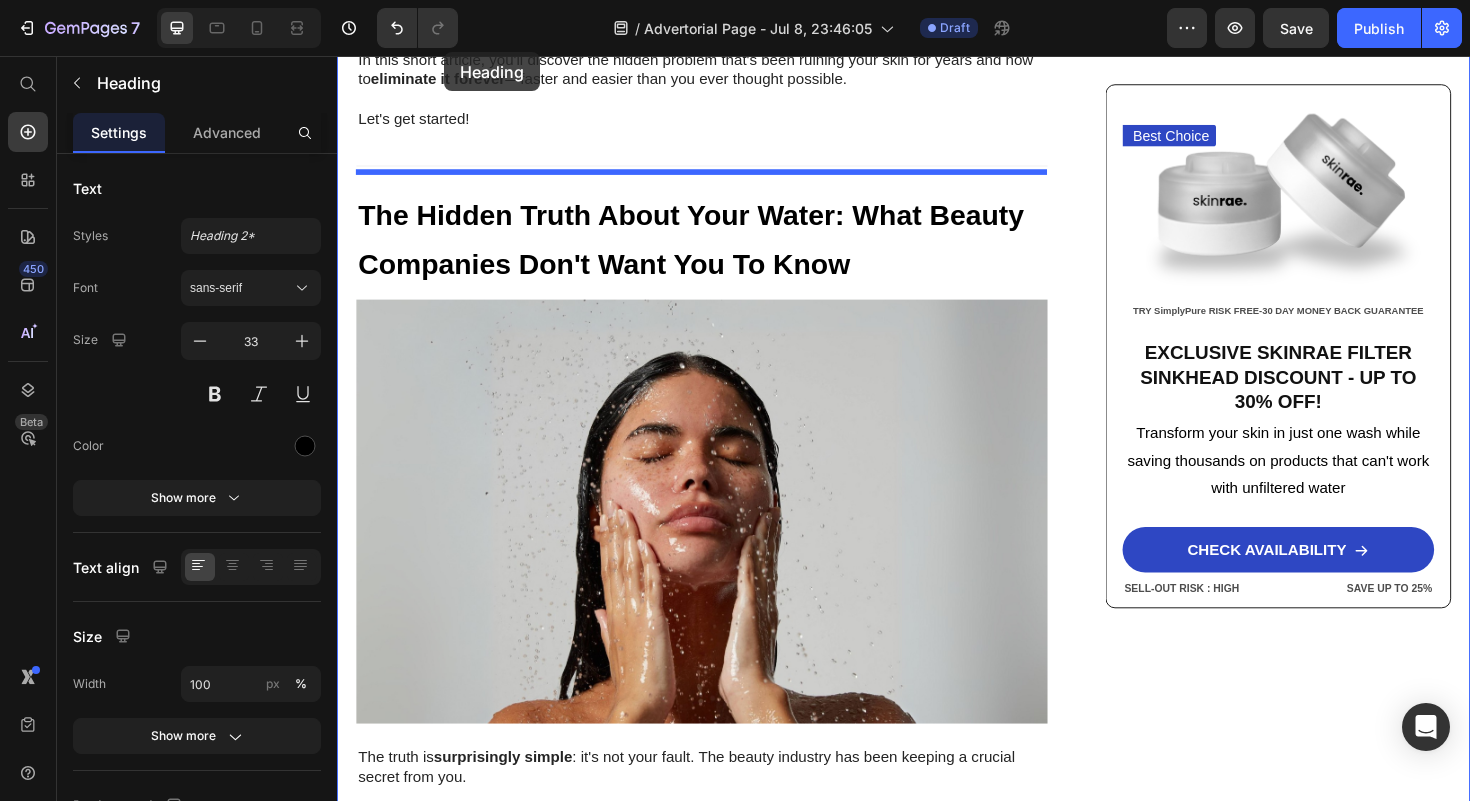 scroll, scrollTop: 1003, scrollLeft: 0, axis: vertical 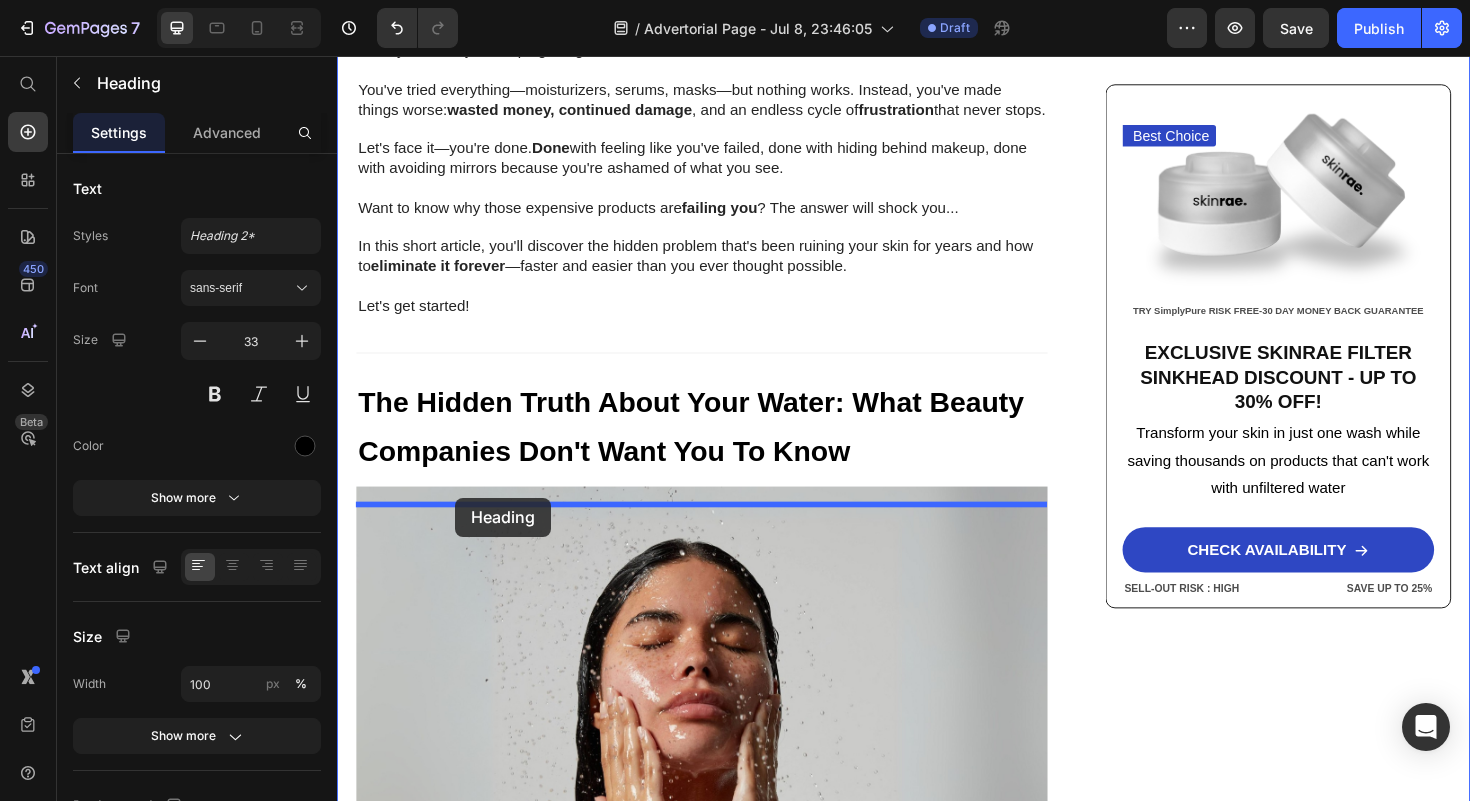 drag, startPoint x: 371, startPoint y: 676, endPoint x: 462, endPoint y: 524, distance: 177.15813 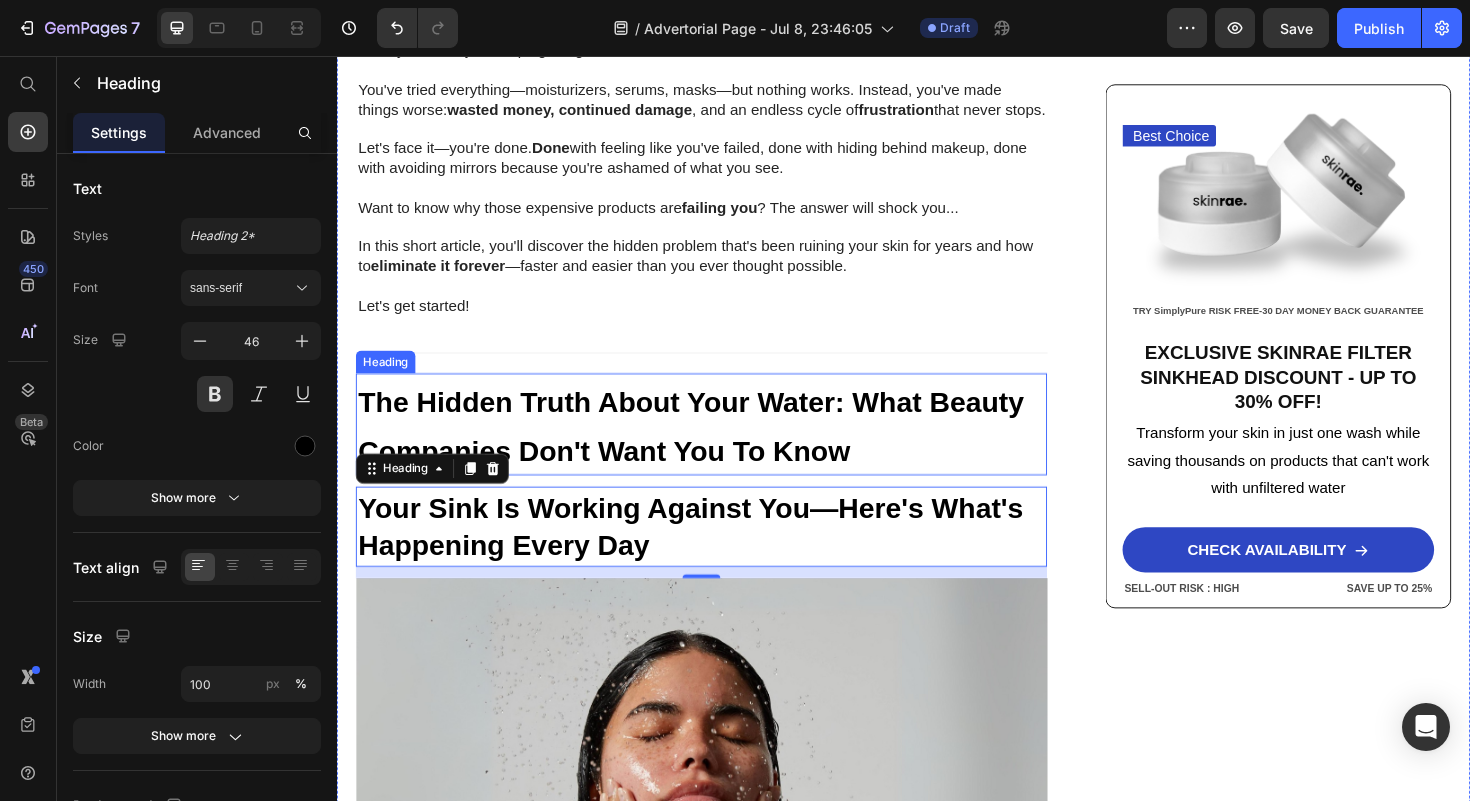 click on "The Hidden Truth About Your Water: What Beauty Companies Don't Want You To Know" at bounding box center [711, 448] 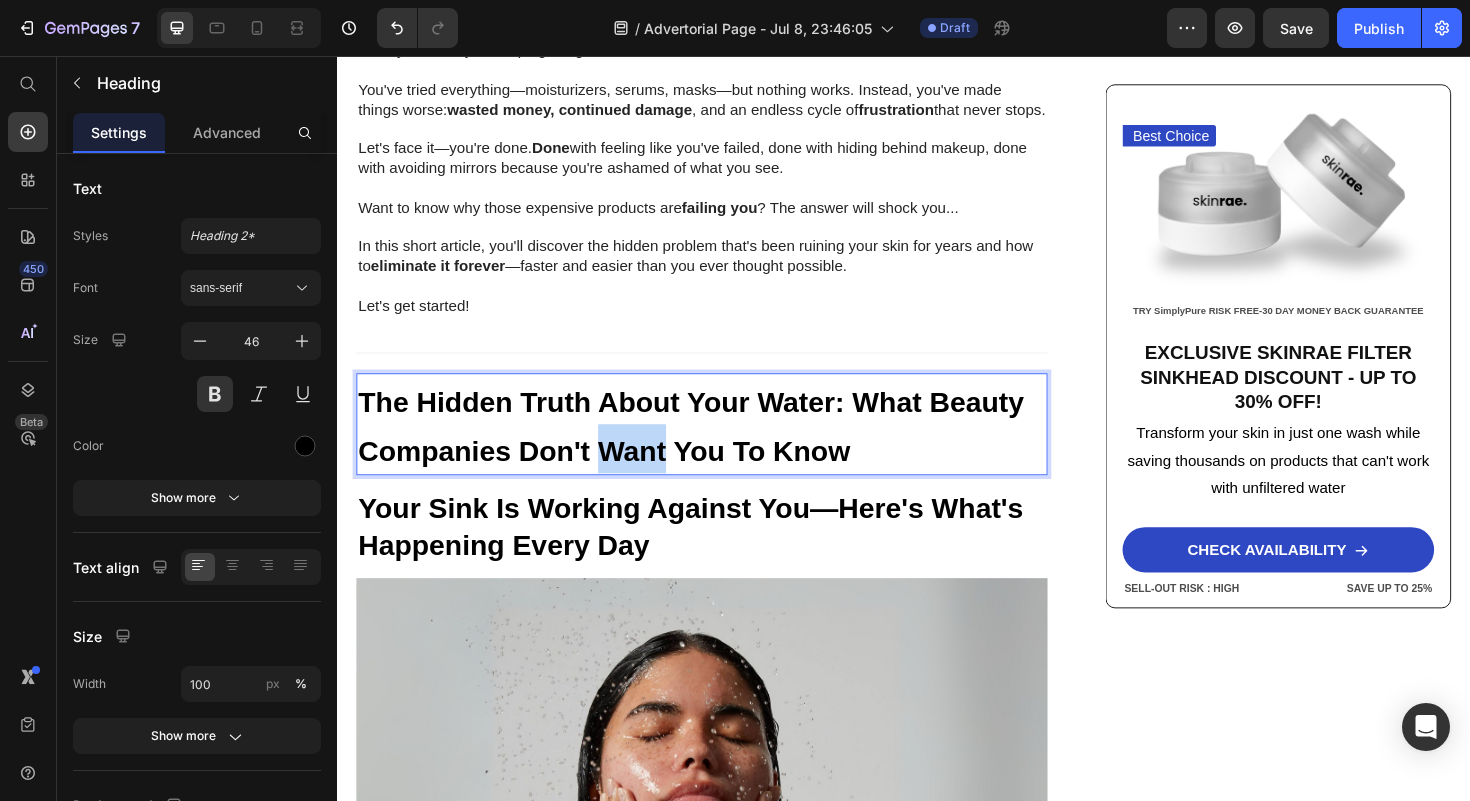 click on "The Hidden Truth About Your Water: What Beauty Companies Don't Want You To Know" at bounding box center [723, 446] 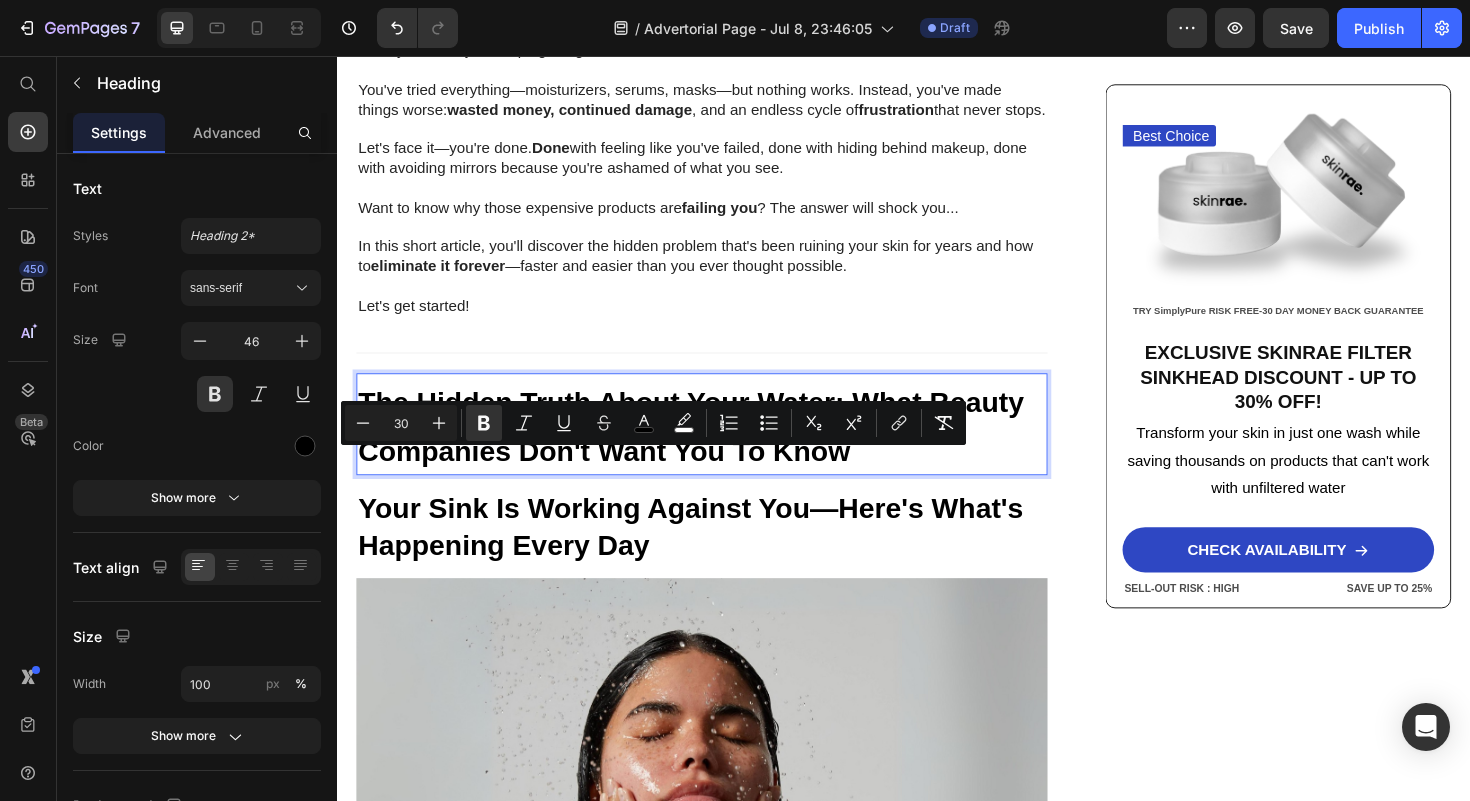 click on "The Hidden Truth About Your Water: What Beauty Companies Don't Want You To Know" at bounding box center [711, 448] 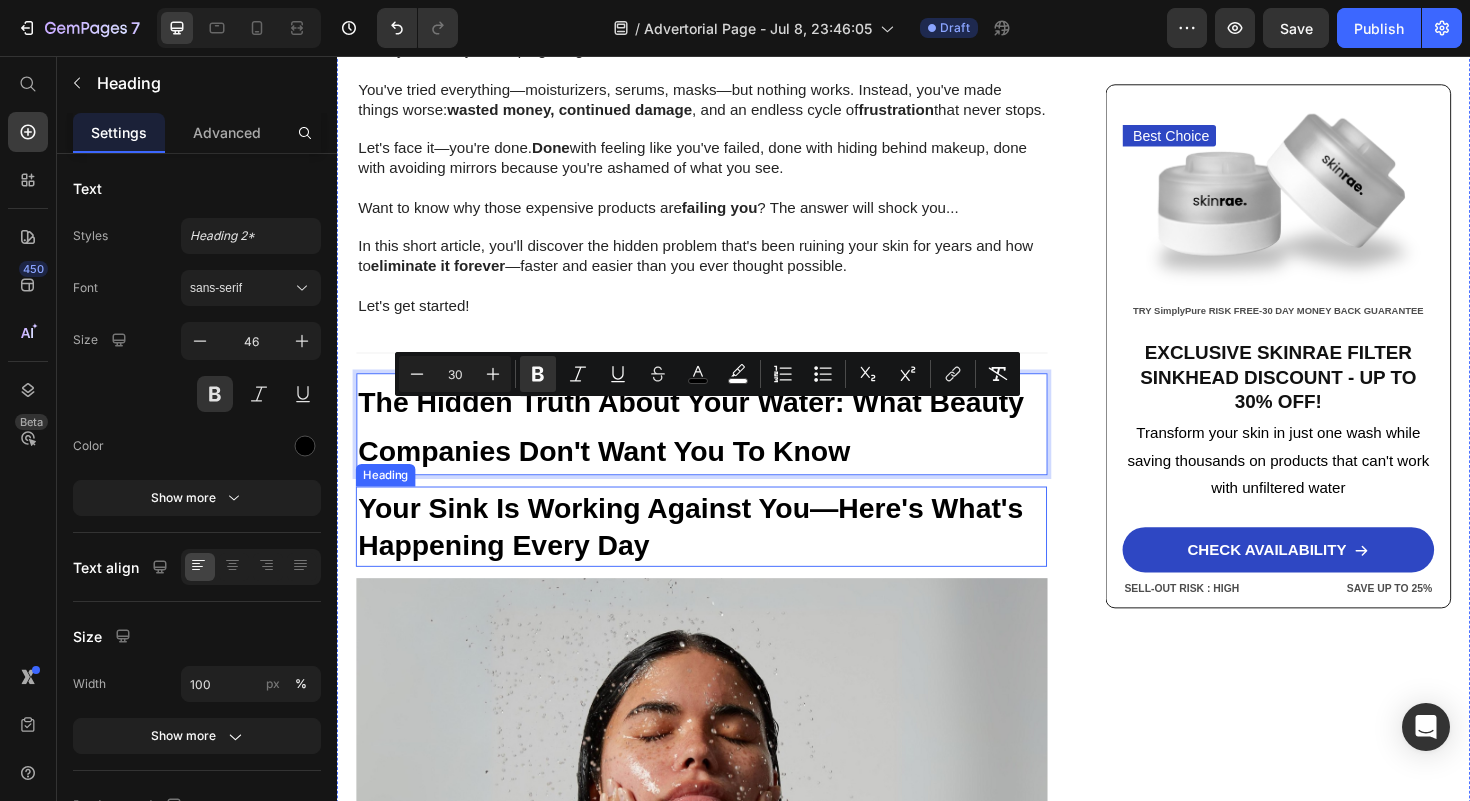 click on "Your Sink Is Working Against You—Here's What's Happening Every Day" at bounding box center [723, 554] 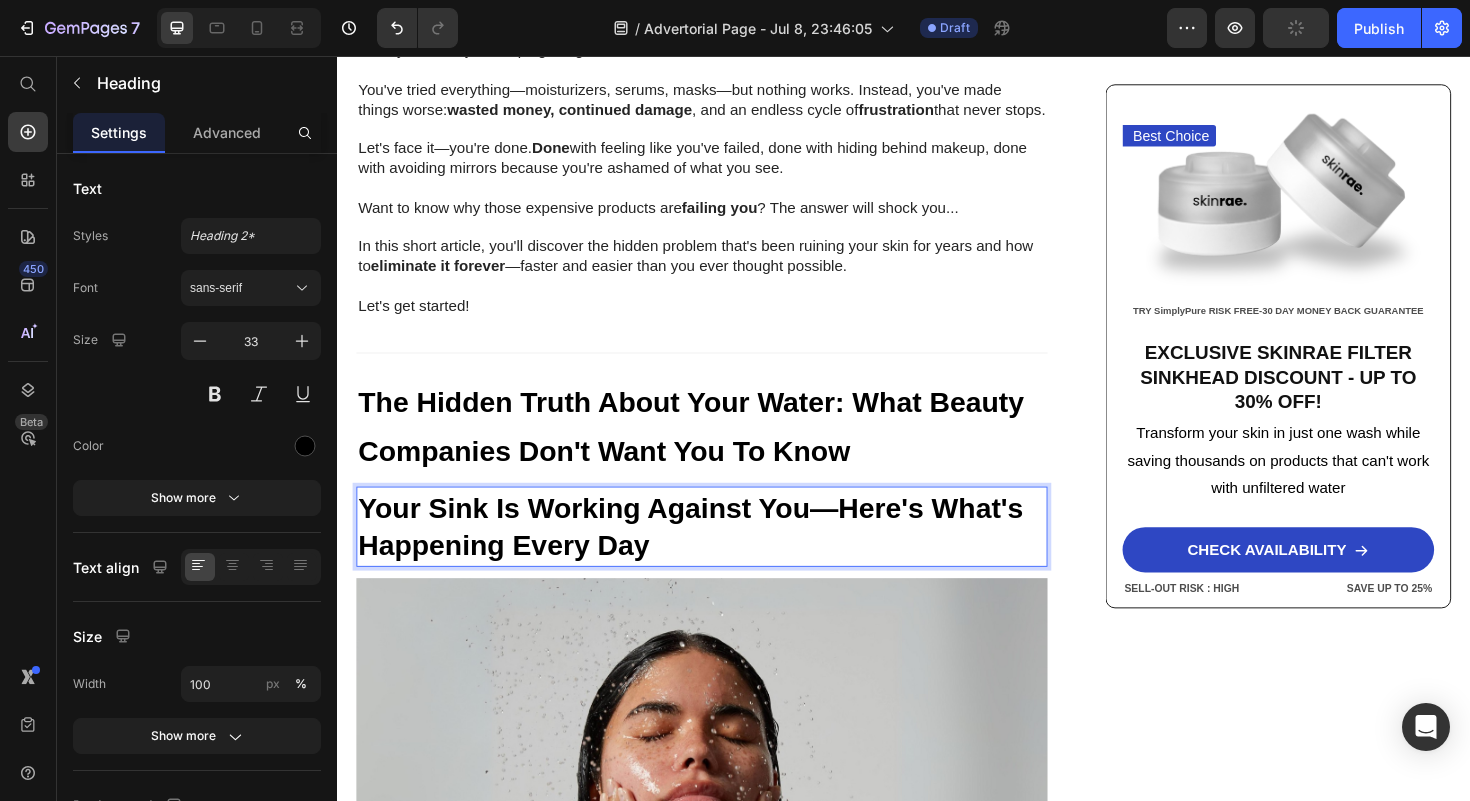 click on "Your Sink Is Working Against You—Here's What's Happening Every Day" at bounding box center (723, 554) 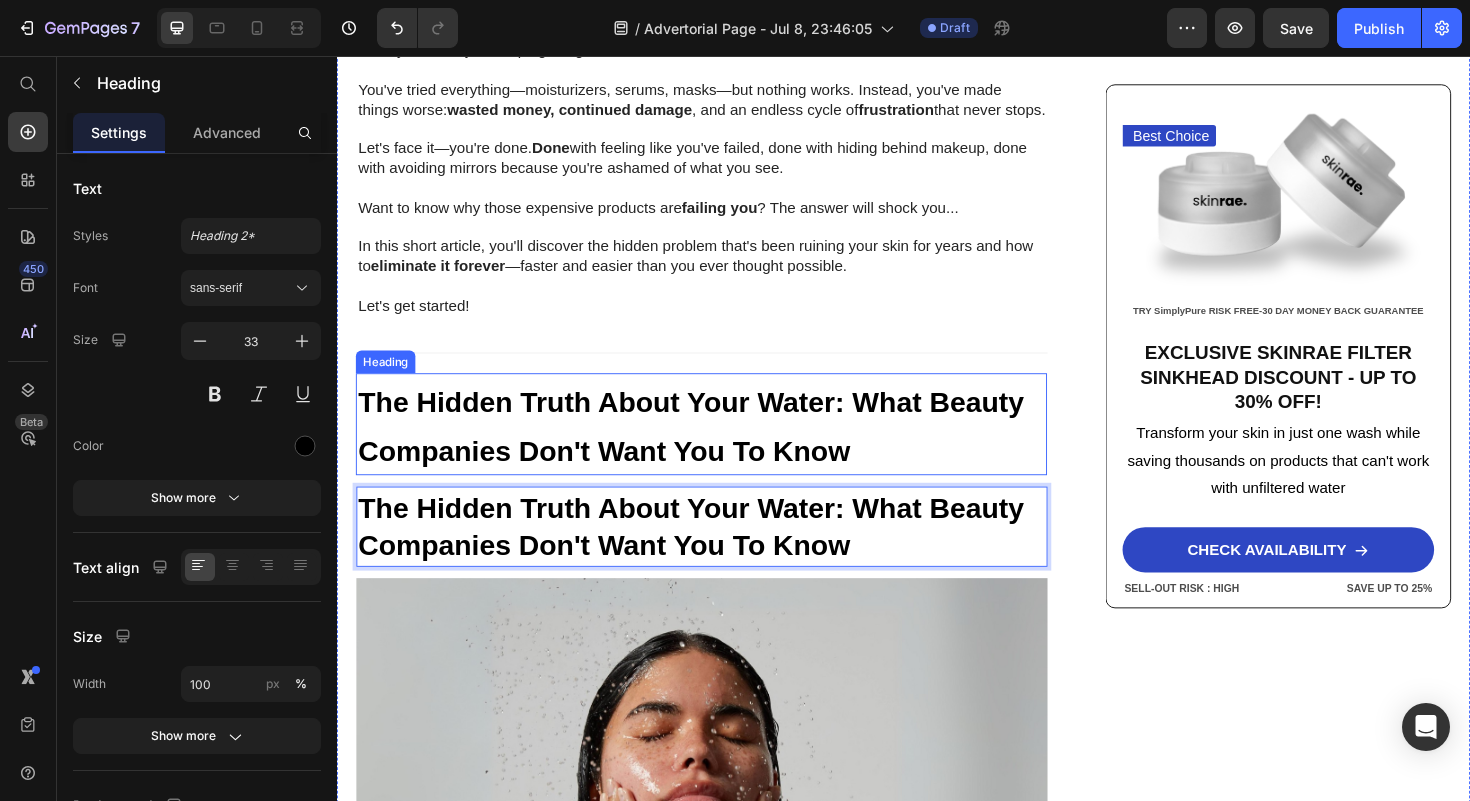 click on "⁠⁠⁠⁠⁠⁠⁠ The Hidden Truth About Your Water: What Beauty Companies Don't Want You To Know" at bounding box center (723, 446) 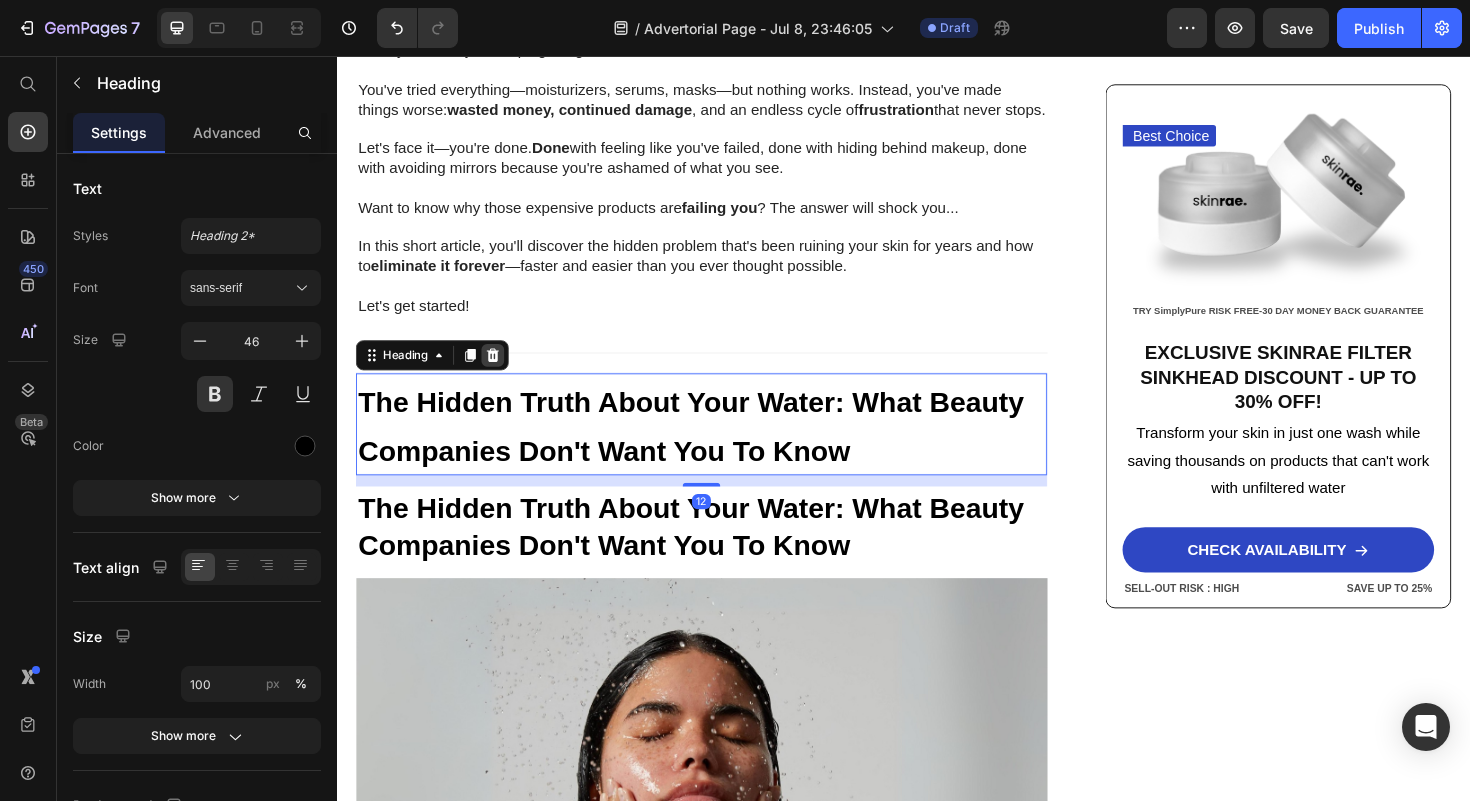 click 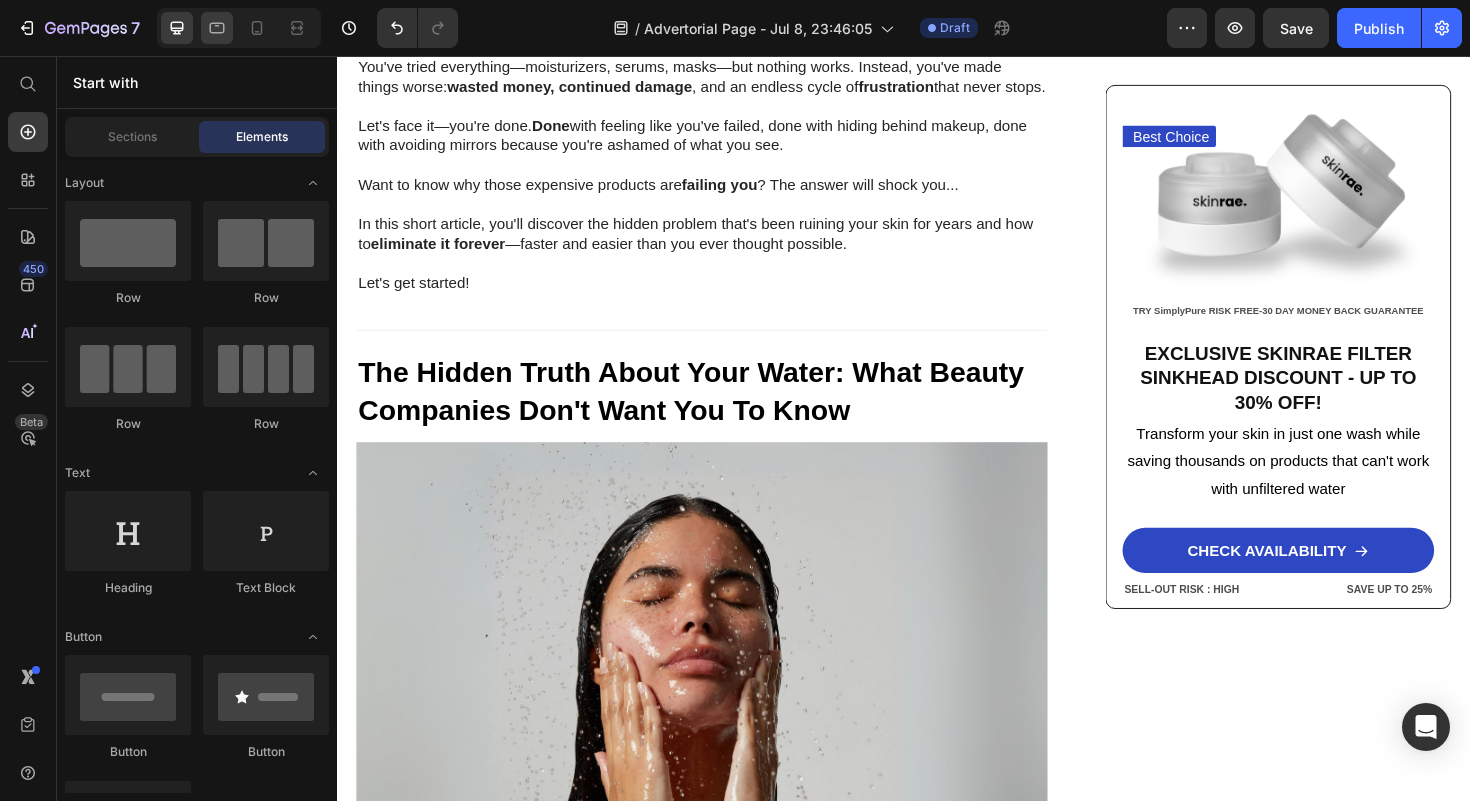 scroll, scrollTop: 1063, scrollLeft: 0, axis: vertical 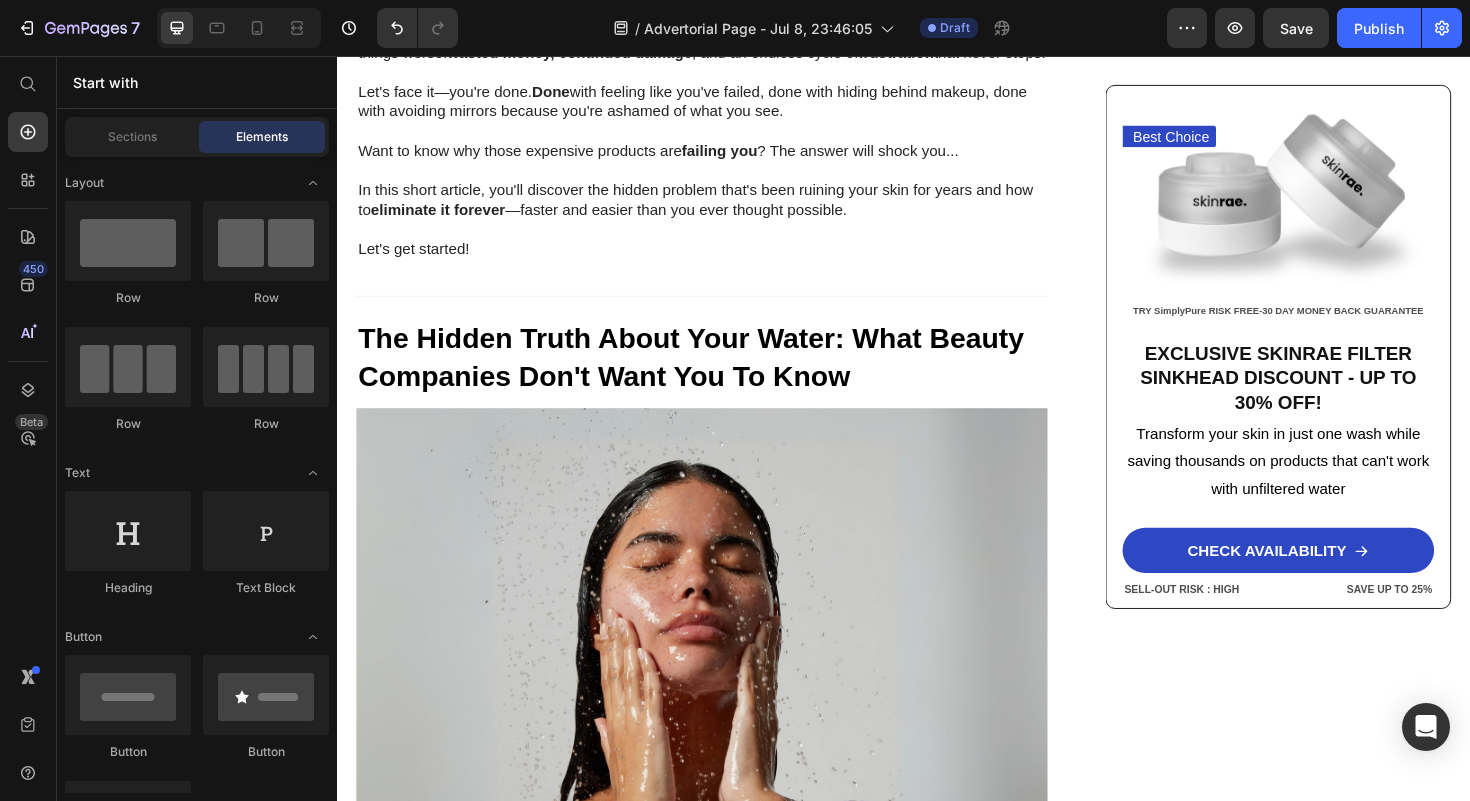 click on "The Hidden Truth About Your Water: What Beauty Companies Don't Want You To Know" at bounding box center [711, 375] 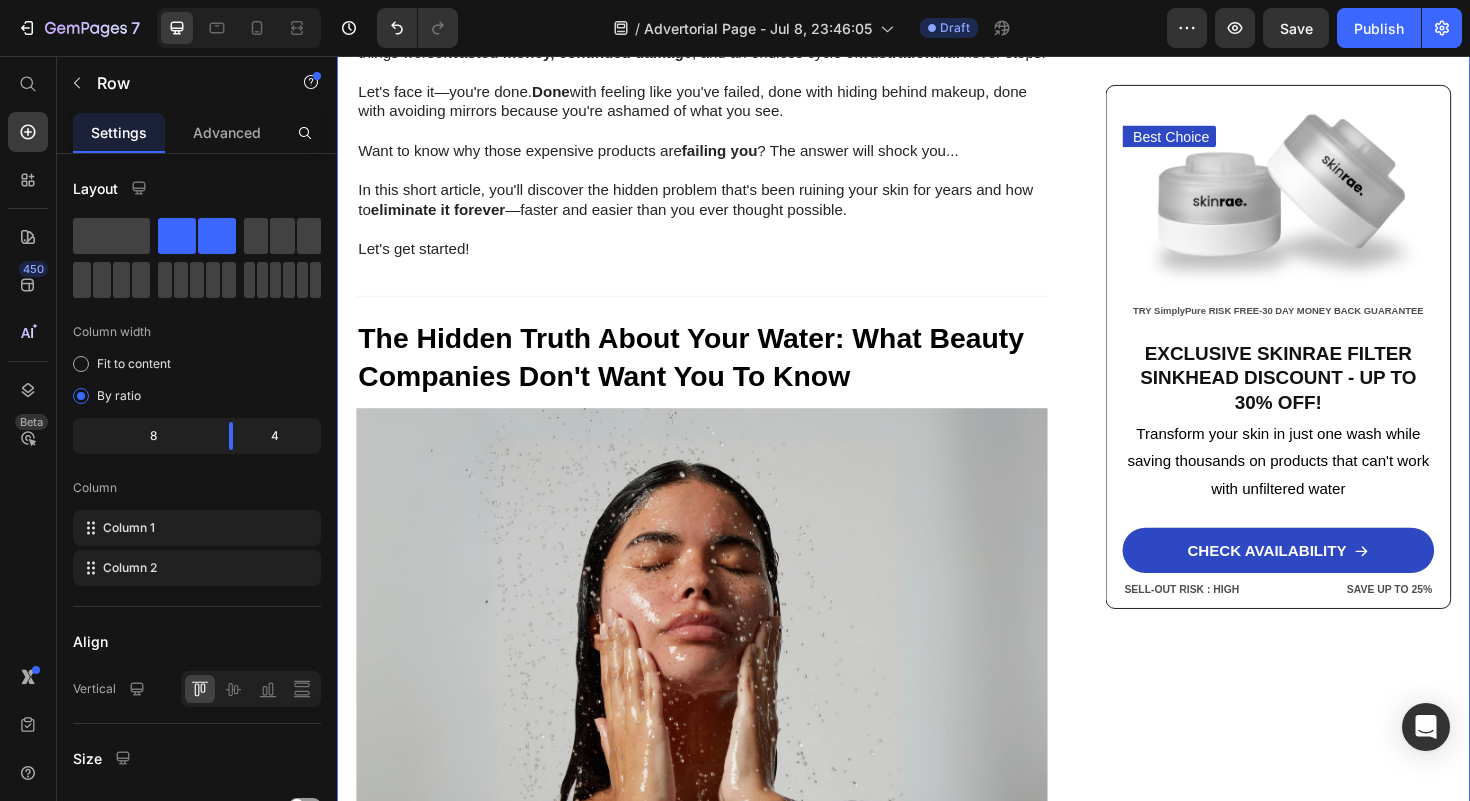 click on "Home > Skin Care > Filtered Sinkhead Text Block ⁠⁠⁠⁠⁠⁠⁠ Stop Poisoning Your Skin!  This Revolutionary Sink Filter  Eliminated My Skin Problems In 24 Hours—And Saved Me Thousands! Heading Image [FIRST] [LAST]  - [CITY] [DATE]: [TIME] Text Block Row Image URGENT!  Your shower water contains chemicals destroying your skin daily—and expensive creams can't fix it. Discover how this 15-stage filter transforms your skin in just 24 hours while boosting water pressure by 2.5x Text Block Look in your mirror right now… Do you see  dry, damaged skin  that makes you feel  frustrated  and  defeated ? Are you sick of wasting hundreds on expensive creams and treatments while your skin  just keeps getting  worse ?   You've tried everything—moisturizers, serums, masks—but nothing works. Instead, you've made things worse:  wasted money, continued damage , and an endless cycle of  frustration  that never stops.   Let's face it—you're done.  Done   Want to know why those expensive products are" at bounding box center [937, 2373] 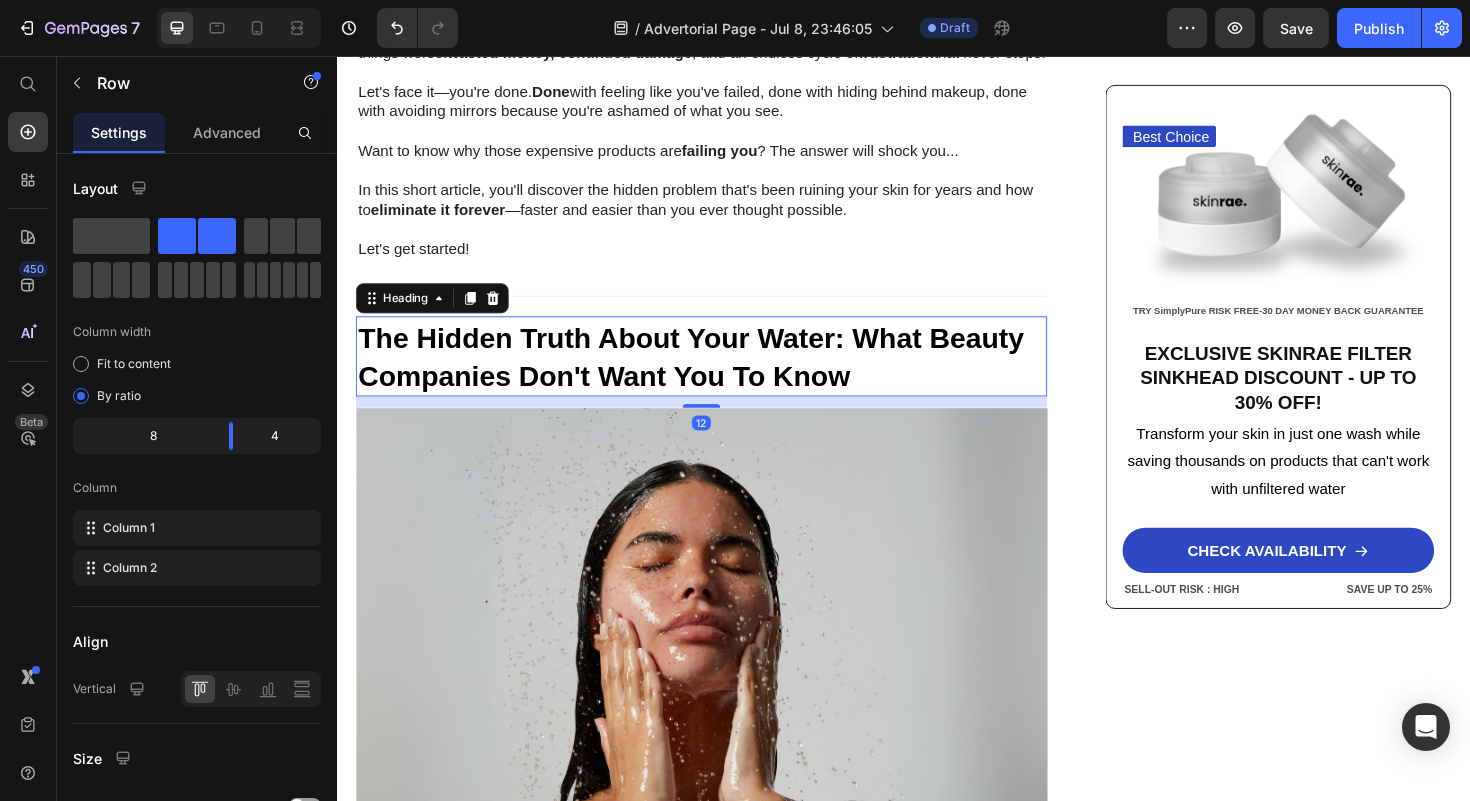 click on "⁠⁠⁠⁠⁠⁠⁠ The Hidden Truth About Your Water: What Beauty Companies Don't Want You To Know" at bounding box center [723, 374] 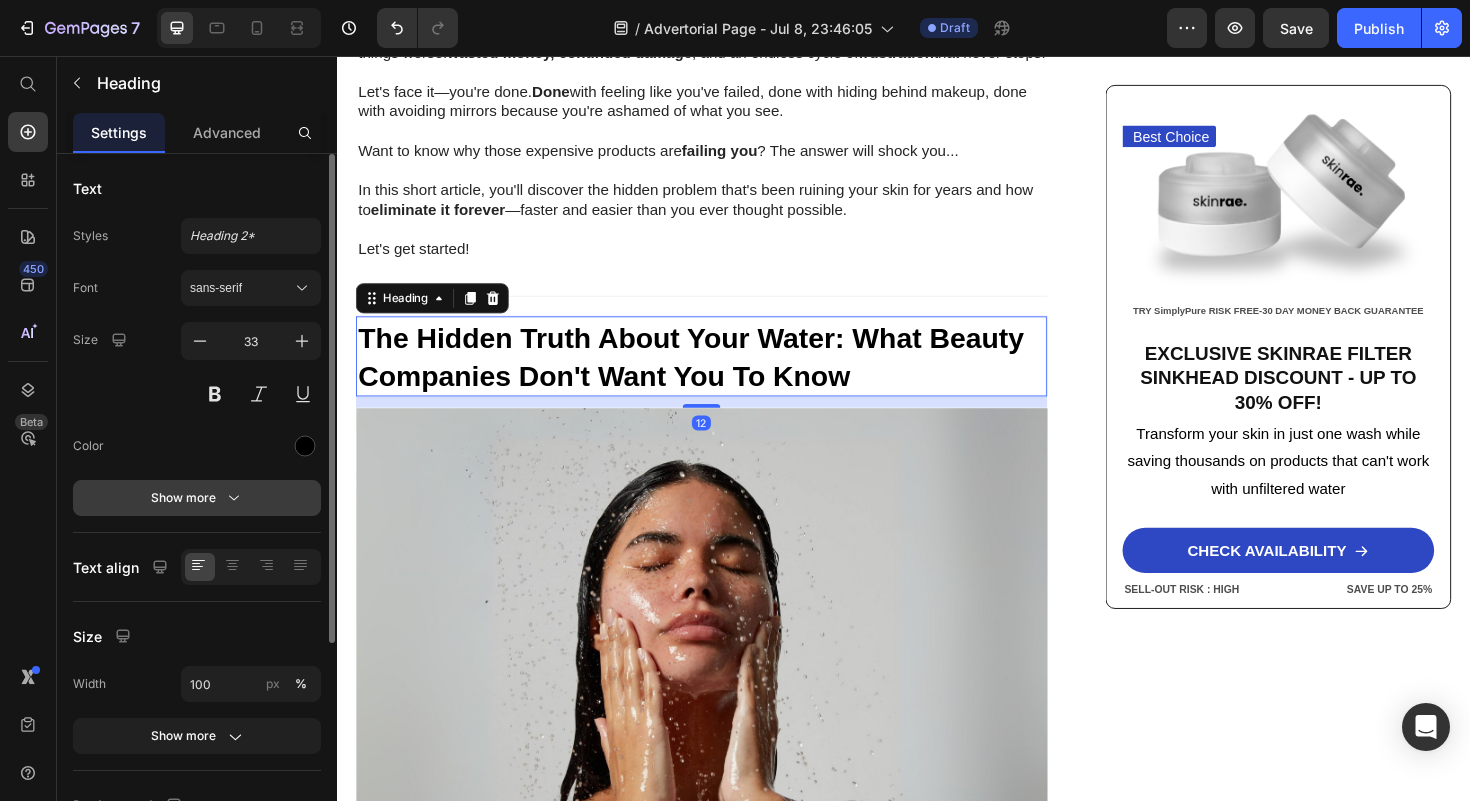 drag, startPoint x: 539, startPoint y: 359, endPoint x: 244, endPoint y: 501, distance: 327.3973 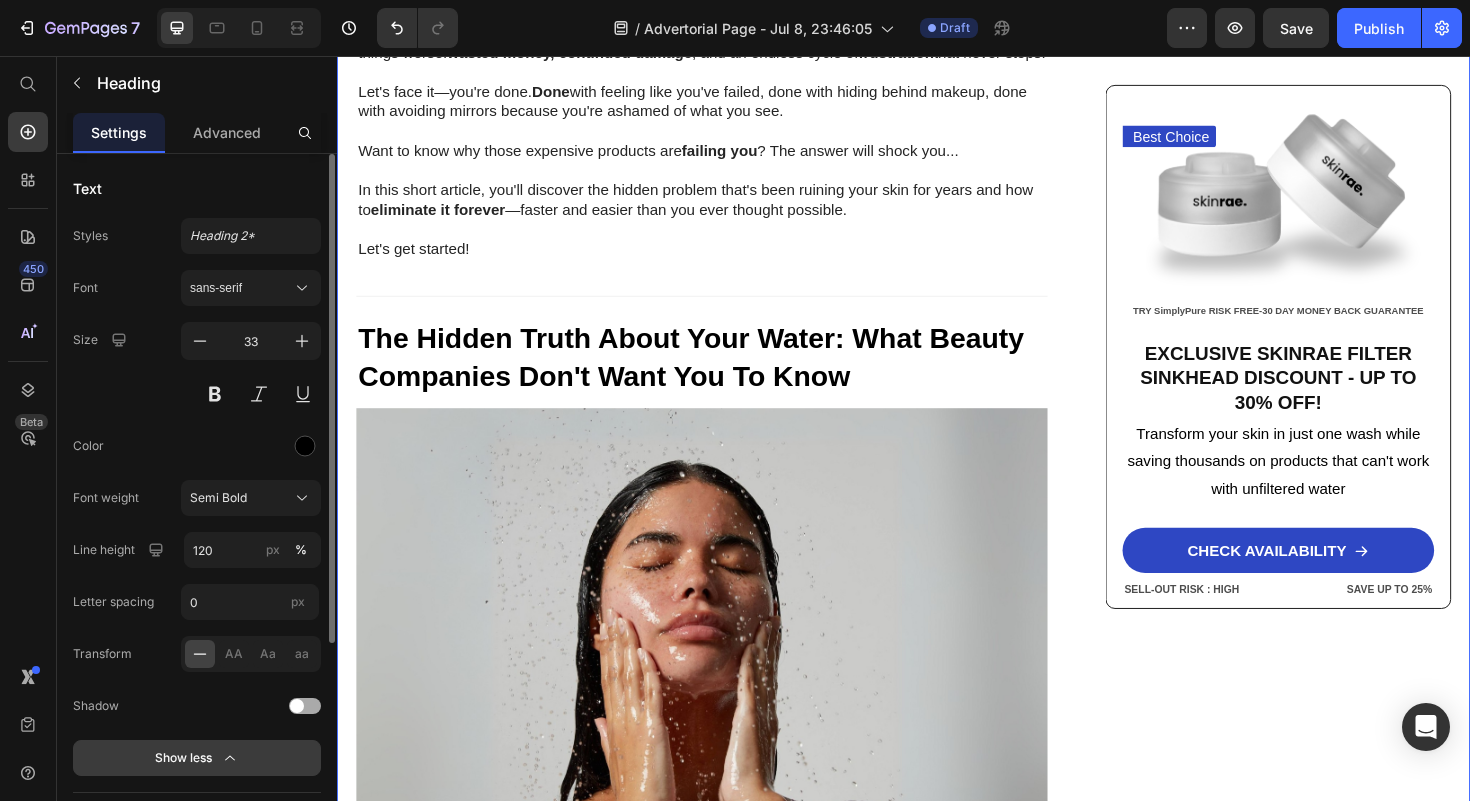 click on "Home > Skin Care > Filtered Sinkhead Text Block ⁠⁠⁠⁠⁠⁠⁠ Stop Poisoning Your Skin!  This Revolutionary Sink Filter  Eliminated My Skin Problems In 24 Hours—And Saved Me Thousands! Heading Image [FIRST] [LAST]  - [CITY] [DATE]: [TIME] Text Block Row Image URGENT!  Your shower water contains chemicals destroying your skin daily—and expensive creams can't fix it. Discover how this 15-stage filter transforms your skin in just 24 hours while boosting water pressure by 2.5x Text Block Look in your mirror right now… Do you see  dry, damaged skin  that makes you feel  frustrated  and  defeated ? Are you sick of wasting hundreds on expensive creams and treatments while your skin  just keeps getting  worse ?   You've tried everything—moisturizers, serums, masks—but nothing works. Instead, you've made things worse:  wasted money, continued damage , and an endless cycle of  frustration  that never stops.   Let's face it—you're done.  Done   Want to know why those expensive products are" at bounding box center (937, 2373) 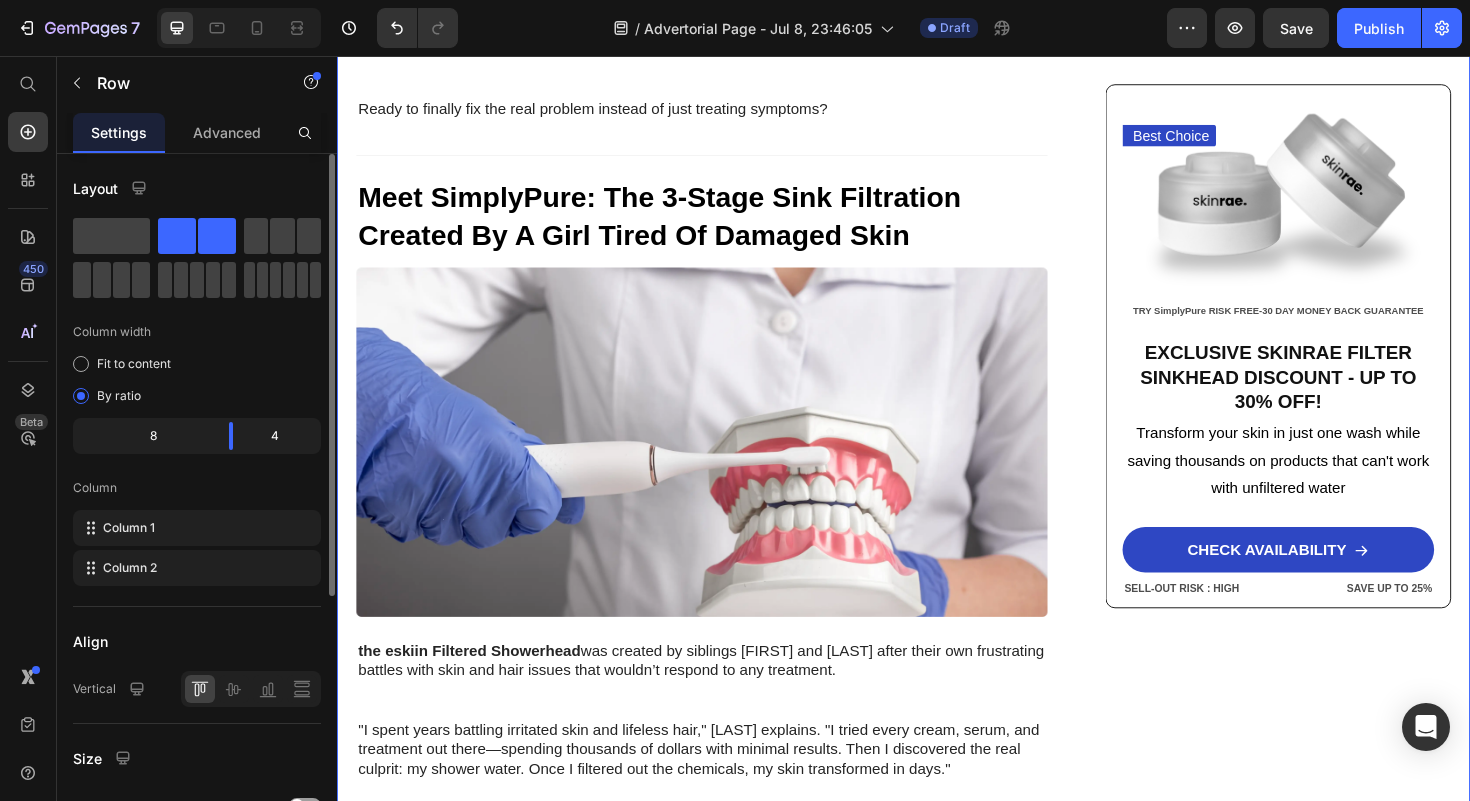 scroll, scrollTop: 3100, scrollLeft: 0, axis: vertical 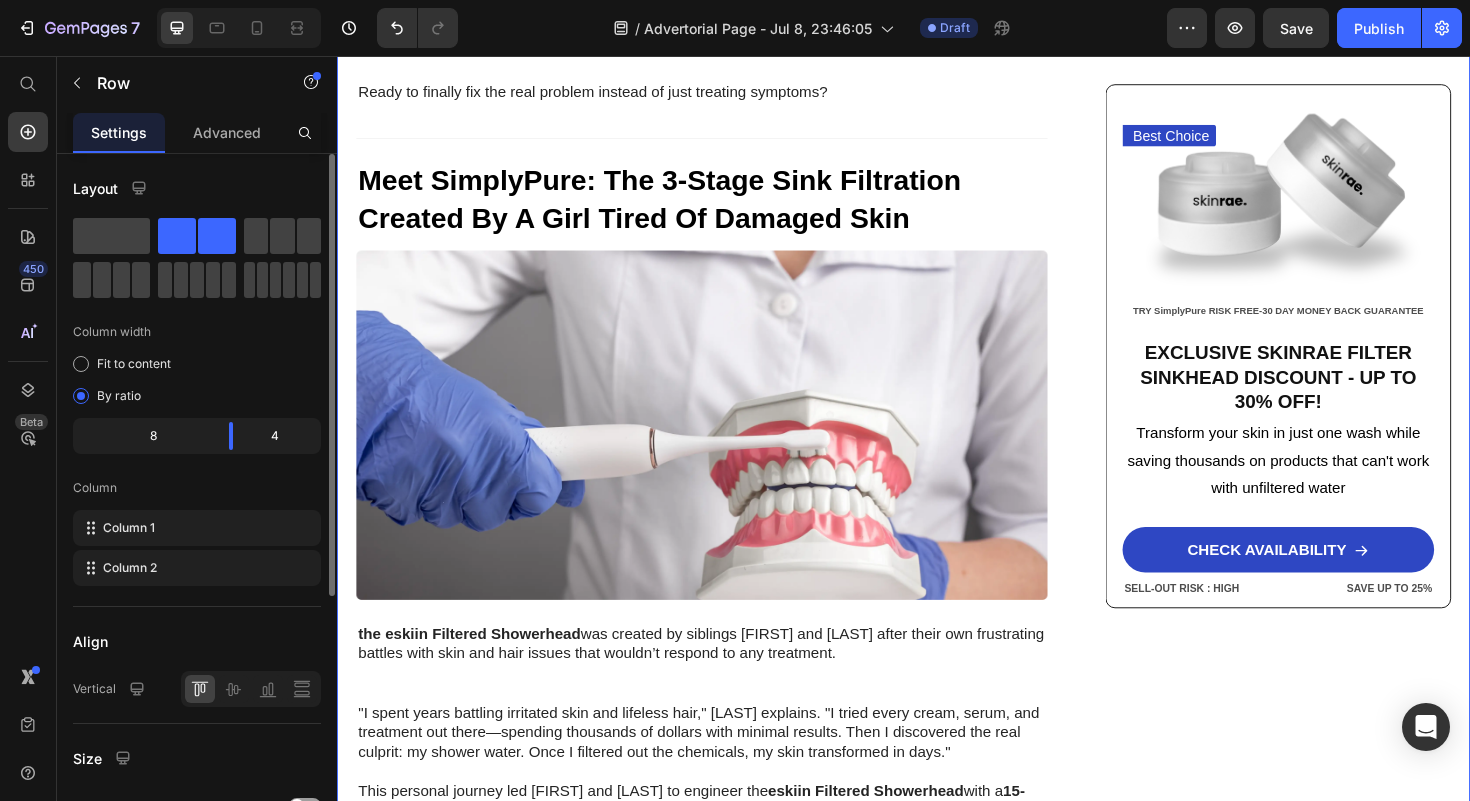click on "Home > Skin Care > Filtered Sinkhead Text Block ⁠⁠⁠⁠⁠⁠⁠ Stop Poisoning Your Skin!  This Revolutionary Sink Filter  Eliminated My Skin Problems In 24 Hours—And Saved Me Thousands! Heading Image [FIRST] [LAST]  - [CITY] [DATE]: [TIME] Text Block Row Image URGENT!  Your shower water contains chemicals destroying your skin daily—and expensive creams can't fix it. Discover how this 15-stage filter transforms your skin in just 24 hours while boosting water pressure by 2.5x Text Block Look in your mirror right now… Do you see  dry, damaged skin  that makes you feel  frustrated  and  defeated ? Are you sick of wasting hundreds on expensive creams and treatments while your skin  just keeps getting  worse ?   You've tried everything—moisturizers, serums, masks—but nothing works. Instead, you've made things worse:  wasted money, continued damage , and an endless cycle of  frustration  that never stops.   Let's face it—you're done.  Done   Want to know why those expensive products are" at bounding box center (723, 336) 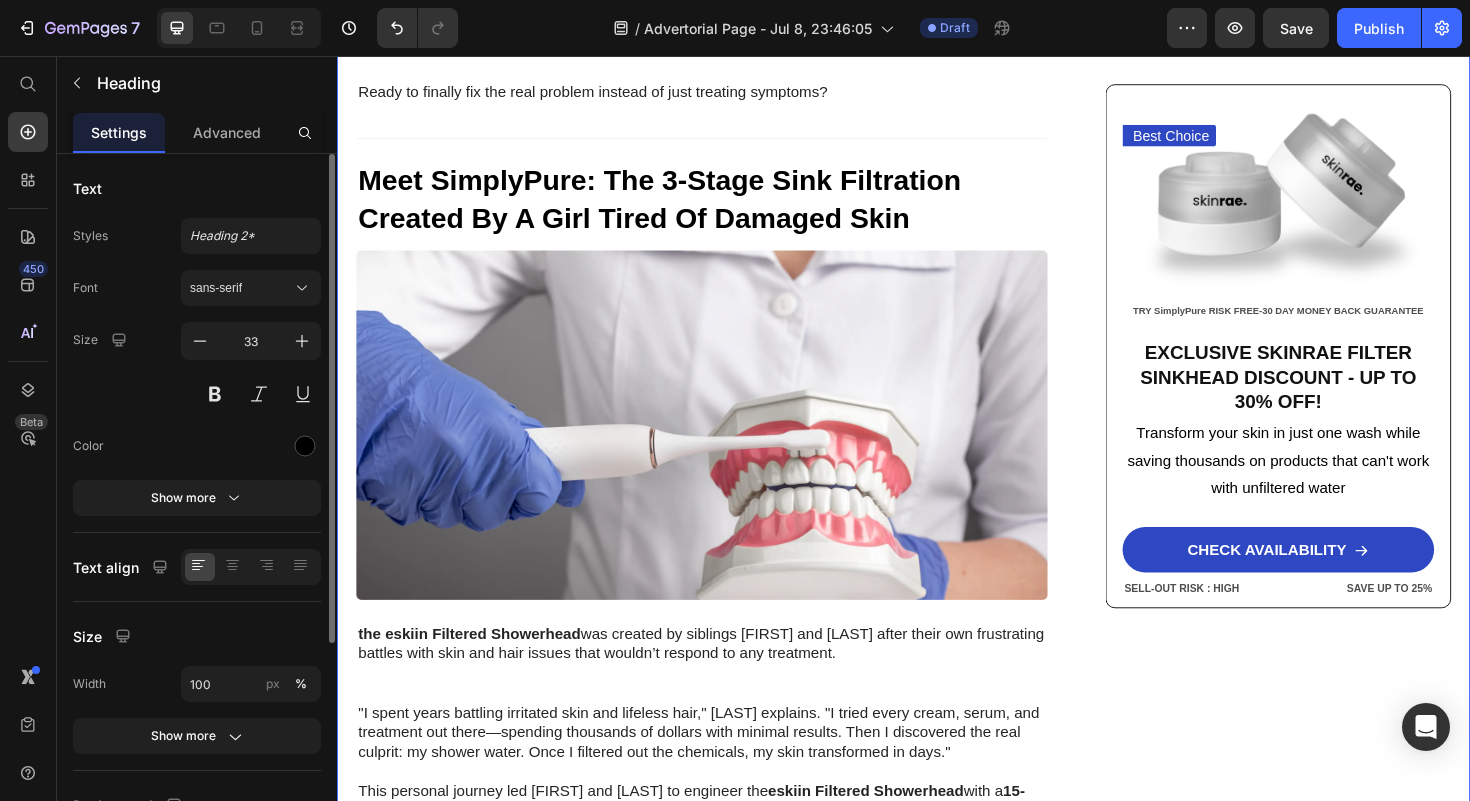 click on "Meet SimplyPure: The 3-Stage Sink Filtration Created By A Girl Tired Of Damaged Skin" at bounding box center [678, 208] 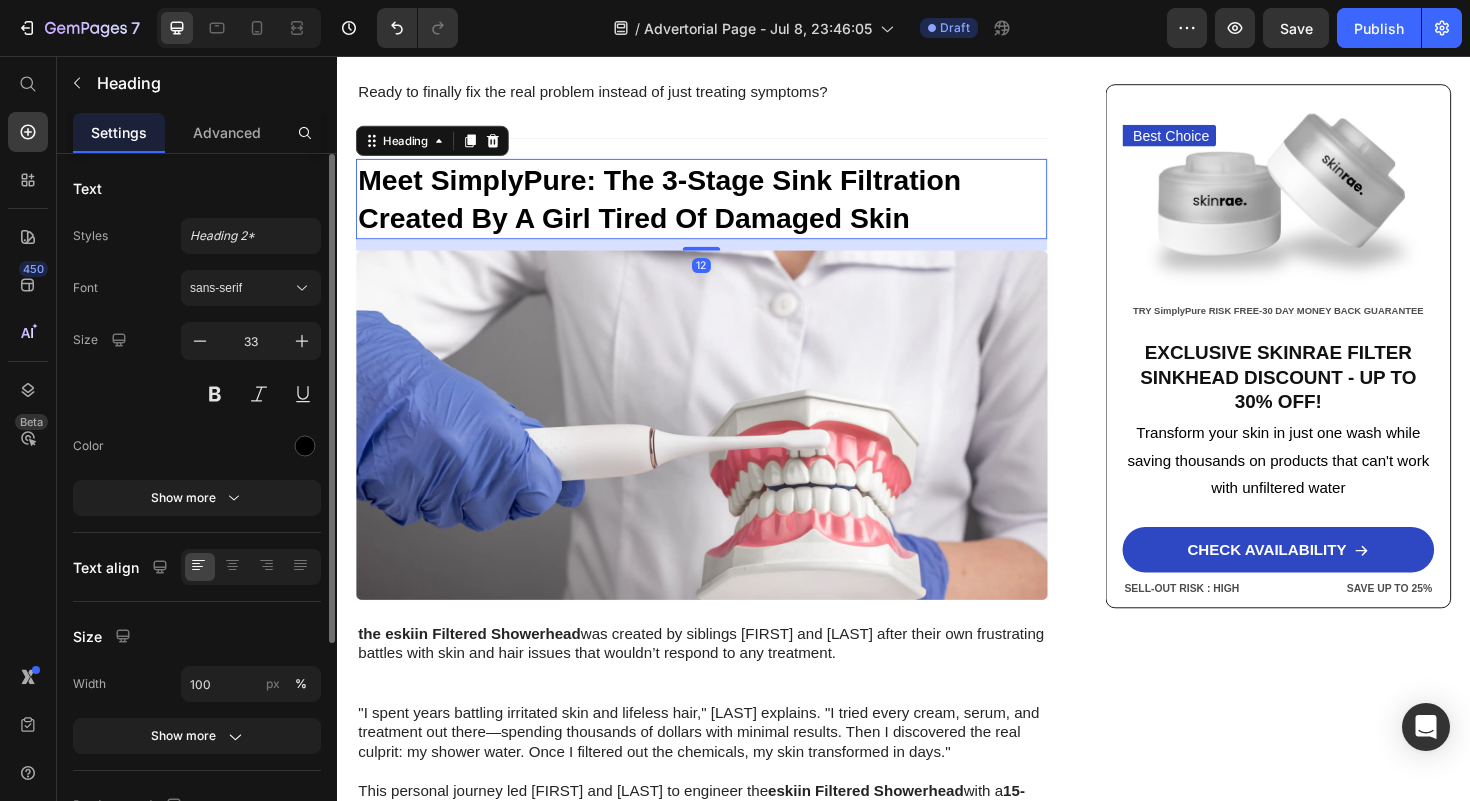 drag, startPoint x: 581, startPoint y: 557, endPoint x: 1120, endPoint y: 323, distance: 587.6028 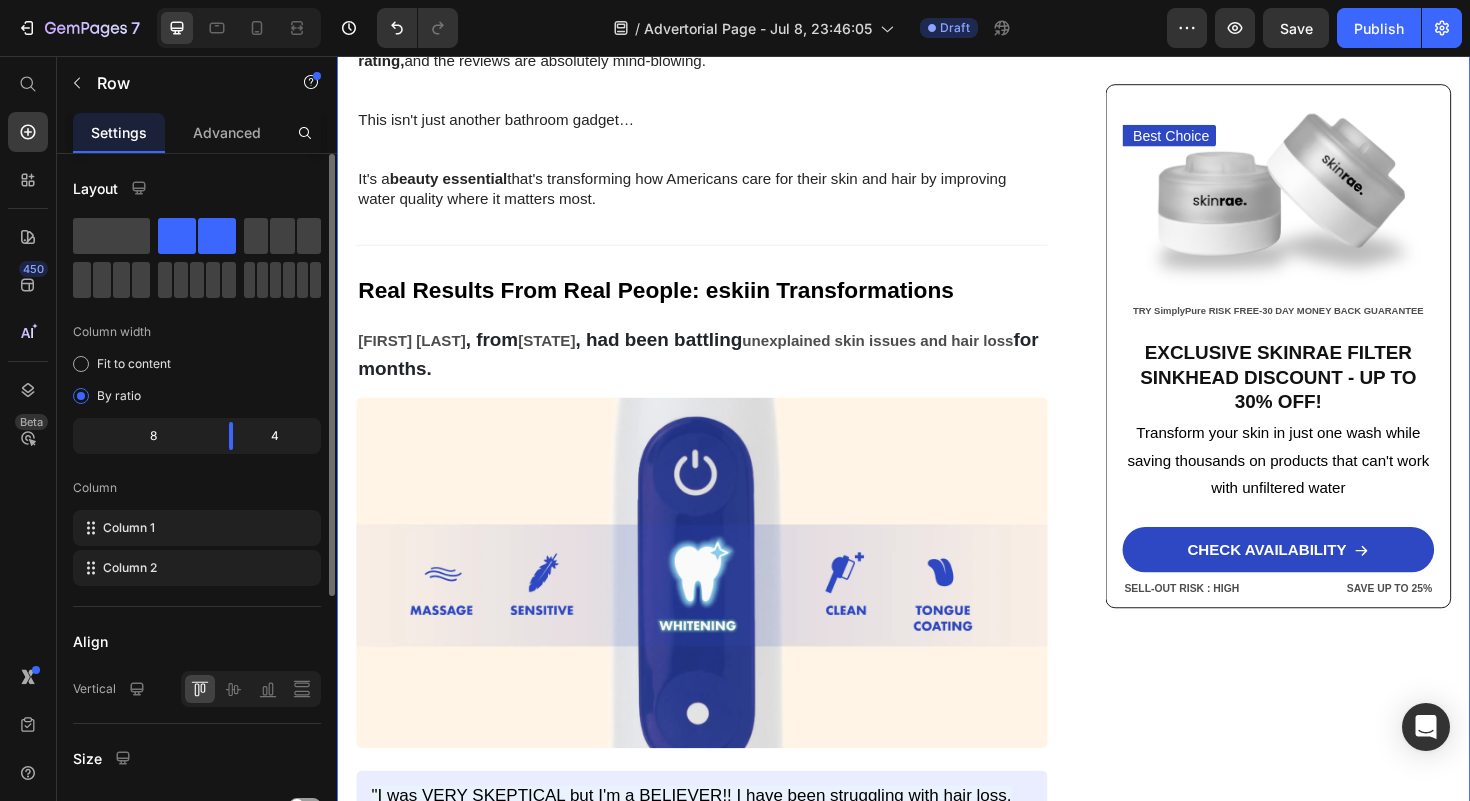 scroll, scrollTop: 5192, scrollLeft: 0, axis: vertical 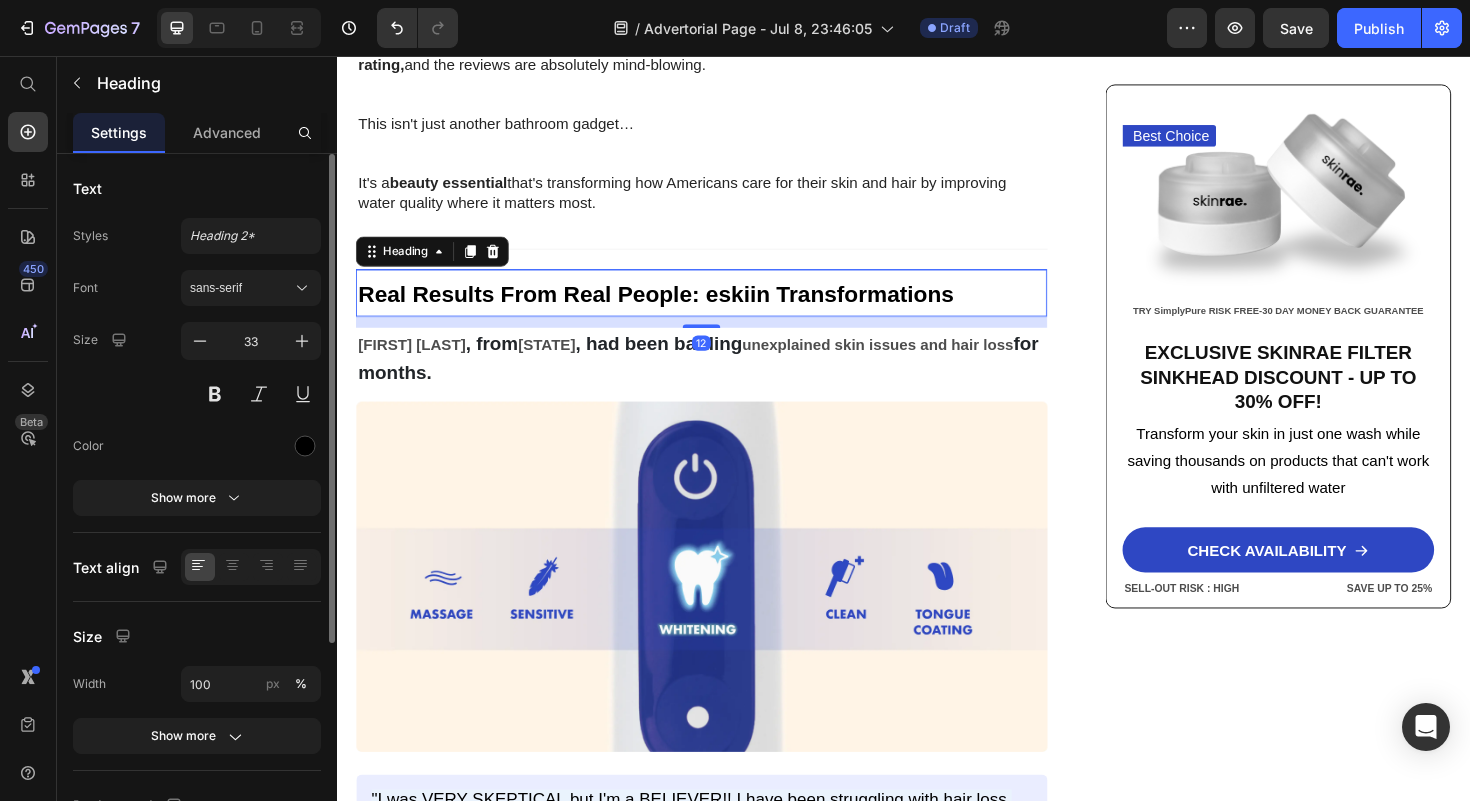 click on "Real Results From Real People: eskiin Transformations" at bounding box center [674, 307] 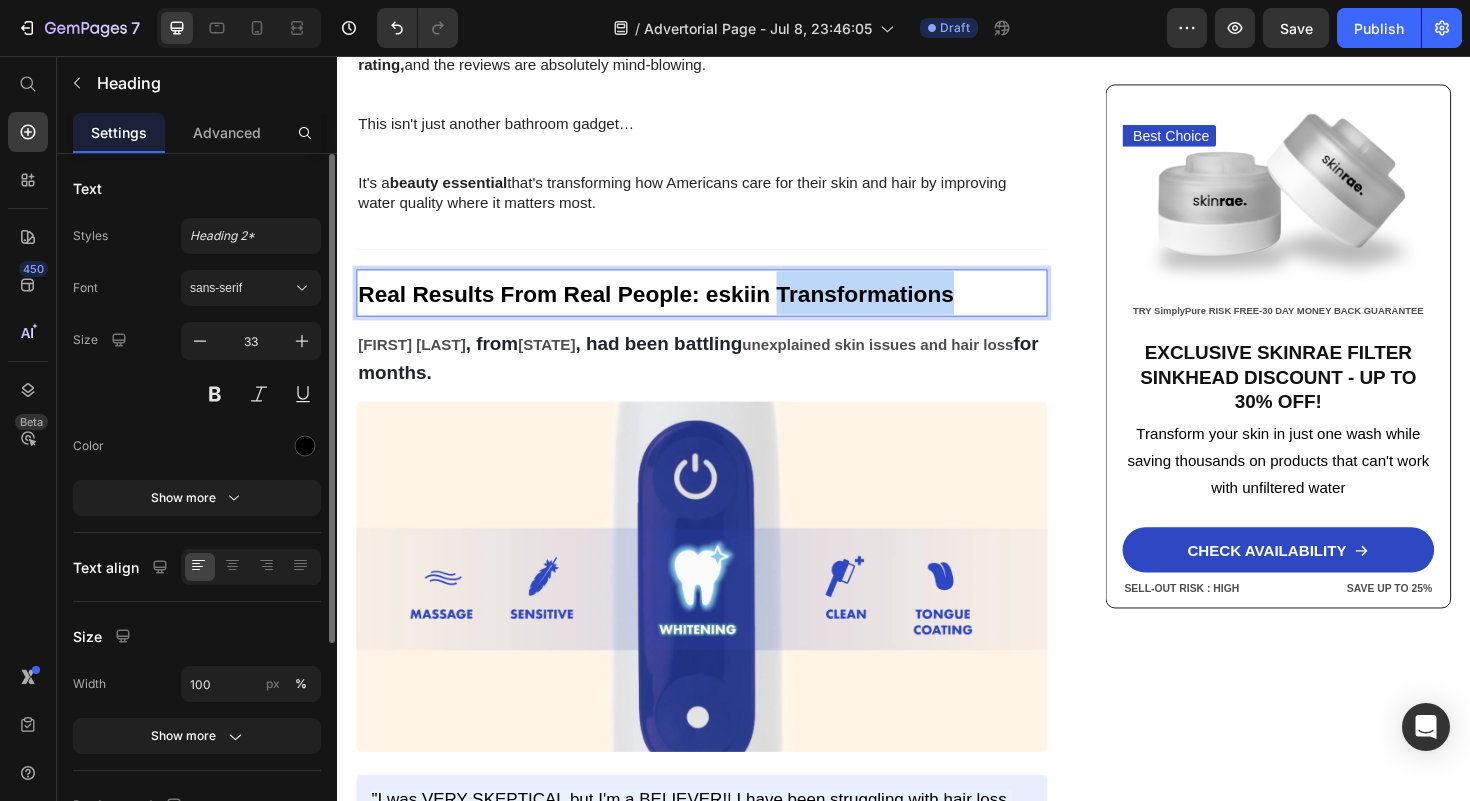 click on "Real Results From Real People: eskiin Transformations" at bounding box center [674, 307] 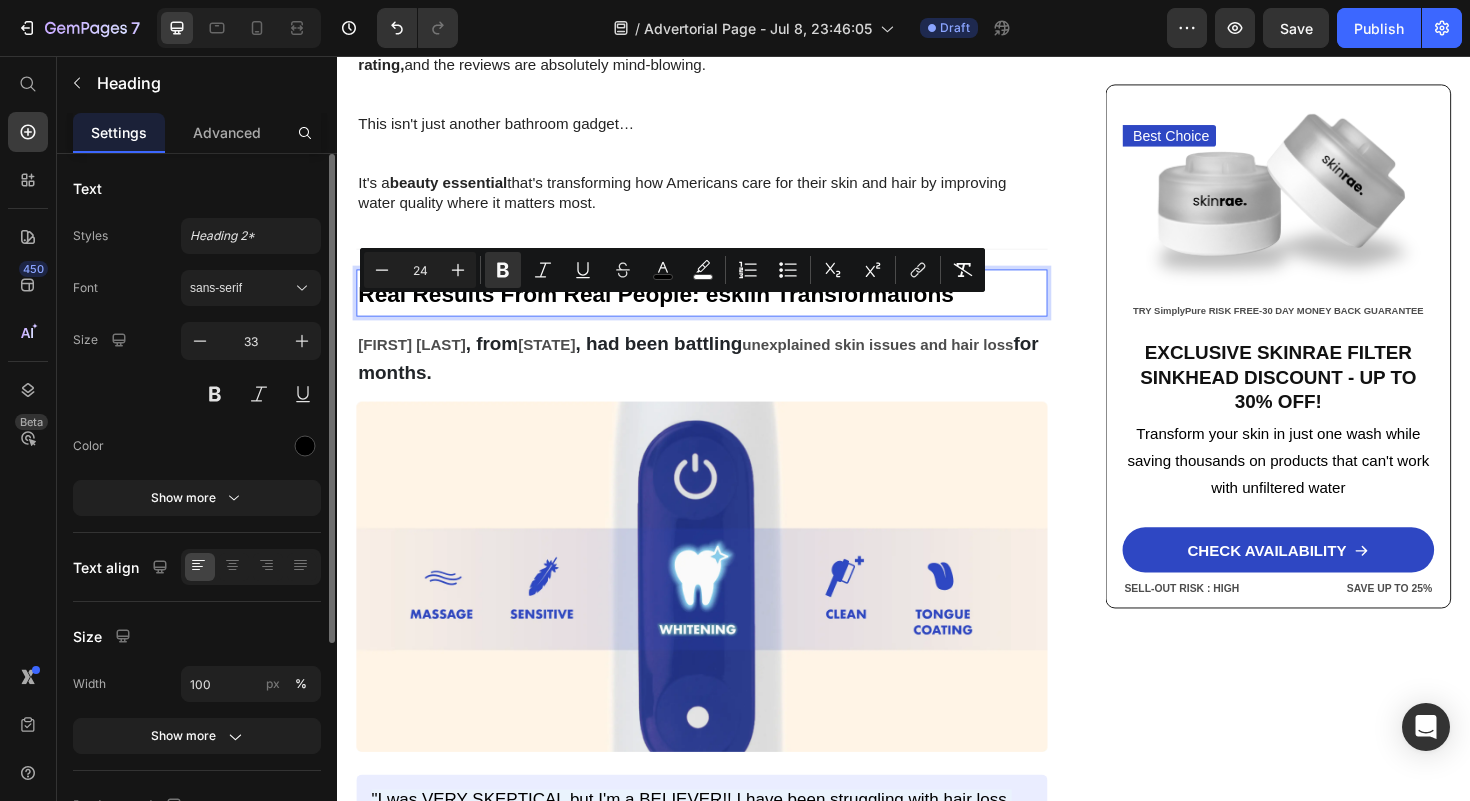 click 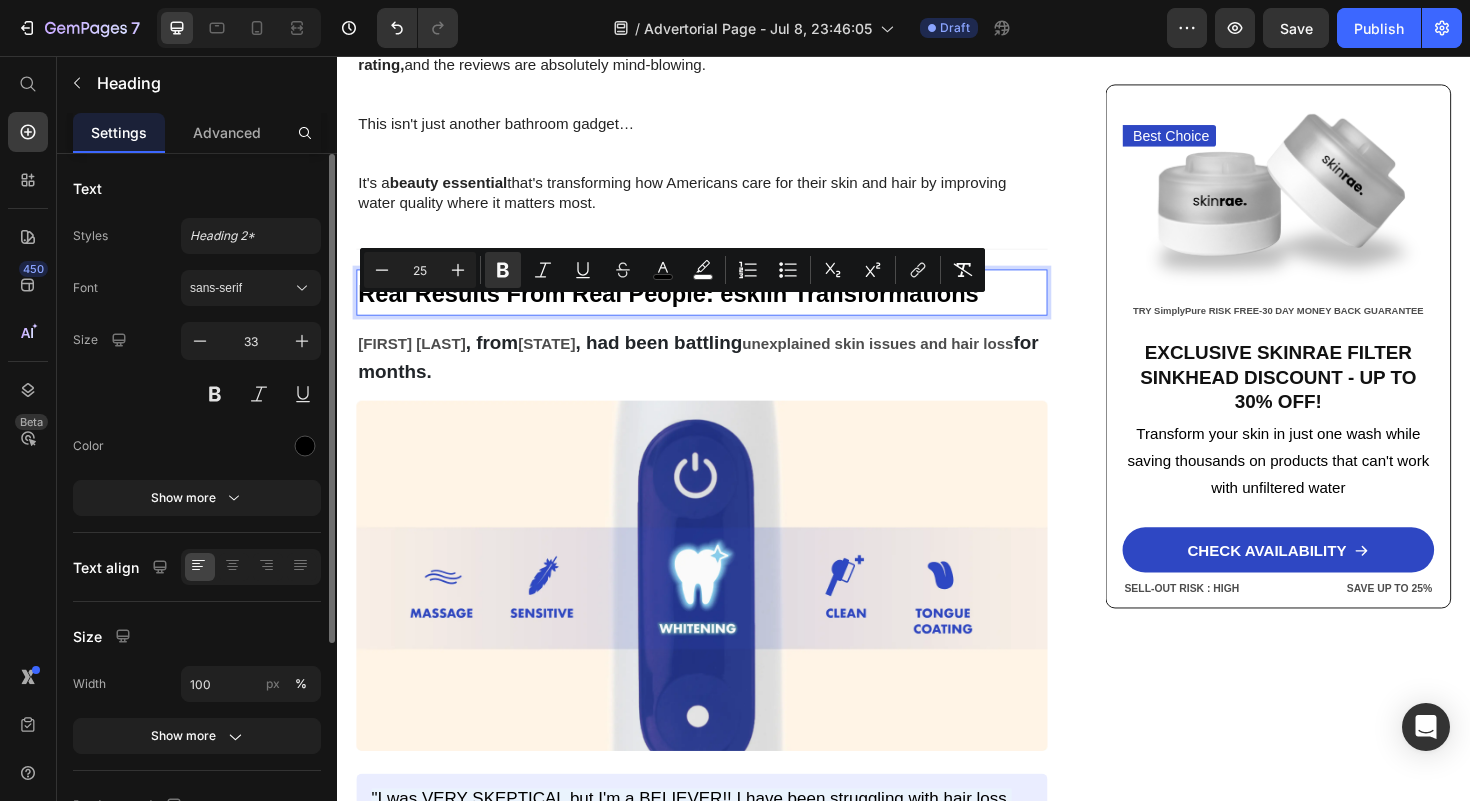 click 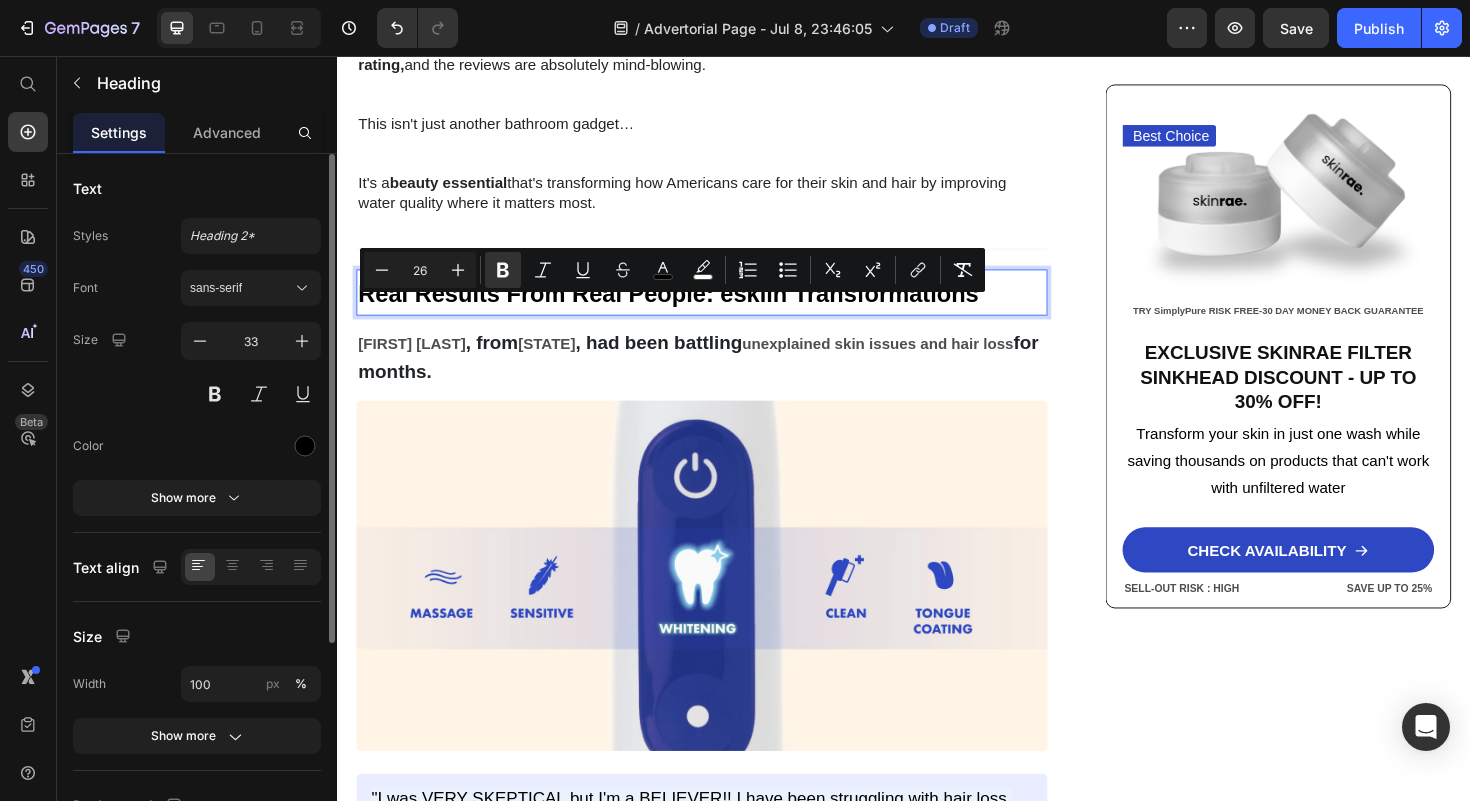 click 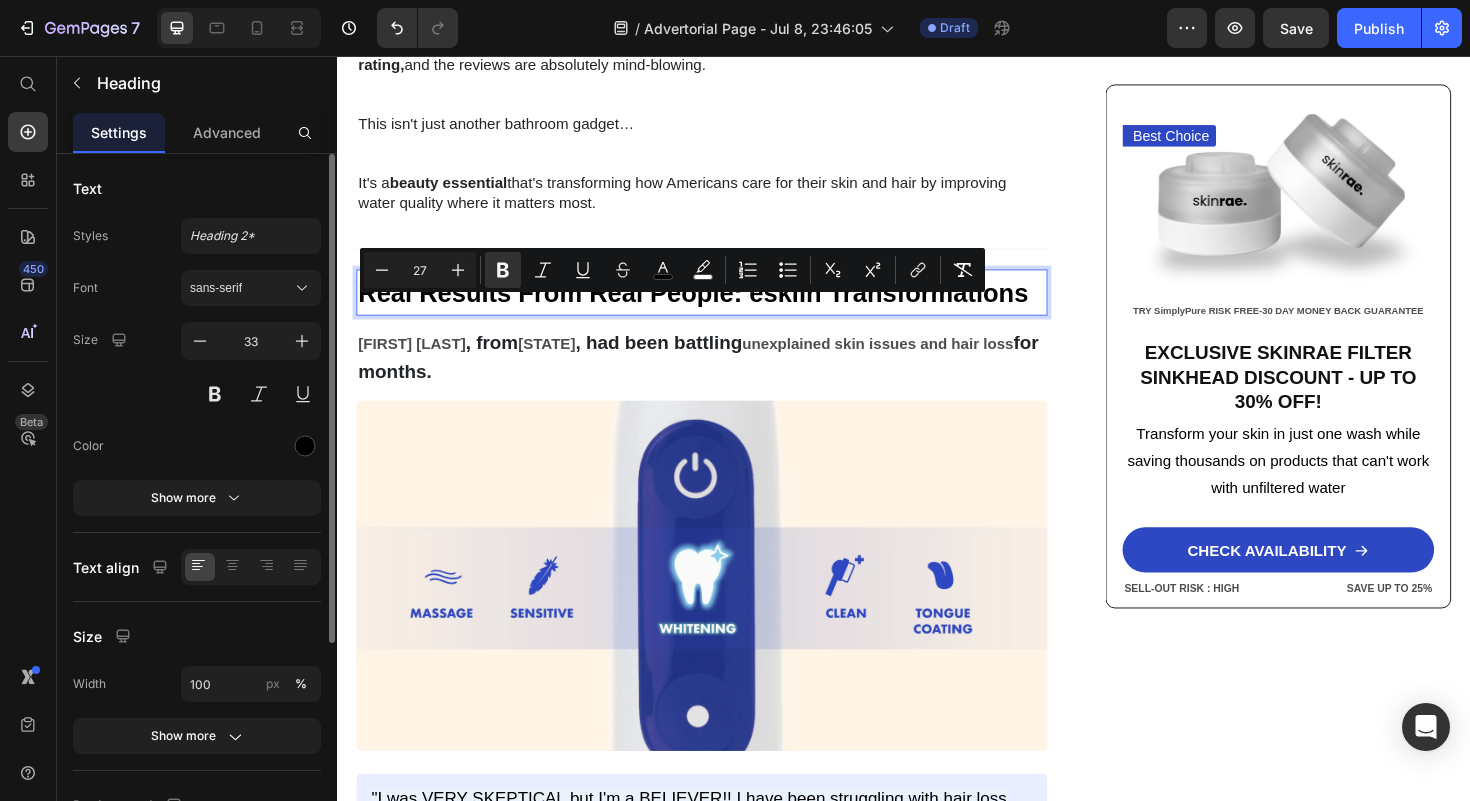 click 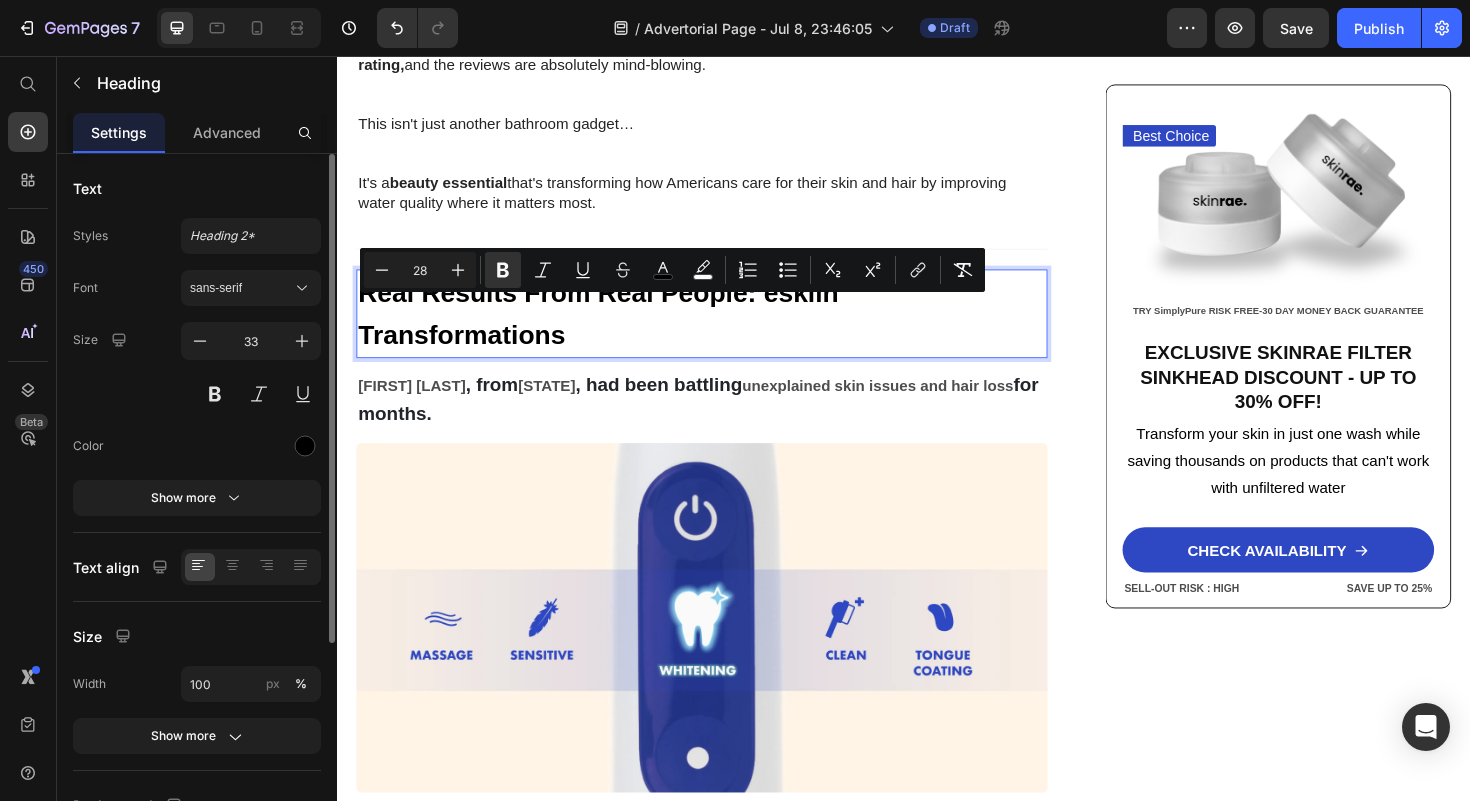click 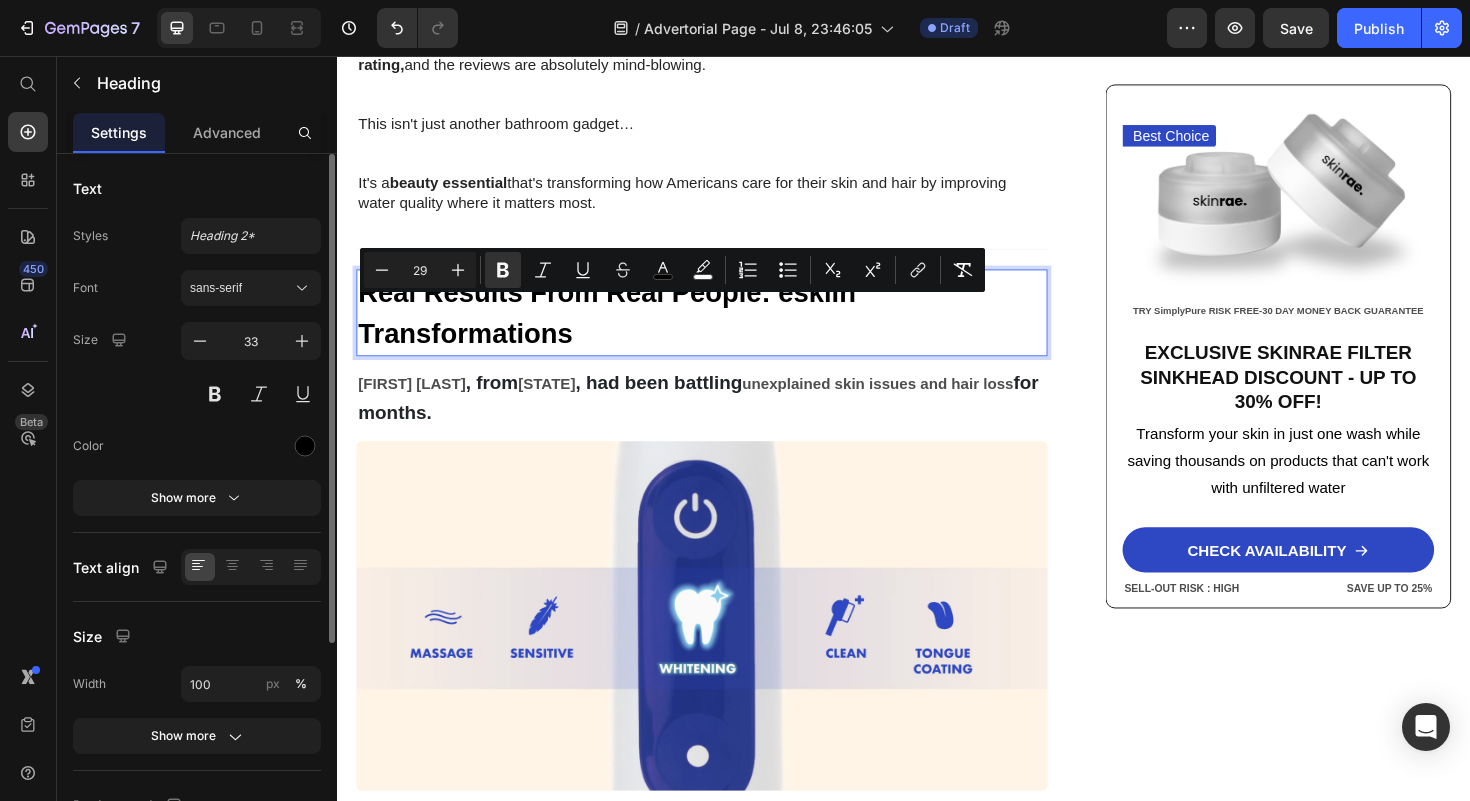 click 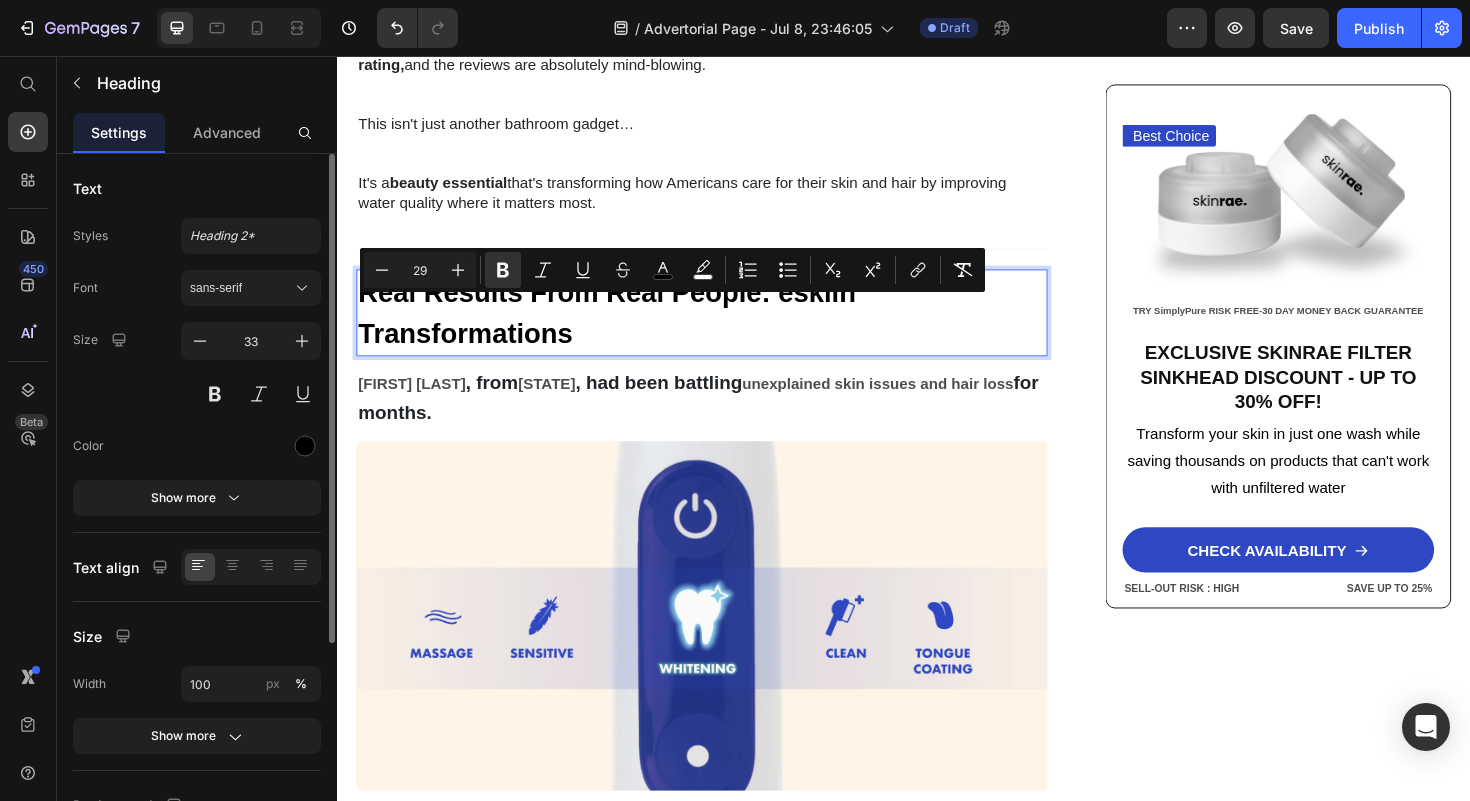 type on "30" 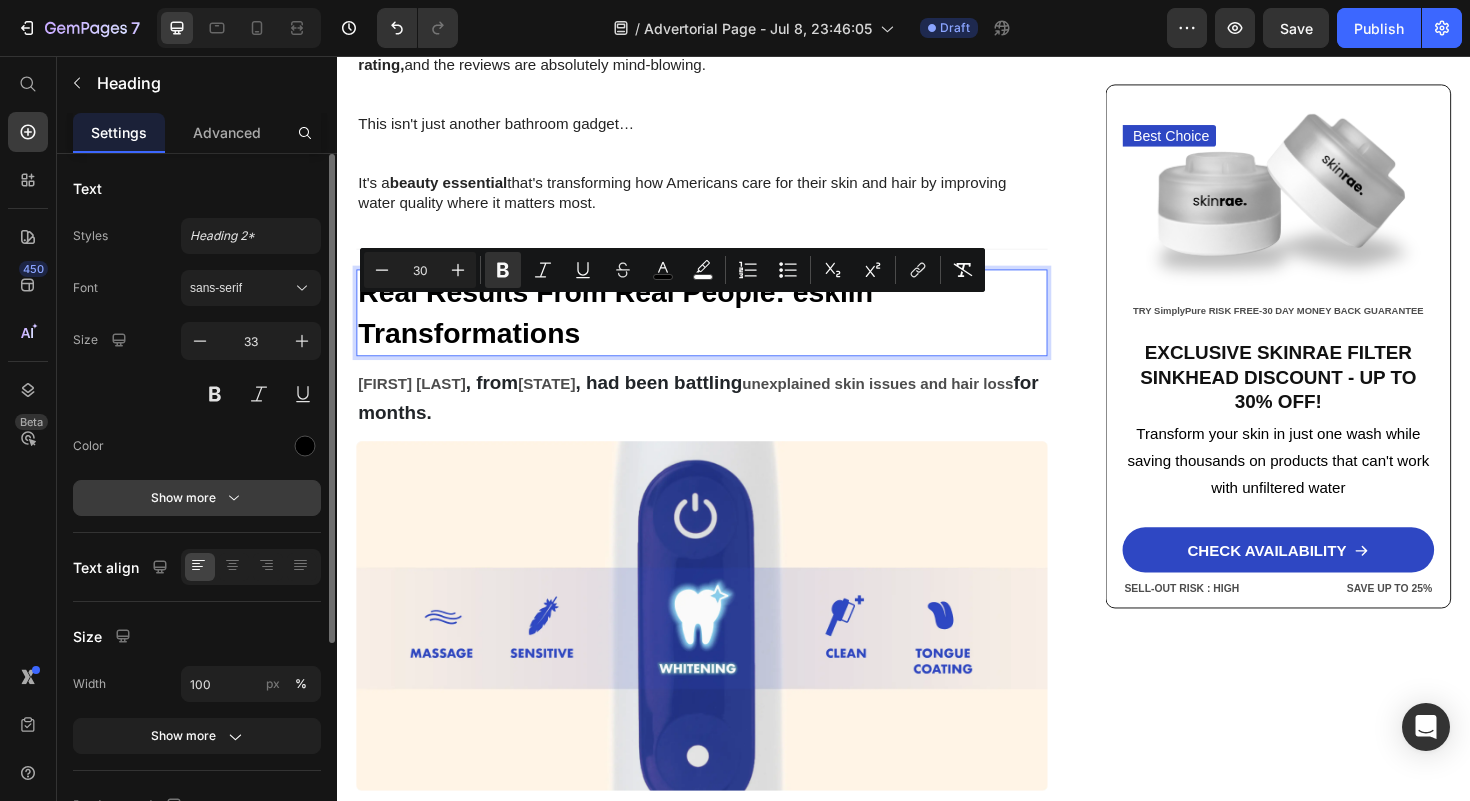 drag, startPoint x: 783, startPoint y: 267, endPoint x: 233, endPoint y: 499, distance: 596.92883 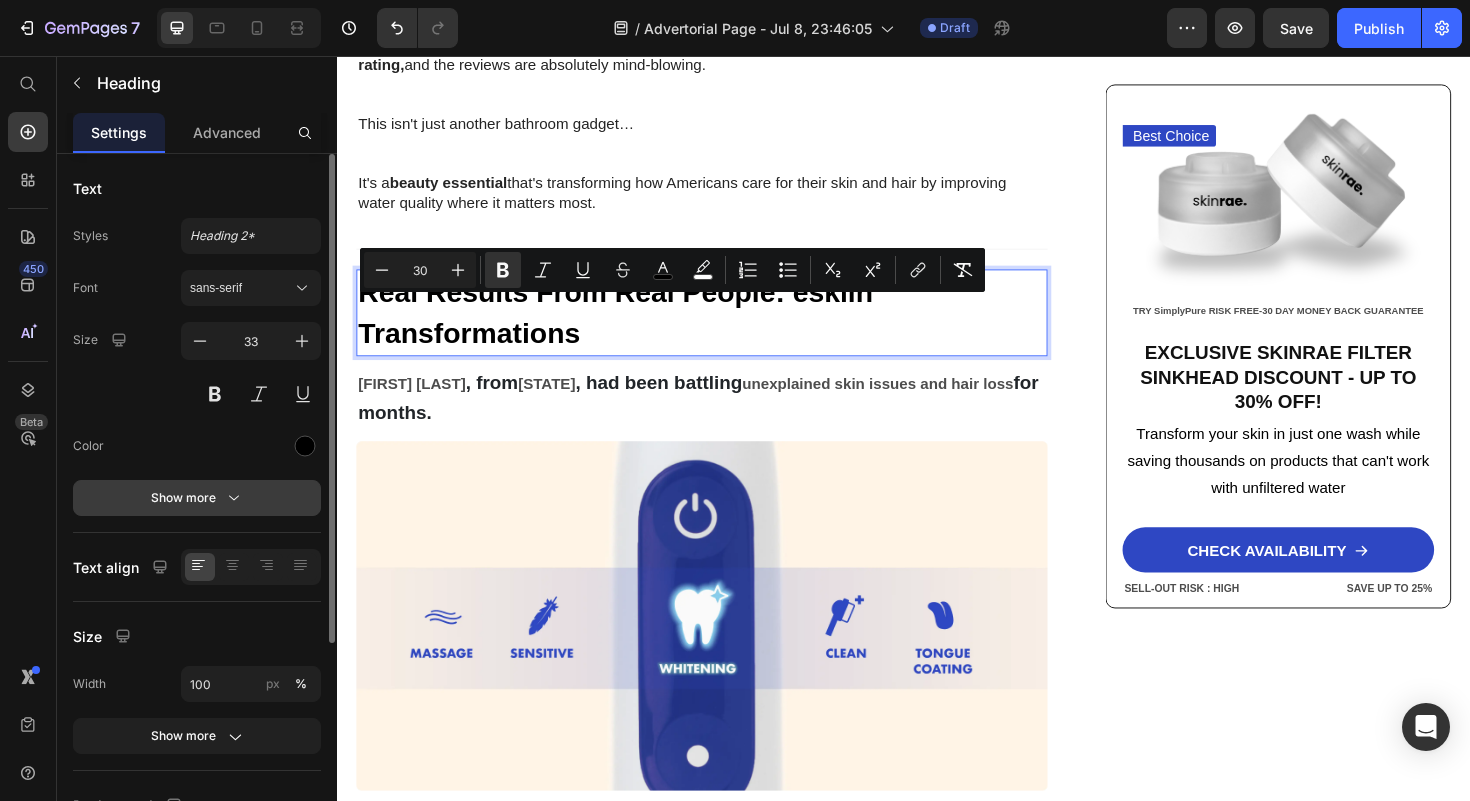 click 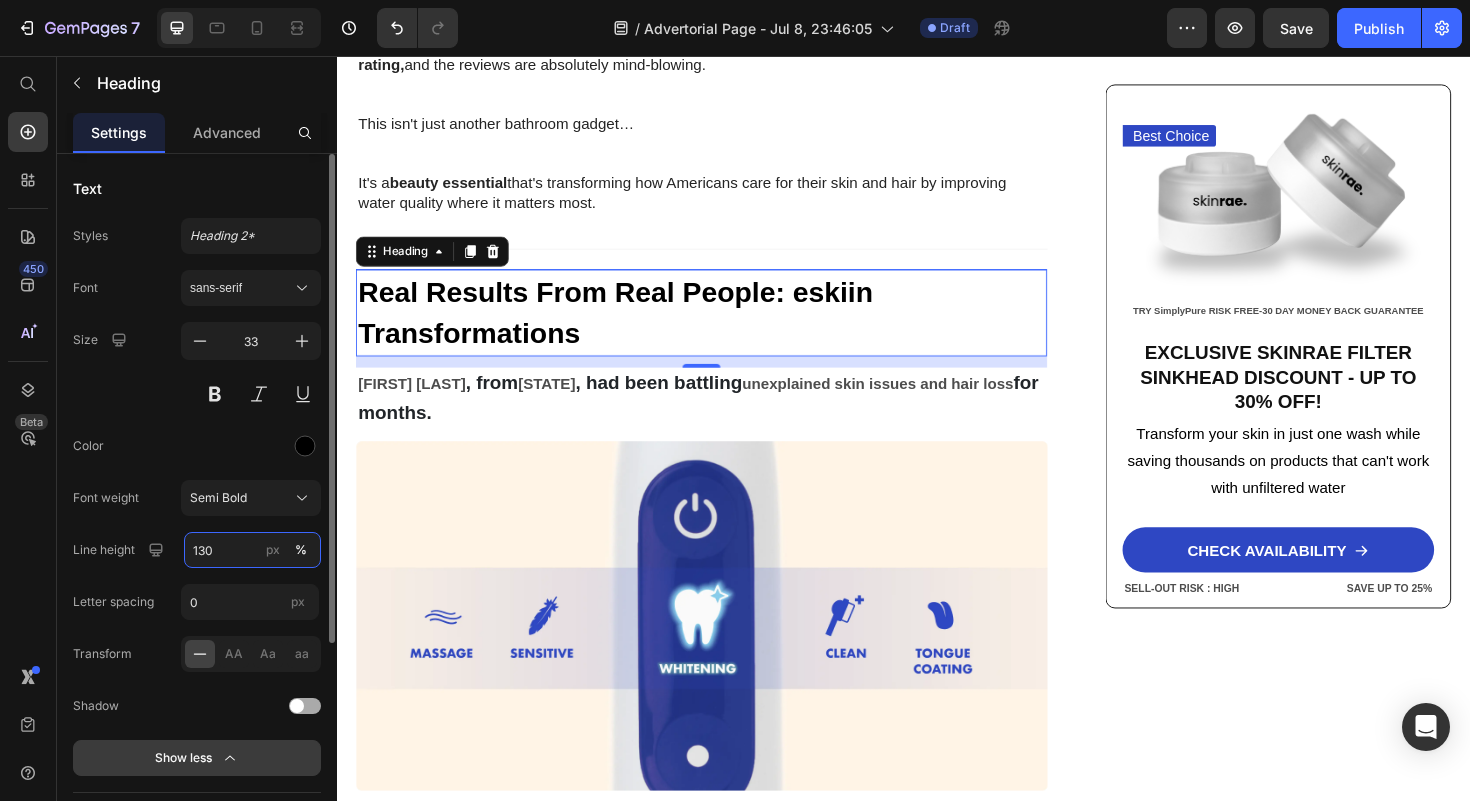 drag, startPoint x: 233, startPoint y: 499, endPoint x: 235, endPoint y: 544, distance: 45.044422 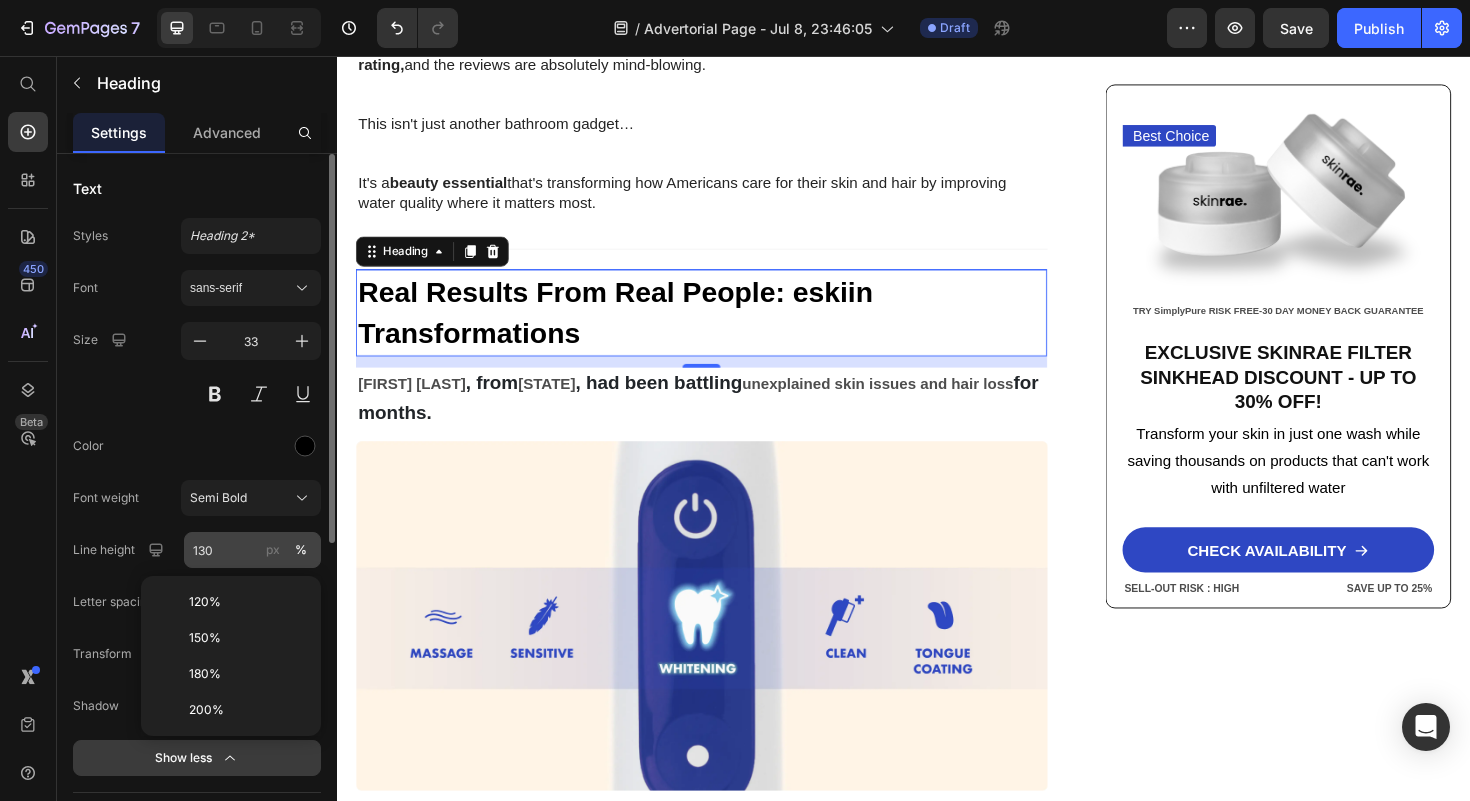 click on "120%" at bounding box center [205, 602] 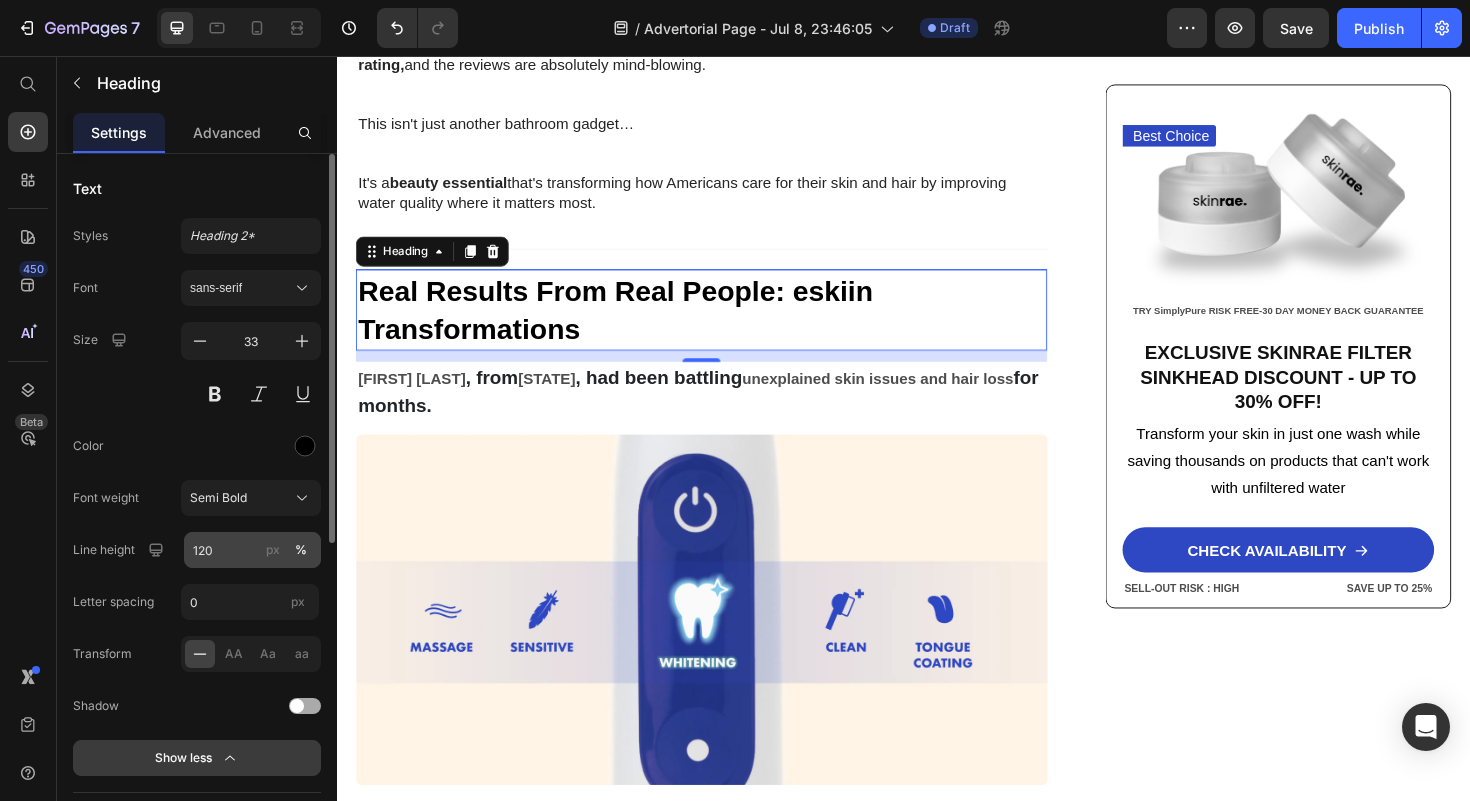 click on "Home > Skin Care > Filtered Sinkhead Text Block ⁠⁠⁠⁠⁠⁠⁠ Stop Poisoning Your Skin!  This Revolutionary Sink Filter  Eliminated My Skin Problems In 24 Hours—And Saved Me Thousands! Heading Image [FIRST] [LAST]  - [CITY] [DATE]: [TIME] Text Block Row Image URGENT!  Your shower water contains chemicals destroying your skin daily—and expensive creams can't fix it. Discover how this 15-stage filter transforms your skin in just 24 hours while boosting water pressure by 2.5x Text Block Look in your mirror right now… Do you see  dry, damaged skin  that makes you feel  frustrated  and  defeated ? Are you sick of wasting hundreds on expensive creams and treatments while your skin  just keeps getting  worse ?   You've tried everything—moisturizers, serums, masks—but nothing works. Instead, you've made things worse:  wasted money, continued damage , and an endless cycle of  frustration  that never stops.   Let's face it—you're done.  Done   Want to know why those expensive products are" at bounding box center [937, -1738] 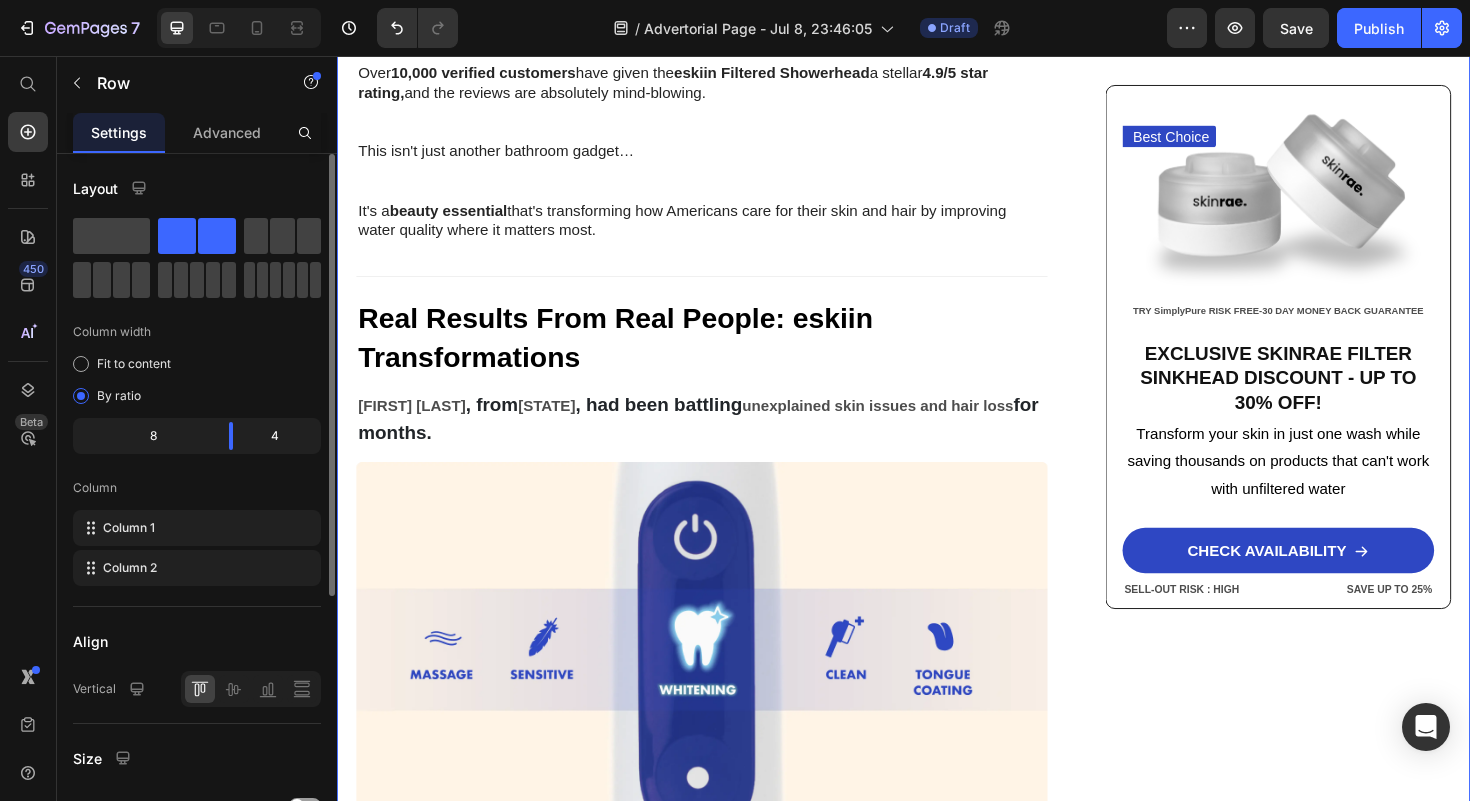 scroll, scrollTop: 5103, scrollLeft: 0, axis: vertical 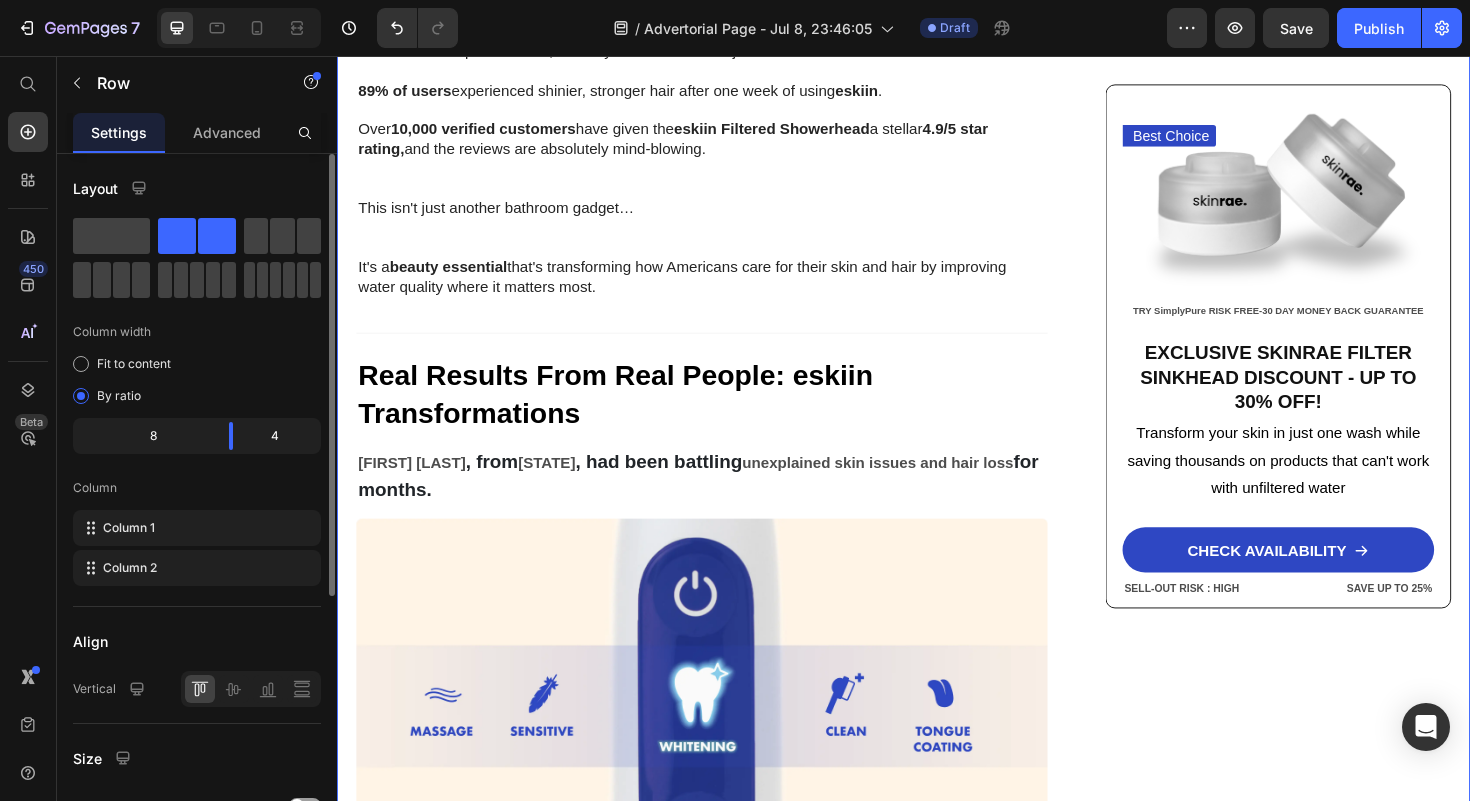 click on "Home > Skin Care > Filtered Sinkhead Text Block ⁠⁠⁠⁠⁠⁠⁠ Stop Poisoning Your Skin!  This Revolutionary Sink Filter  Eliminated My Skin Problems In 24 Hours—And Saved Me Thousands! Heading Image [FIRST] [LAST]  - [CITY] [DATE]: [TIME] Text Block Row Image URGENT!  Your shower water contains chemicals destroying your skin daily—and expensive creams can't fix it. Discover how this 15-stage filter transforms your skin in just 24 hours while boosting water pressure by 2.5x Text Block Look in your mirror right now… Do you see  dry, damaged skin  that makes you feel  frustrated  and  defeated ? Are you sick of wasting hundreds on expensive creams and treatments while your skin  just keeps getting  worse ?   You've tried everything—moisturizers, serums, masks—but nothing works. Instead, you've made things worse:  wasted money, continued damage , and an endless cycle of  frustration  that never stops.   Let's face it—you're done.  Done   Want to know why those expensive products are" at bounding box center [723, -1649] 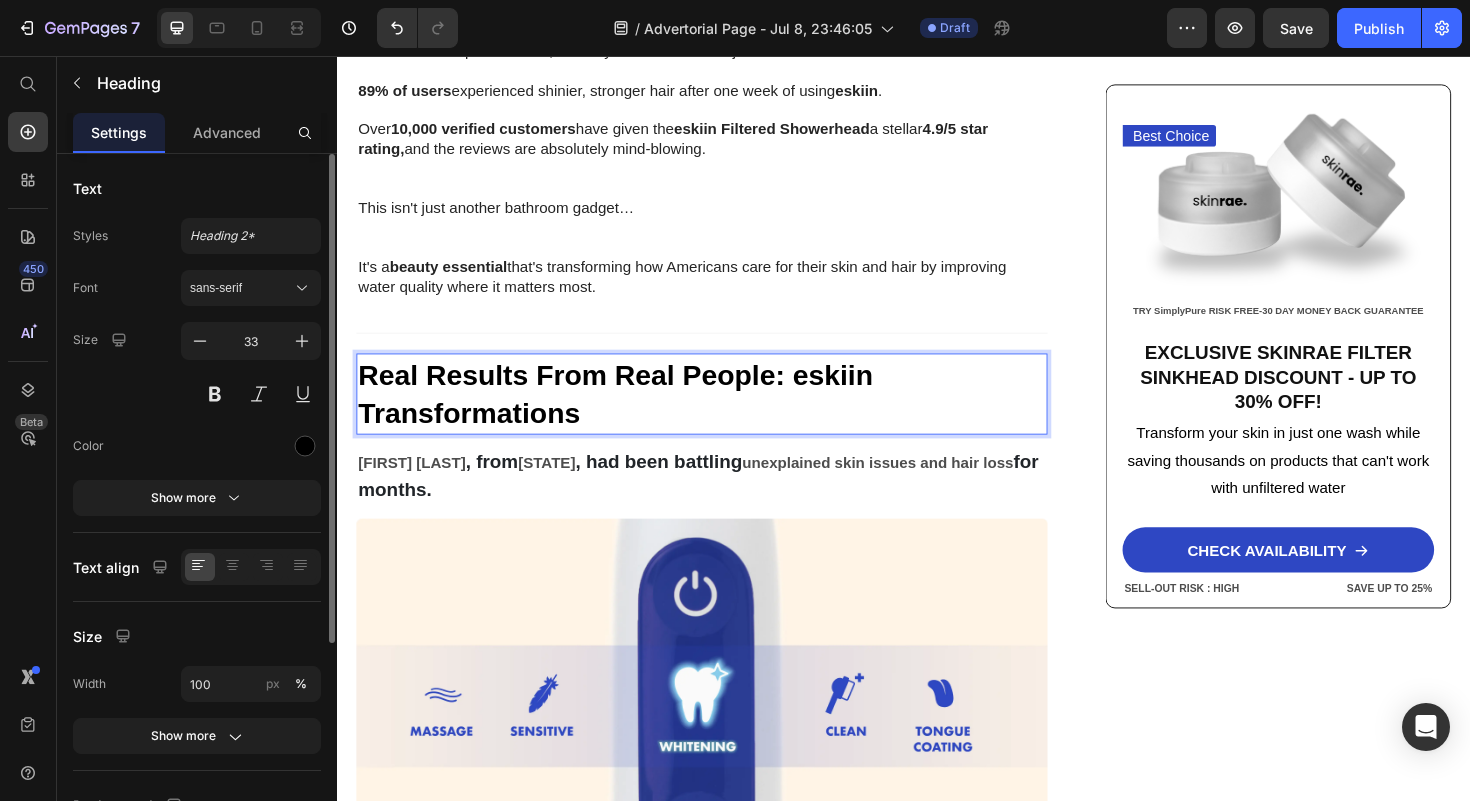 click on "Real Results From Real People: eskiin Transformations" at bounding box center (631, 414) 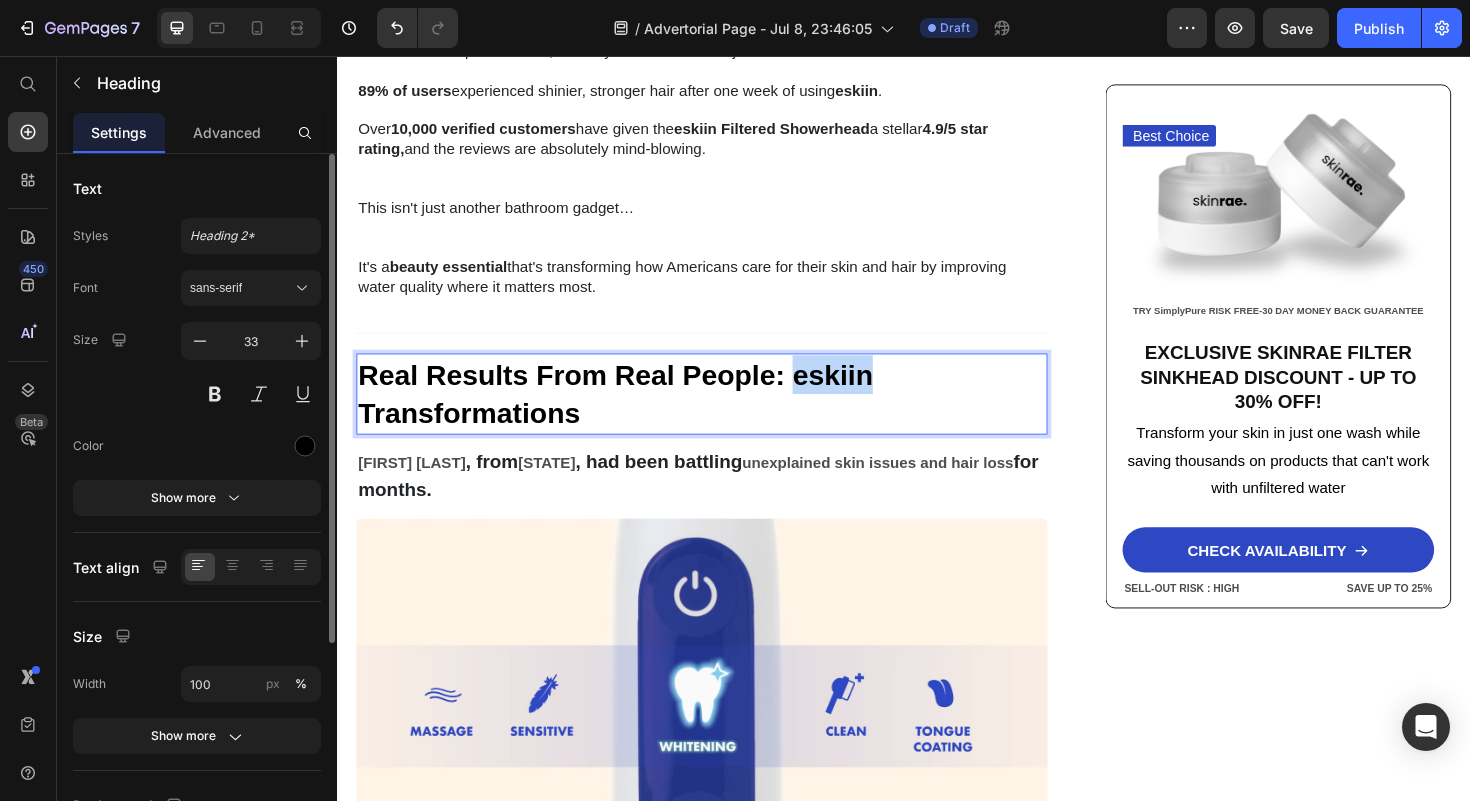 drag, startPoint x: 572, startPoint y: 600, endPoint x: 826, endPoint y: 421, distance: 310.73624 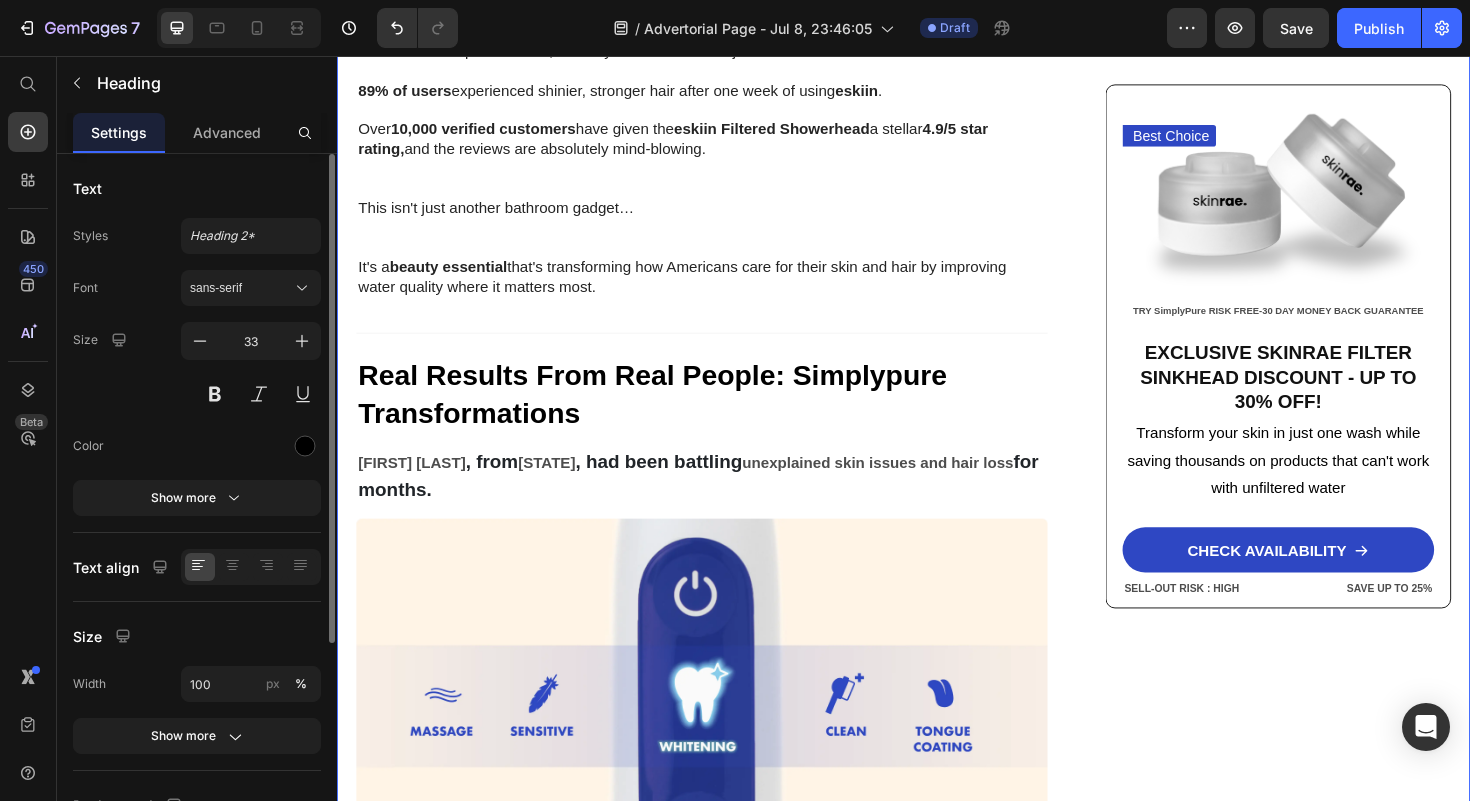 click on "Home > Skin Care > Filtered Sinkhead Text Block ⁠⁠⁠⁠⁠⁠⁠ Stop Poisoning Your Skin!  This Revolutionary Sink Filter  Eliminated My Skin Problems In 24 Hours—And Saved Me Thousands! Heading Image [FIRST] [LAST]  - [CITY] [DATE]: [TIME] Text Block Row Image URGENT!  Your shower water contains chemicals destroying your skin daily—and expensive creams can't fix it. Discover how this 15-stage filter transforms your skin in just 24 hours while boosting water pressure by 2.5x Text Block Look in your mirror right now… Do you see  dry, damaged skin  that makes you feel  frustrated  and  defeated ? Are you sick of wasting hundreds on expensive creams and treatments while your skin  just keeps getting  worse ?   You've tried everything—moisturizers, serums, masks—but nothing works. Instead, you've made things worse:  wasted money, continued damage , and an endless cycle of  frustration  that never stops.   Let's face it—you're done.  Done   Want to know why those expensive products are" at bounding box center (937, -1649) 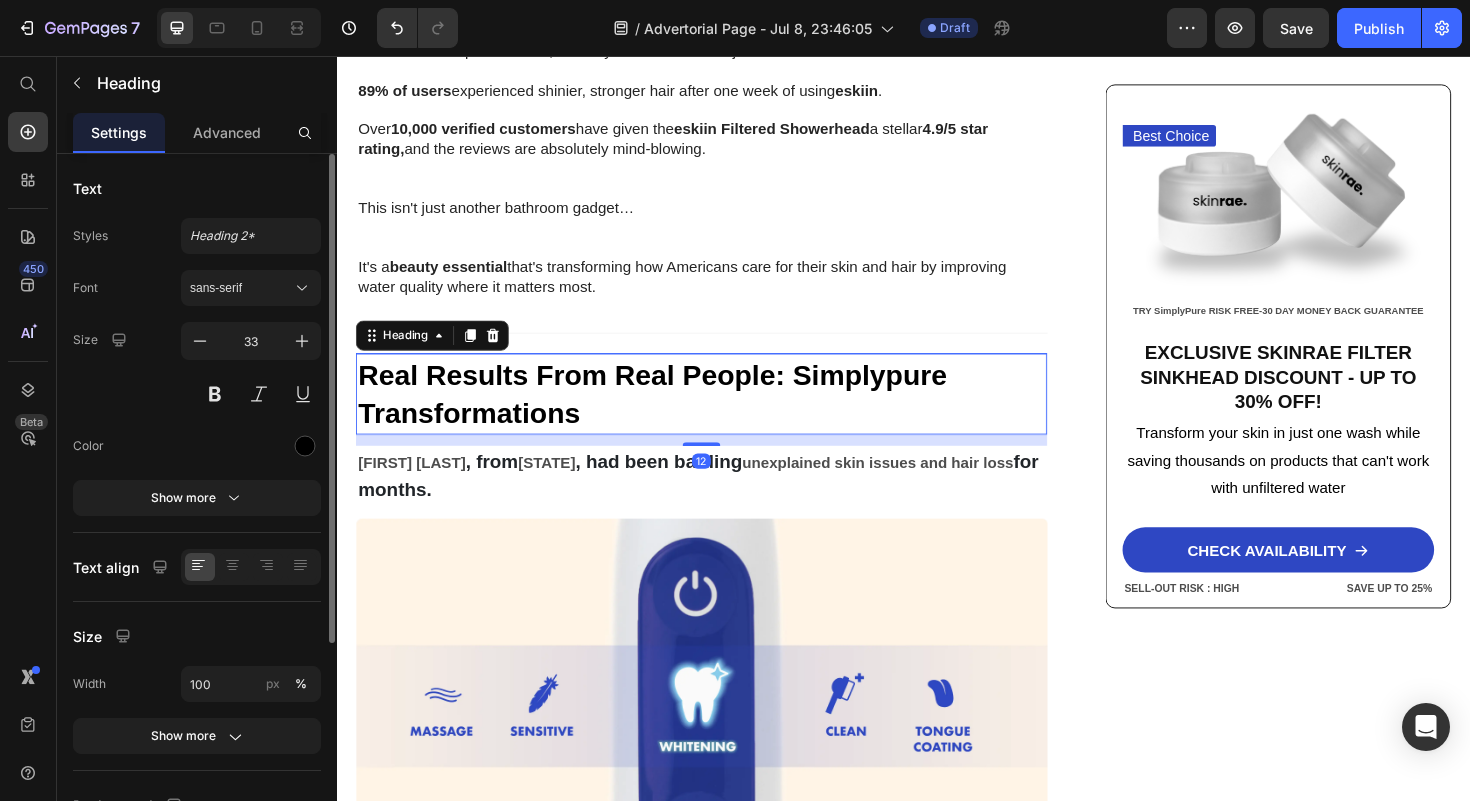 drag, startPoint x: 826, startPoint y: 421, endPoint x: 930, endPoint y: 424, distance: 104.04326 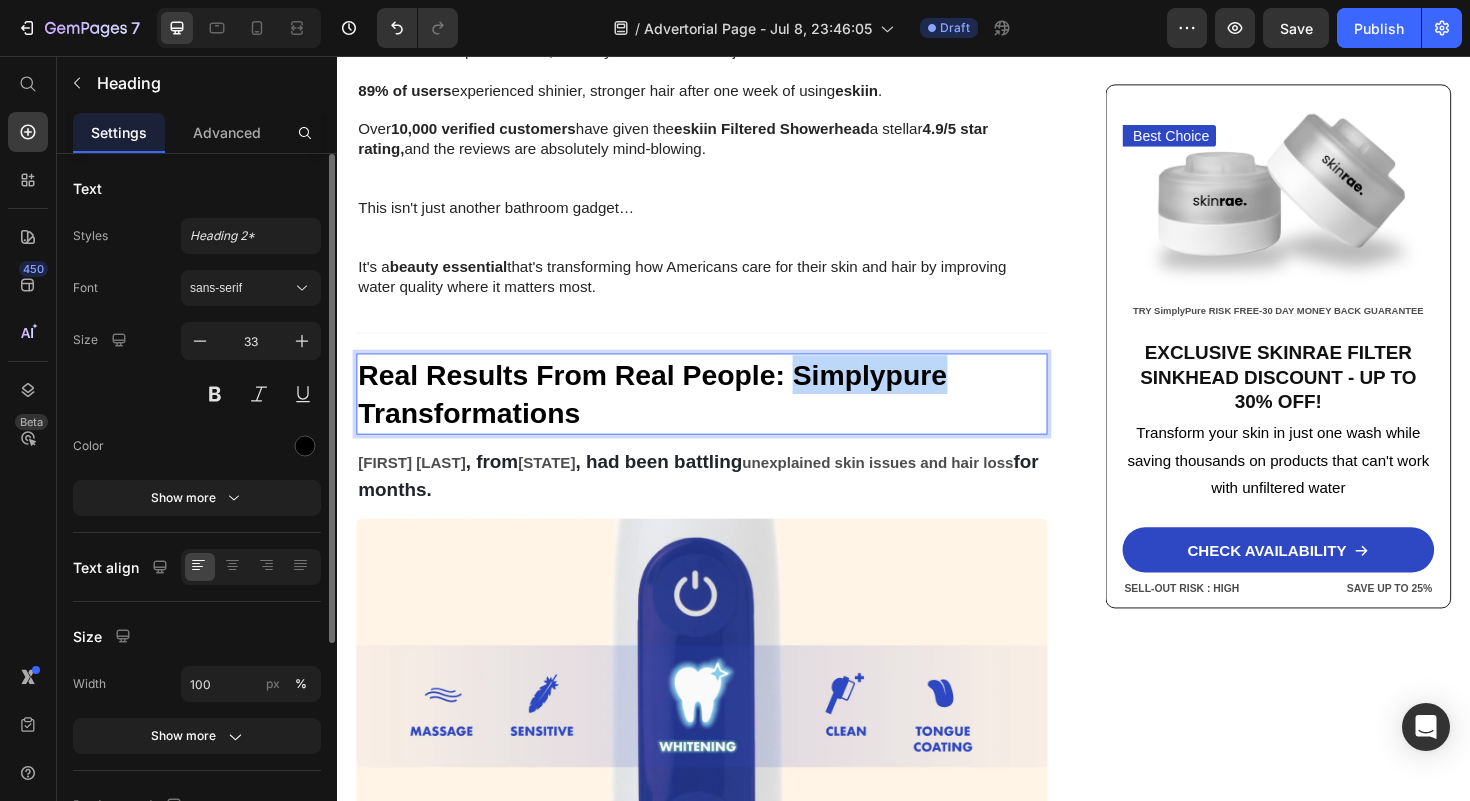 click on "Real Results From Real People: Simplypure Transformations" at bounding box center [671, 414] 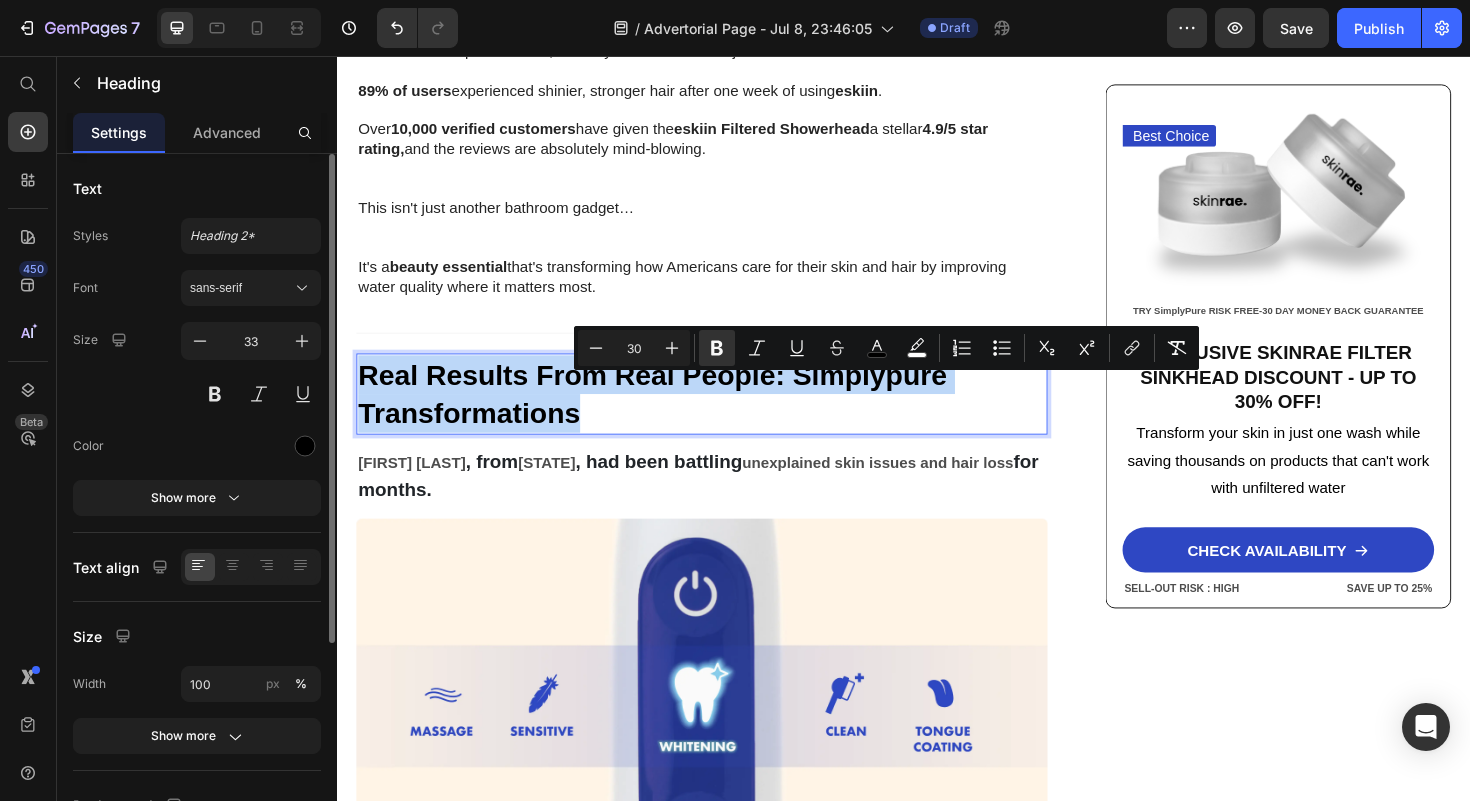 click on "Real Results From Real People: Simplypure Transformations" at bounding box center [671, 414] 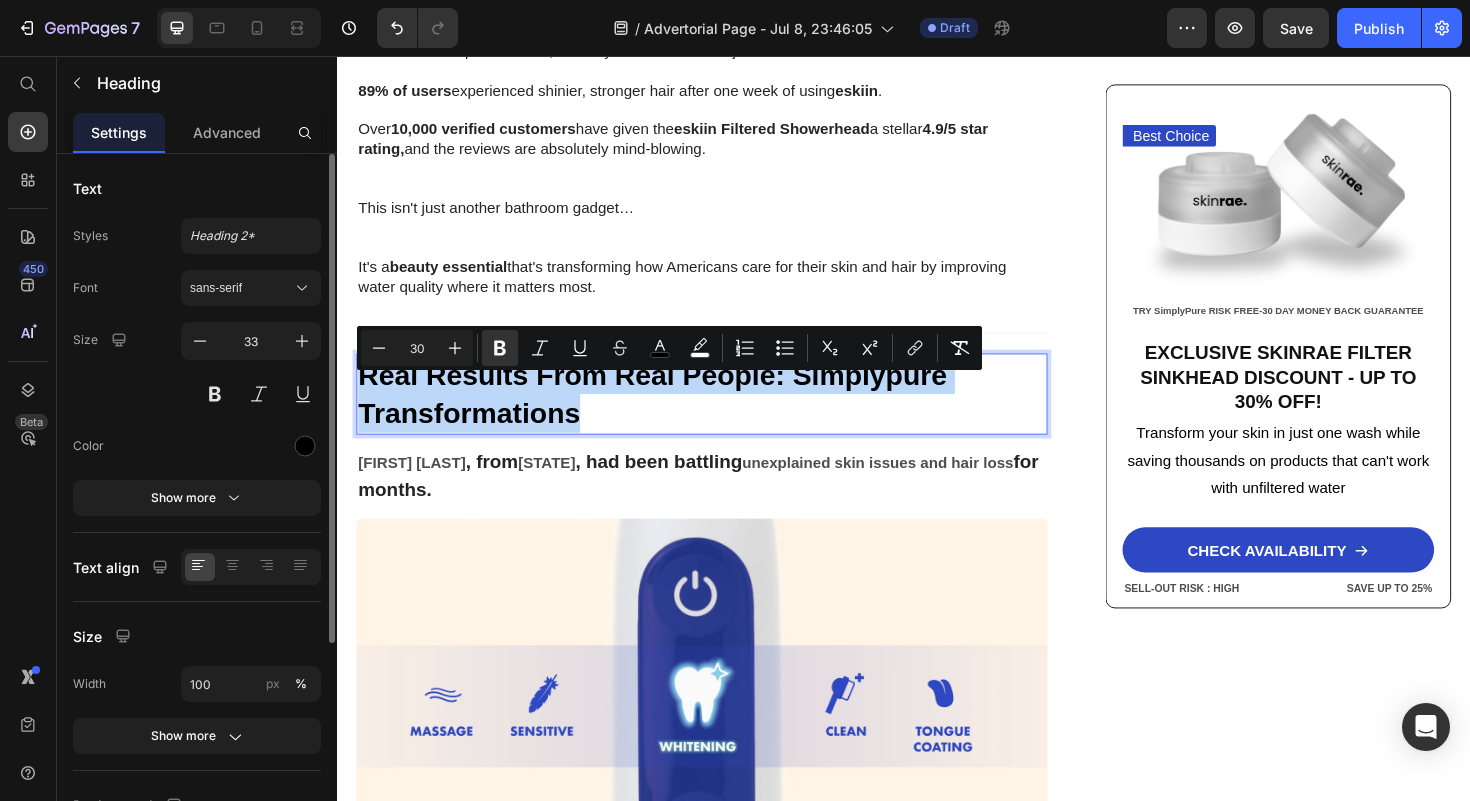 click on "Real Results From Real People: Simplypure Transformations" at bounding box center [671, 414] 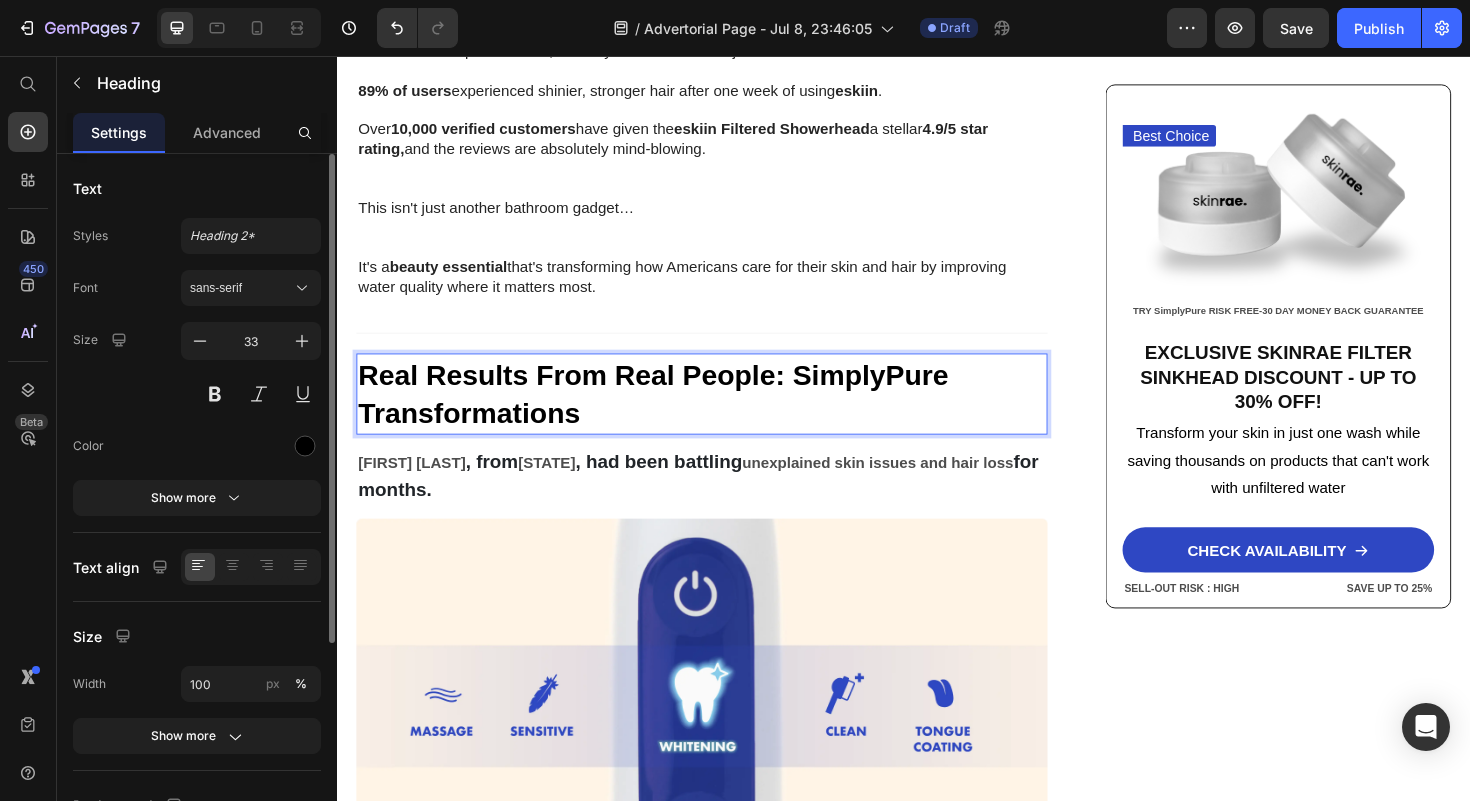 drag, startPoint x: 930, startPoint y: 424, endPoint x: 1122, endPoint y: 490, distance: 203.02708 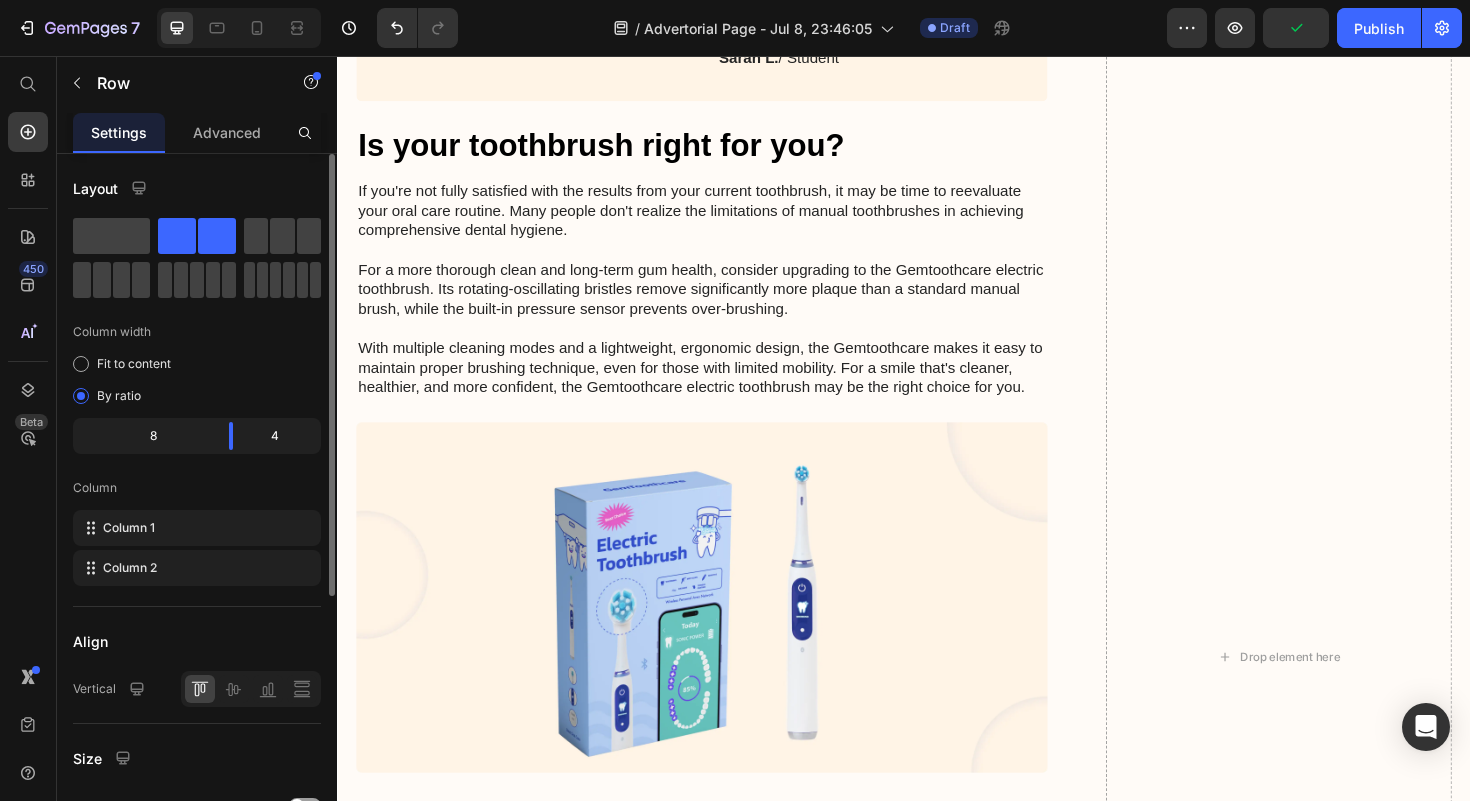 scroll, scrollTop: 7627, scrollLeft: 0, axis: vertical 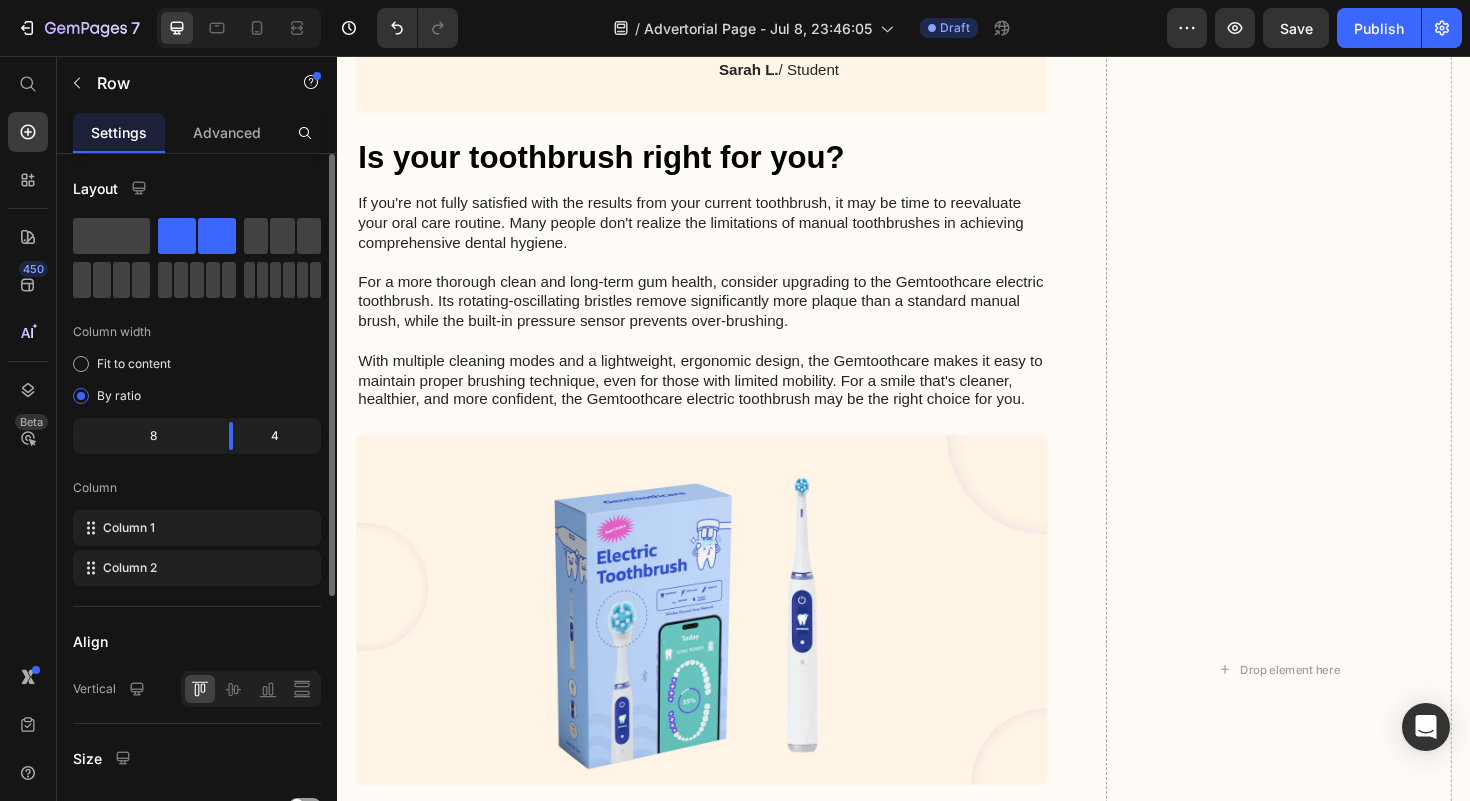 click on "Is your toothbrush right for you?" at bounding box center [723, 164] 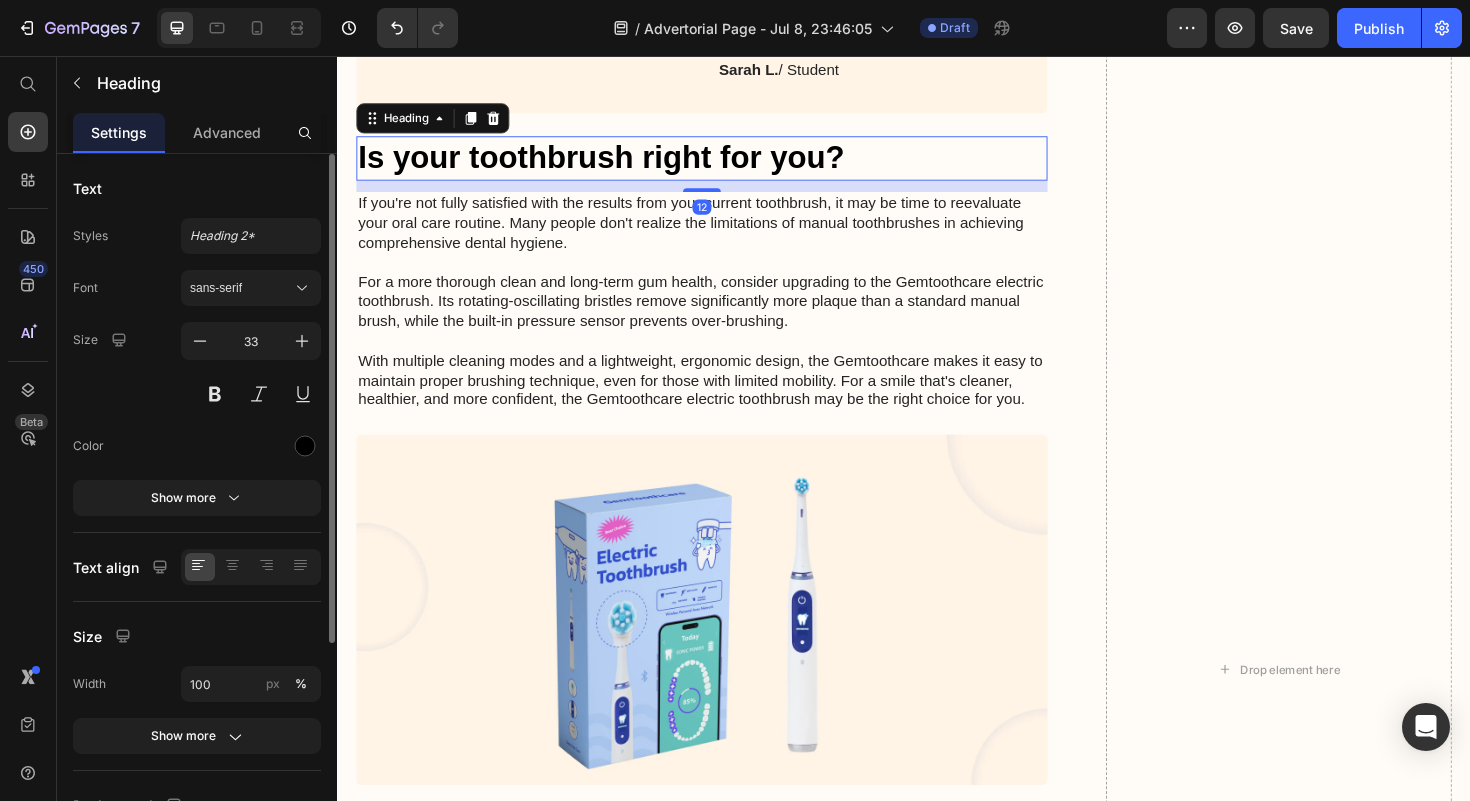 click 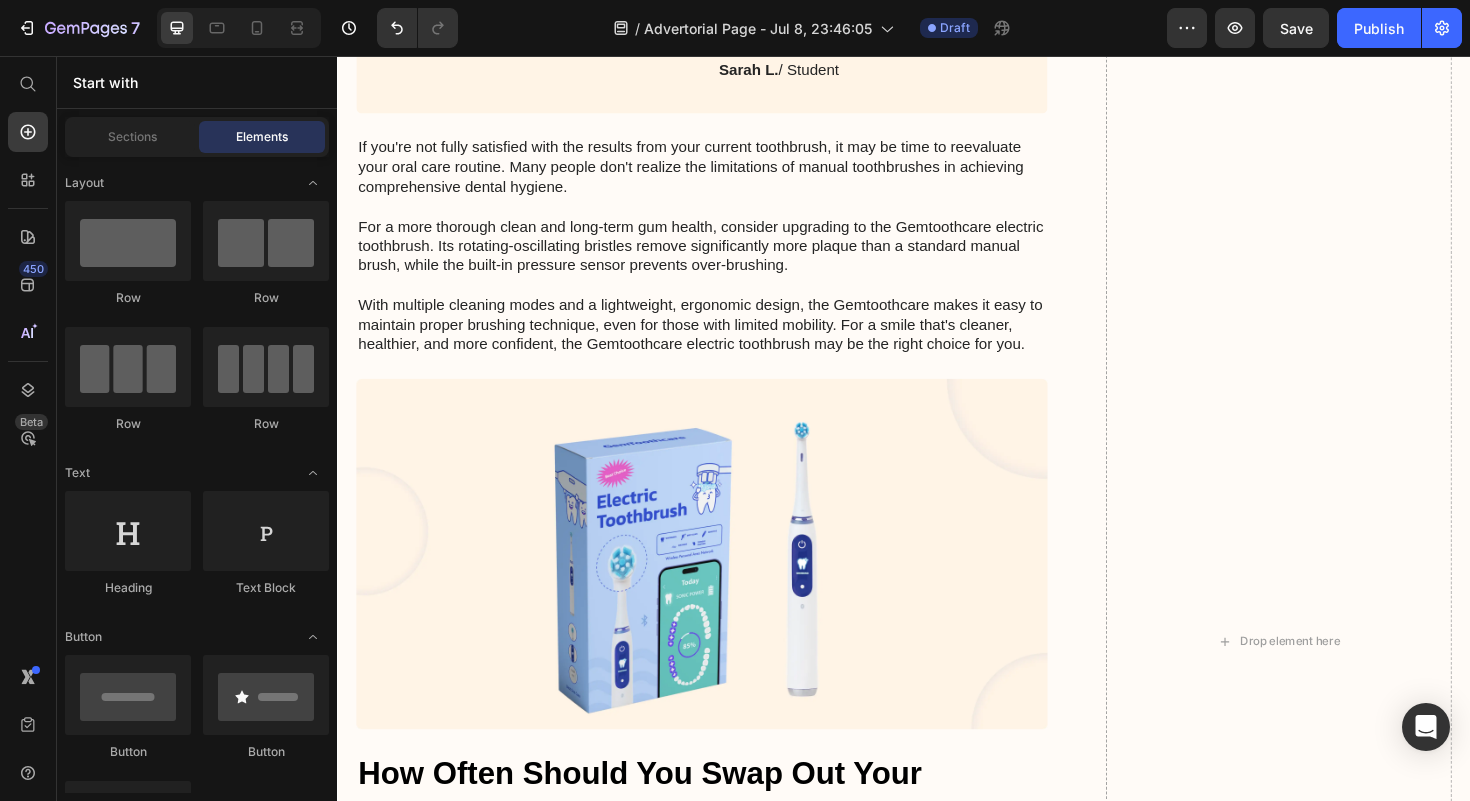 drag, startPoint x: 1122, startPoint y: 490, endPoint x: 511, endPoint y: 202, distance: 675.47394 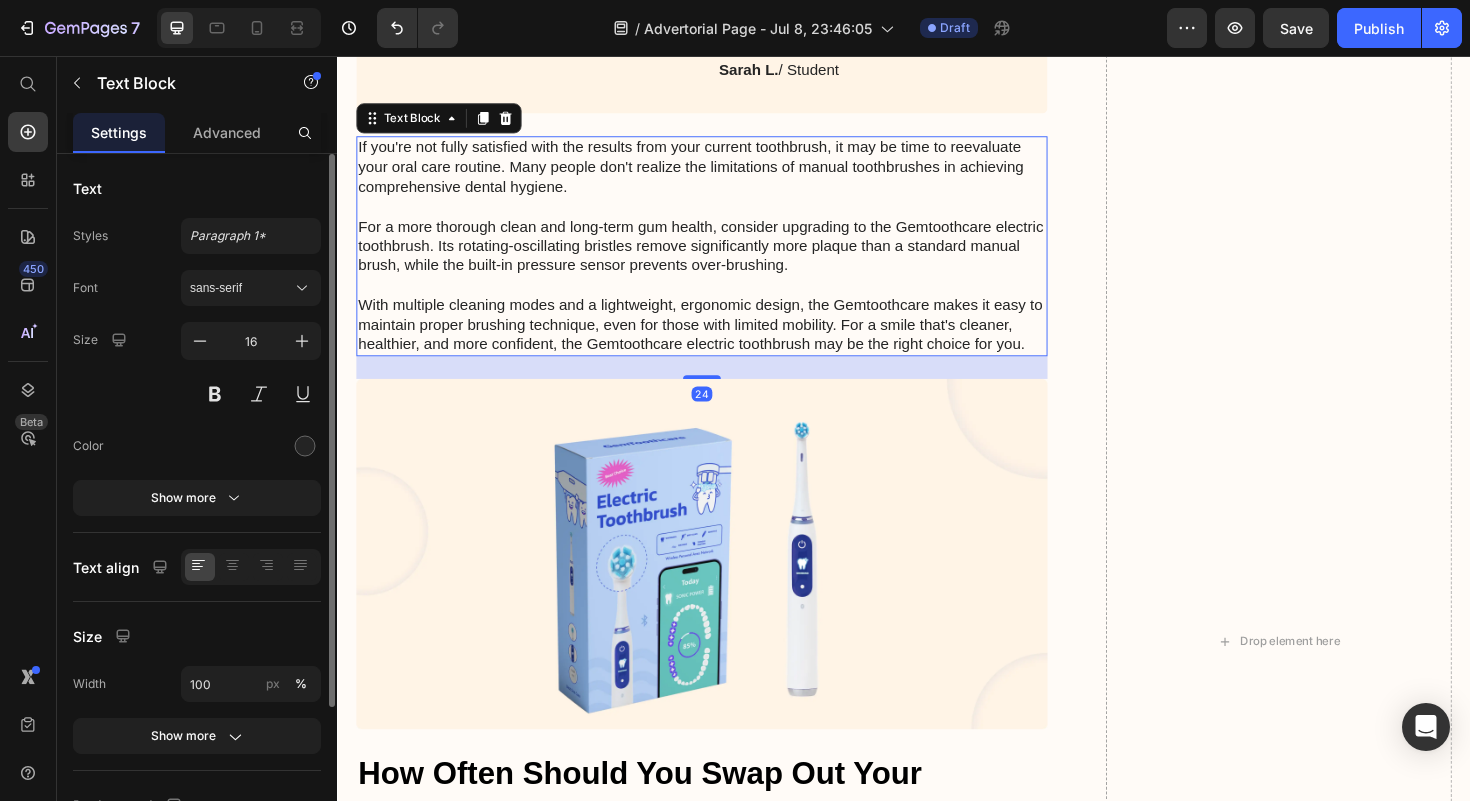 click 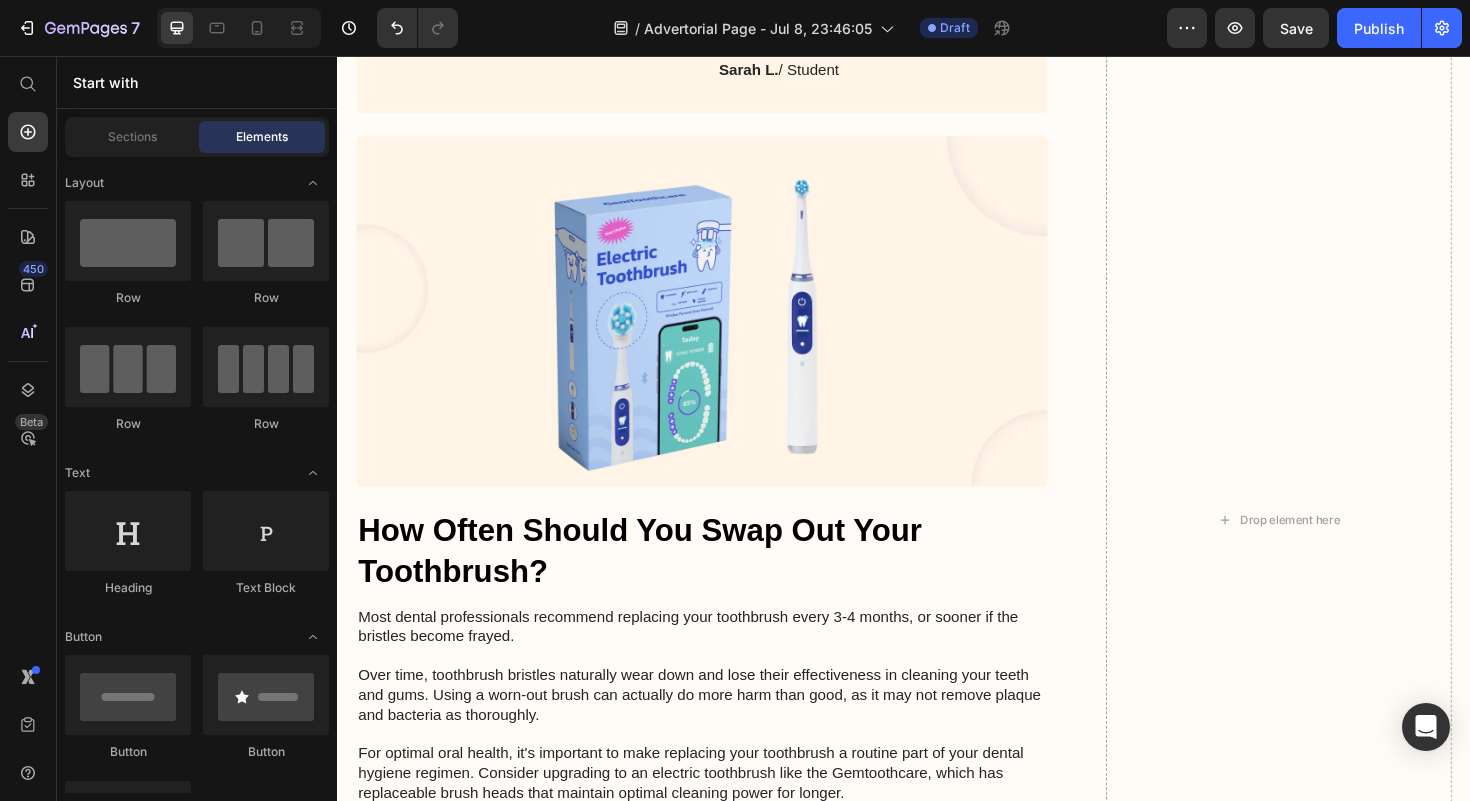 drag, startPoint x: 511, startPoint y: 202, endPoint x: 619, endPoint y: 284, distance: 135.60236 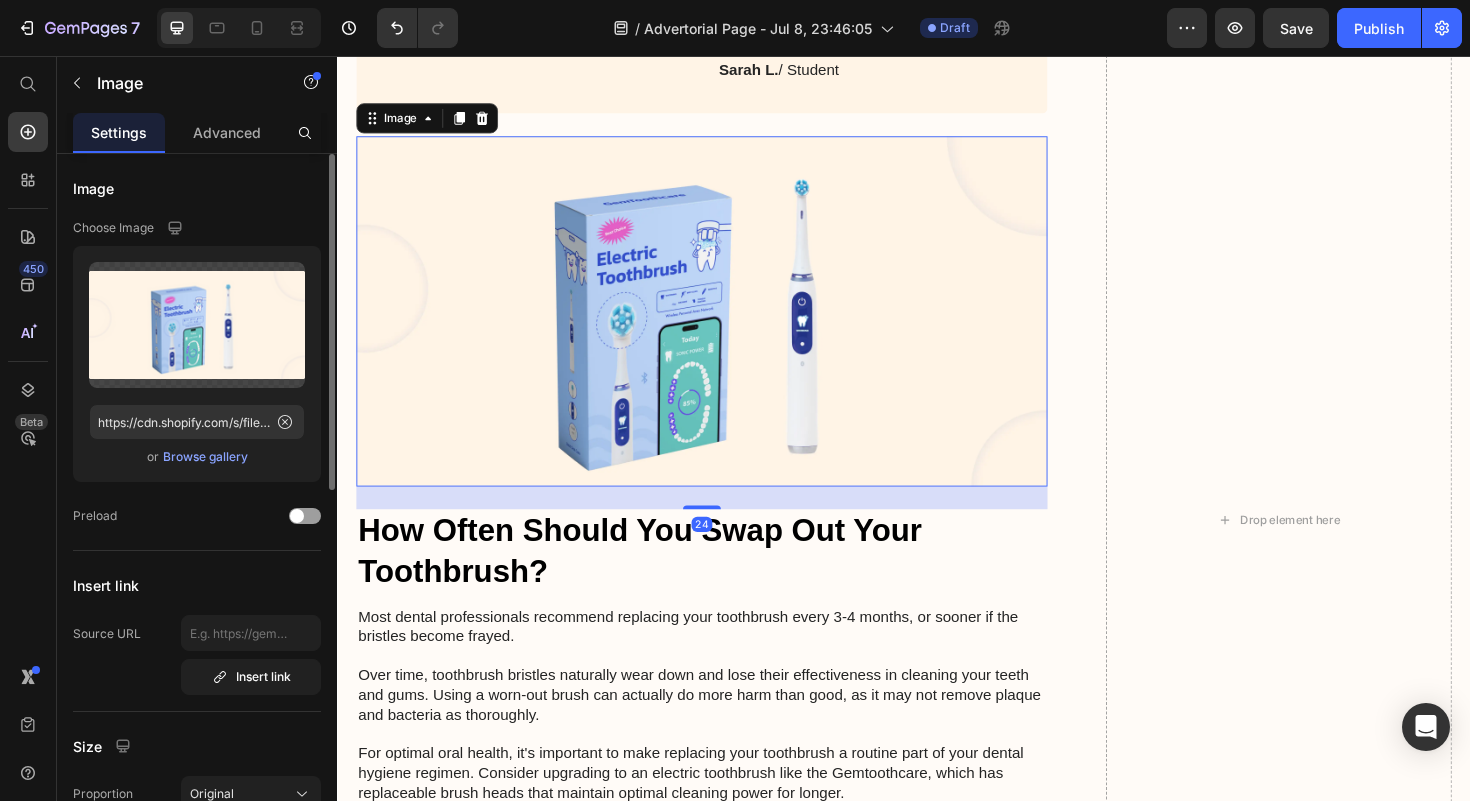 click 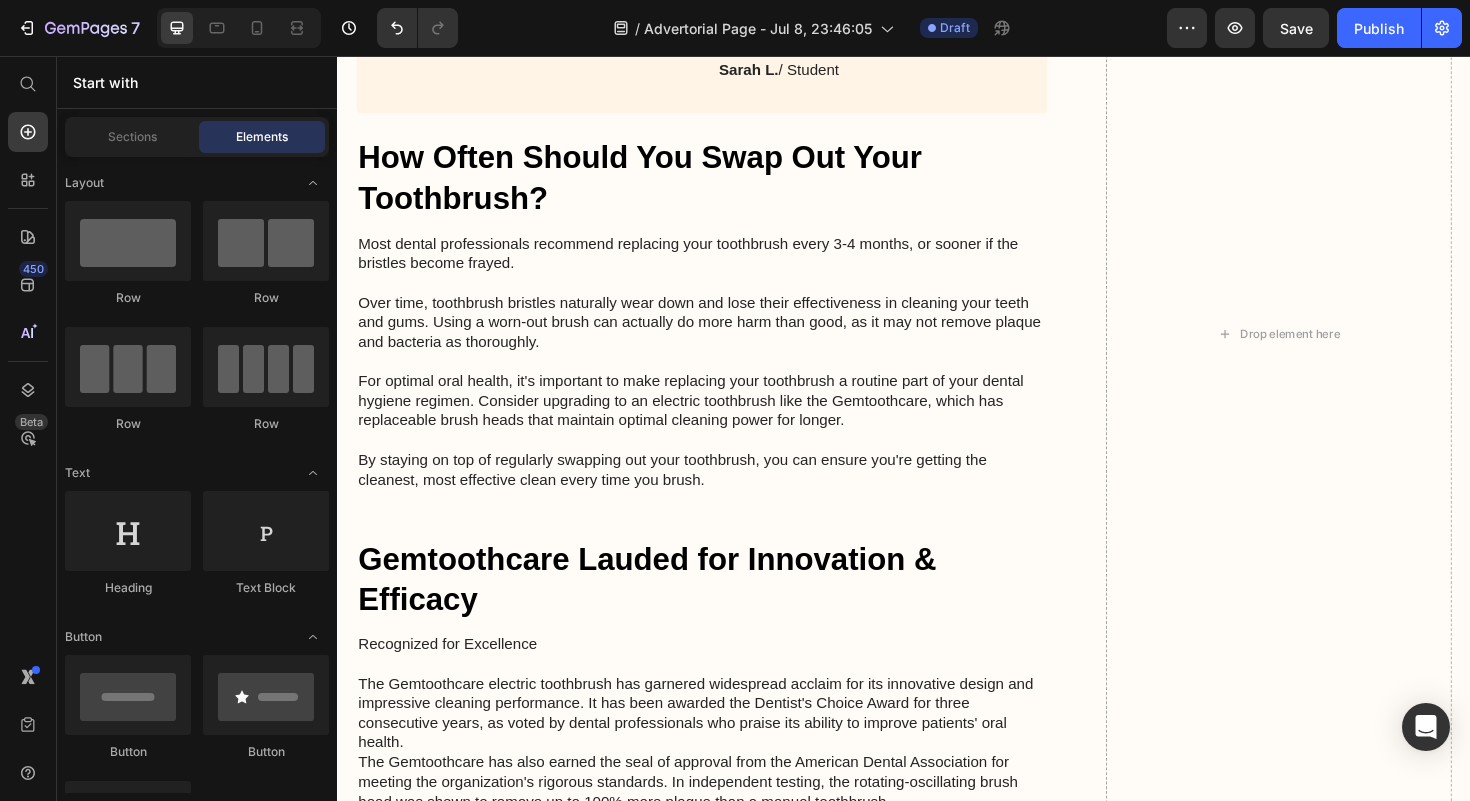 click on "How Often Should You Swap Out Your Toothbrush?" at bounding box center [723, 186] 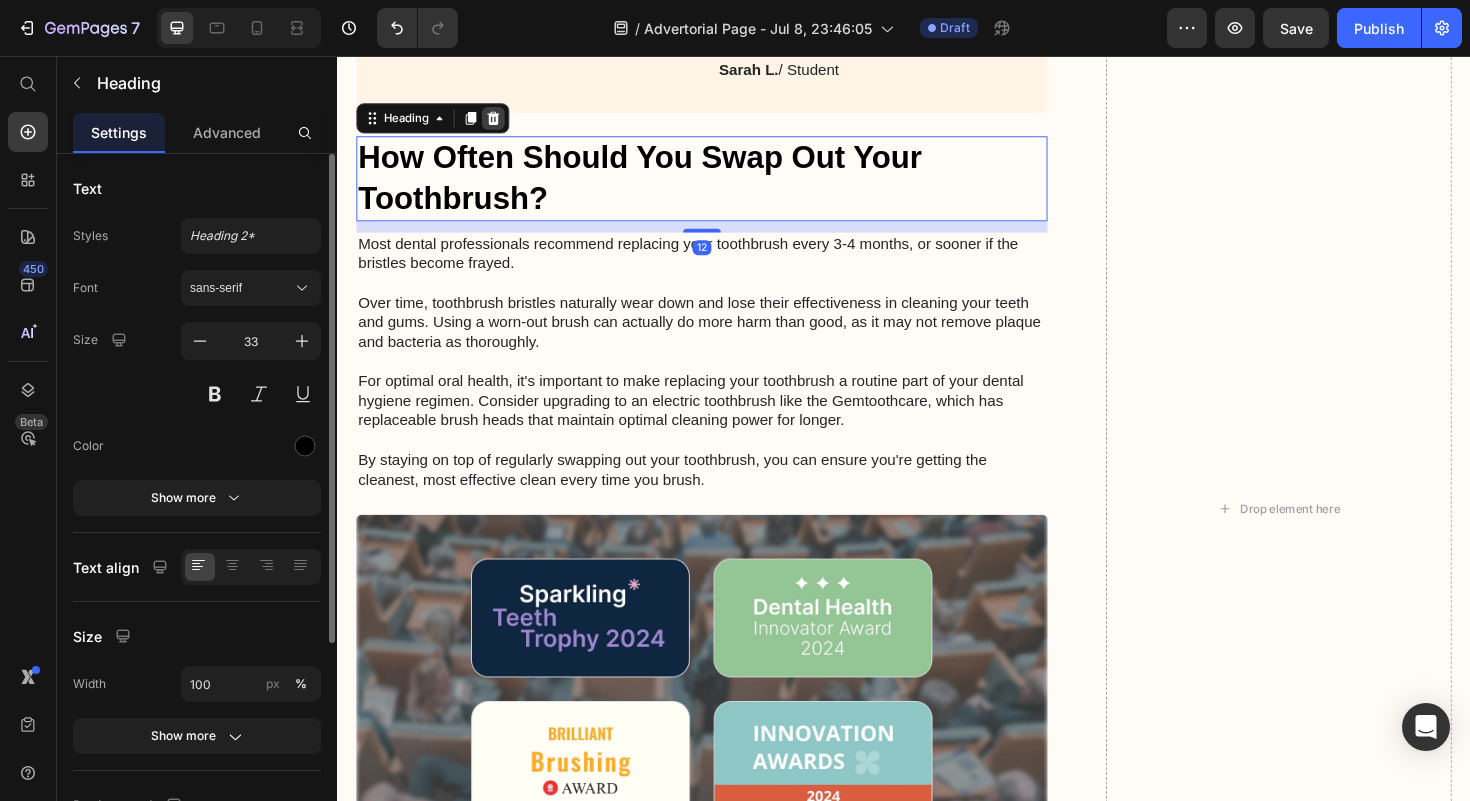 drag, startPoint x: 619, startPoint y: 284, endPoint x: 504, endPoint y: 157, distance: 171.3301 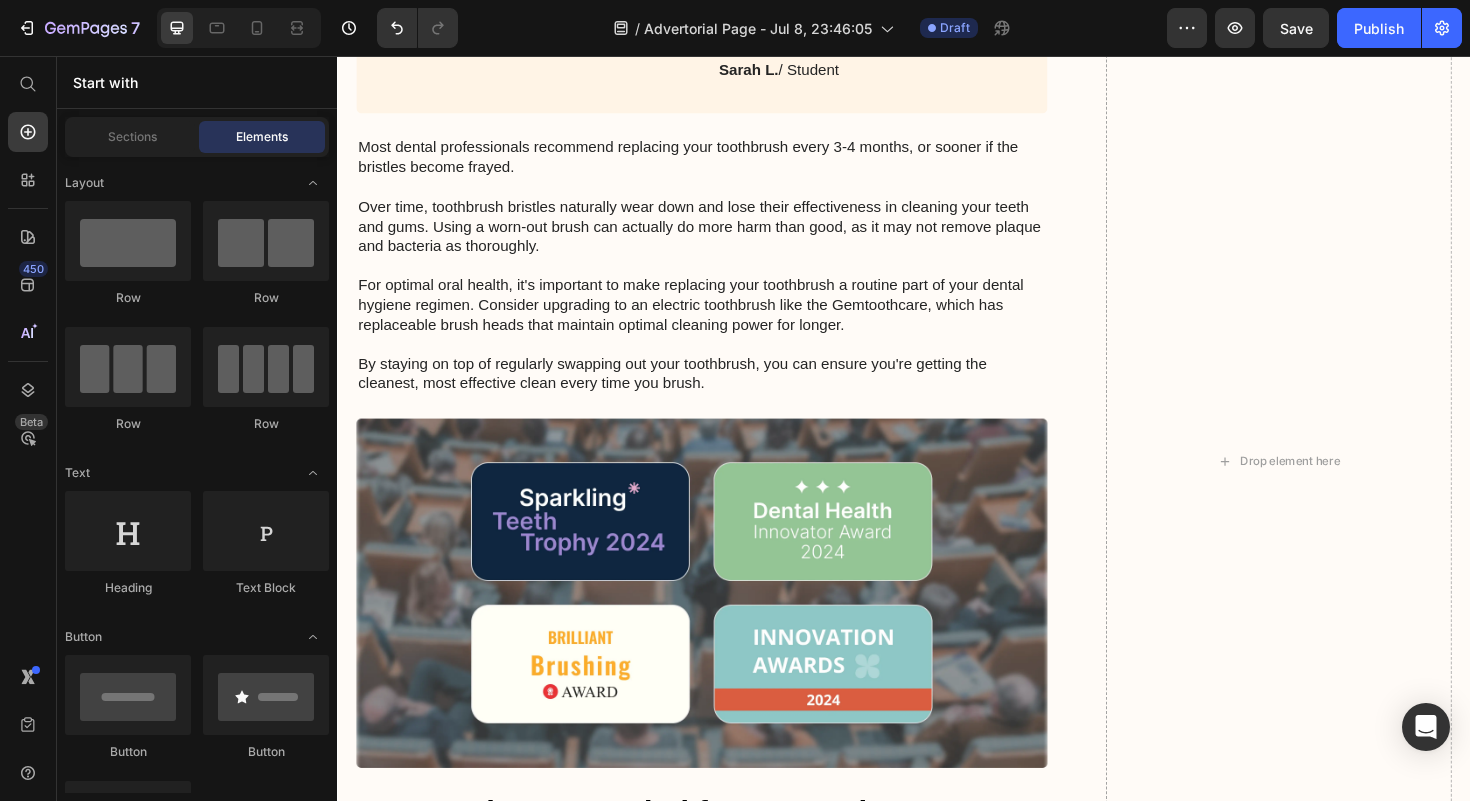 click on "Most dental professionals recommend replacing your toothbrush every 3-4 months, or sooner if the bristles become frayed.  Over time, toothbrush bristles naturally wear down and lose their effectiveness in cleaning your teeth and gums. Using a worn-out brush can actually do more harm than good, as it may not remove plaque and bacteria as thoroughly.  For optimal oral health, it's important to make replacing your toothbrush a routine part of your dental hygiene regimen. Consider upgrading to an electric toothbrush like the Gemtoothcare, which has replaceable brush heads that maintain optimal cleaning power for longer.  By staying on top of regularly swapping out your toothbrush, you can ensure you're getting the cleanest, most effective clean every time you brush." at bounding box center (723, 278) 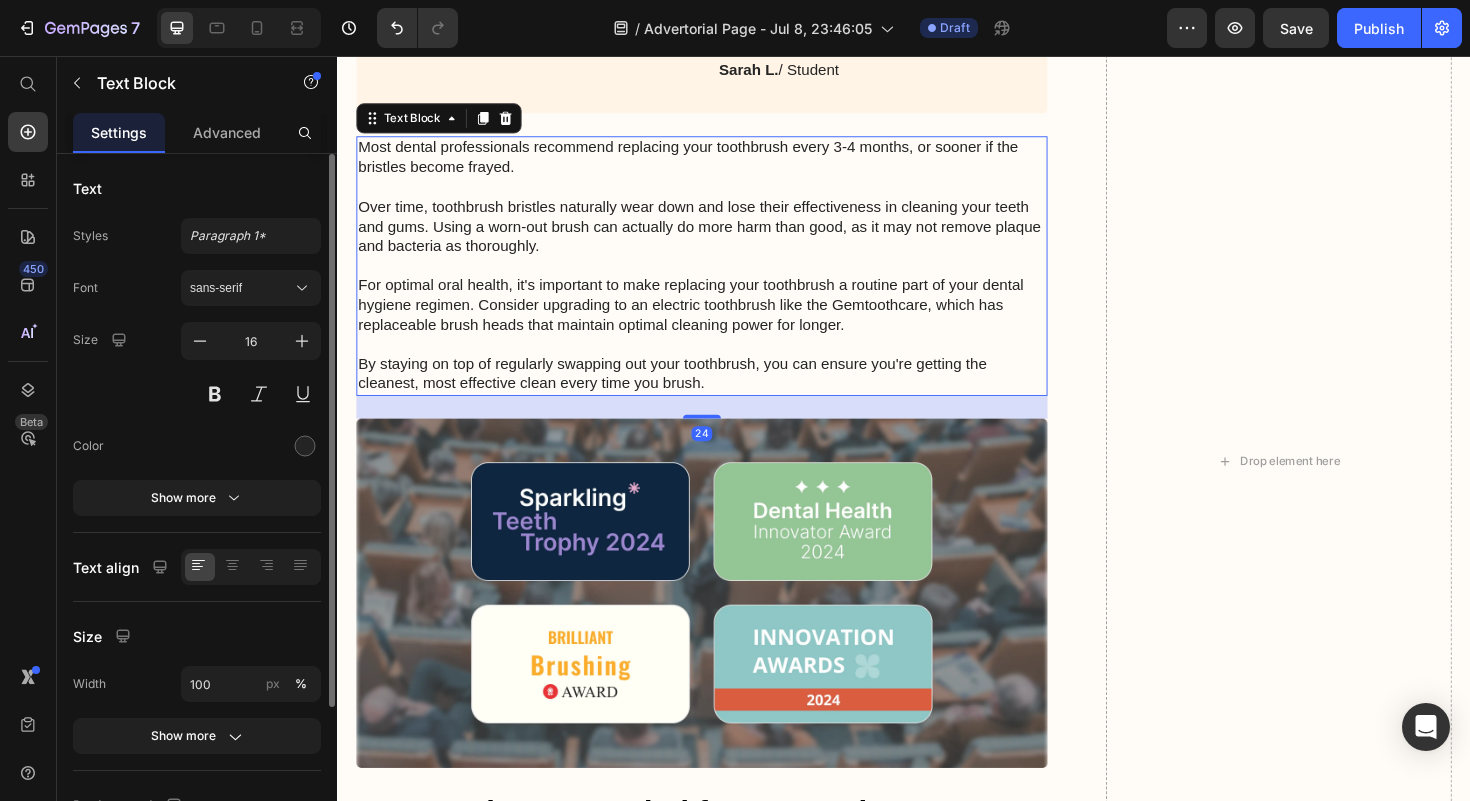 click 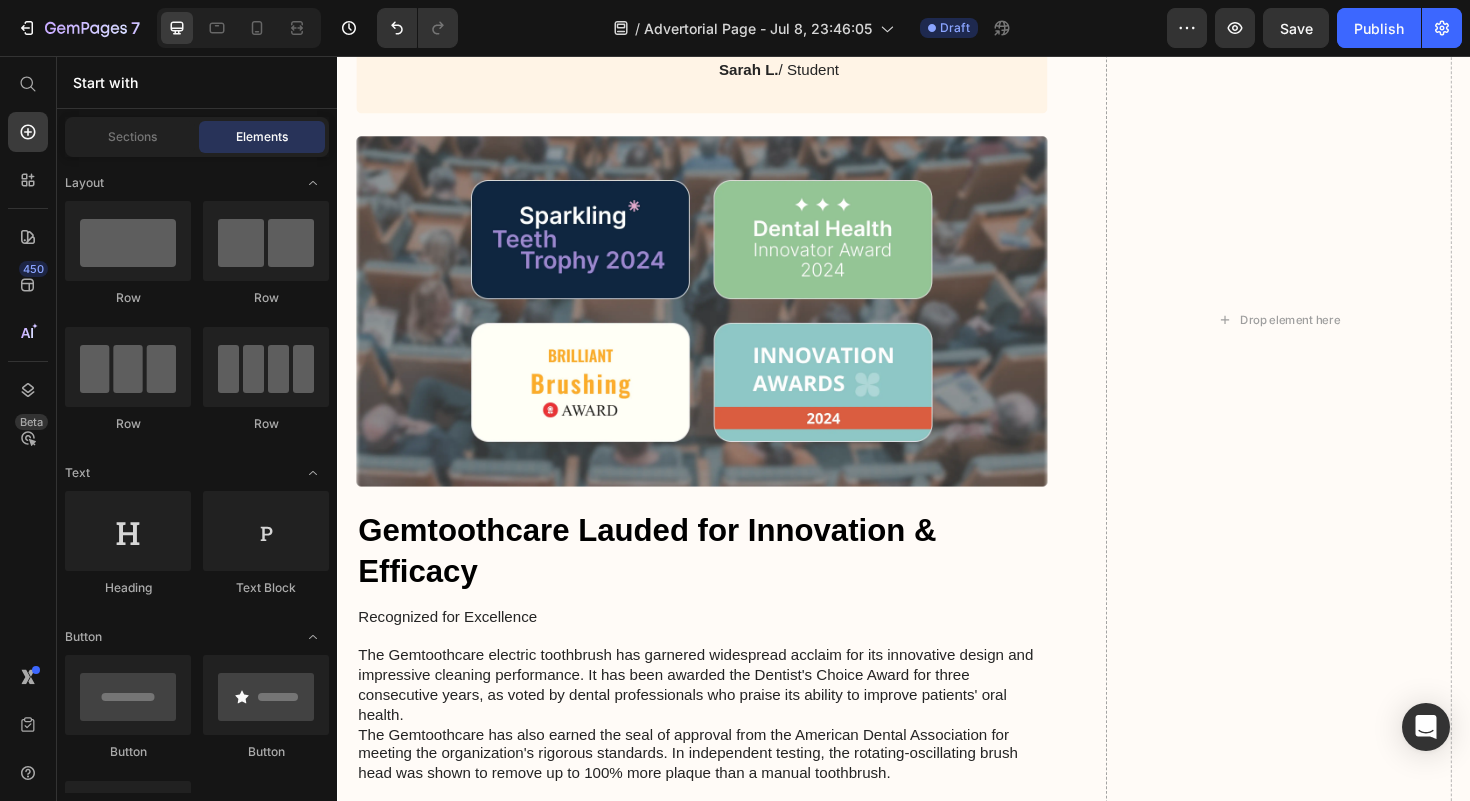 click at bounding box center (723, 326) 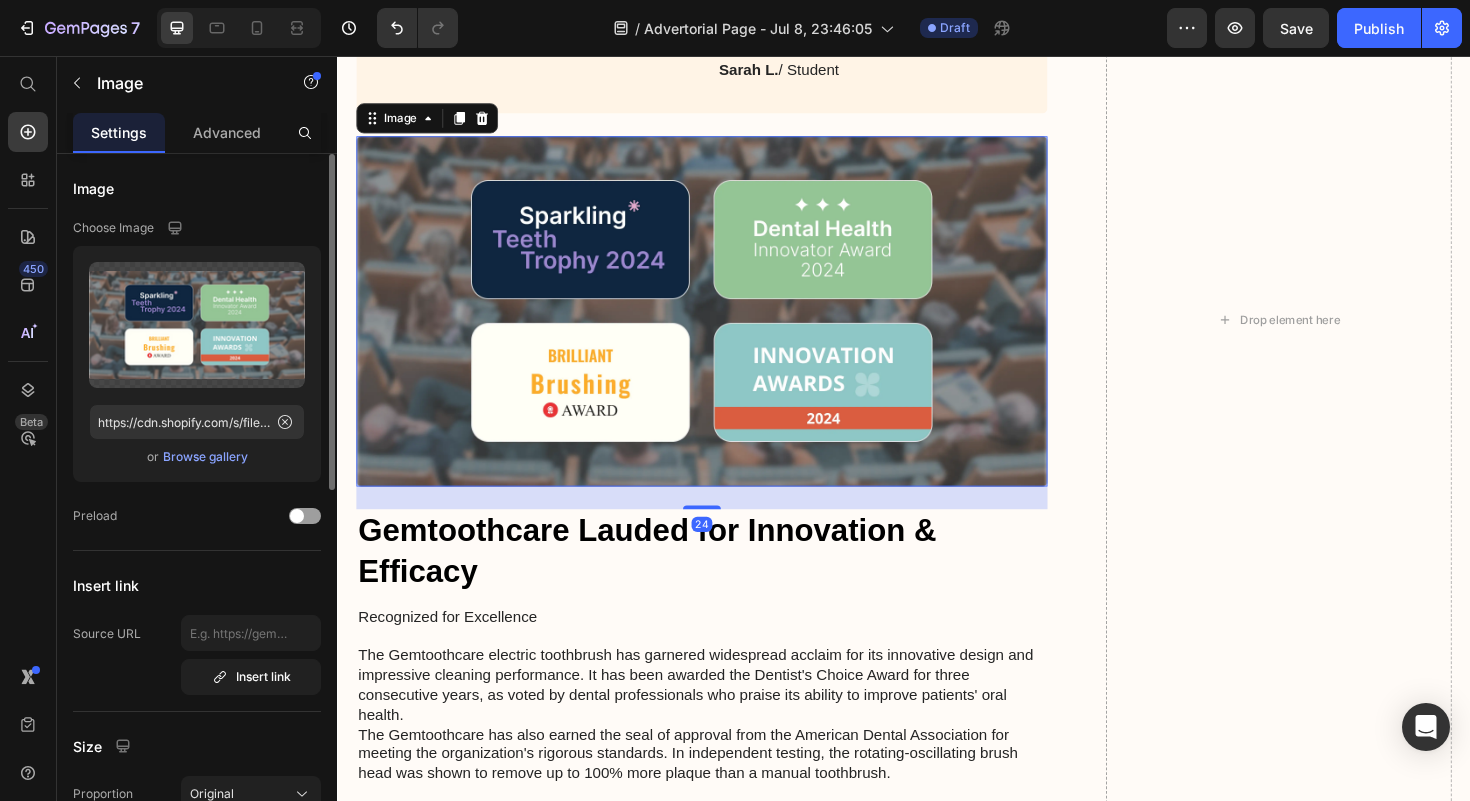 click 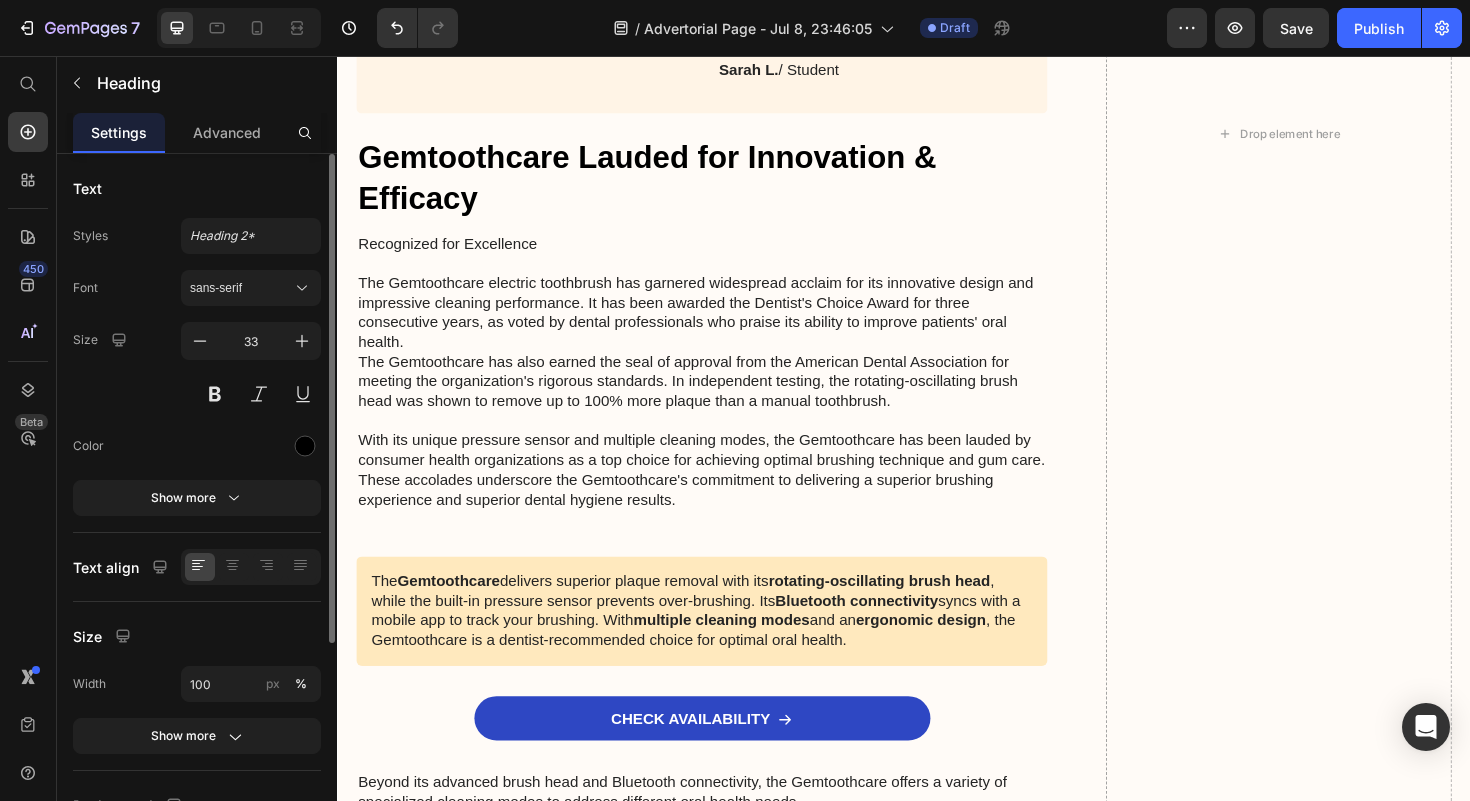 click on "Gemtoothcare Lauded for Innovation & Efficacy" at bounding box center [723, 186] 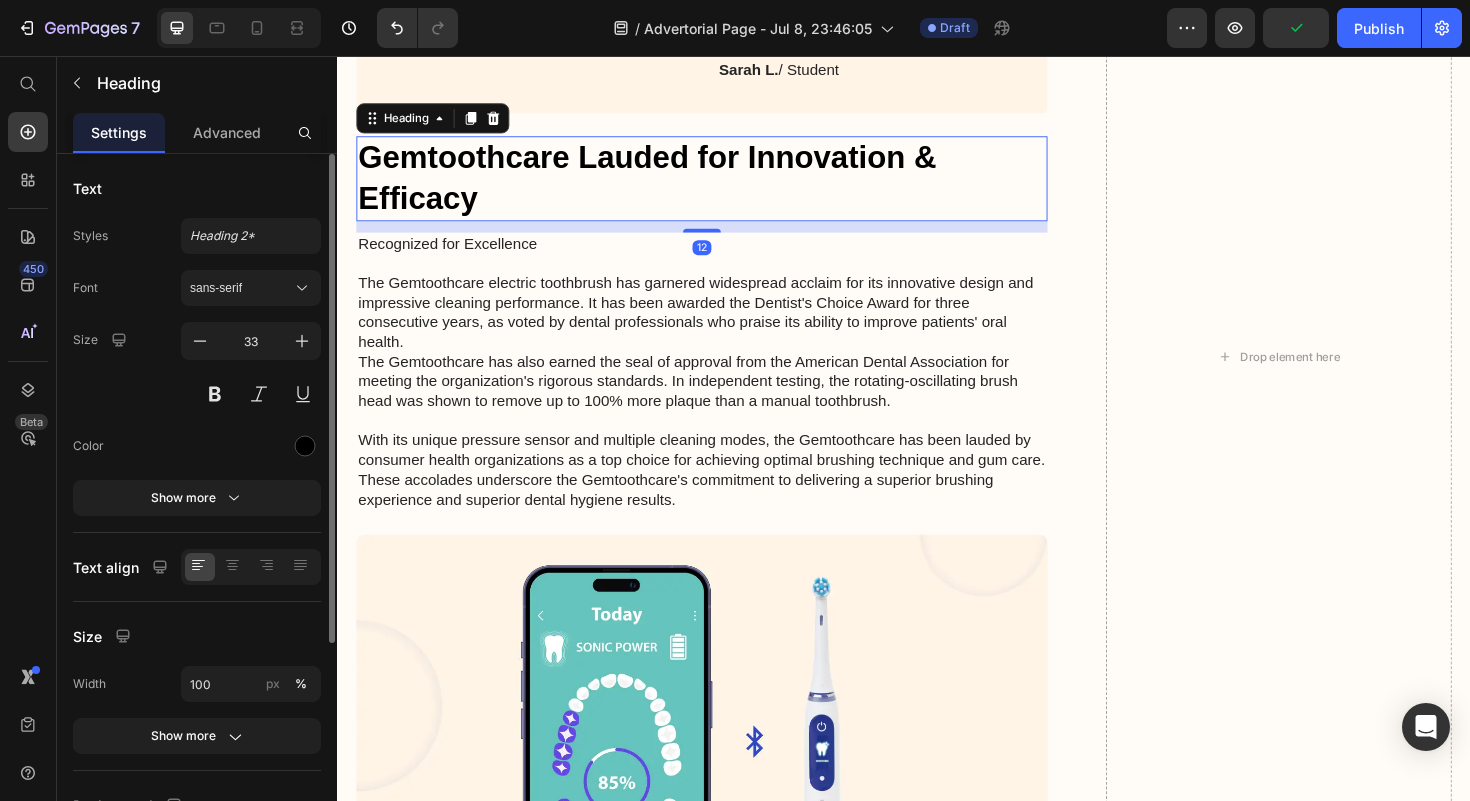click 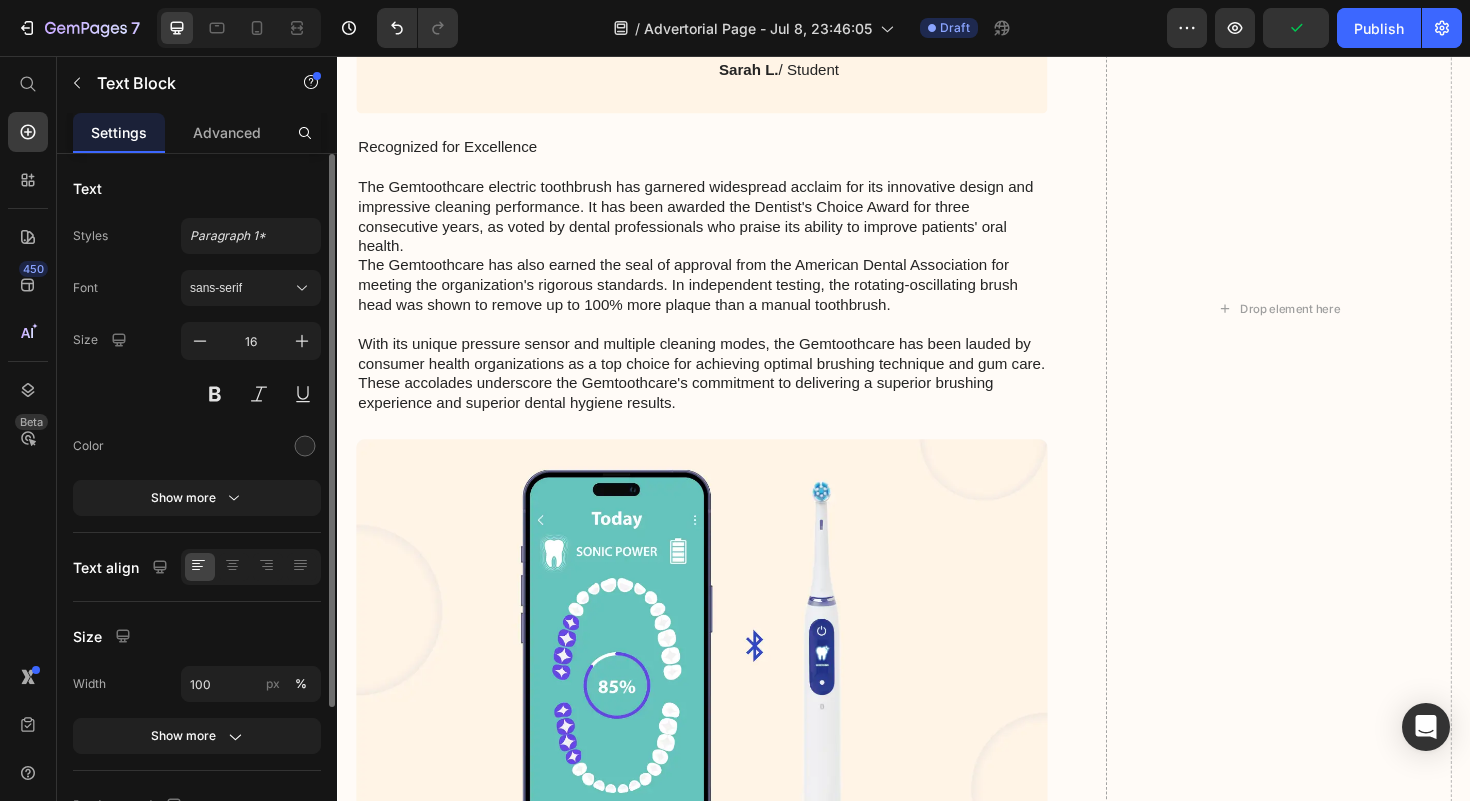 drag, startPoint x: 504, startPoint y: 157, endPoint x: 549, endPoint y: 236, distance: 90.91754 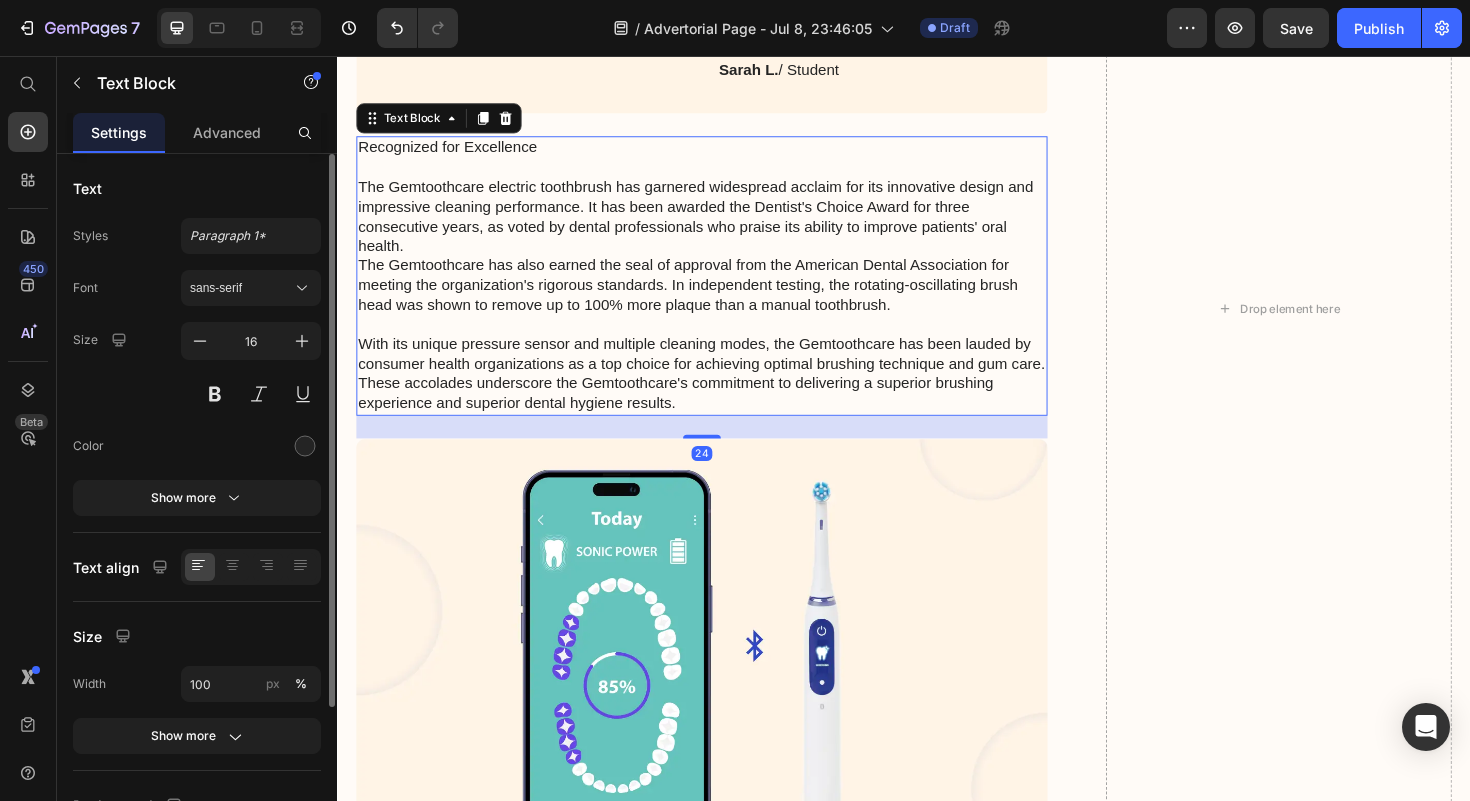 click 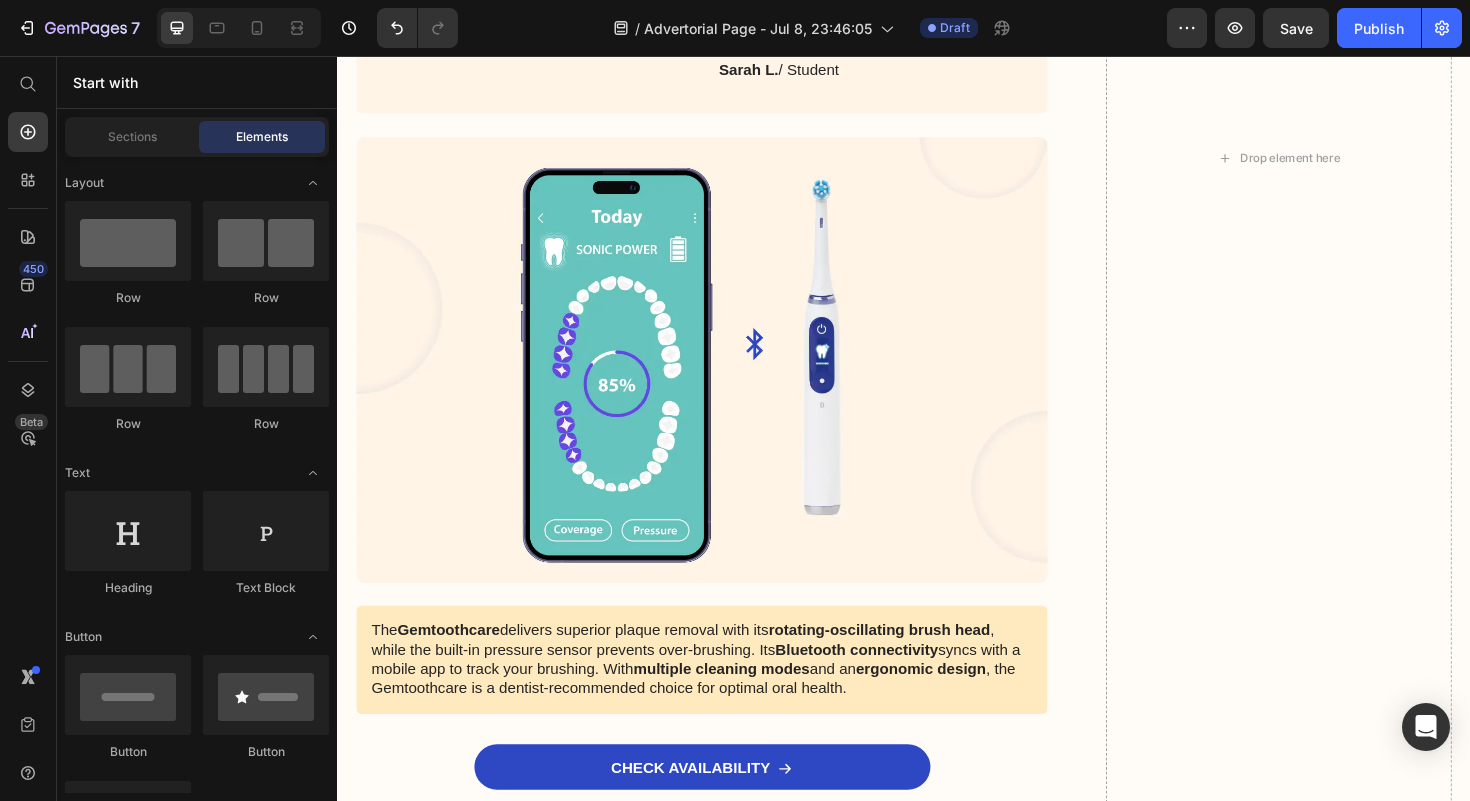 click at bounding box center [723, 377] 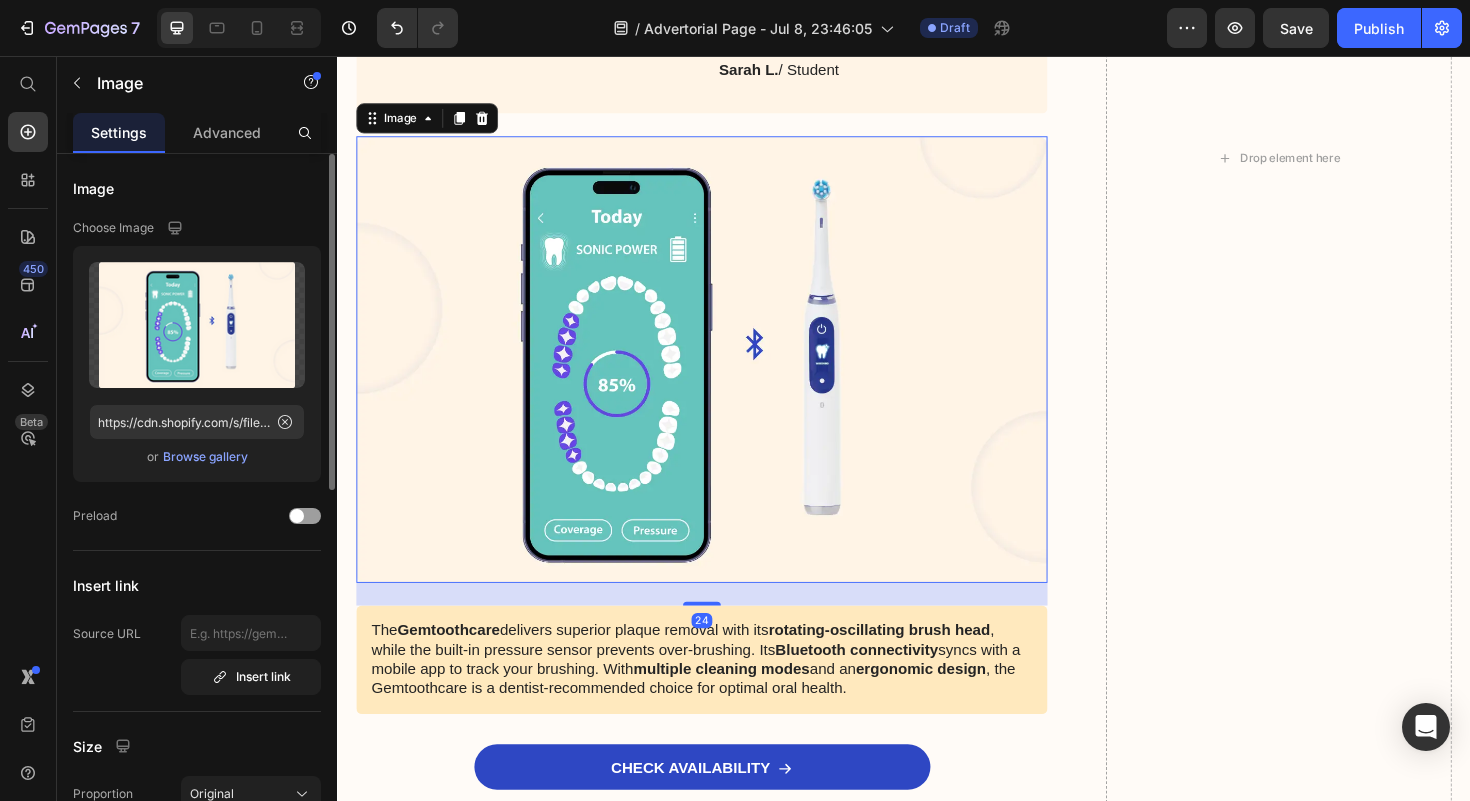 click 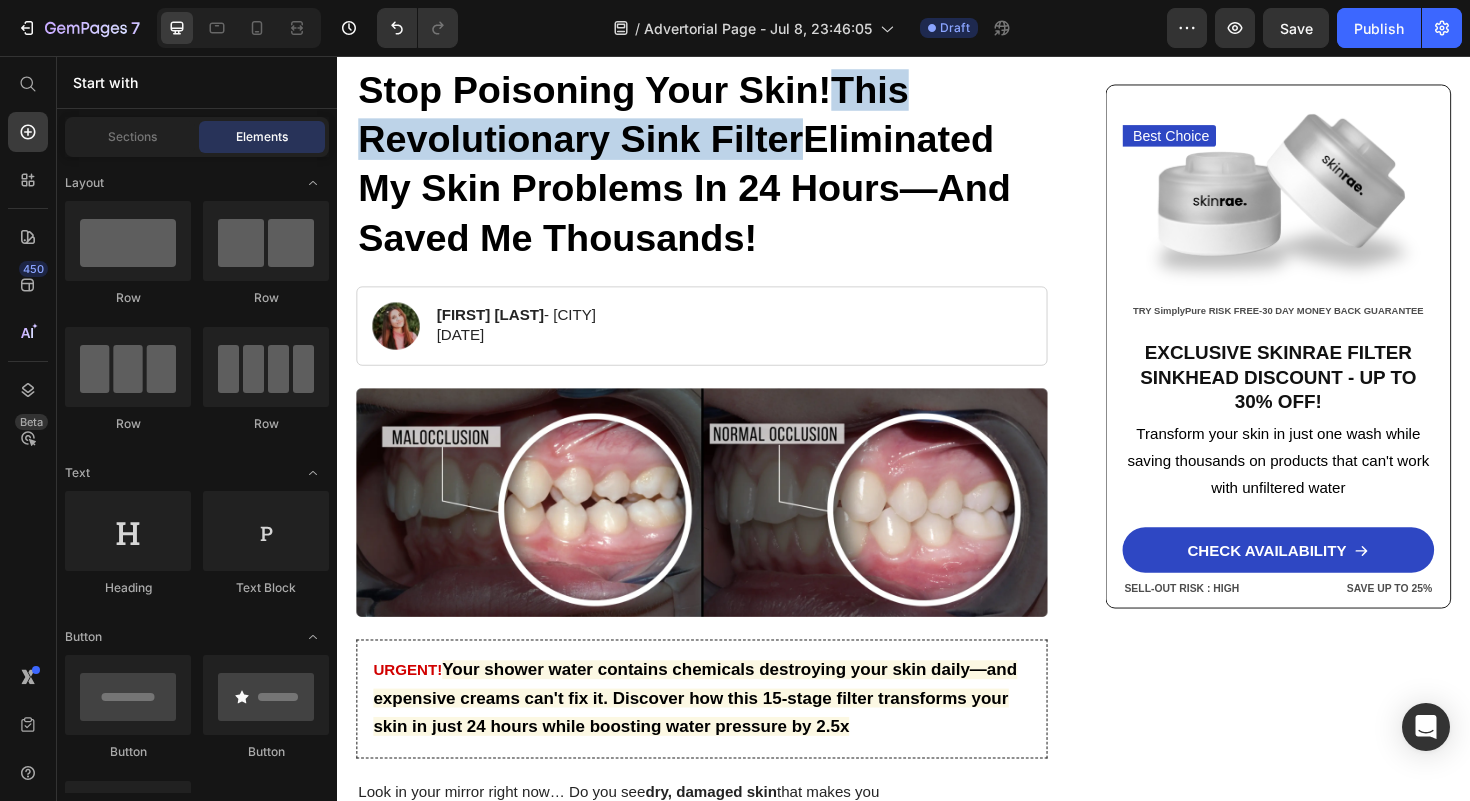 scroll, scrollTop: 0, scrollLeft: 0, axis: both 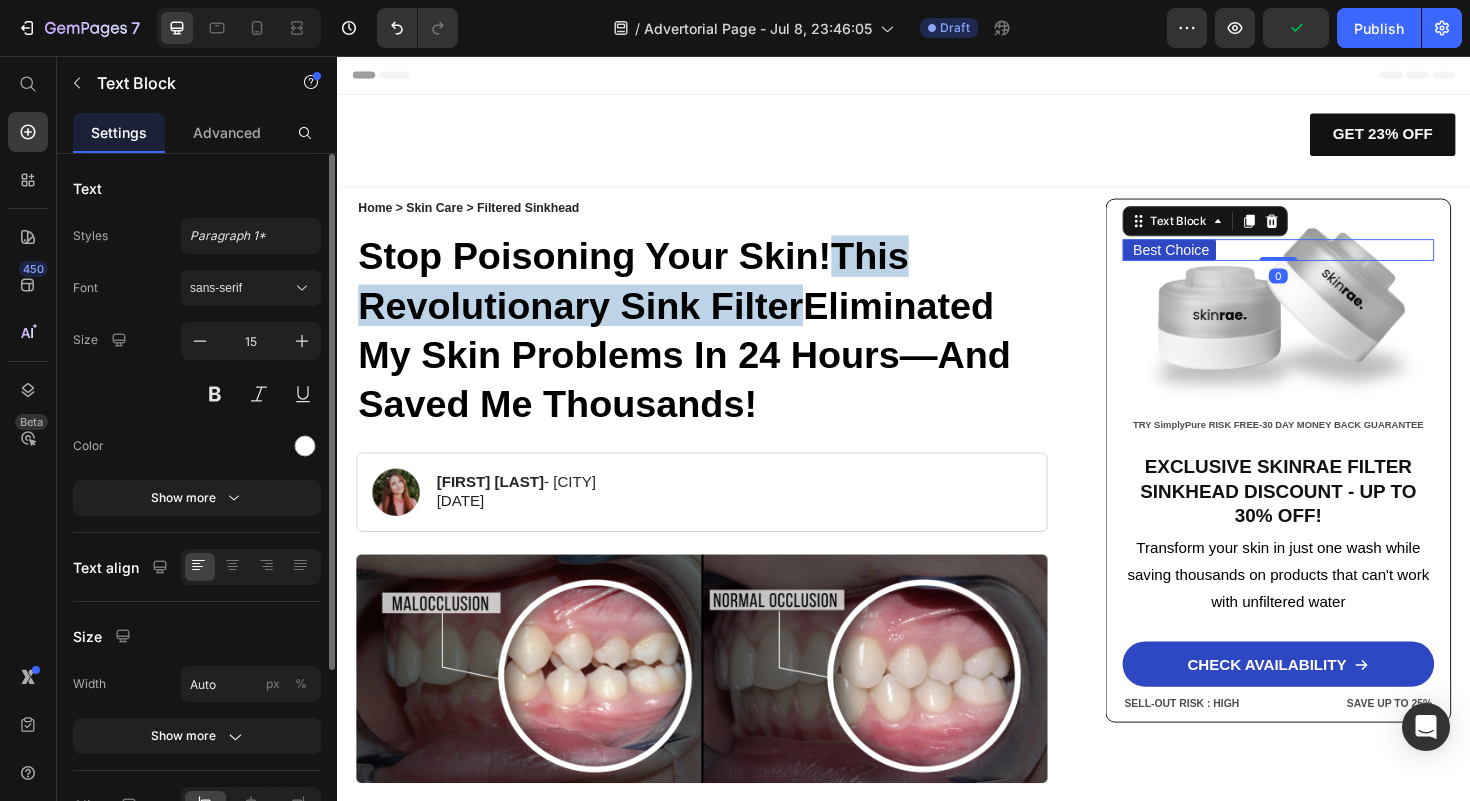 click on "Best Choice" at bounding box center (1220, 262) 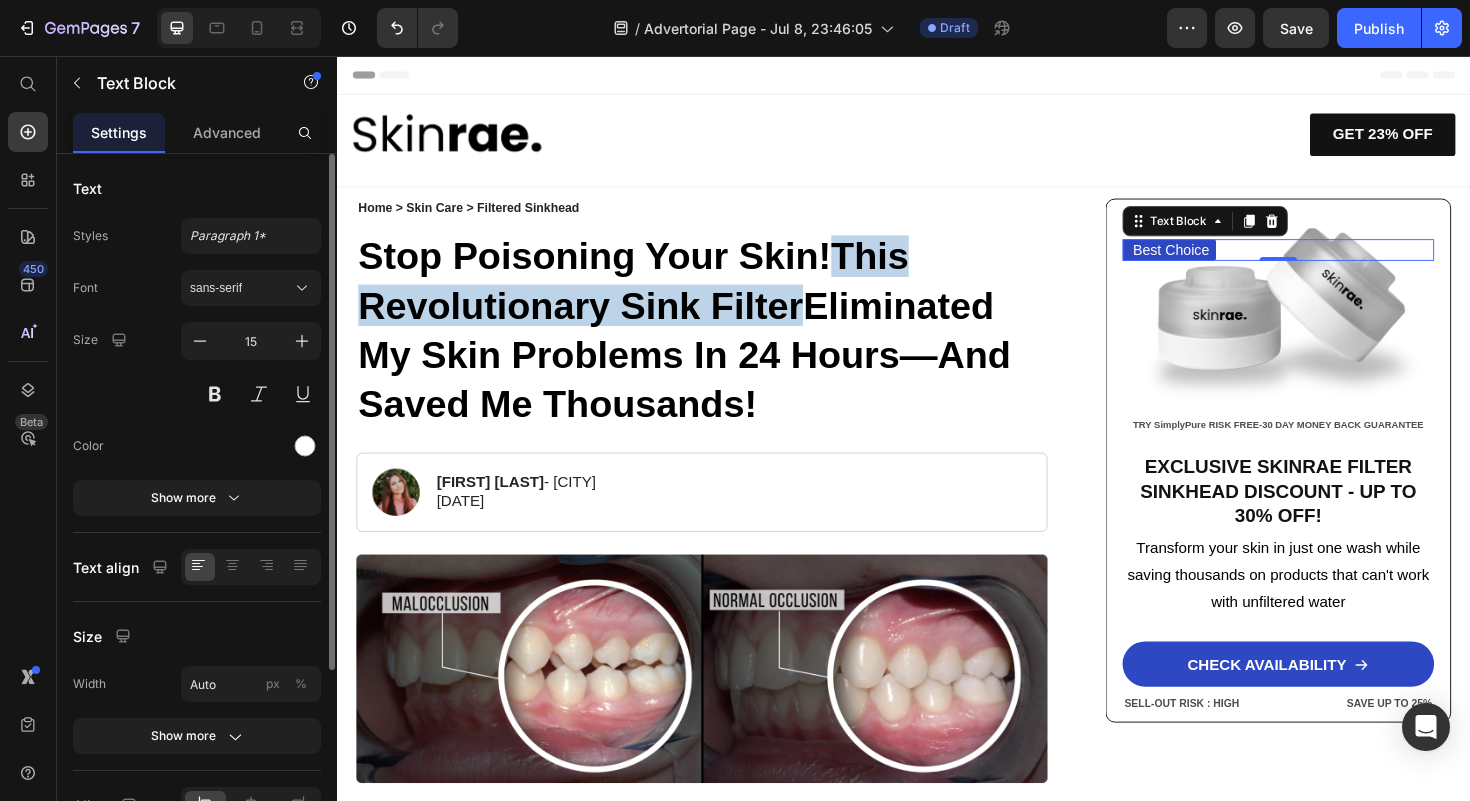 click on "GET 23% OFF Button" at bounding box center (1237, 139) 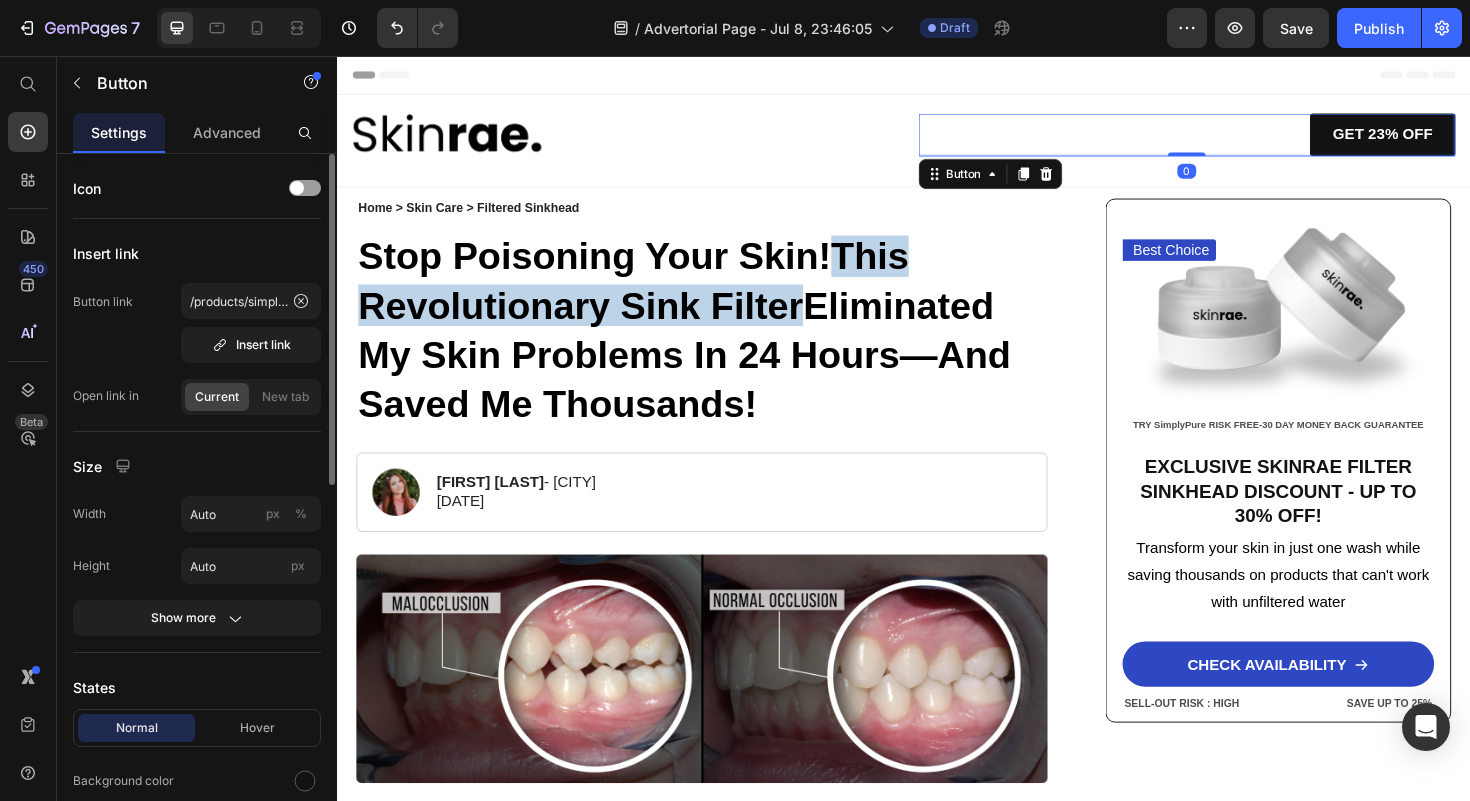 click on "Save" at bounding box center (1296, 28) 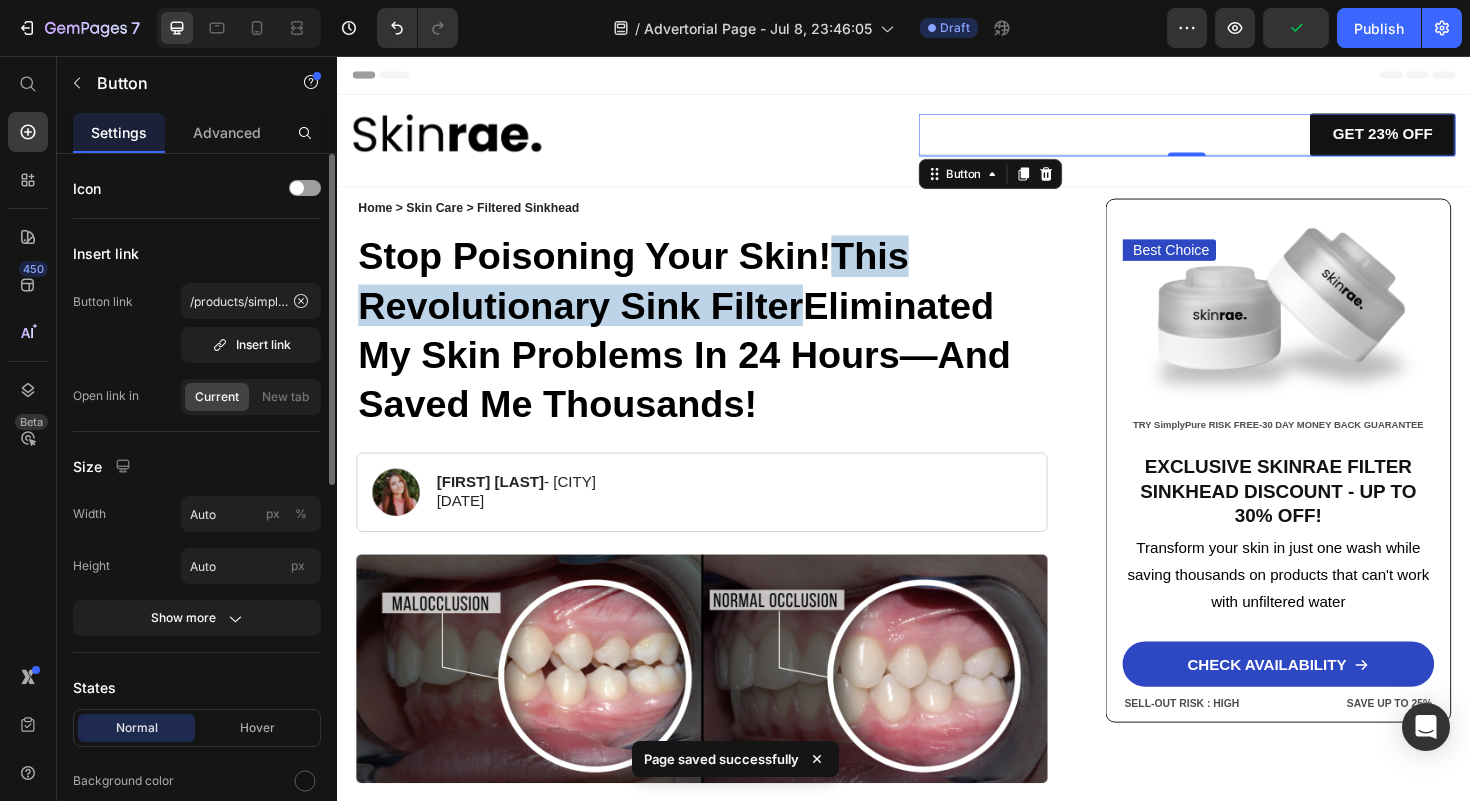 click on "/  Advertorial Page - Jul 8, 23:46:05 Draft" 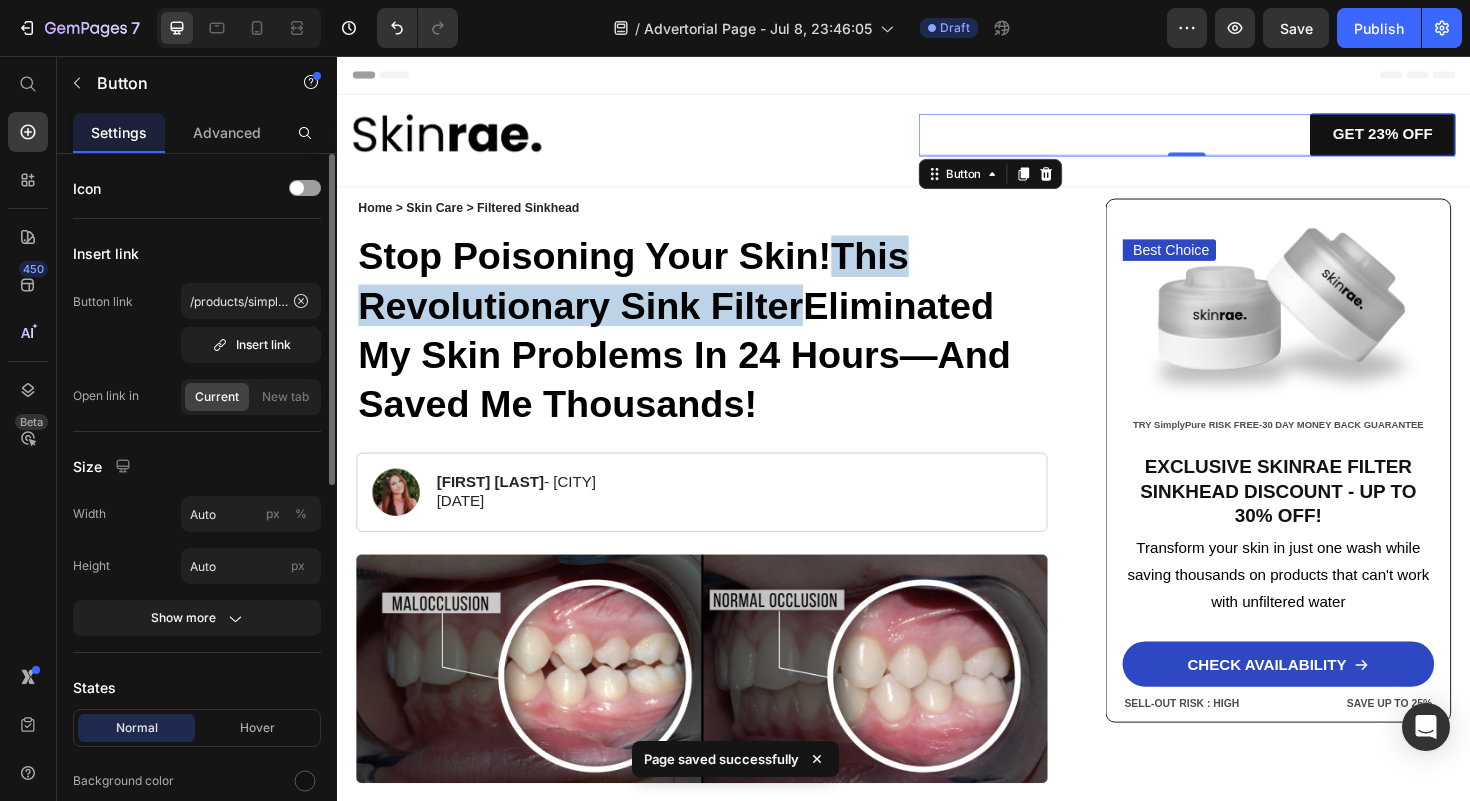 drag, startPoint x: 212, startPoint y: 180, endPoint x: 1070, endPoint y: 22, distance: 872.4265 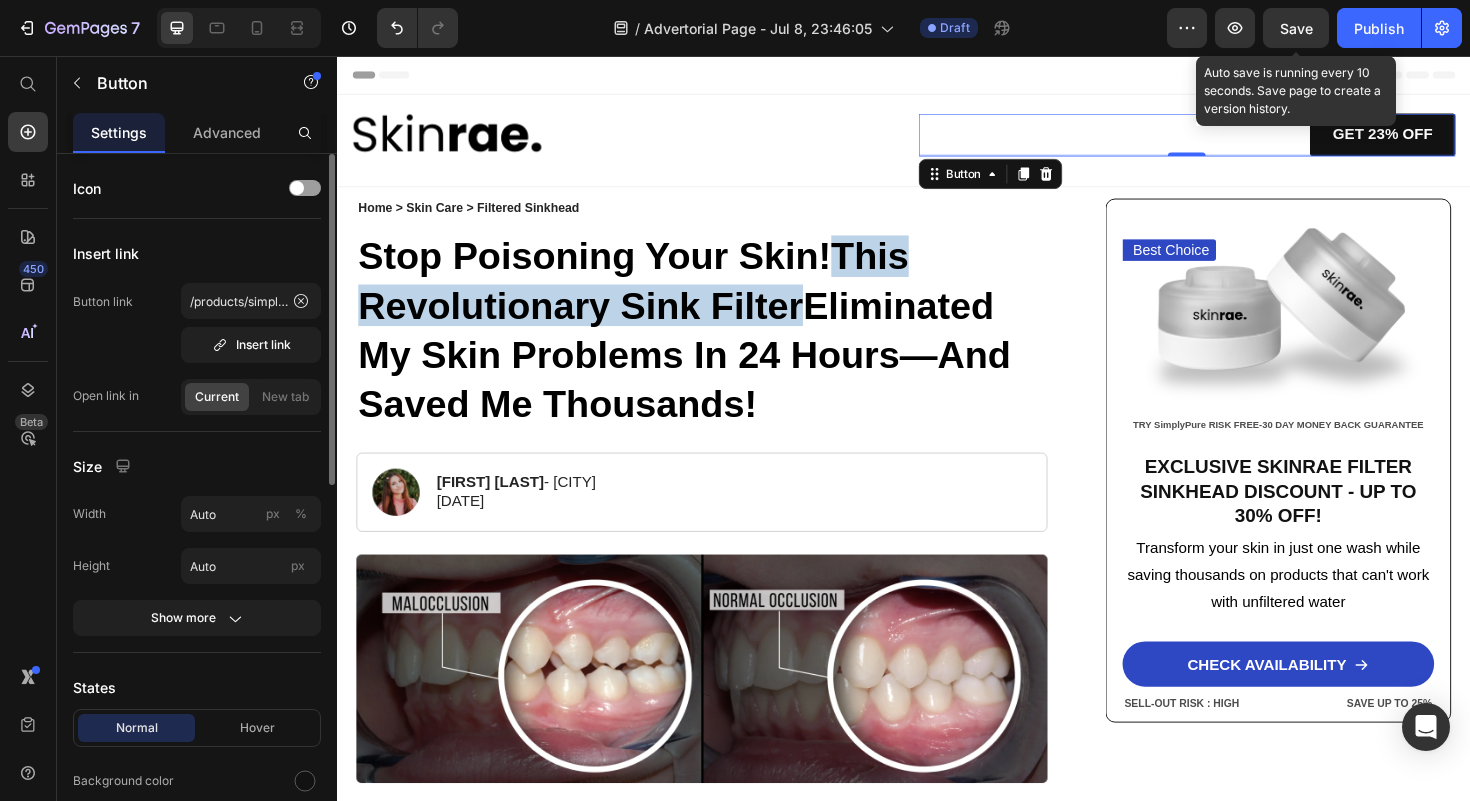 click on "Save" at bounding box center [1296, 28] 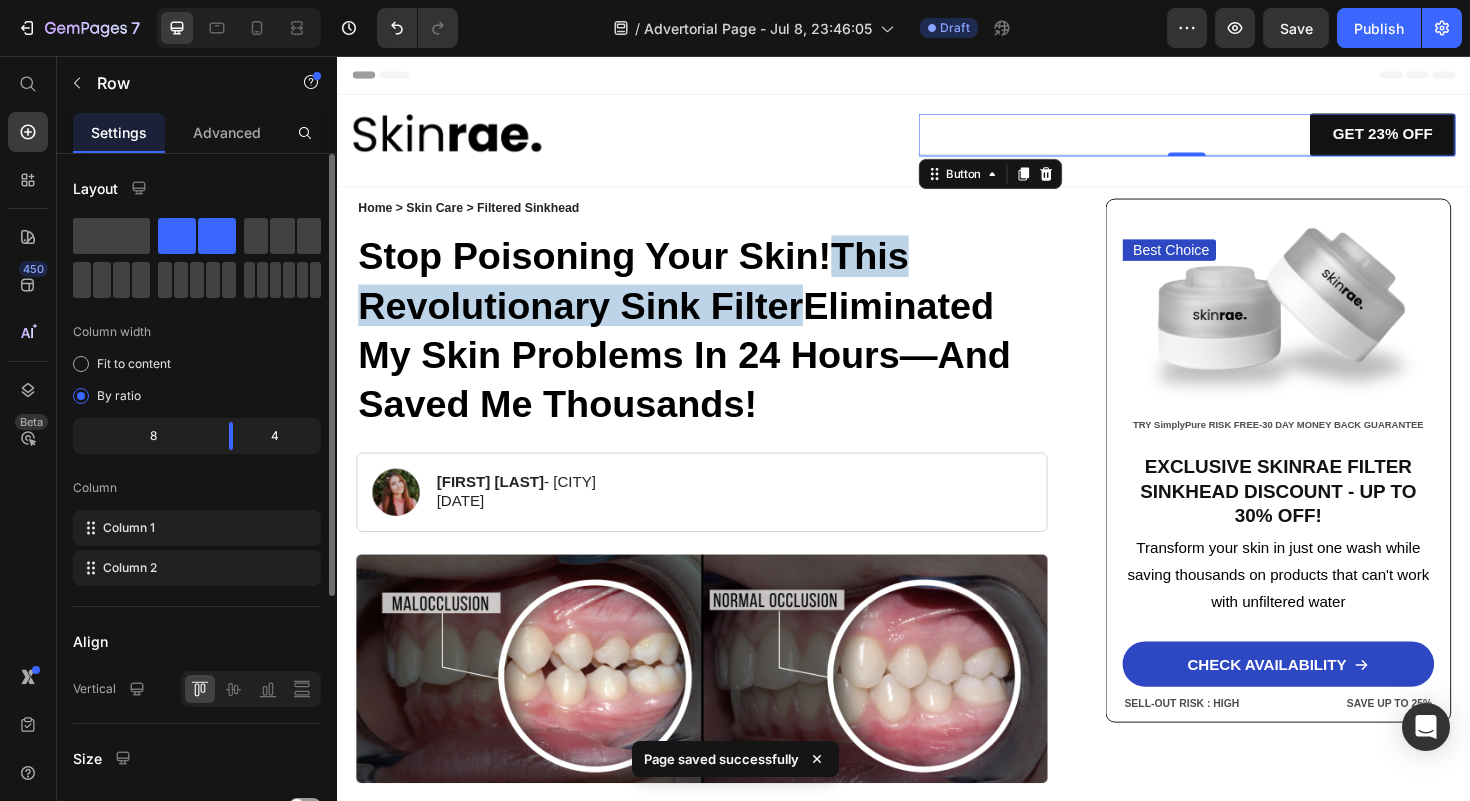 click on "Home > Skin Care > Filtered Sinkhead Text Block Stop Poisoning Your Skin!  This Revolutionary Sink Filter  Eliminated My Skin Problems In 24 Hours—And Saved Me Thousands! Heading Image [FIRST] [LAST]  - [CITY] [DATE] Text Block Row Image URGENT!  Your shower water contains chemicals destroying your skin daily—and expensive creams can't fix it. Discover how this 15-stage filter transforms your skin in just 24 hours while boosting water pressure by 2.5x Text Block Look in your mirror right now… Do you see  dry, damaged skin  that makes you feel  frustrated  and  defeated ? Are you sick of wasting hundreds on expensive creams and treatments while your skin  just keeps getting  worse ?   You've tried everything—moisturizers, serums, masks—but nothing works. Instead, you've made things worse:  wasted money, continued damage , and an endless cycle of  frustration  that never stops.   Let's face it—you're done.  Done   Want to know why those expensive products are  failing you     Title" at bounding box center (937, 3454) 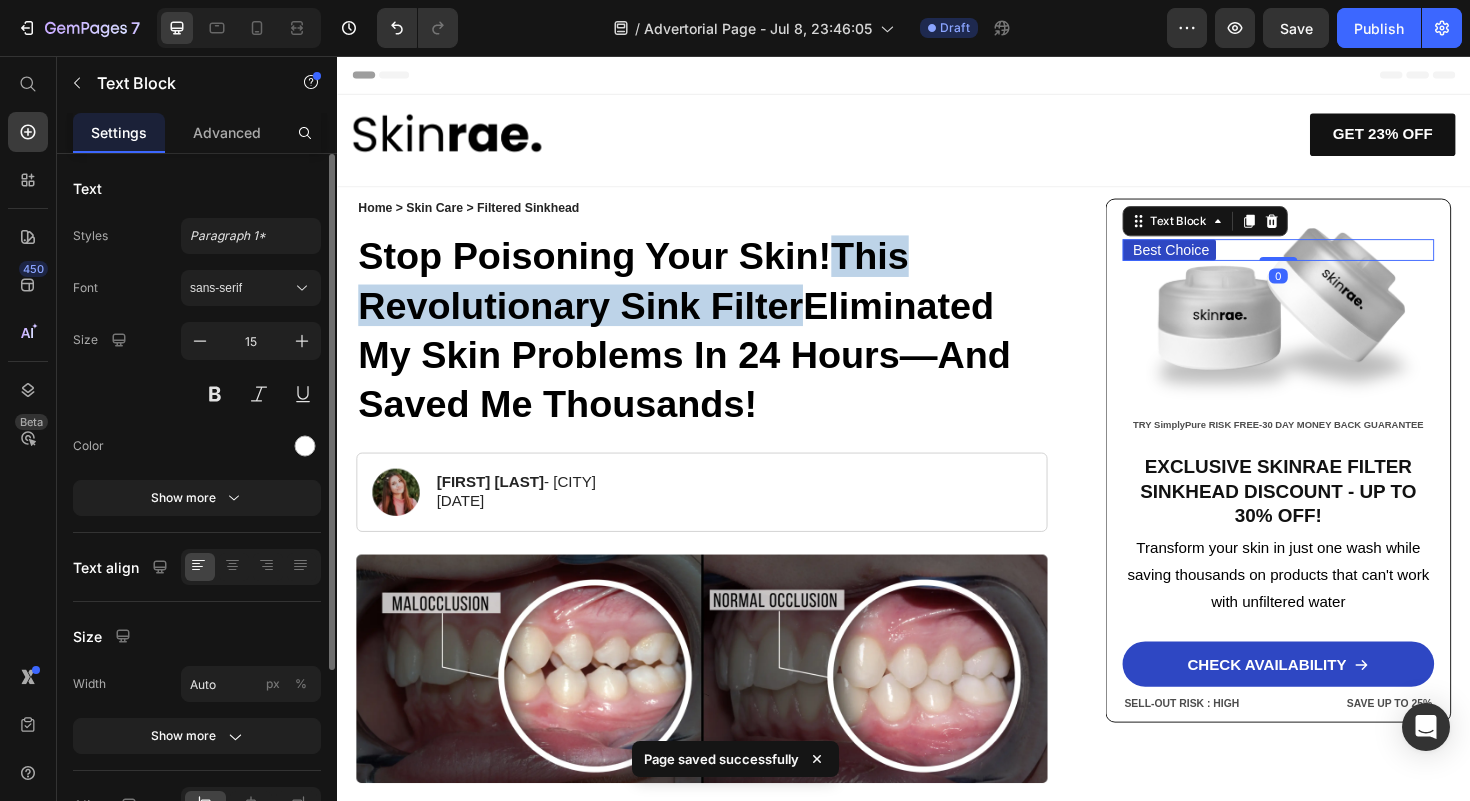 click on "Best Choice" at bounding box center [1220, 262] 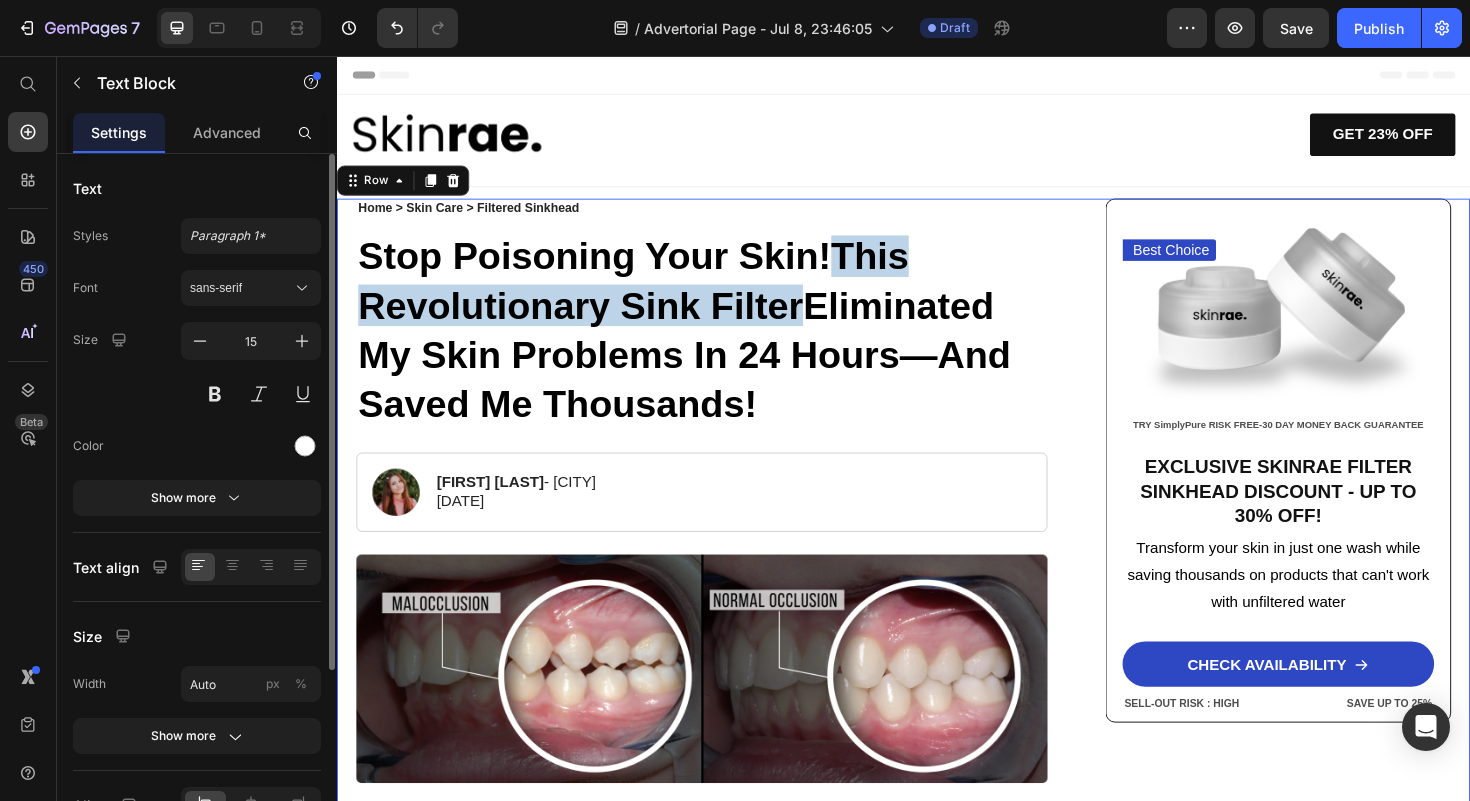 click on "Home > Skin Care > Filtered Sinkhead Text Block Stop Poisoning Your Skin!  This Revolutionary Sink Filter  Eliminated My Skin Problems In 24 Hours—And Saved Me Thousands! Heading Image [FIRST] [LAST]  - [CITY] [DATE] Text Block Row Image URGENT!  Your shower water contains chemicals destroying your skin daily—and expensive creams can't fix it. Discover how this 15-stage filter transforms your skin in just 24 hours while boosting water pressure by 2.5x Text Block Look in your mirror right now… Do you see  dry, damaged skin  that makes you feel  frustrated  and  defeated ? Are you sick of wasting hundreds on expensive creams and treatments while your skin  just keeps getting  worse ?   You've tried everything—moisturizers, serums, masks—but nothing works. Instead, you've made things worse:  wasted money, continued damage , and an endless cycle of  frustration  that never stops.   Let's face it—you're done.  Done   Want to know why those expensive products are  failing you     Title" at bounding box center (937, 3454) 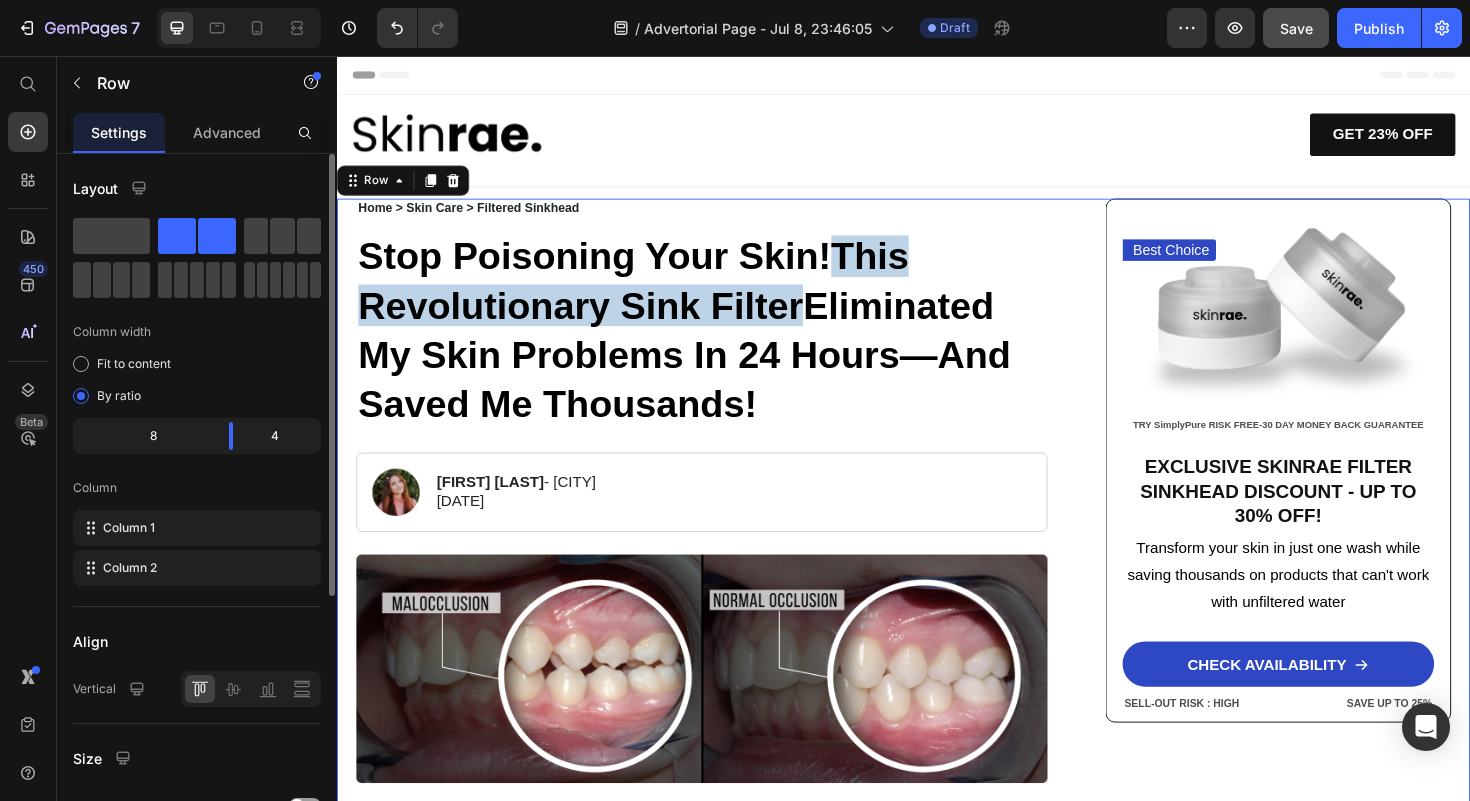 drag, startPoint x: 1070, startPoint y: 22, endPoint x: 1290, endPoint y: 19, distance: 220.02045 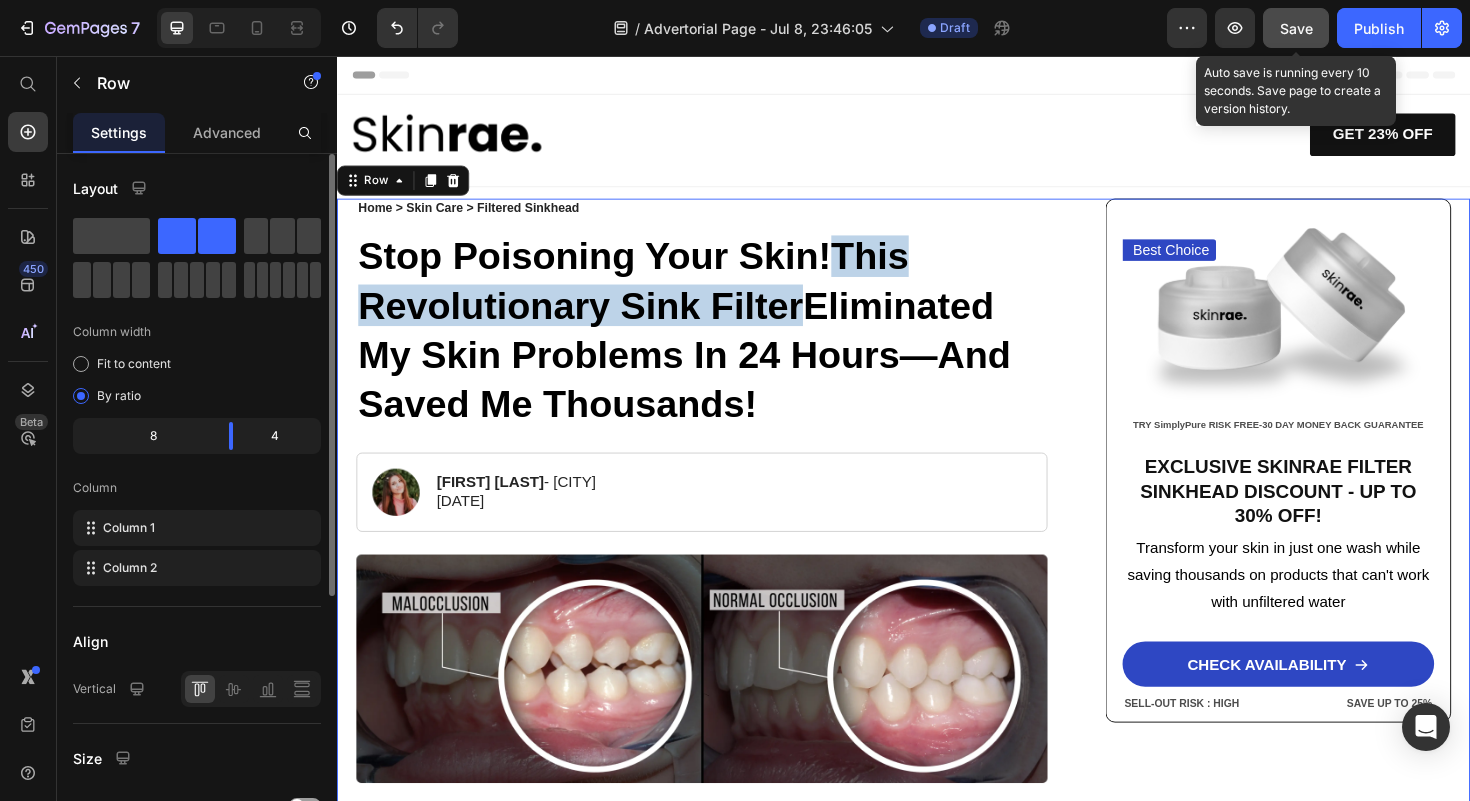 click on "Best Choice" at bounding box center [1220, 262] 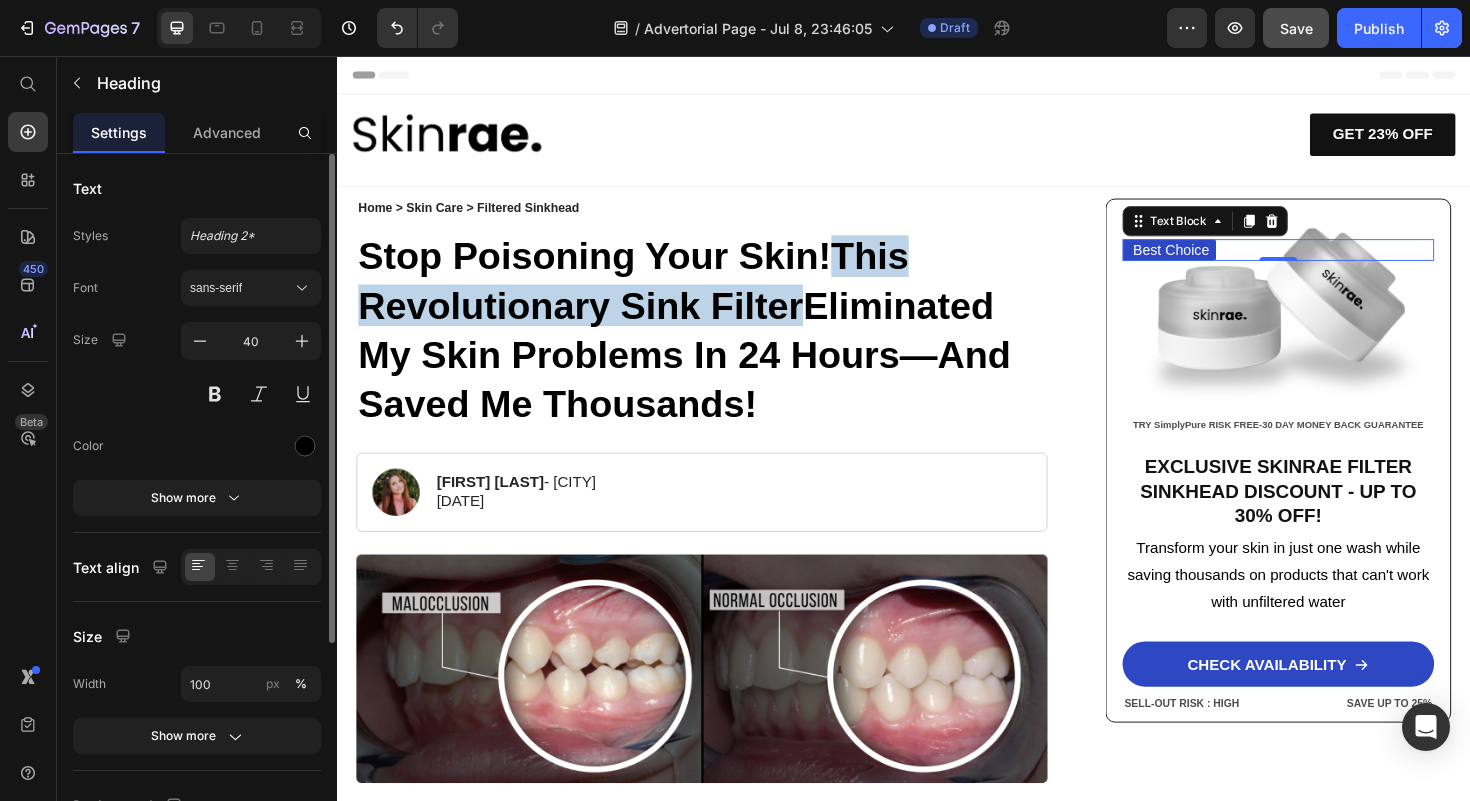 click on "Stop Poisoning Your Skin!  This Revolutionary Sink Filter  Eliminated My Skin Problems In 24 Hours—And Saved Me Thousands!" at bounding box center (723, 346) 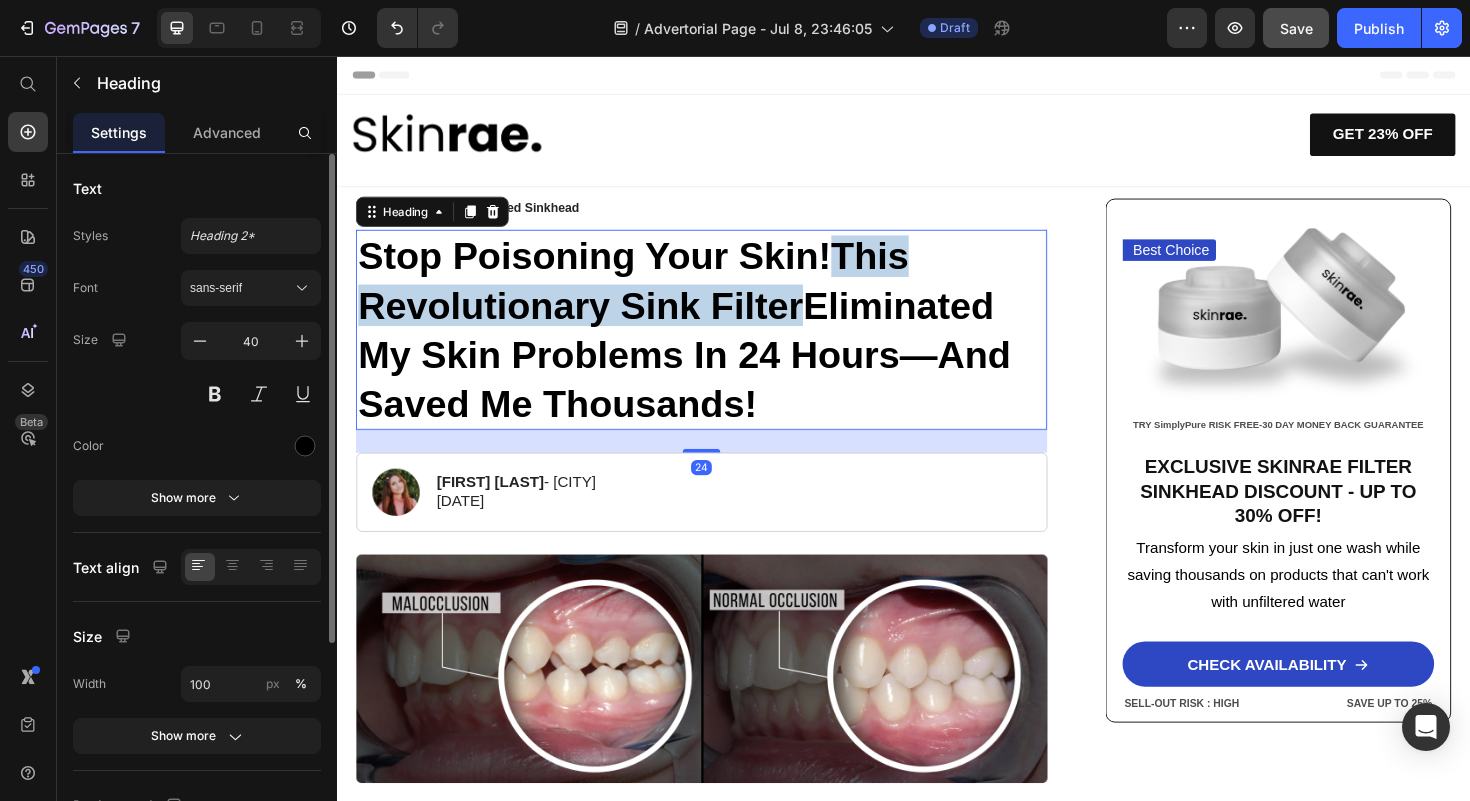 click on "Home > Skin Care > Filtered Sinkhead Text Block Stop Poisoning Your Skin!  This Revolutionary Sink Filter  Eliminated My Skin Problems In 24 Hours—And Saved Me Thousands! Heading   24 Image [FIRST] [LAST]  - [CITY] [DATE] Text Block Row Image URGENT!  Your shower water contains chemicals destroying your skin daily—and expensive creams can't fix it. Discover how this 15-stage filter transforms your skin in just 24 hours while boosting water pressure by 2.5x Text Block Look in your mirror right now… Do you see  dry, damaged skin  that makes you feel  frustrated  and  defeated ? Are you sick of wasting hundreds on expensive creams and treatments while your skin  just keeps getting  worse ?   You've tried everything—moisturizers, serums, masks—but nothing works. Instead, you've made things worse:  wasted money, continued damage , and an endless cycle of  frustration  that never stops.   Let's face it—you're done.  Done   Want to know why those expensive products are  failing you     Line" at bounding box center [937, 3454] 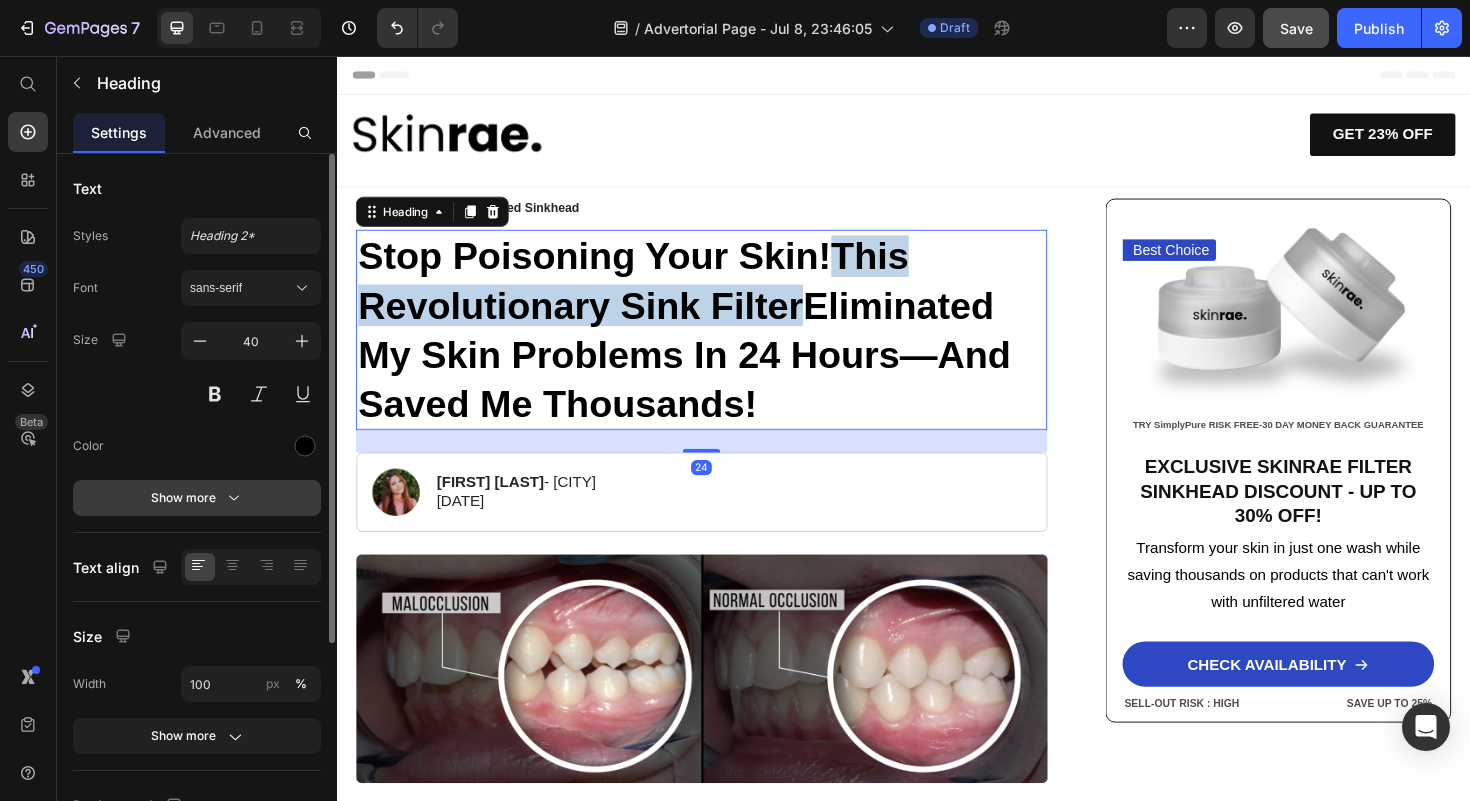 drag, startPoint x: 1290, startPoint y: 19, endPoint x: 227, endPoint y: 495, distance: 1164.7081 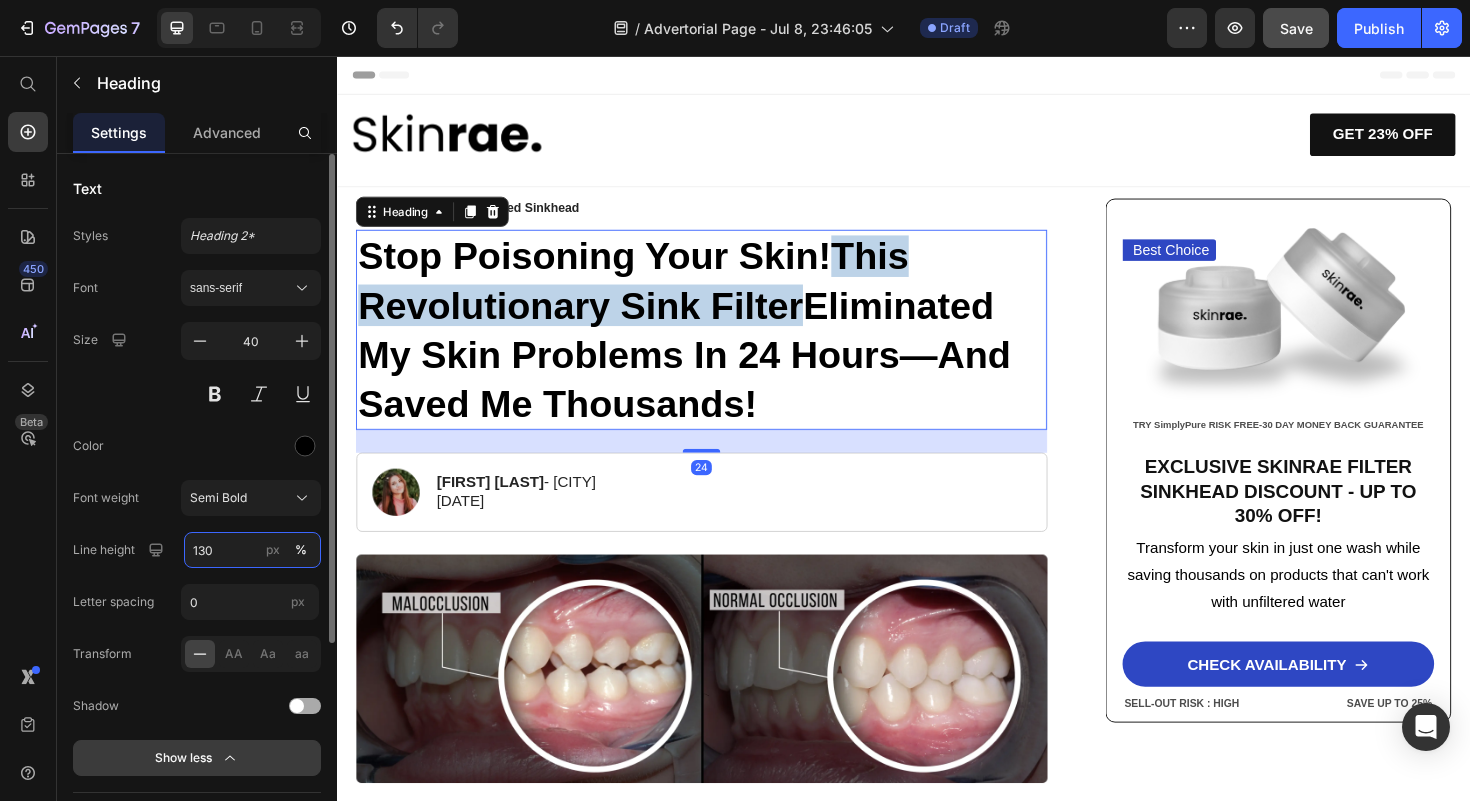 click on "130" at bounding box center (252, 550) 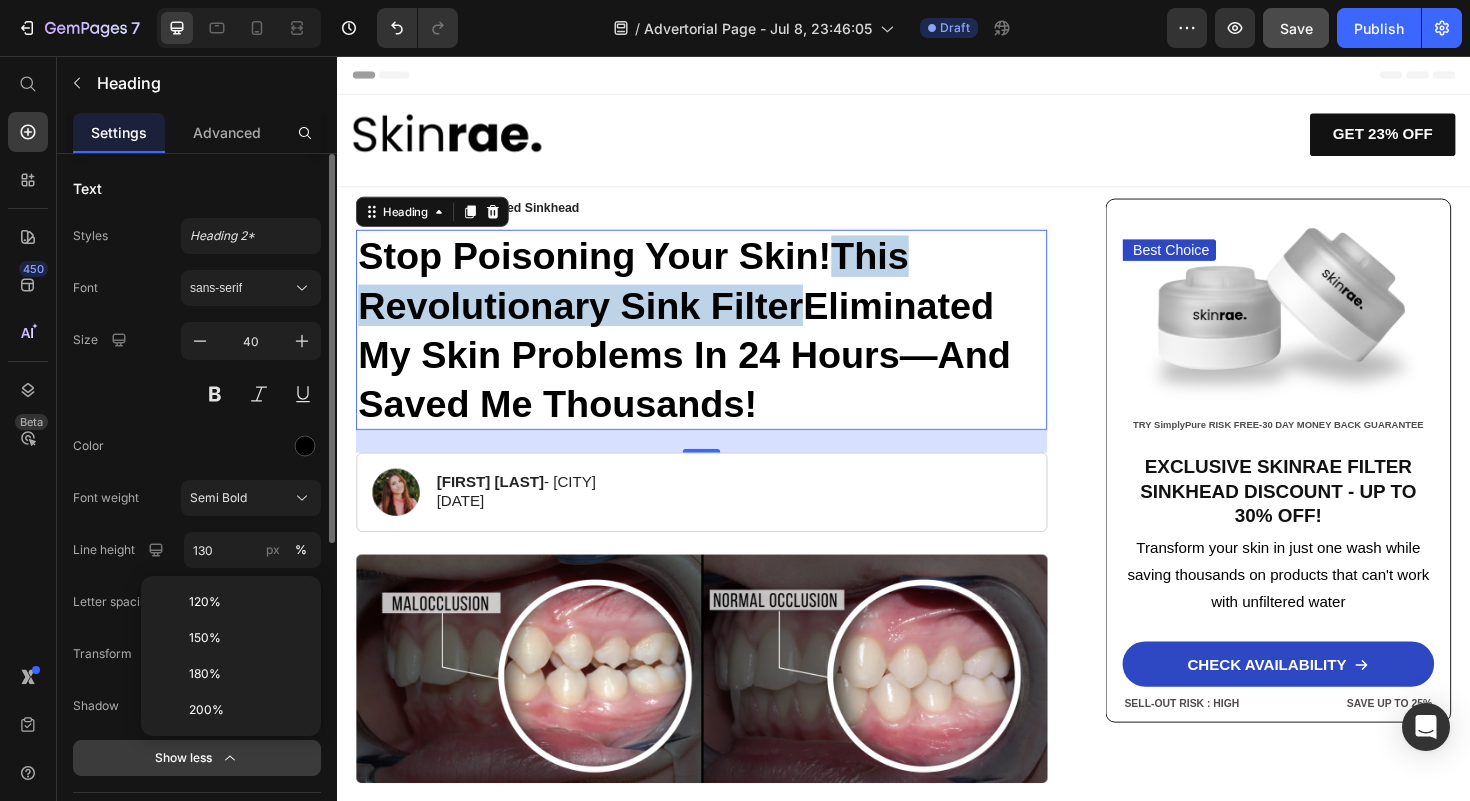click on "120%" at bounding box center [205, 602] 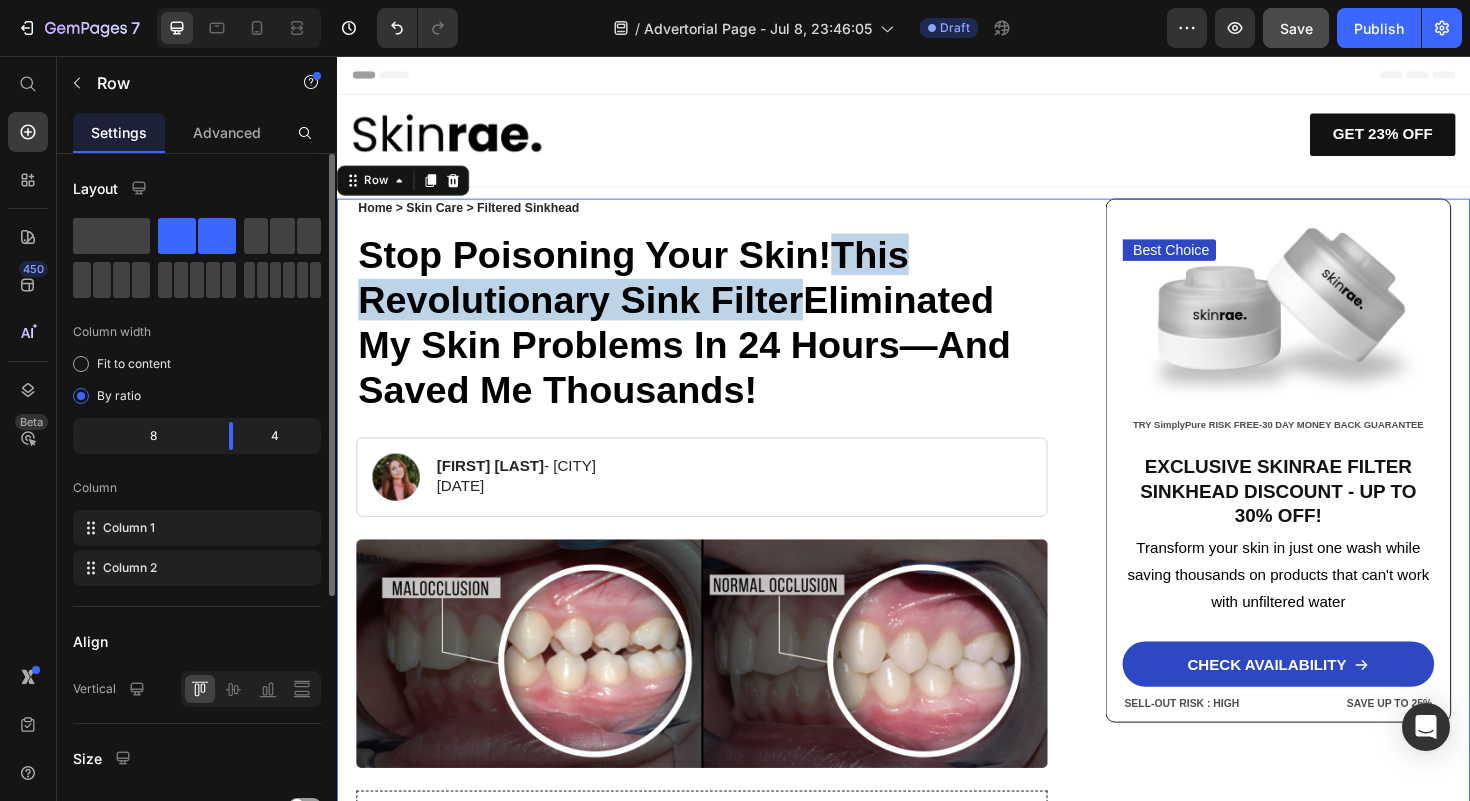 click on "Home > Skin Care > Filtered Sinkhead Text Block Stop Poisoning Your Skin!  This Revolutionary Sink Filter  Eliminated My Skin Problems In 24 Hours—And Saved Me Thousands! Heading Image [FIRST] [LAST]  - [CITY] [DATE] Text Block Row Image URGENT!  Your shower water contains chemicals destroying your skin daily—and expensive creams can't fix it. Discover how this 15-stage filter transforms your skin in just 24 hours while boosting water pressure by 2.5x Text Block Look in your mirror right now… Do you see  dry, damaged skin  that makes you feel  frustrated  and  defeated ? Are you sick of wasting hundreds on expensive creams and treatments while your skin  just keeps getting  worse ?   You've tried everything—moisturizers, serums, masks—but nothing works. Instead, you've made things worse:  wasted money, continued damage , and an endless cycle of  frustration  that never stops.   Let's face it—you're done.  Done   Want to know why those expensive products are  failing you     Title" at bounding box center [937, 3446] 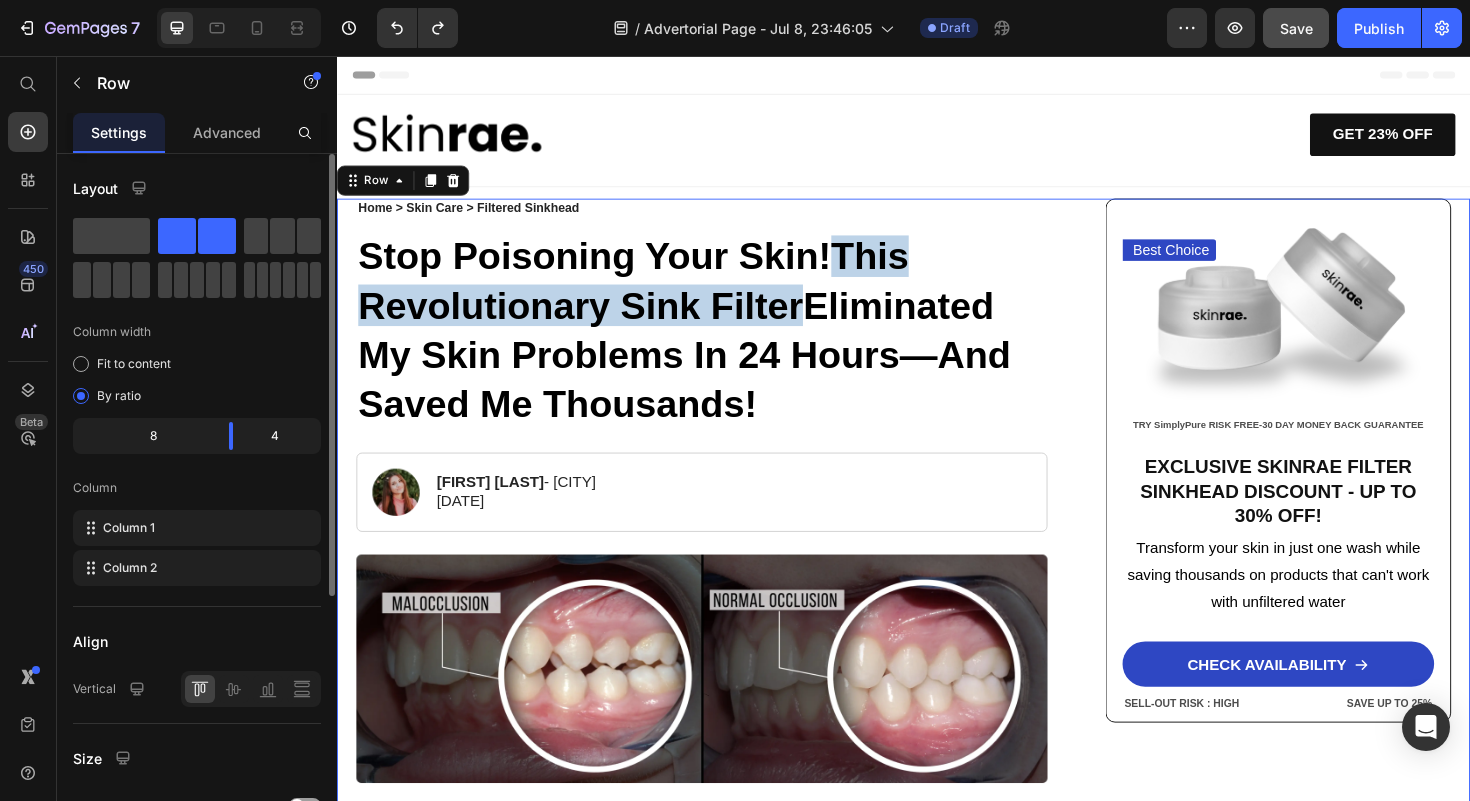 click on "Save" 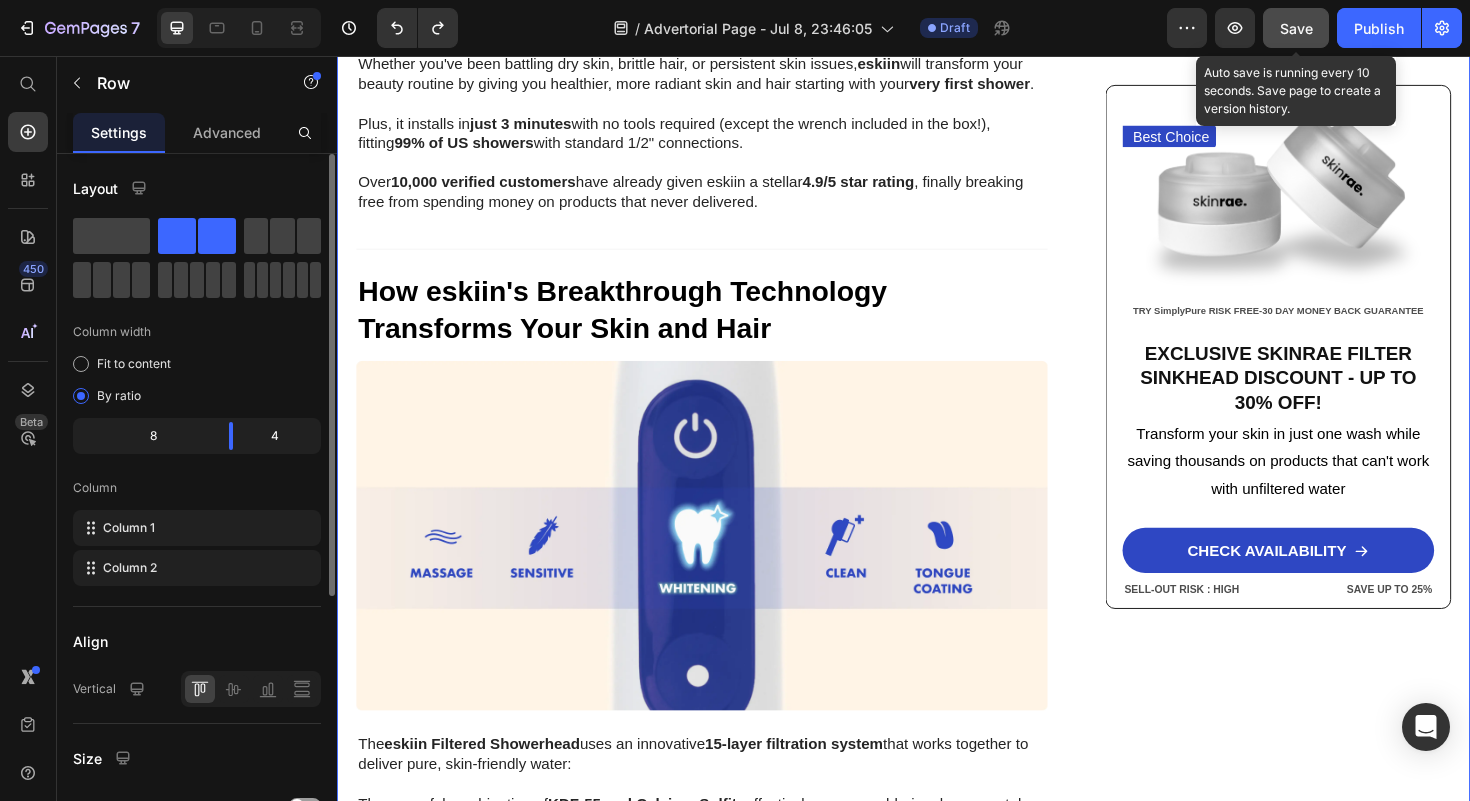 scroll, scrollTop: 4055, scrollLeft: 0, axis: vertical 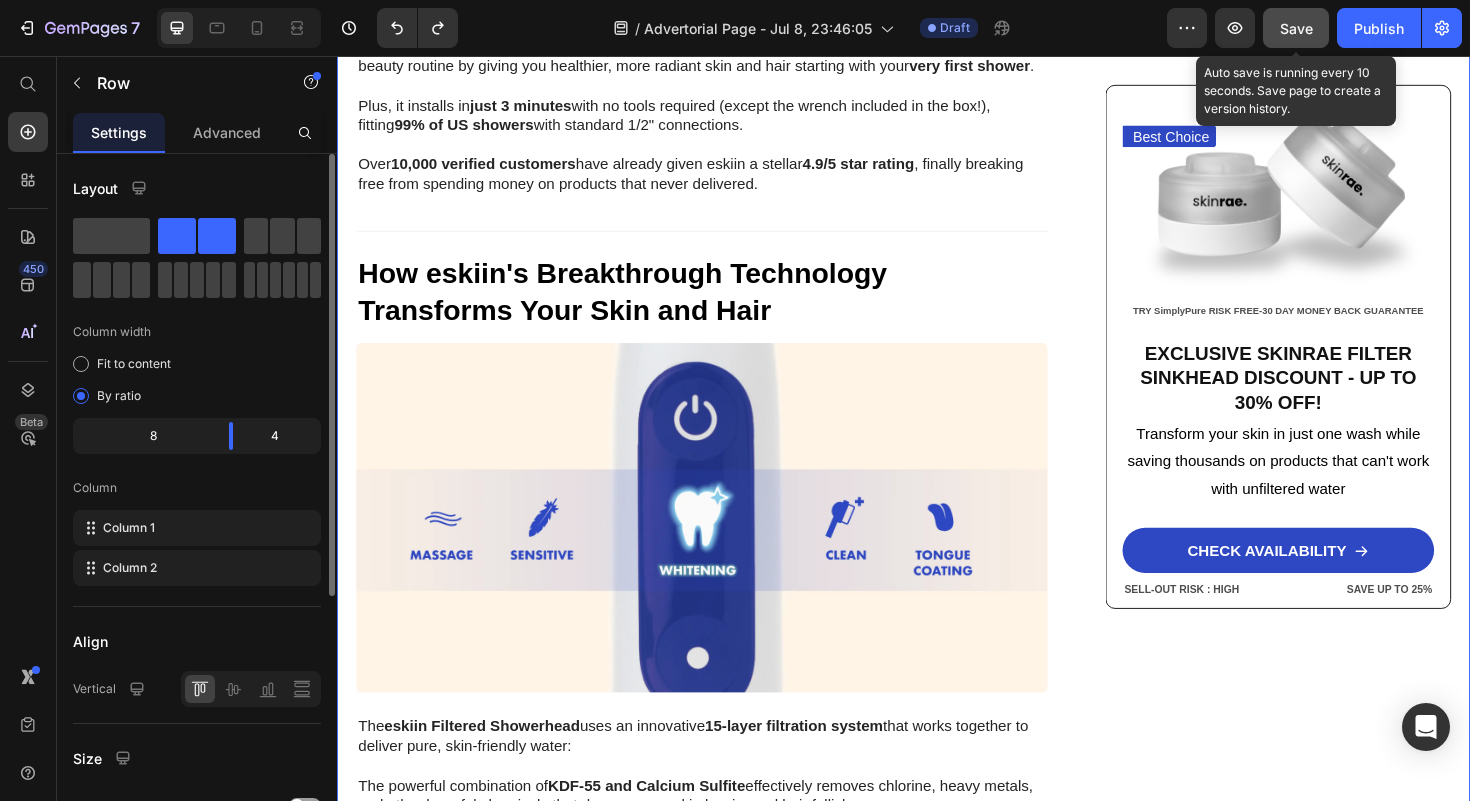 click on "How eskiin's Breakthrough Technology Transforms Your Skin and Hair" at bounding box center [639, 306] 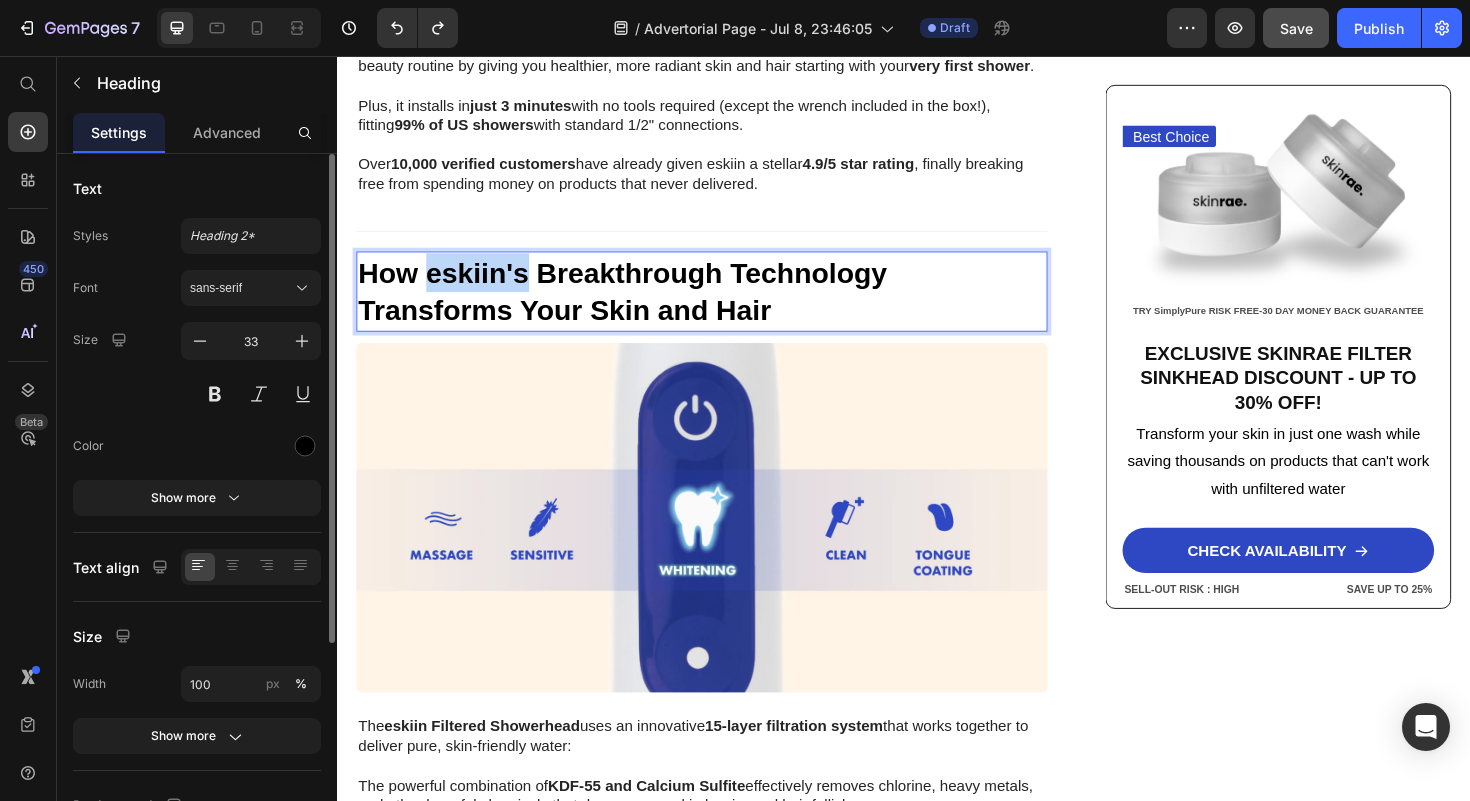 click on "How eskiin's Breakthrough Technology Transforms Your Skin and Hair" at bounding box center (639, 306) 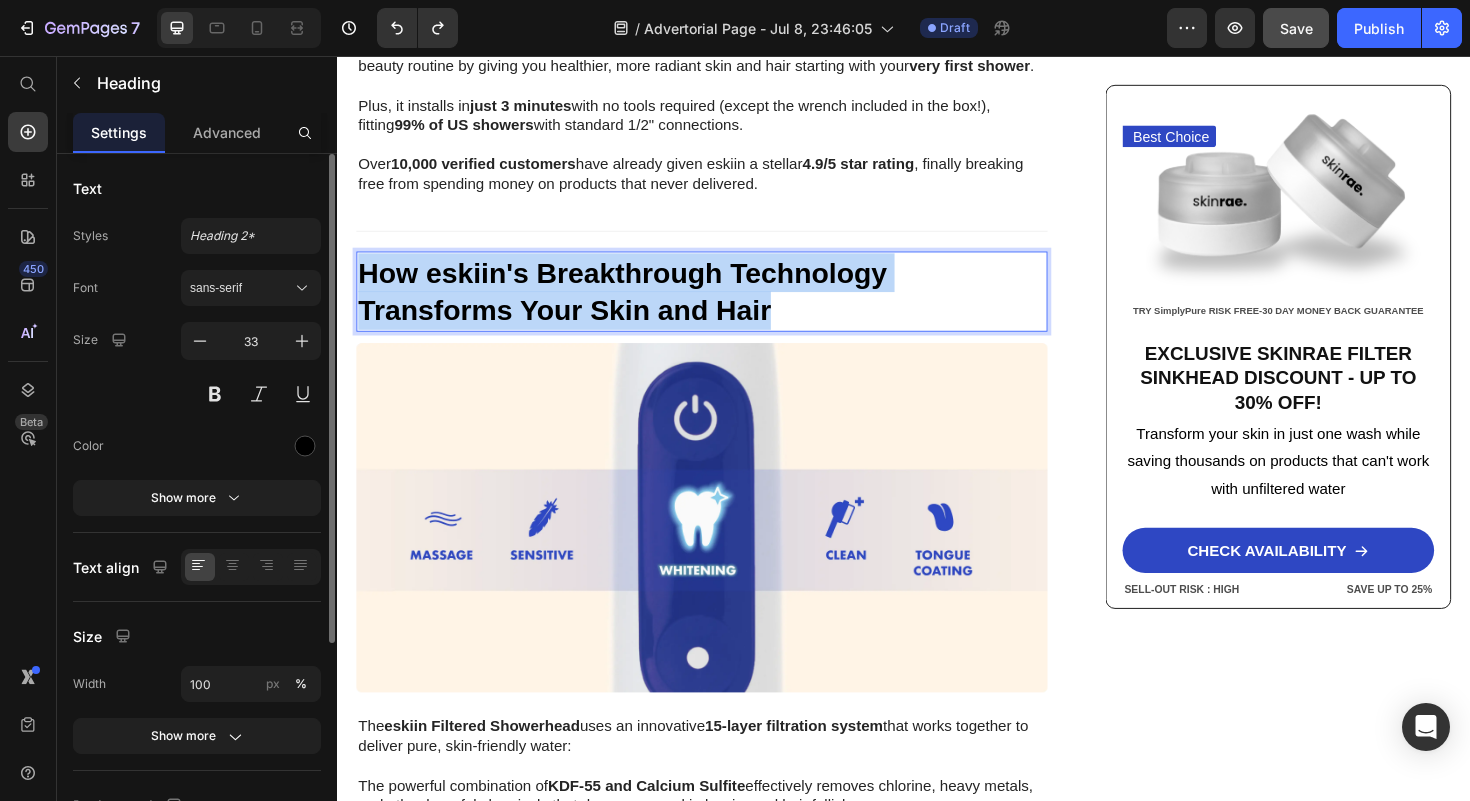 click on "How eskiin's Breakthrough Technology Transforms Your Skin and Hair" at bounding box center [639, 306] 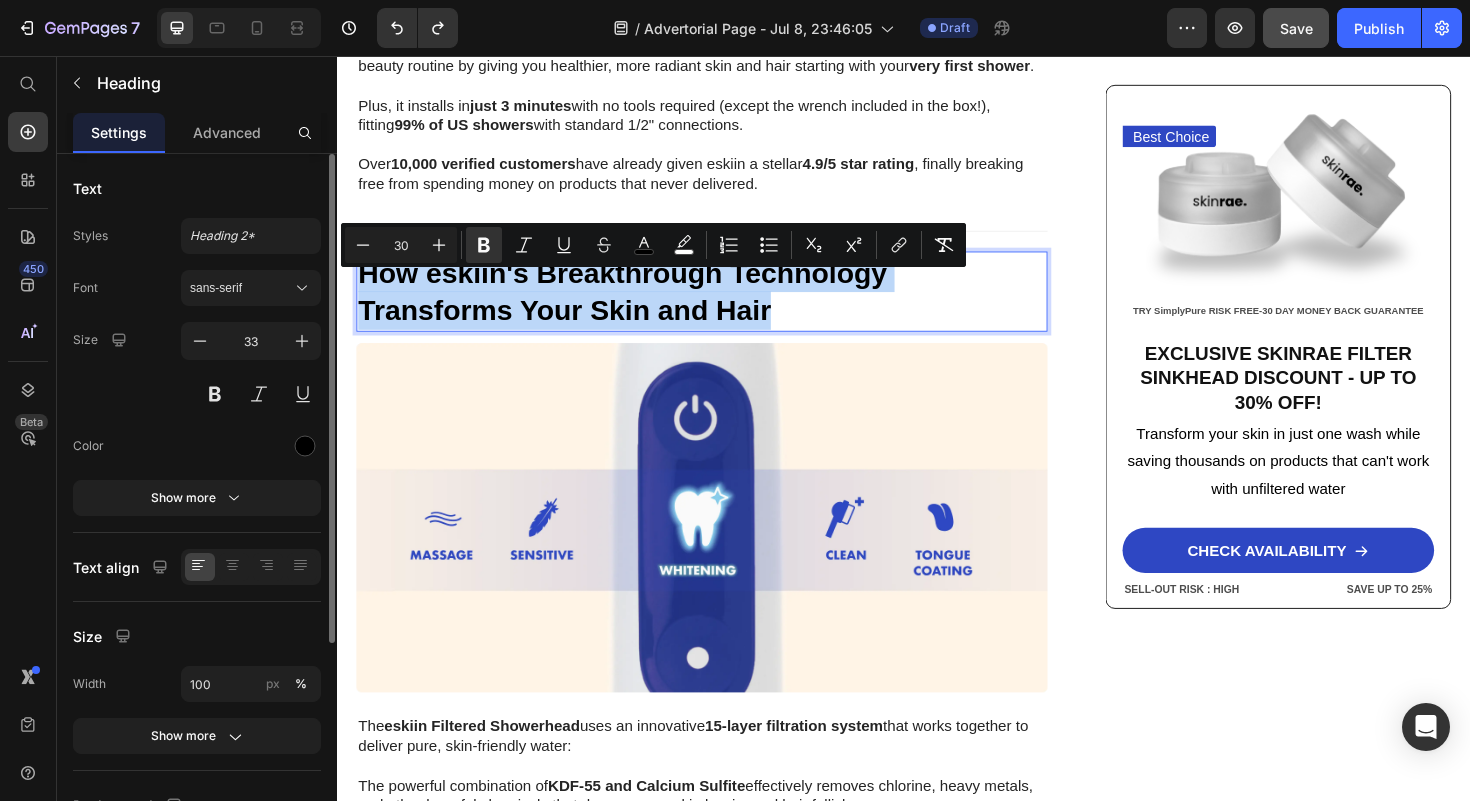 click on "How eskiin's Breakthrough Technology Transforms Your Skin and Hair" at bounding box center (639, 306) 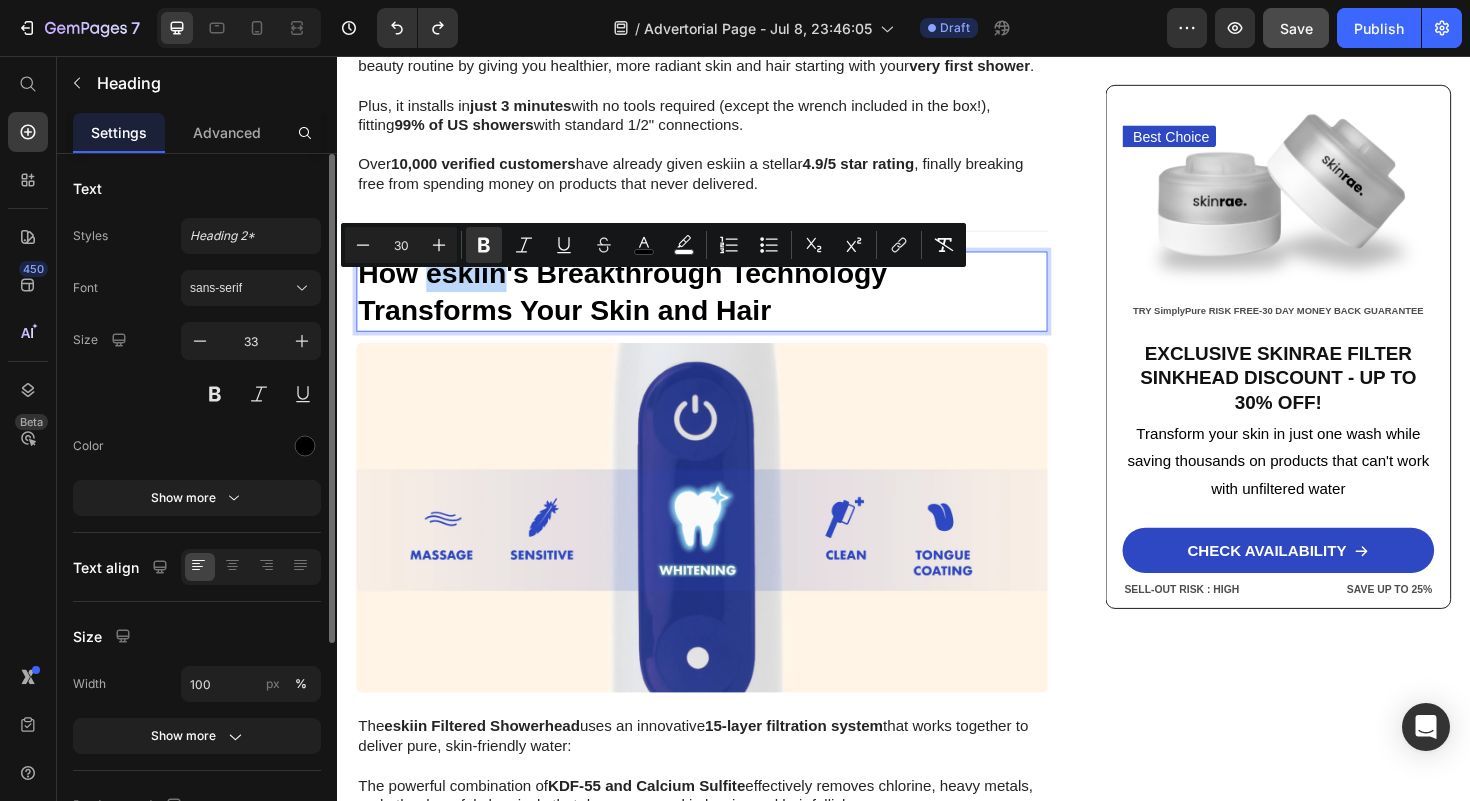 drag, startPoint x: 564, startPoint y: 551, endPoint x: 435, endPoint y: 307, distance: 276.0018 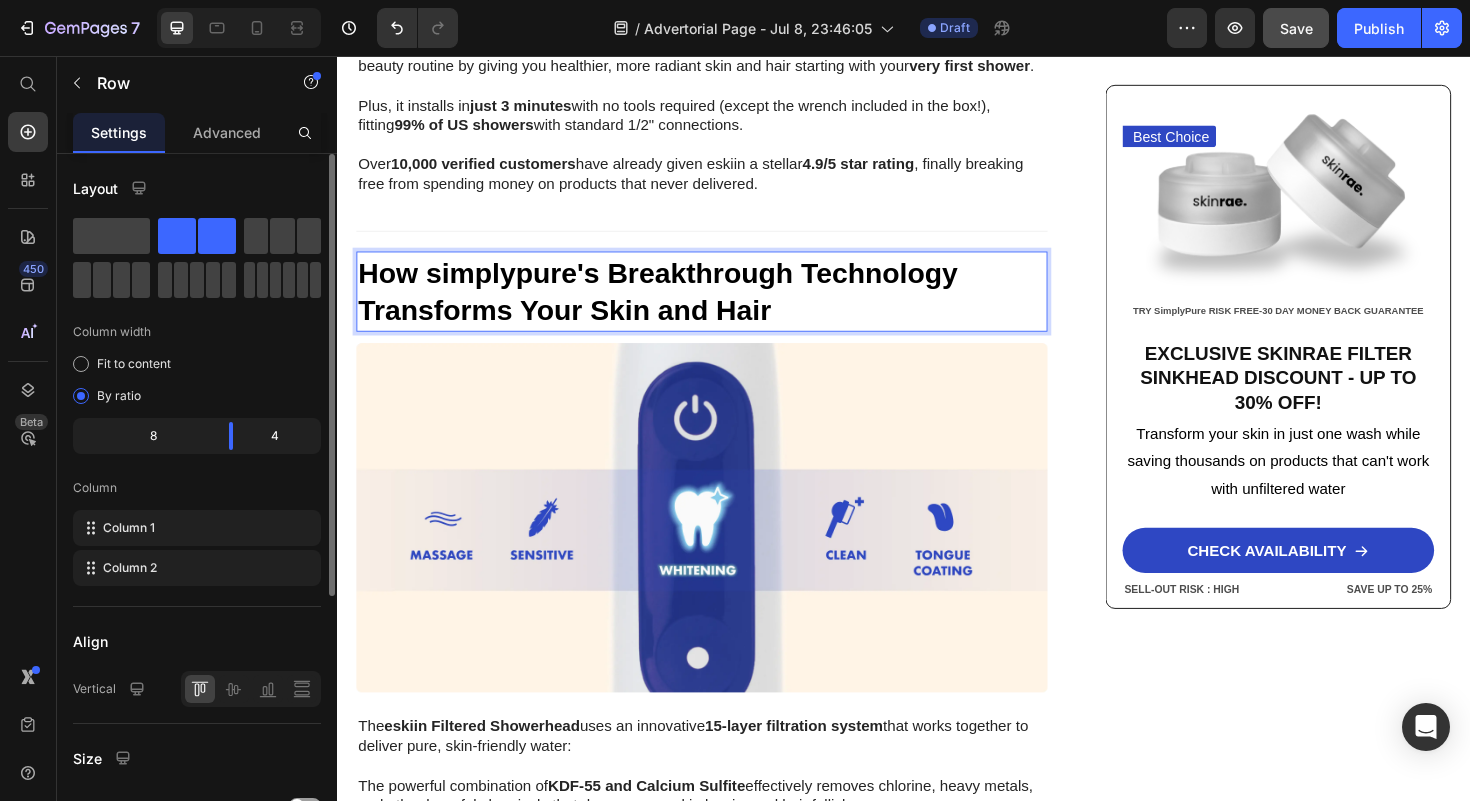 click on "Home > Skin Care > Filtered Sinkhead Text Block Stop Poisoning Your Skin!  This Revolutionary Sink Filter  Eliminated My Skin Problems In 24 Hours—And Saved Me Thousands! Heading Image [FIRST] [LAST]  - [CITY] [DATE] Text Block Row Image URGENT!  Your shower water contains chemicals destroying your skin daily—and expensive creams can't fix it. Discover how this 15-stage filter transforms your skin in just 24 hours while boosting water pressure by 2.5x Text Block Look in your mirror right now… Do you see  dry, damaged skin  that makes you feel  frustrated  and  defeated ? Are you sick of wasting hundreds on expensive creams and treatments while your skin  just keeps getting  worse ?   You've tried everything—moisturizers, serums, masks—but nothing works. Instead, you've made things worse:  wasted money, continued damage , and an endless cycle of  frustration  that never stops.   Let's face it—you're done.  Done   Want to know why those expensive products are  failing you     Title" at bounding box center (937, -601) 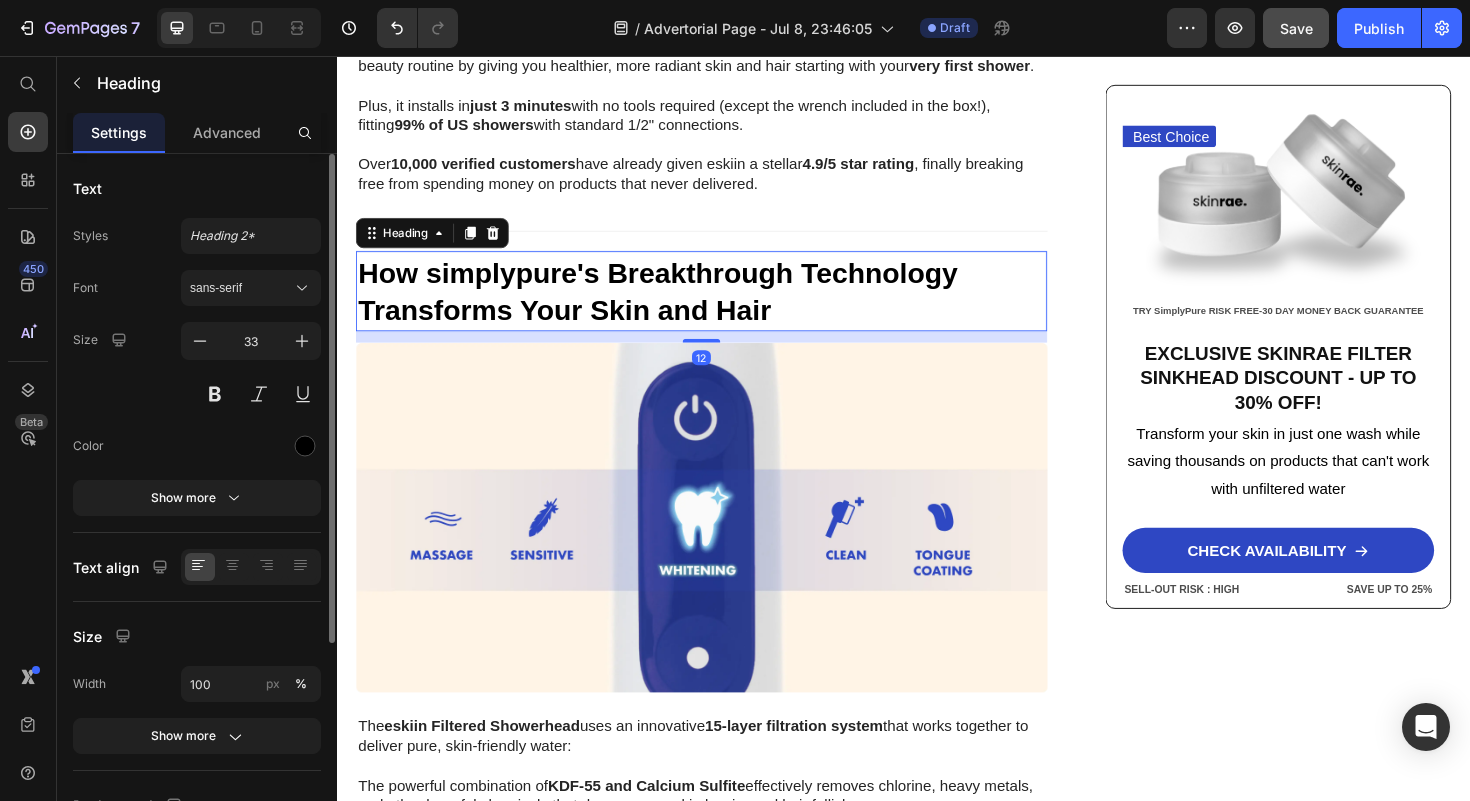 click on "How simplypure's Breakthrough Technology Transforms Your Skin and Hair" at bounding box center (676, 306) 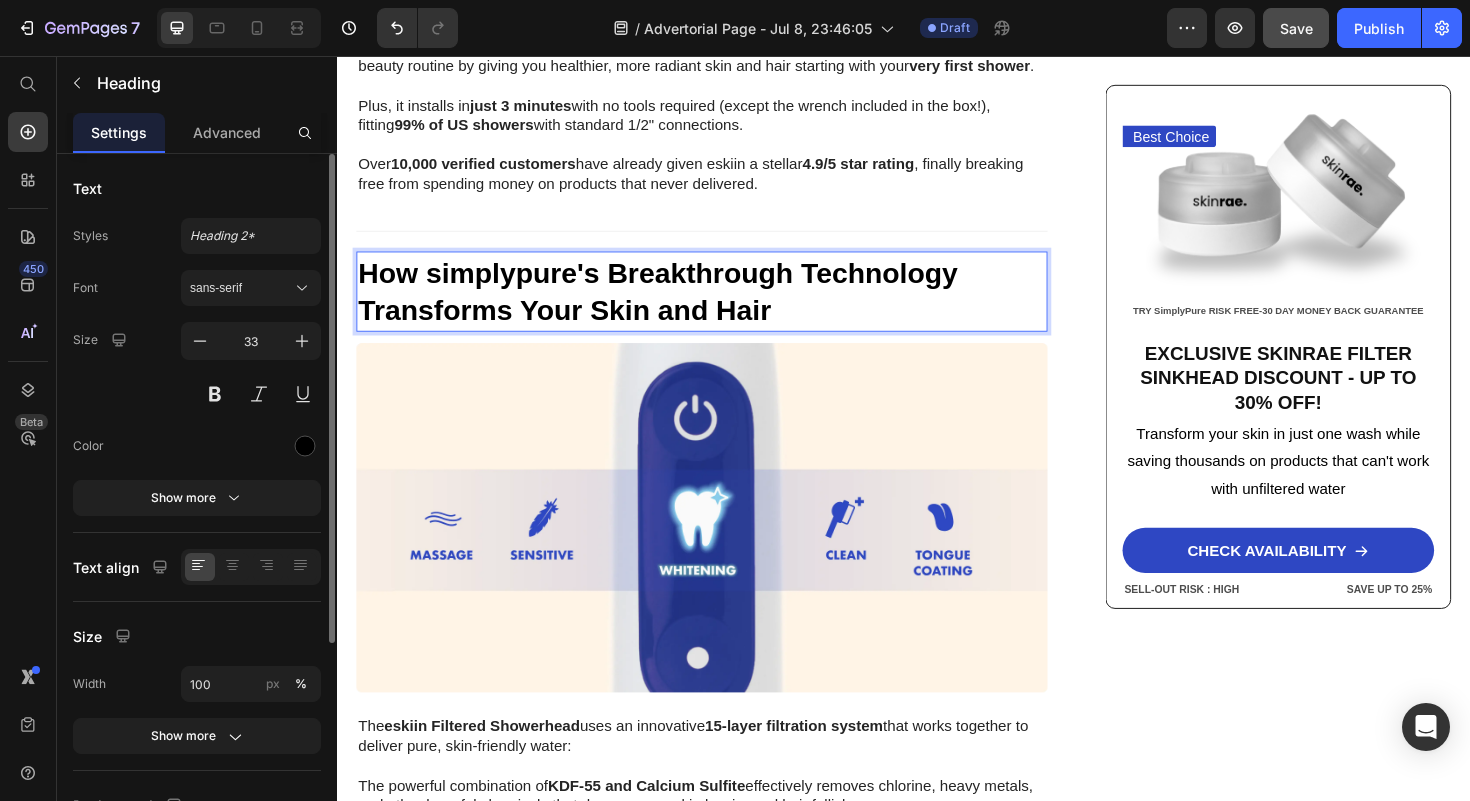 click on "How simplypure's Breakthrough Technology Transforms Your Skin and Hair" at bounding box center [676, 306] 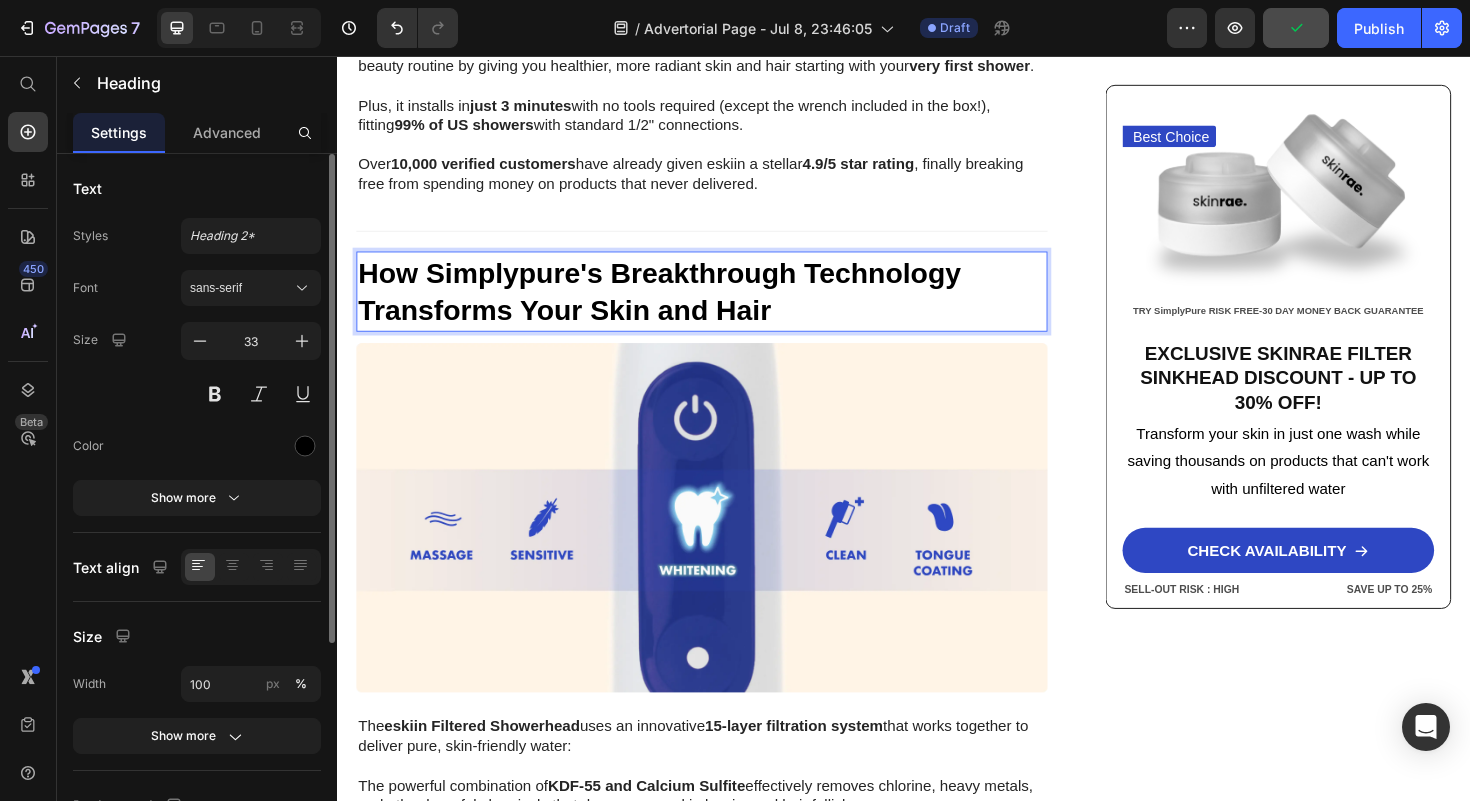 click on "How Simplypure's Breakthrough Technology Transforms Your Skin and Hair" at bounding box center (678, 306) 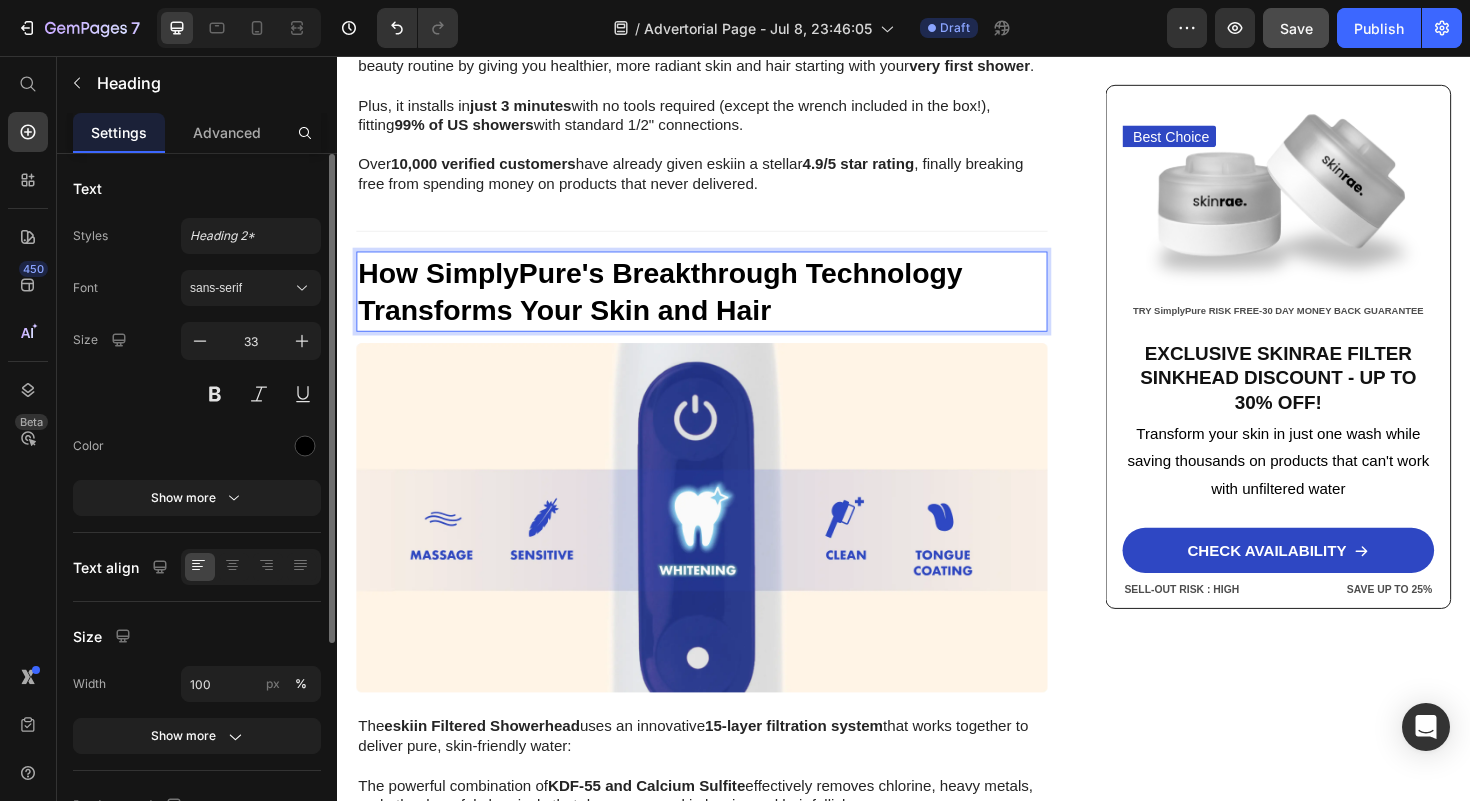 click on "Home > Skin Care > Filtered Sinkhead Text Block Stop Poisoning Your Skin!  This Revolutionary Sink Filter  Eliminated My Skin Problems In 24 Hours—And Saved Me Thousands! Heading Image [FIRST] [LAST]  - [CITY] [DATE] Text Block Row Image URGENT!  Your shower water contains chemicals destroying your skin daily—and expensive creams can't fix it. Discover how this 15-stage filter transforms your skin in just 24 hours while boosting water pressure by 2.5x Text Block Look in your mirror right now… Do you see  dry, damaged skin  that makes you feel  frustrated  and  defeated ? Are you sick of wasting hundreds on expensive creams and treatments while your skin  just keeps getting  worse ?   You've tried everything—moisturizers, serums, masks—but nothing works. Instead, you've made things worse:  wasted money, continued damage , and an endless cycle of  frustration  that never stops.   Let's face it—you're done.  Done   Want to know why those expensive products are  failing you     Title" at bounding box center (937, -601) 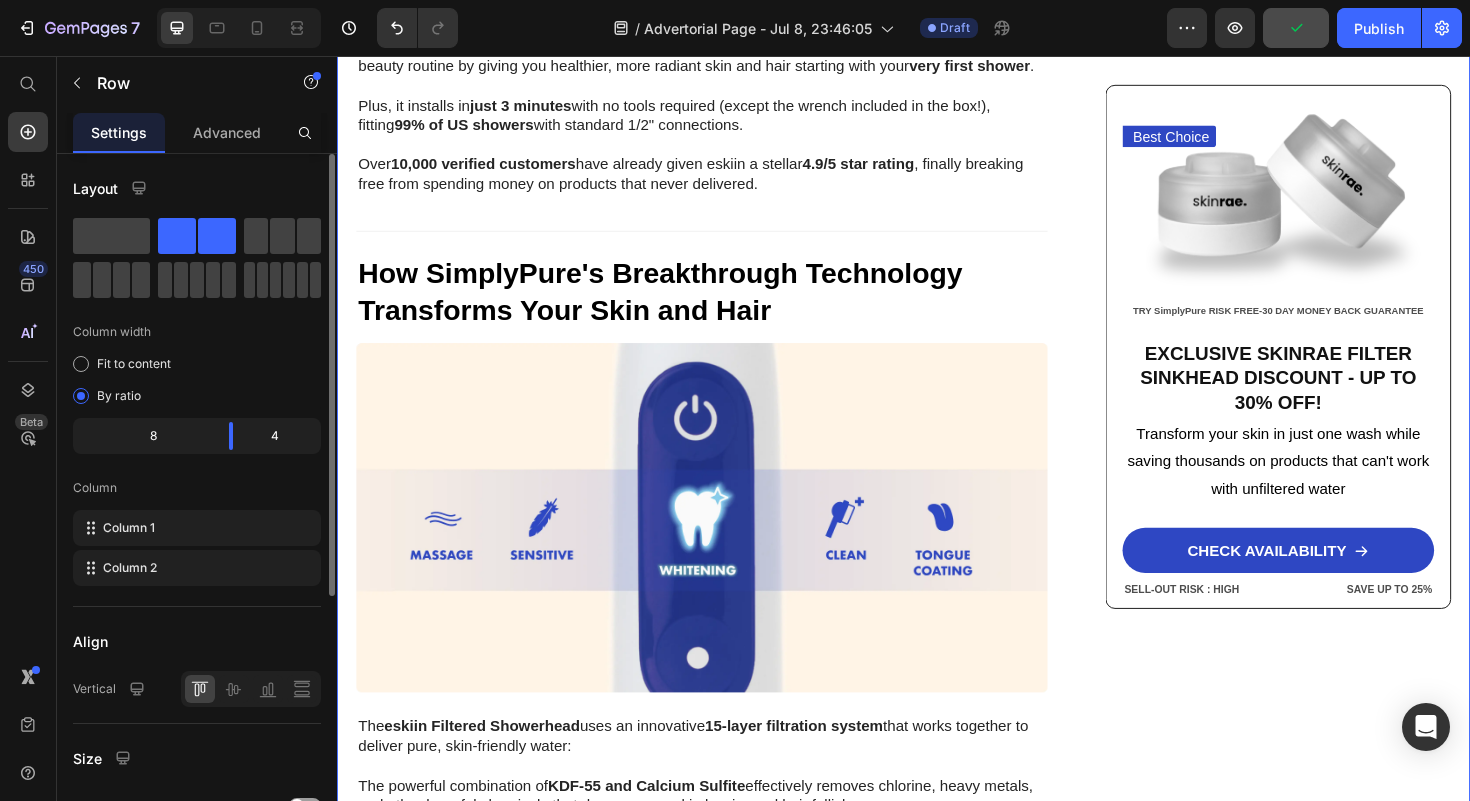 drag, startPoint x: 435, startPoint y: 307, endPoint x: 654, endPoint y: 367, distance: 227.07048 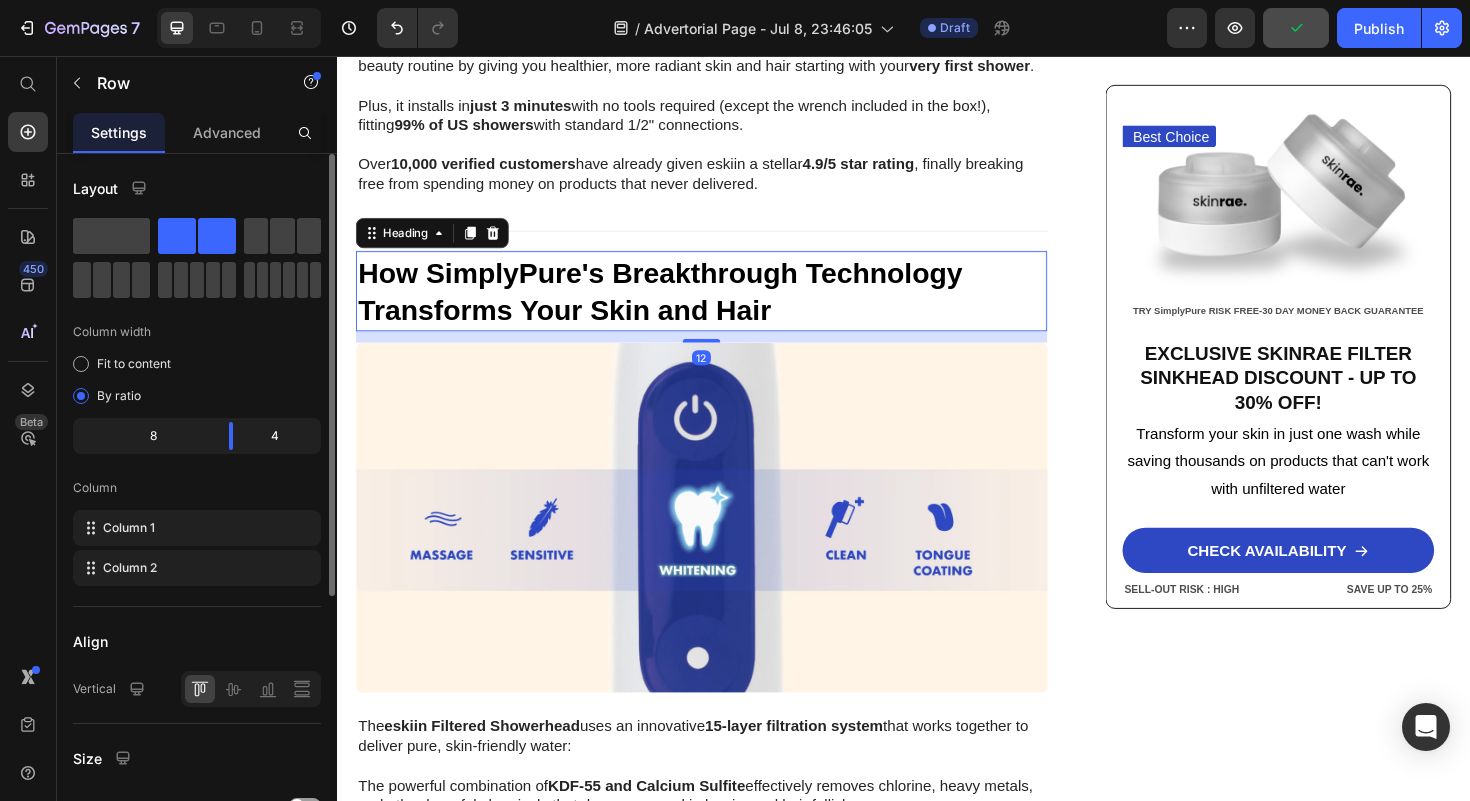 click on "How SimplyPure's Breakthrough Technology Transforms Your Skin and Hair" at bounding box center [679, 306] 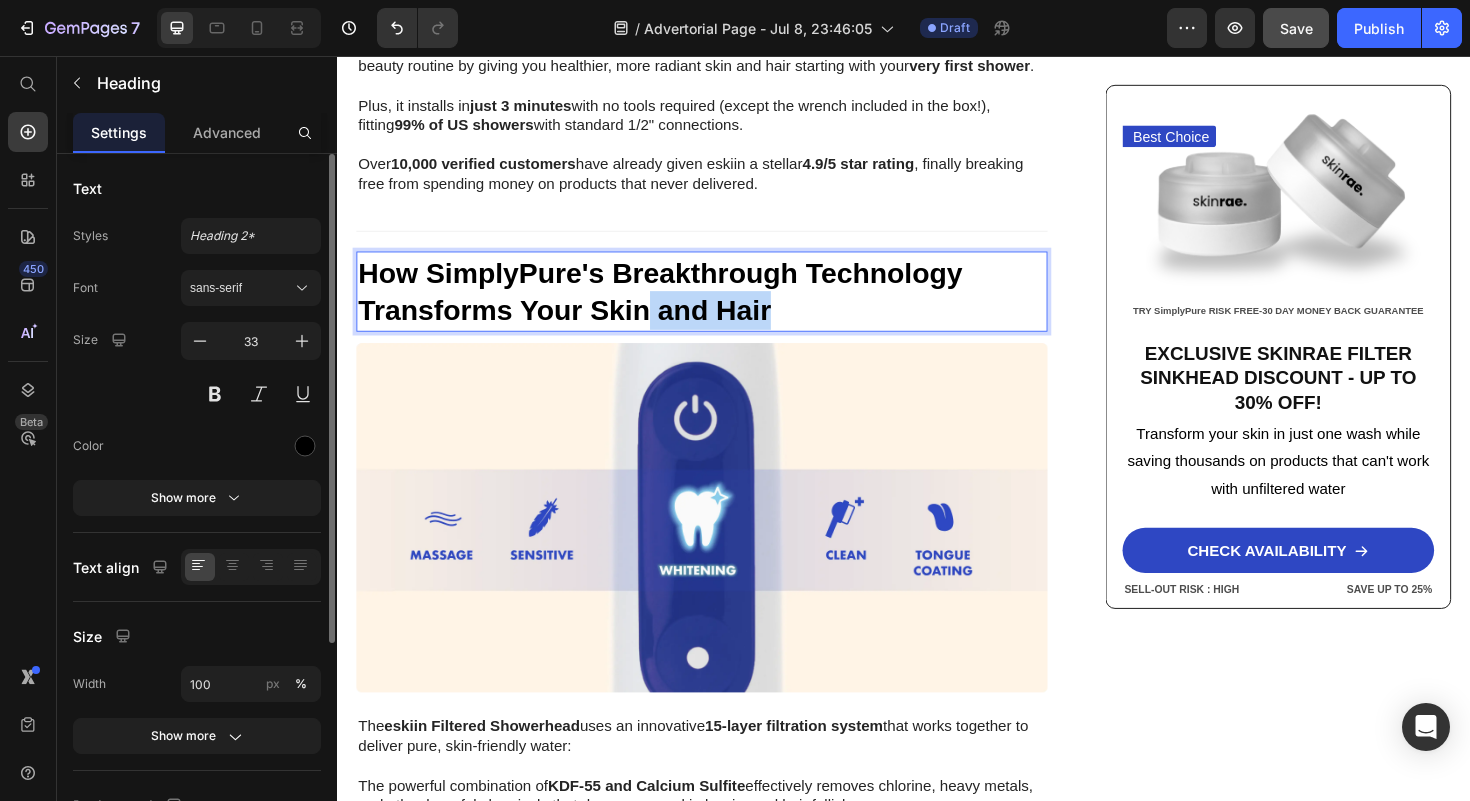 drag, startPoint x: 654, startPoint y: 367, endPoint x: 672, endPoint y: 357, distance: 20.59126 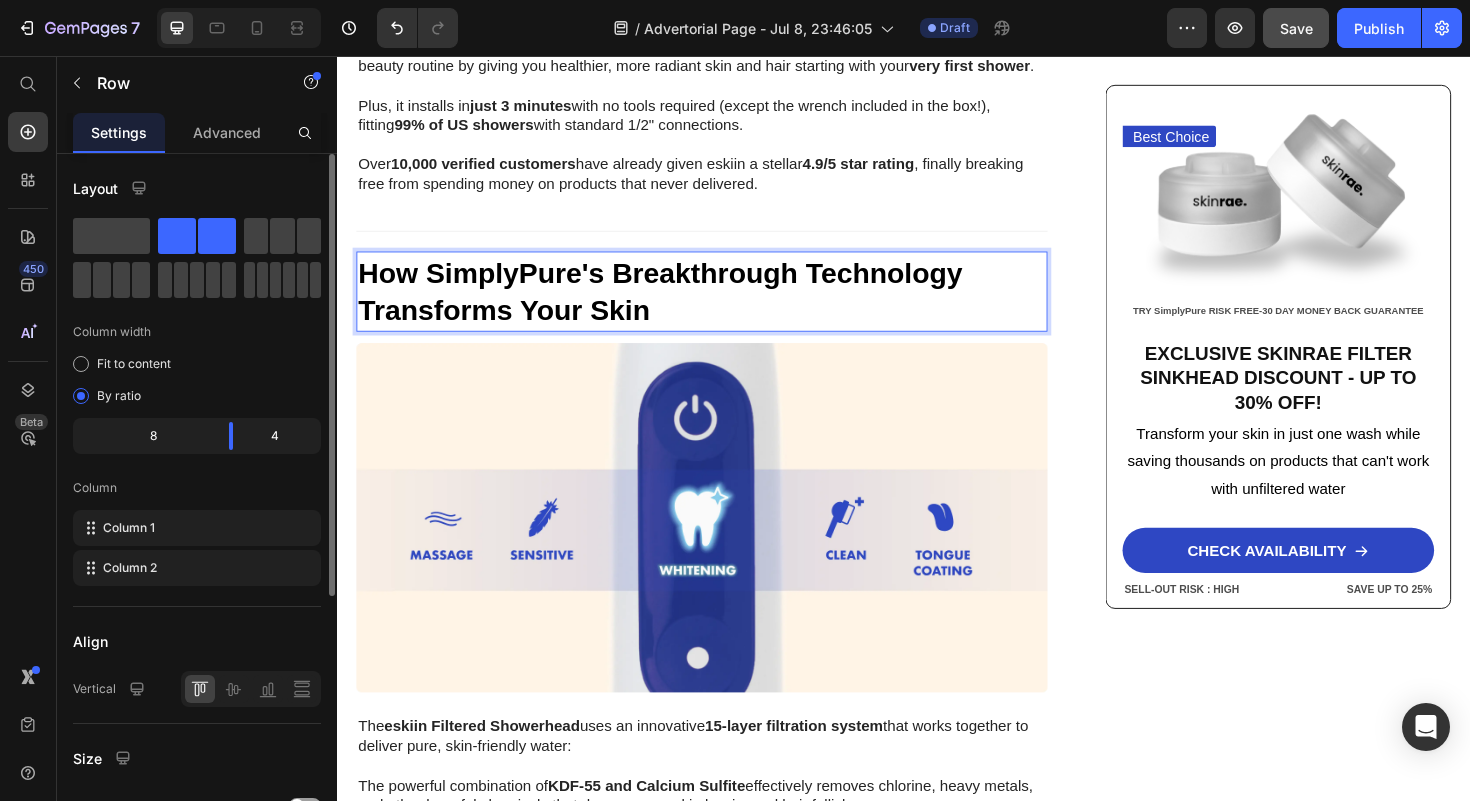drag, startPoint x: 672, startPoint y: 357, endPoint x: 1128, endPoint y: 422, distance: 460.60938 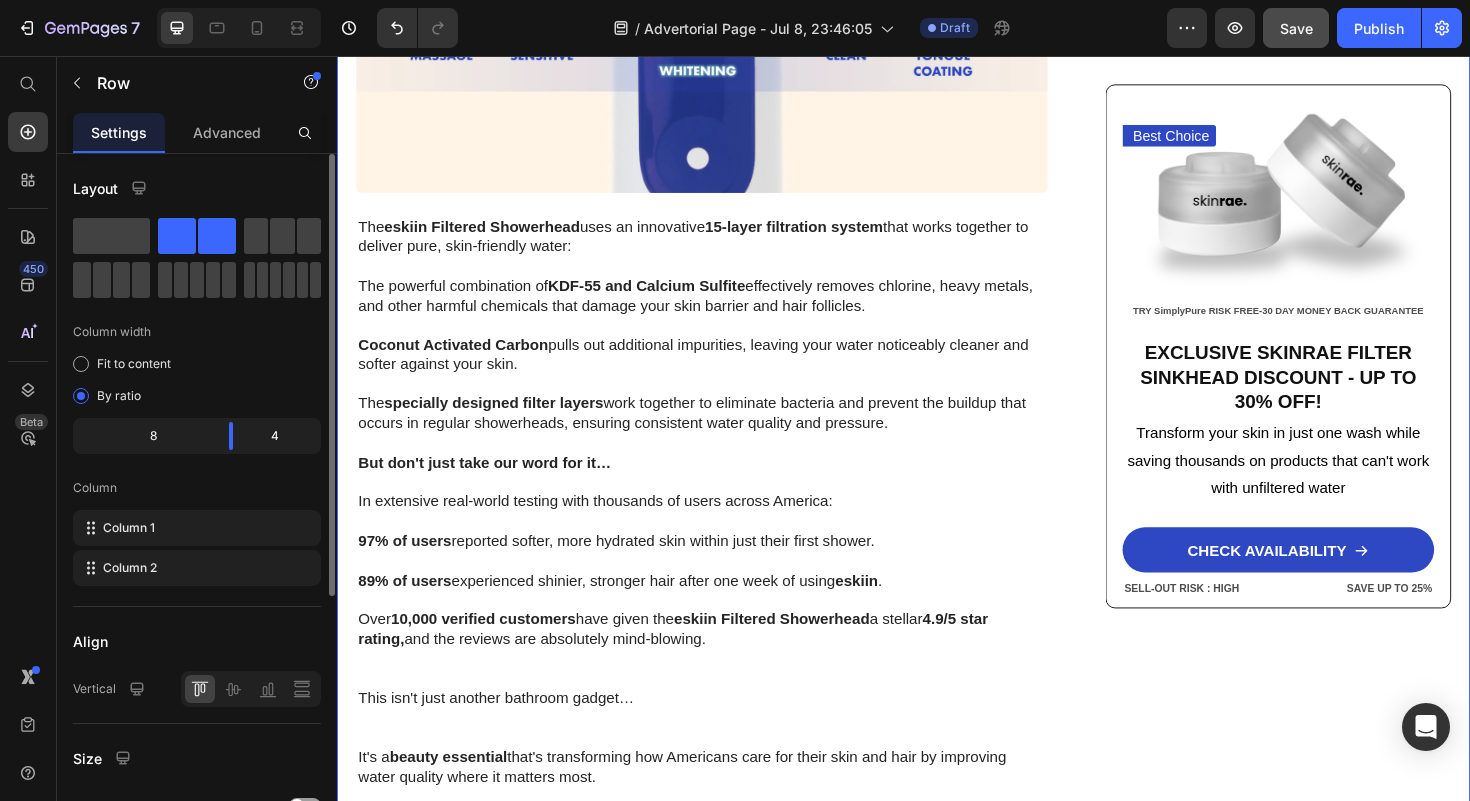scroll, scrollTop: 4604, scrollLeft: 0, axis: vertical 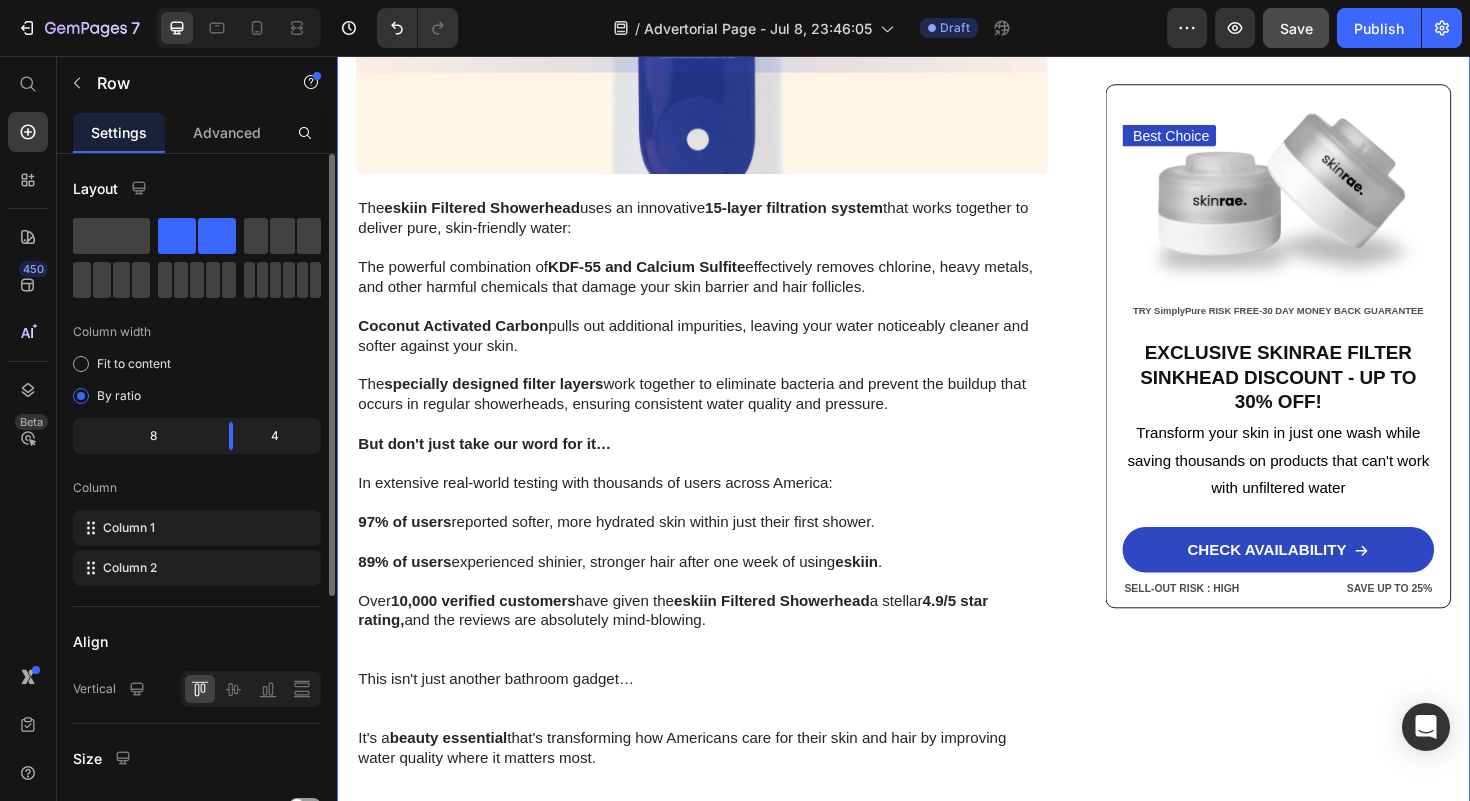 drag, startPoint x: 1128, startPoint y: 422, endPoint x: 539, endPoint y: 247, distance: 614.4477 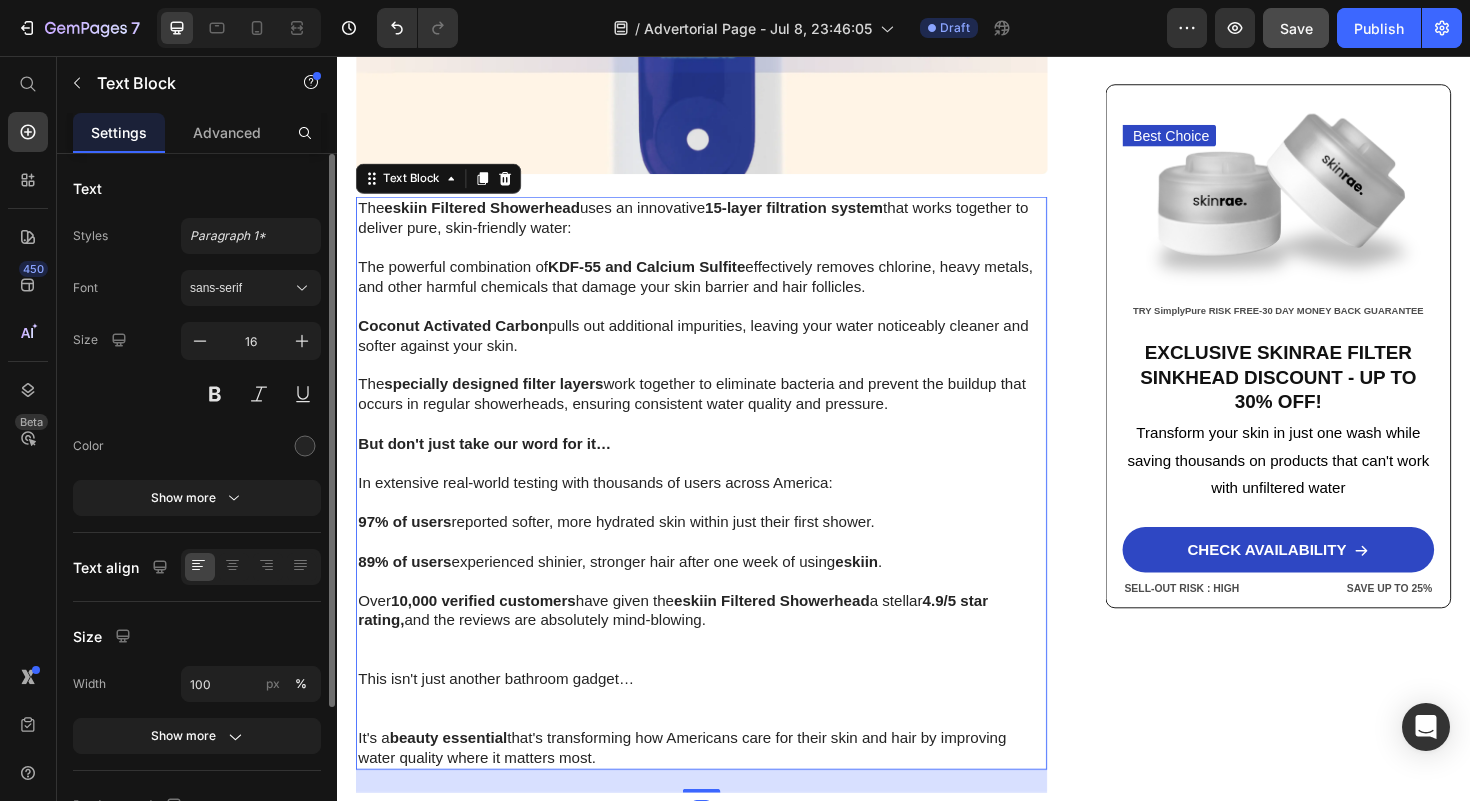 click on "The  eskiin Filtered Showerhead  uses an innovative  15-layer filtration system  that works together to deliver pure, skin-friendly water:" at bounding box center [723, 228] 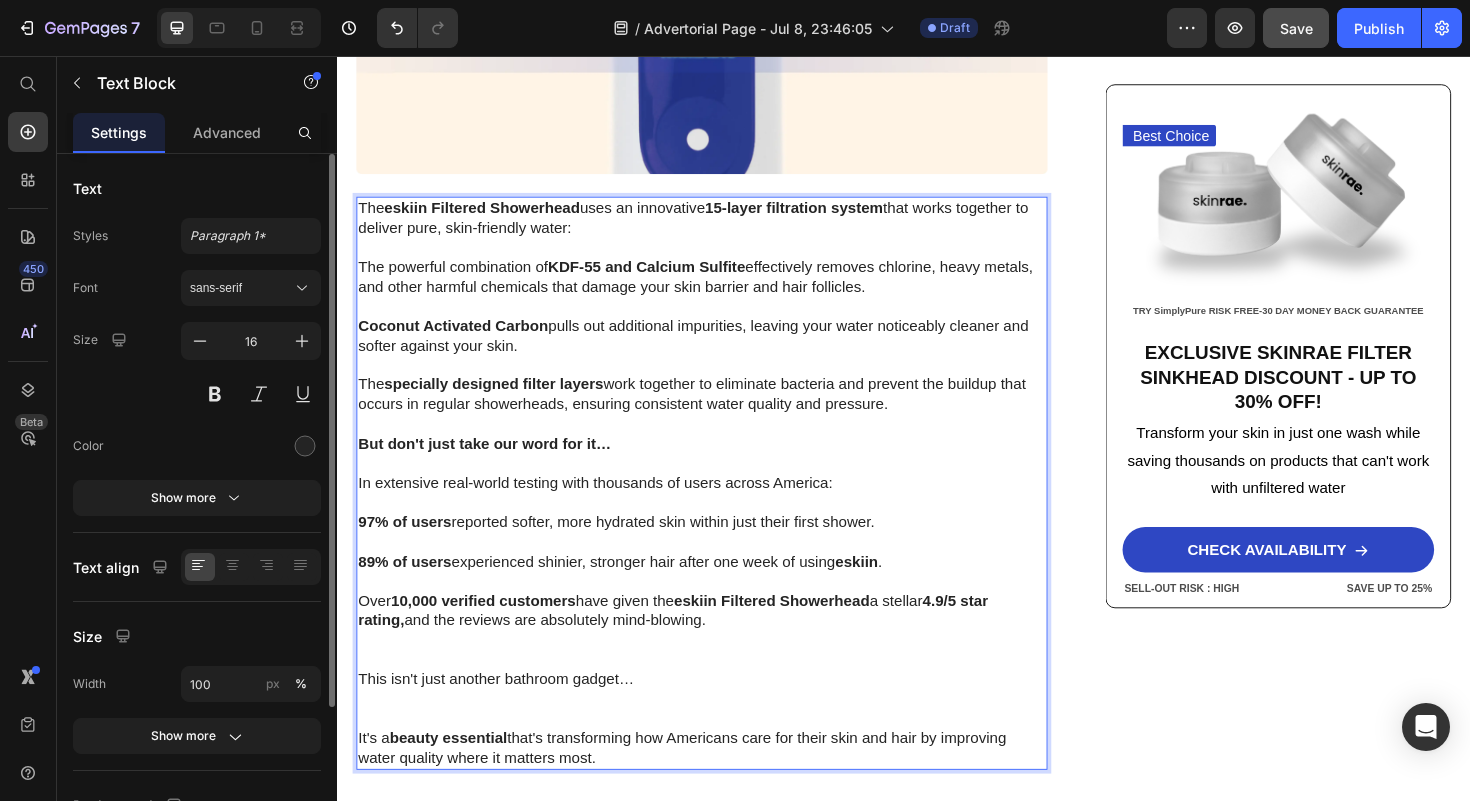 drag, startPoint x: 539, startPoint y: 247, endPoint x: 432, endPoint y: 242, distance: 107.11676 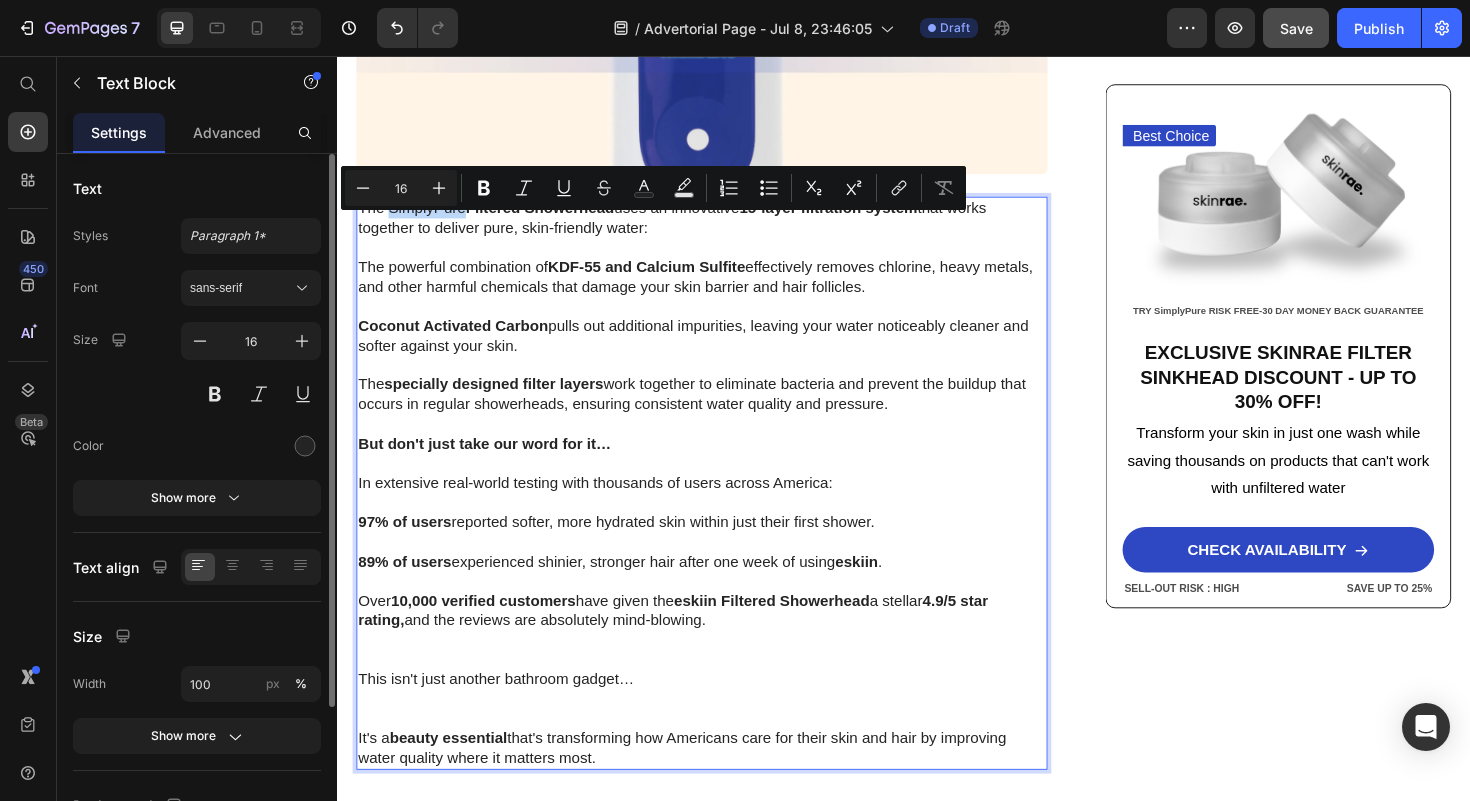 drag, startPoint x: 432, startPoint y: 242, endPoint x: 396, endPoint y: 235, distance: 36.67424 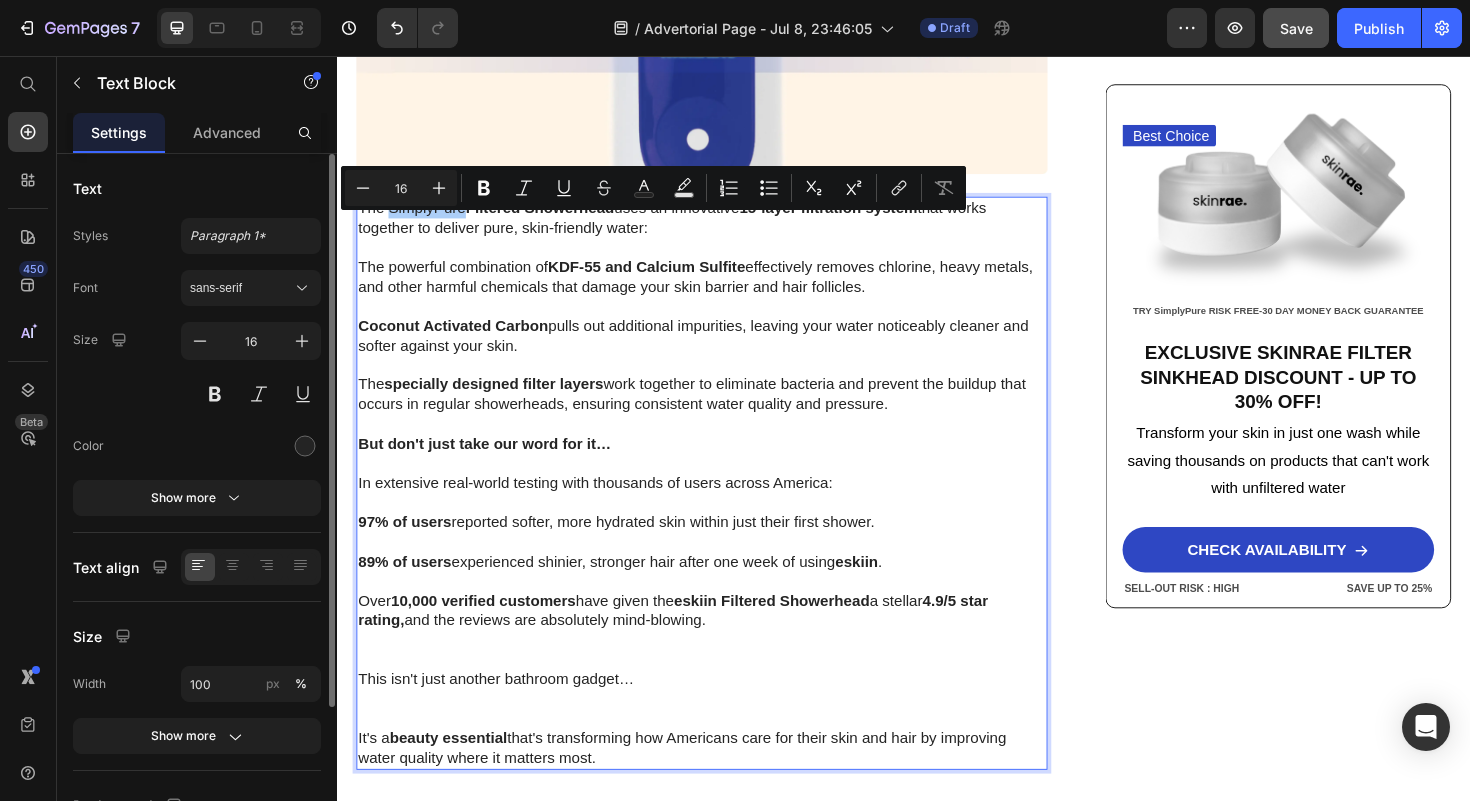 click 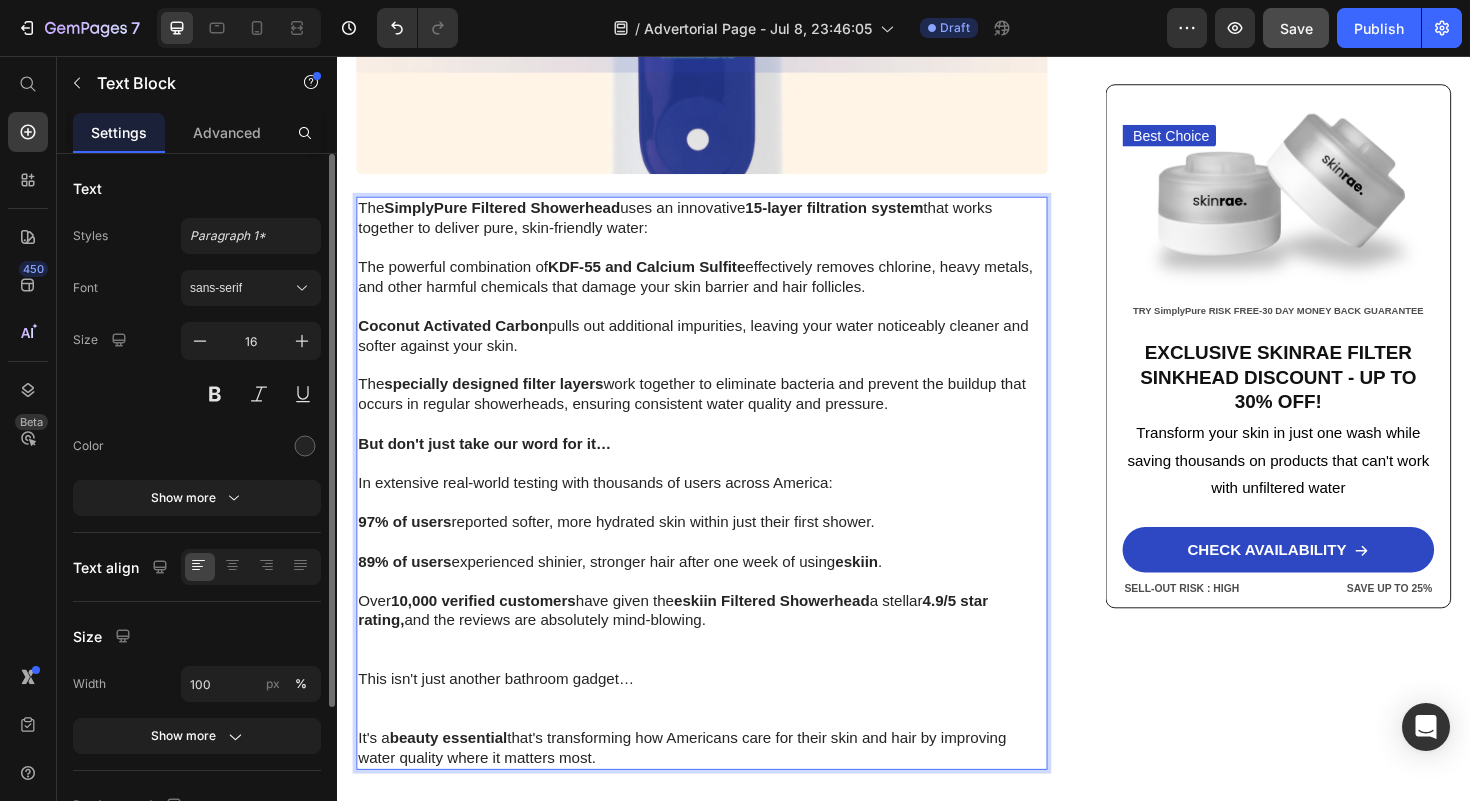 click on "Coconut Activated Carbon  pulls out additional impurities, leaving your water noticeably cleaner and softer against your skin." at bounding box center [723, 353] 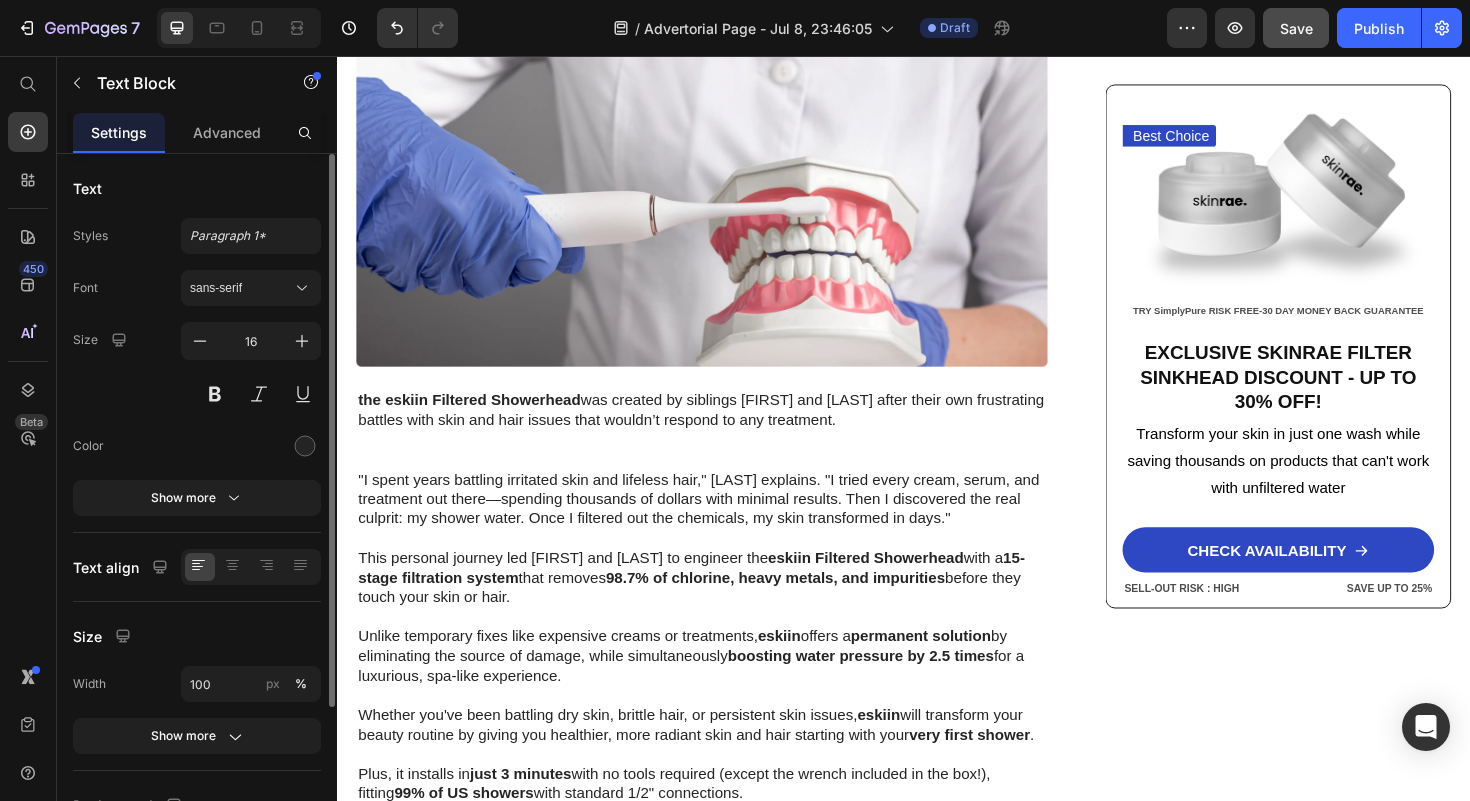 scroll, scrollTop: 3343, scrollLeft: 0, axis: vertical 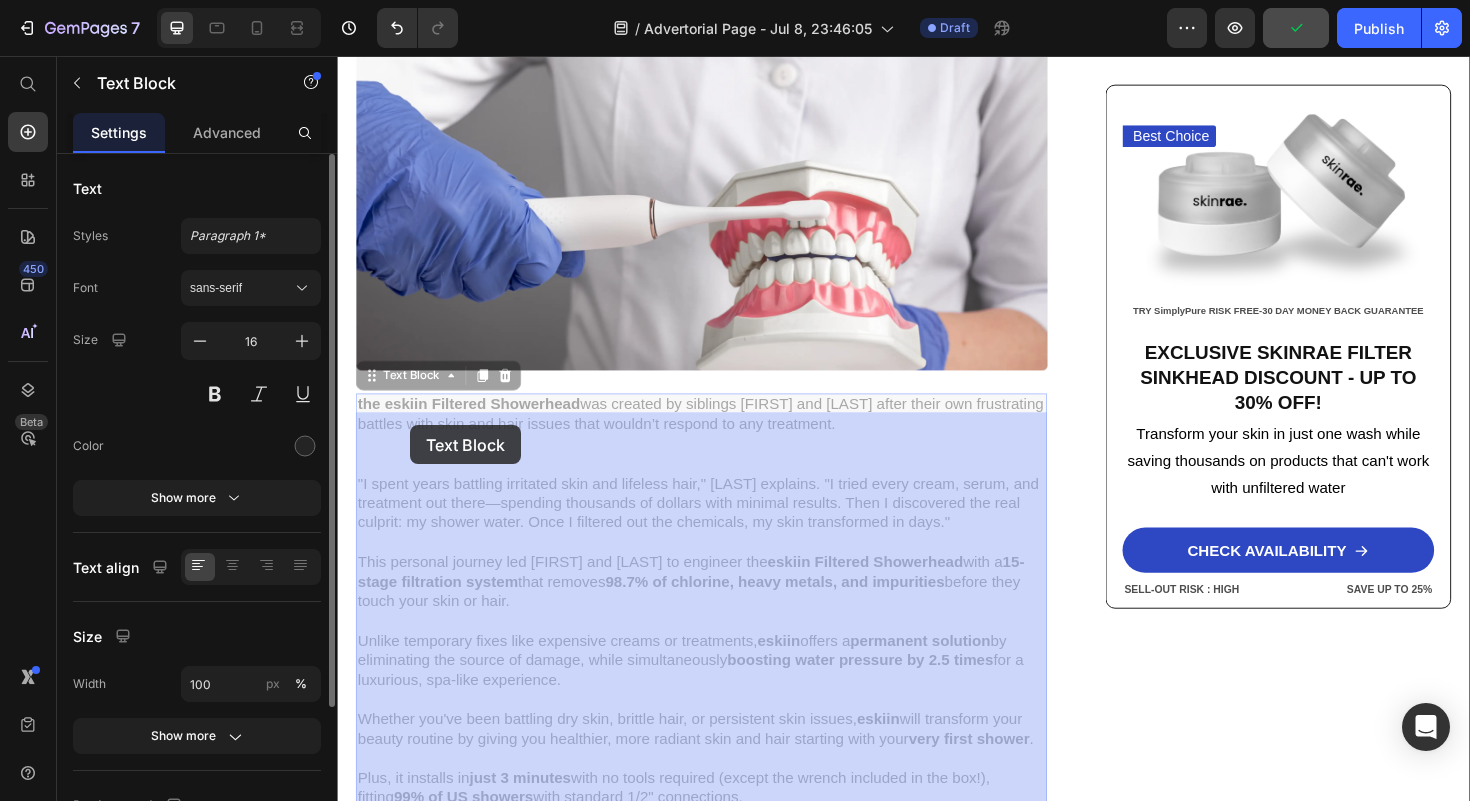 drag, startPoint x: 396, startPoint y: 235, endPoint x: 414, endPoint y: 447, distance: 212.76277 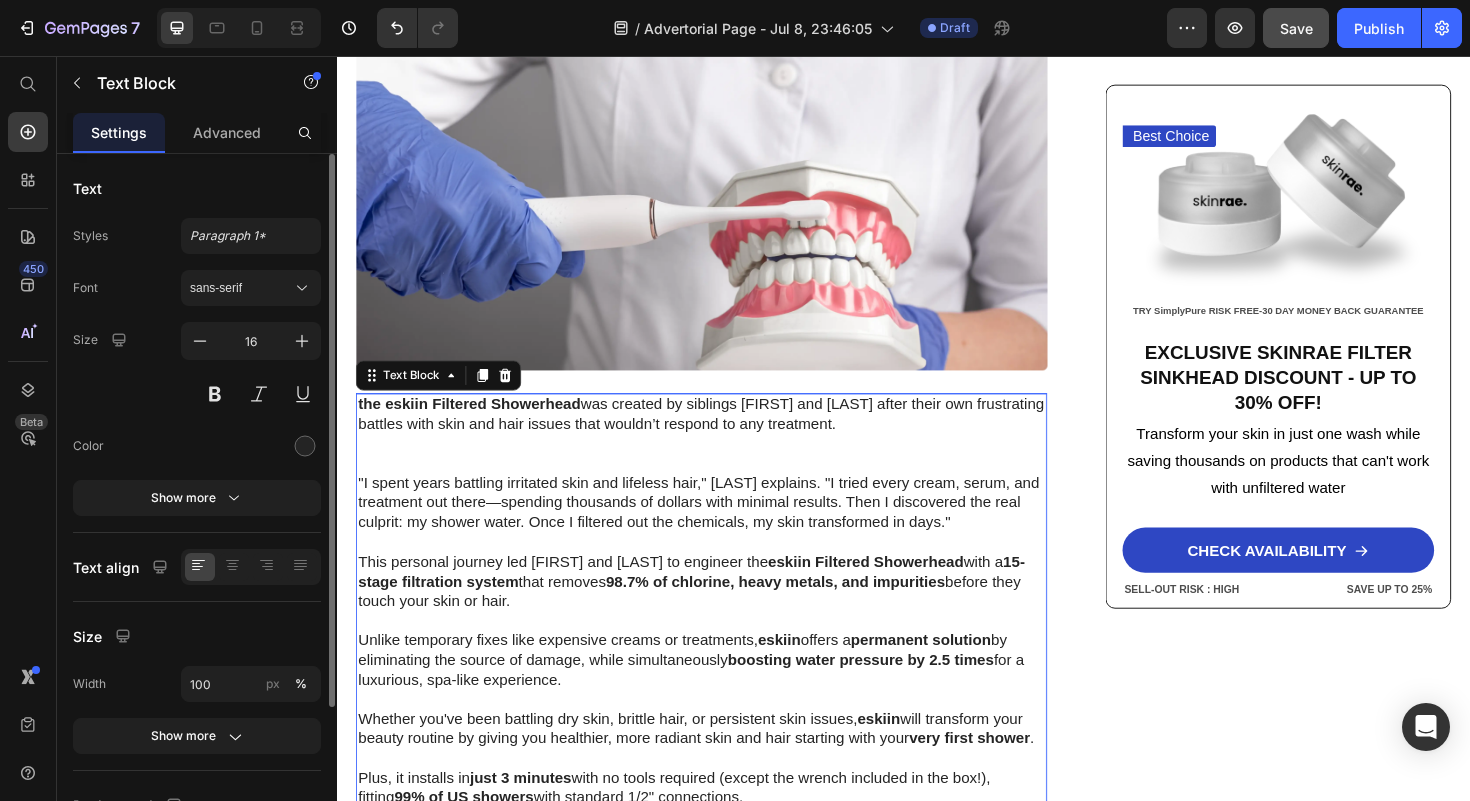 click on "the eskiin Filtered Showerhead" at bounding box center (477, 424) 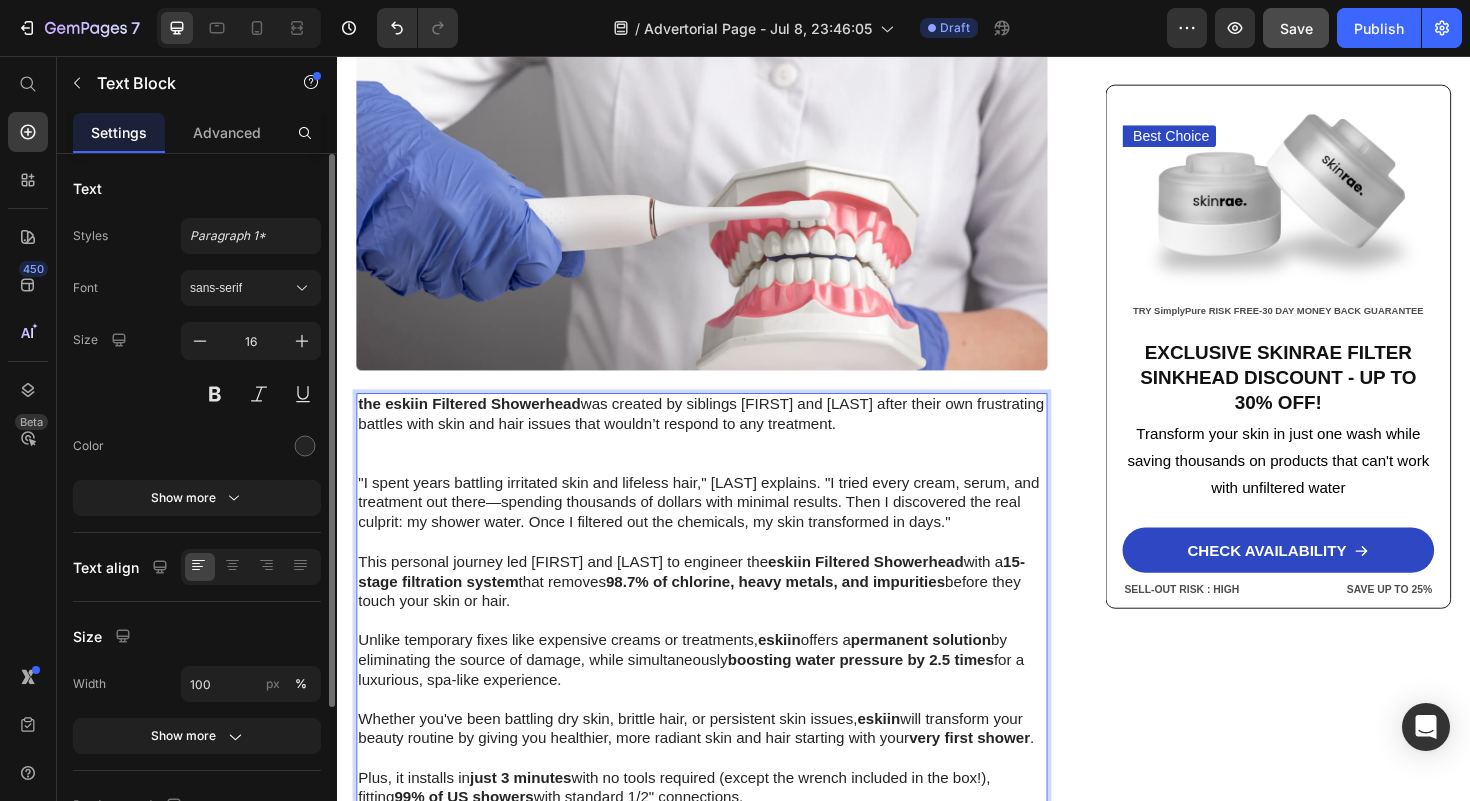 click on "the eskiin Filtered Showerhead" at bounding box center (477, 424) 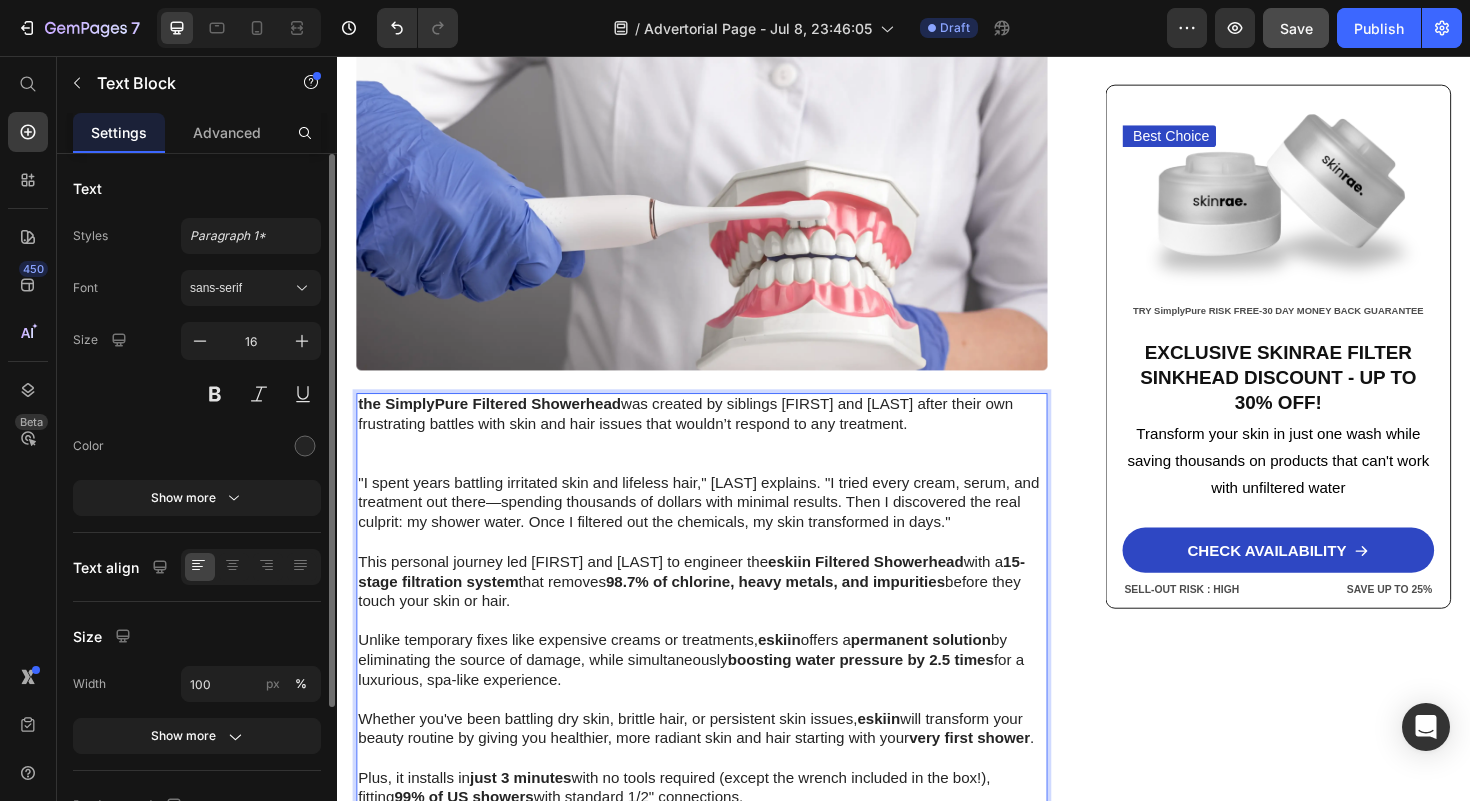 click on "the SimplyPure Filtered Showerhead  was created by siblings [FIRST] and [LAST] after their own frustrating battles with skin and hair issues that wouldn’t respond to any treatment." at bounding box center [723, 456] 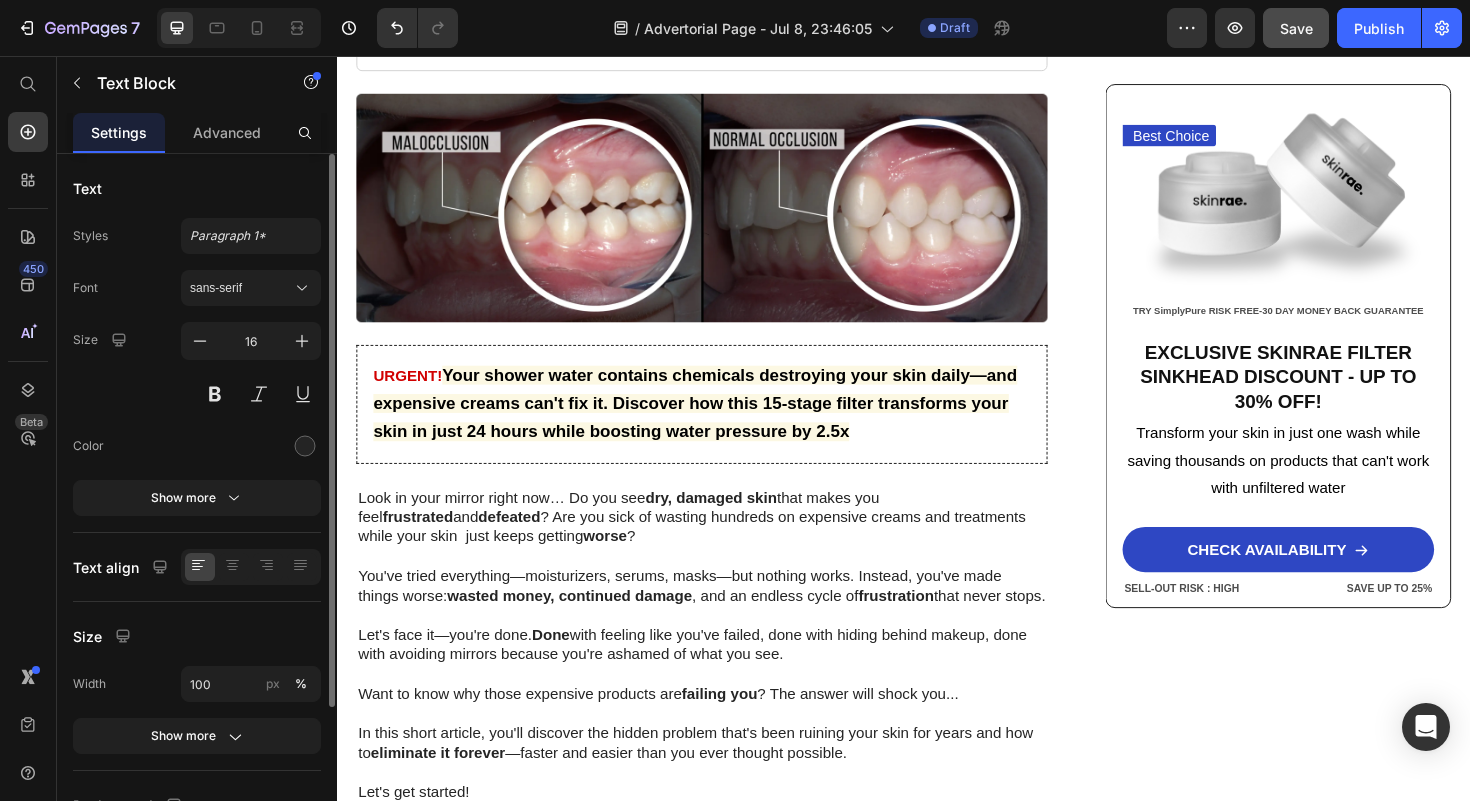 scroll, scrollTop: 160, scrollLeft: 0, axis: vertical 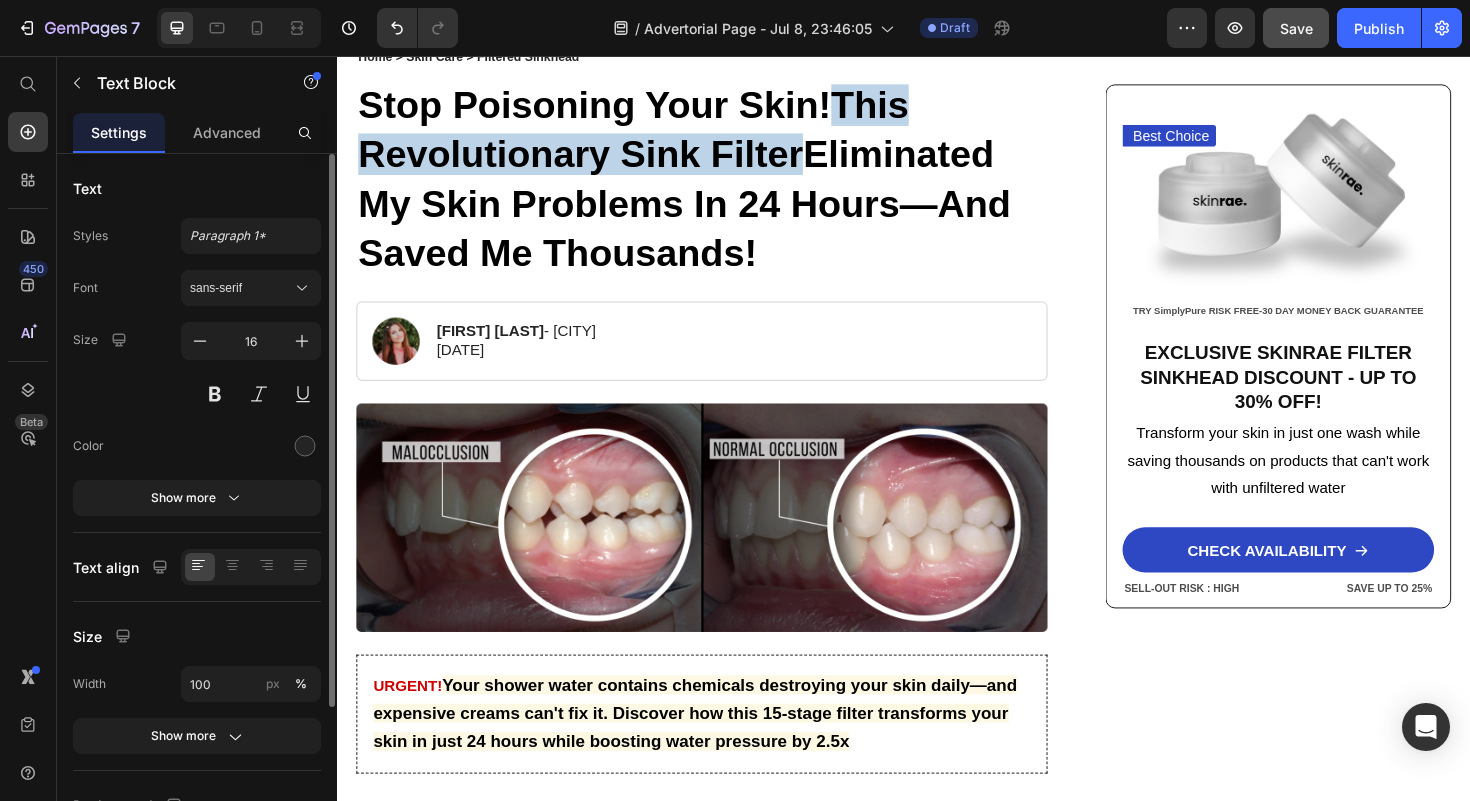 click on "Save" at bounding box center [1296, 28] 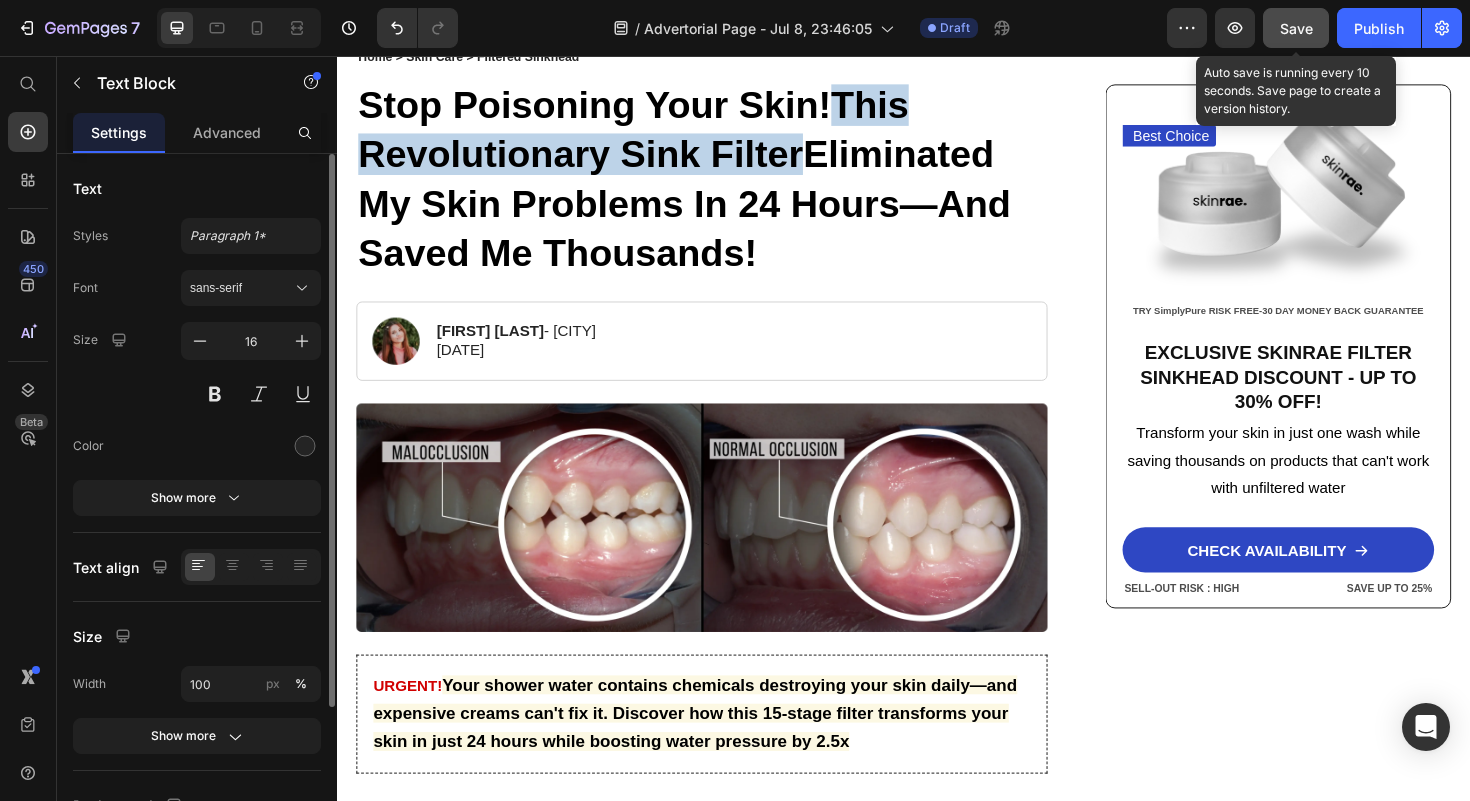 click on "Save" at bounding box center (1296, 28) 